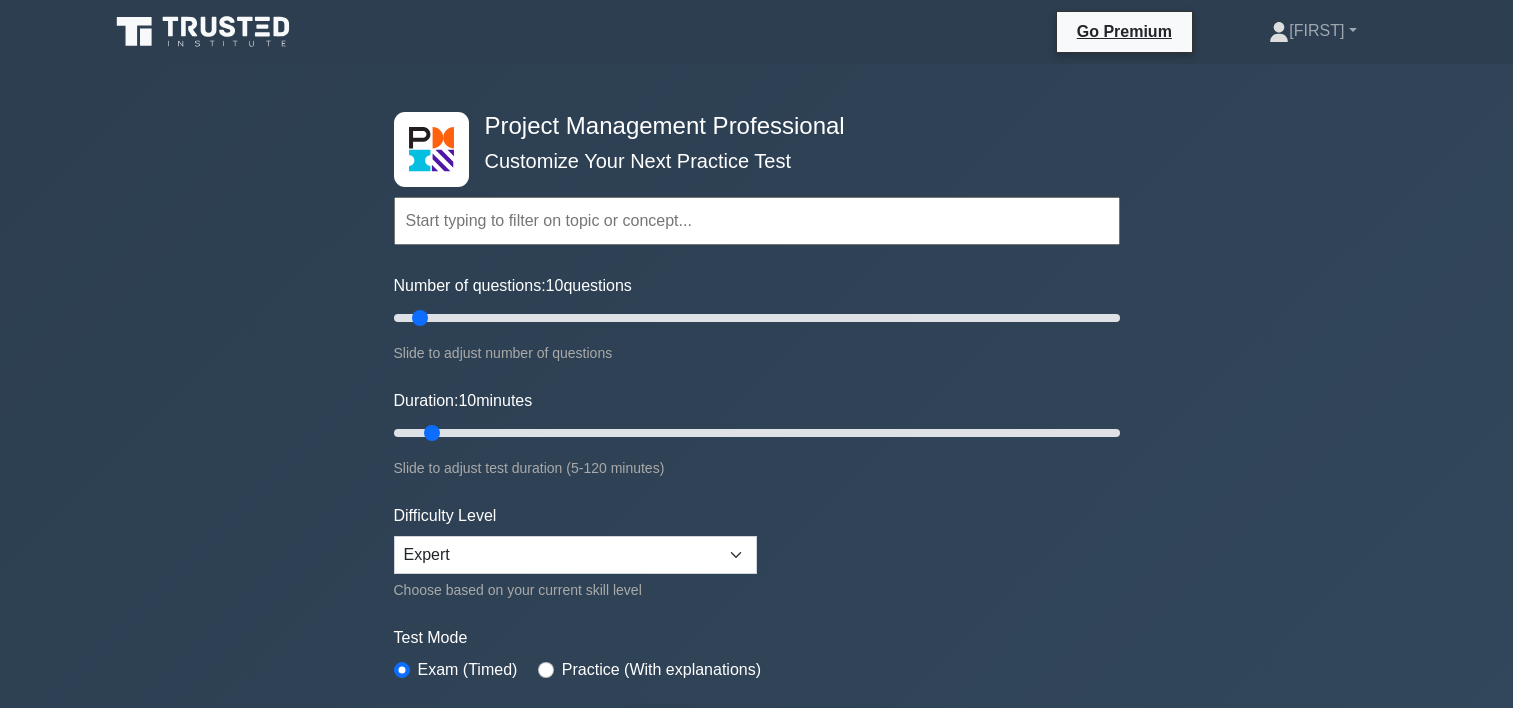 scroll, scrollTop: 0, scrollLeft: 0, axis: both 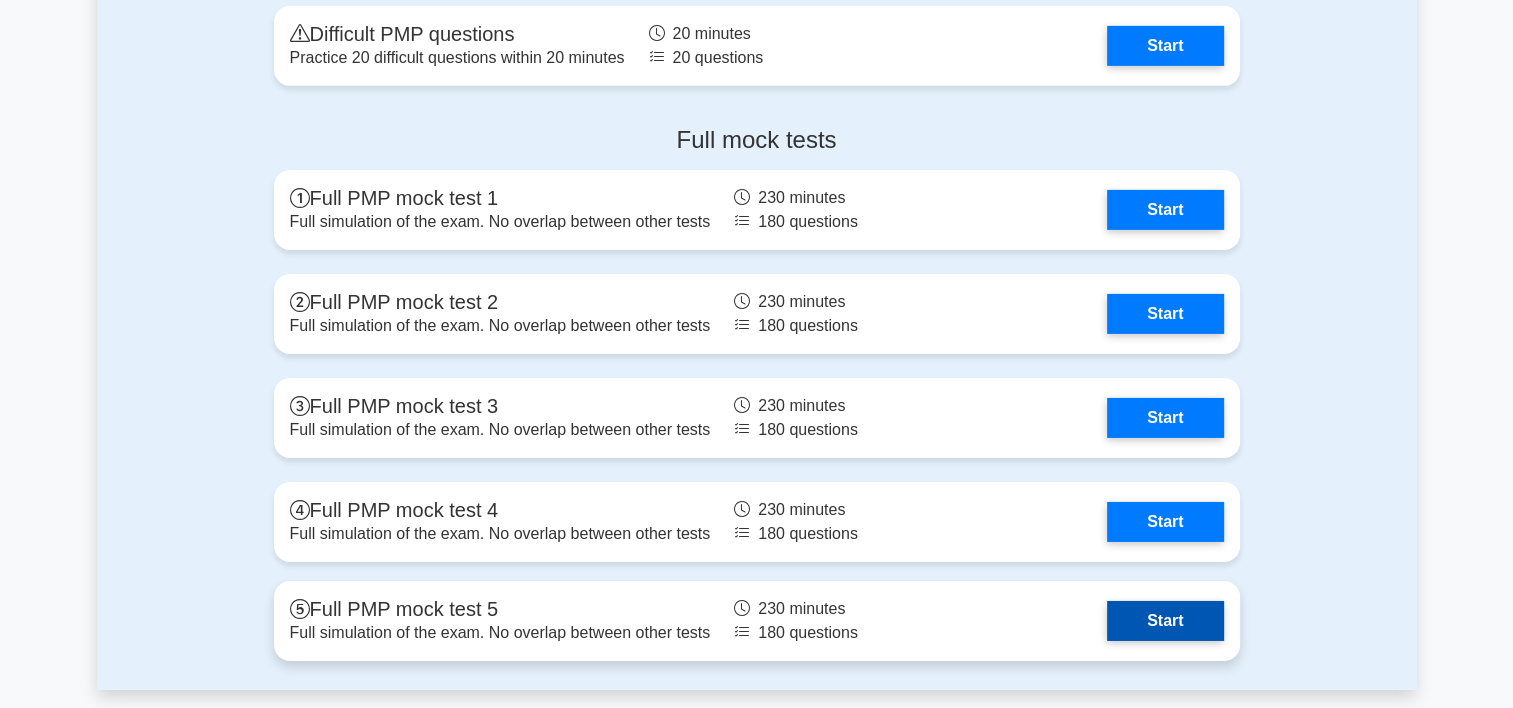 click on "Start" at bounding box center [1165, 621] 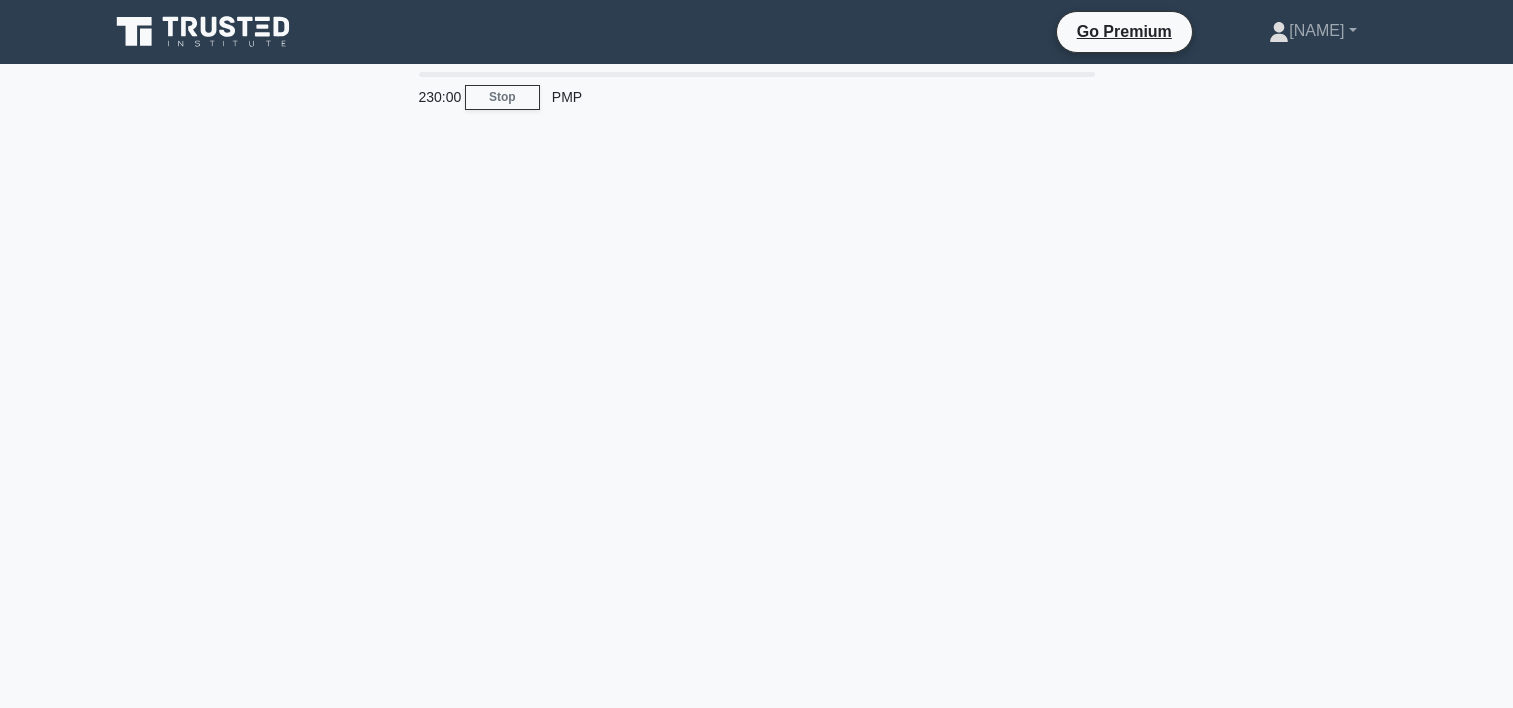 scroll, scrollTop: 0, scrollLeft: 0, axis: both 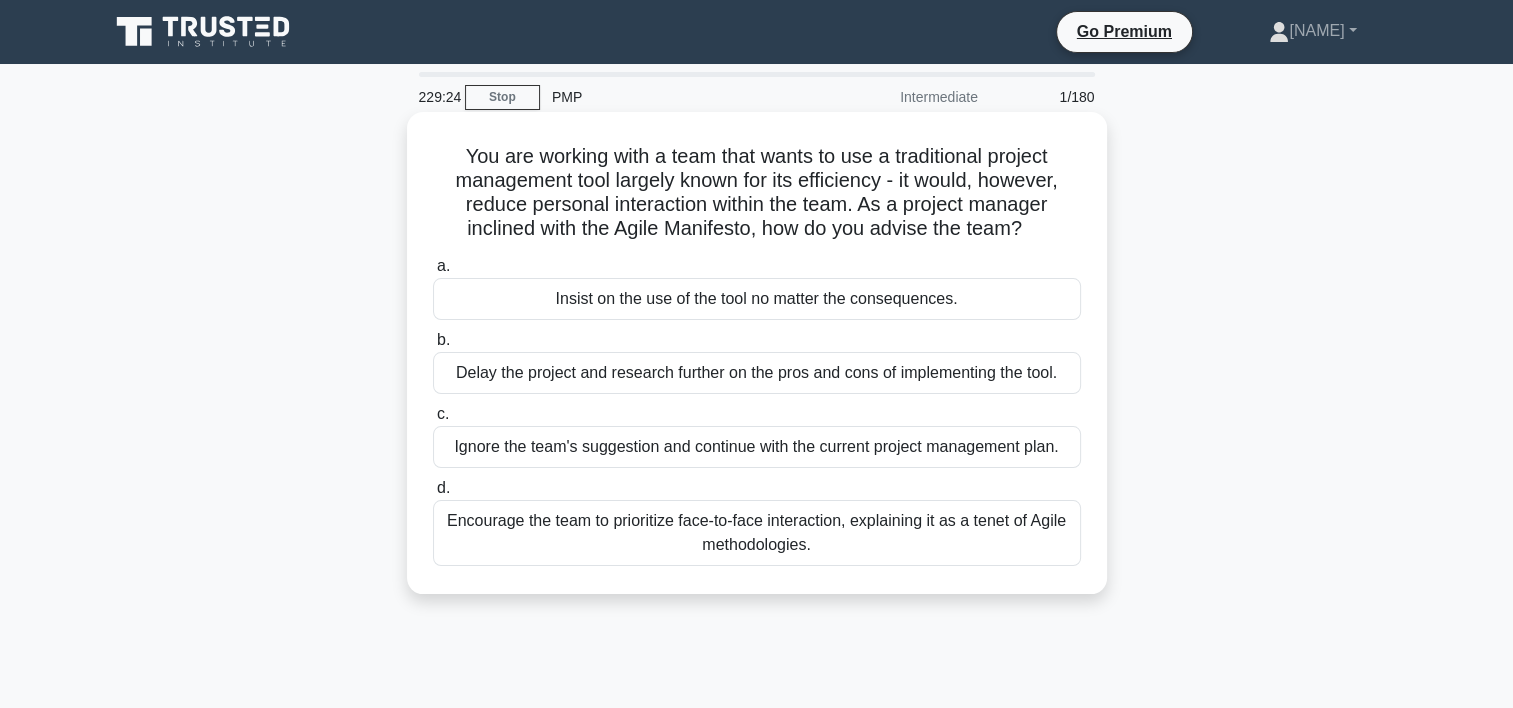 click on "Encourage the team to prioritize face-to-face interaction, explaining it as a tenet of Agile methodologies." at bounding box center [757, 533] 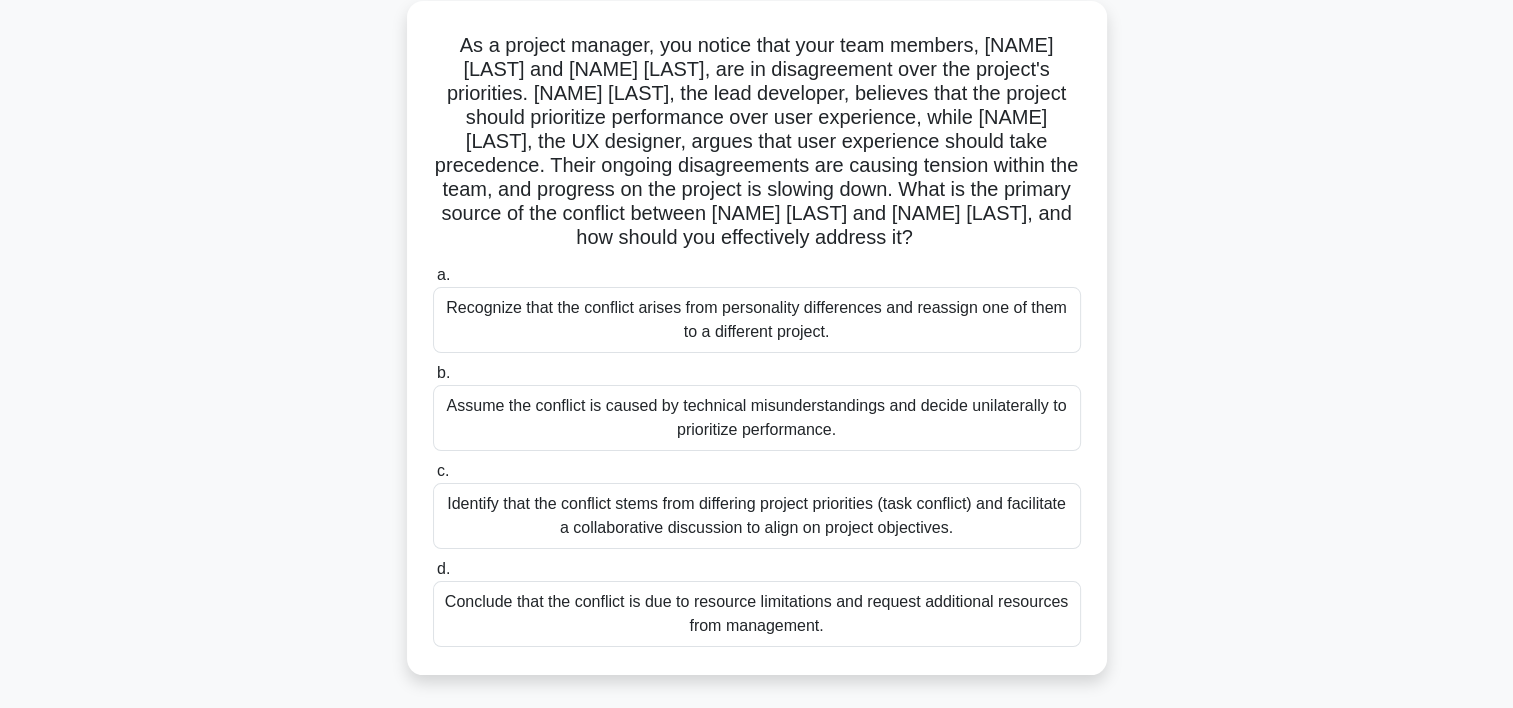 scroll, scrollTop: 117, scrollLeft: 0, axis: vertical 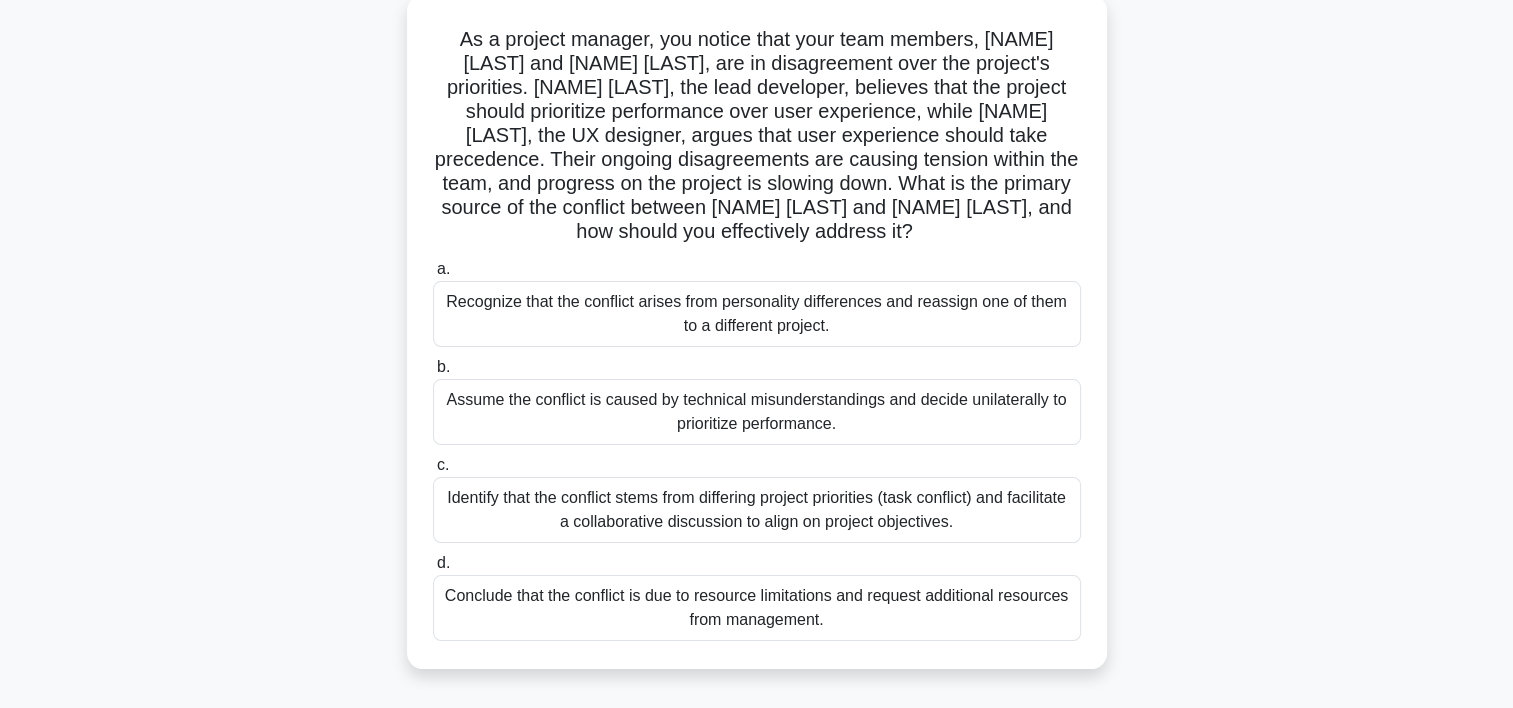 click on "Identify that the conflict stems from differing project priorities (task conflict) and facilitate a collaborative discussion to align on project objectives." at bounding box center [757, 510] 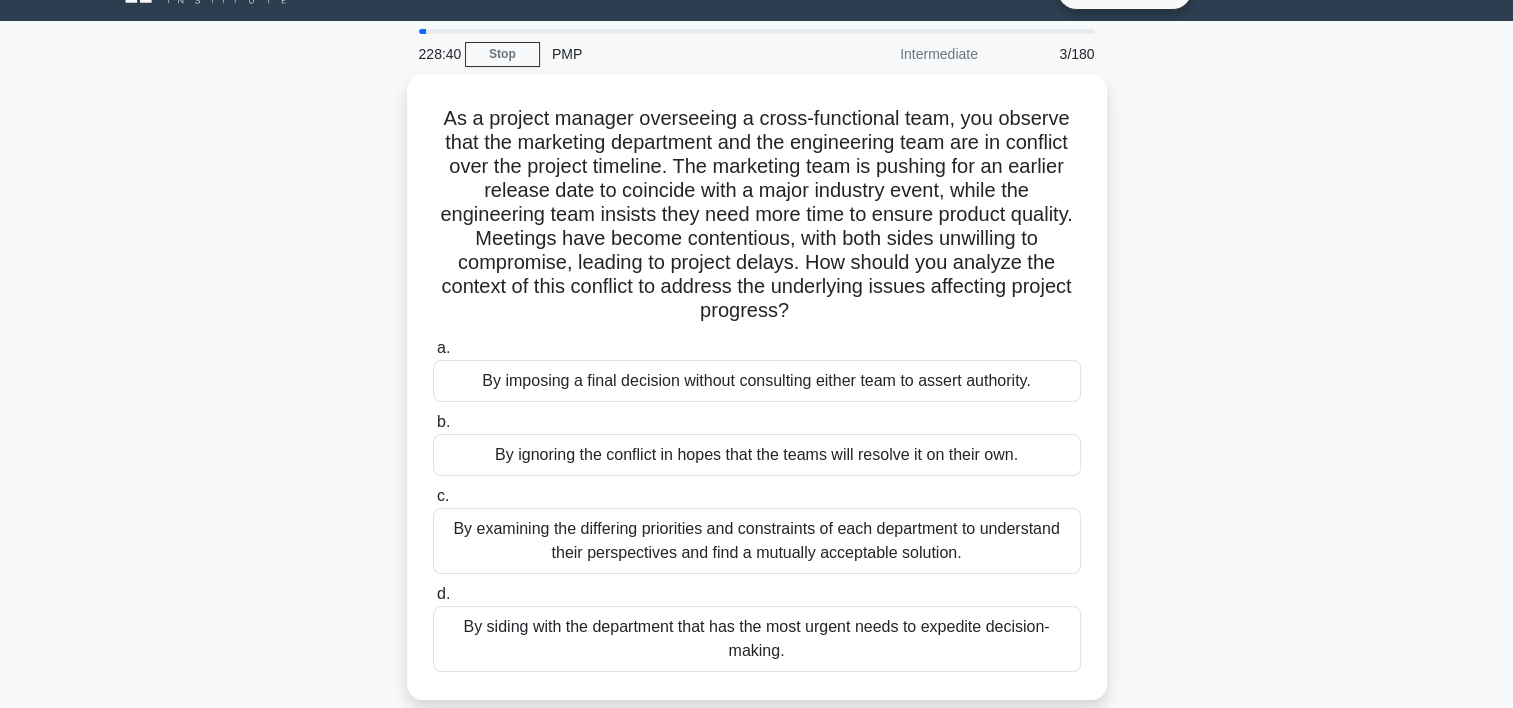 scroll, scrollTop: 0, scrollLeft: 0, axis: both 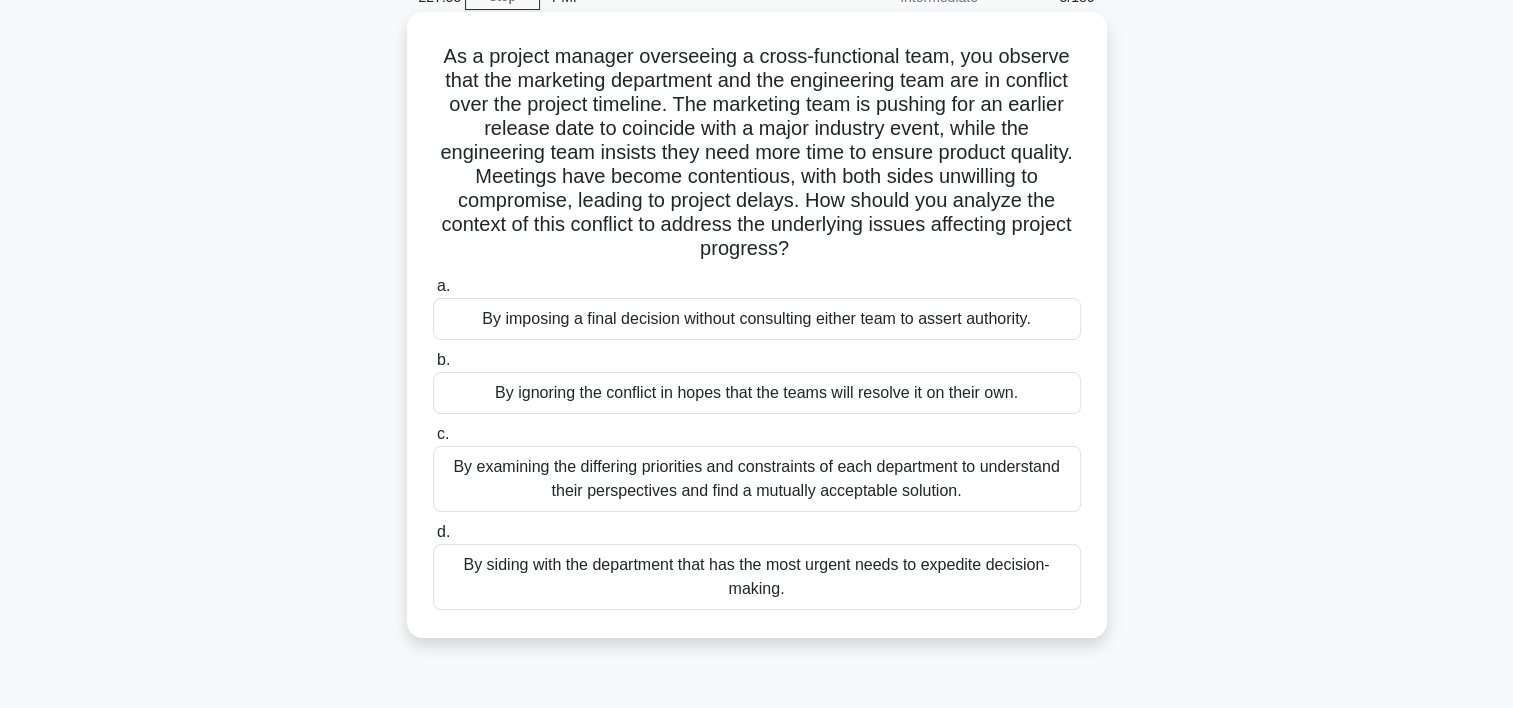 click on "By examining the differing priorities and constraints of each department to understand their perspectives and find a mutually acceptable solution." at bounding box center [757, 479] 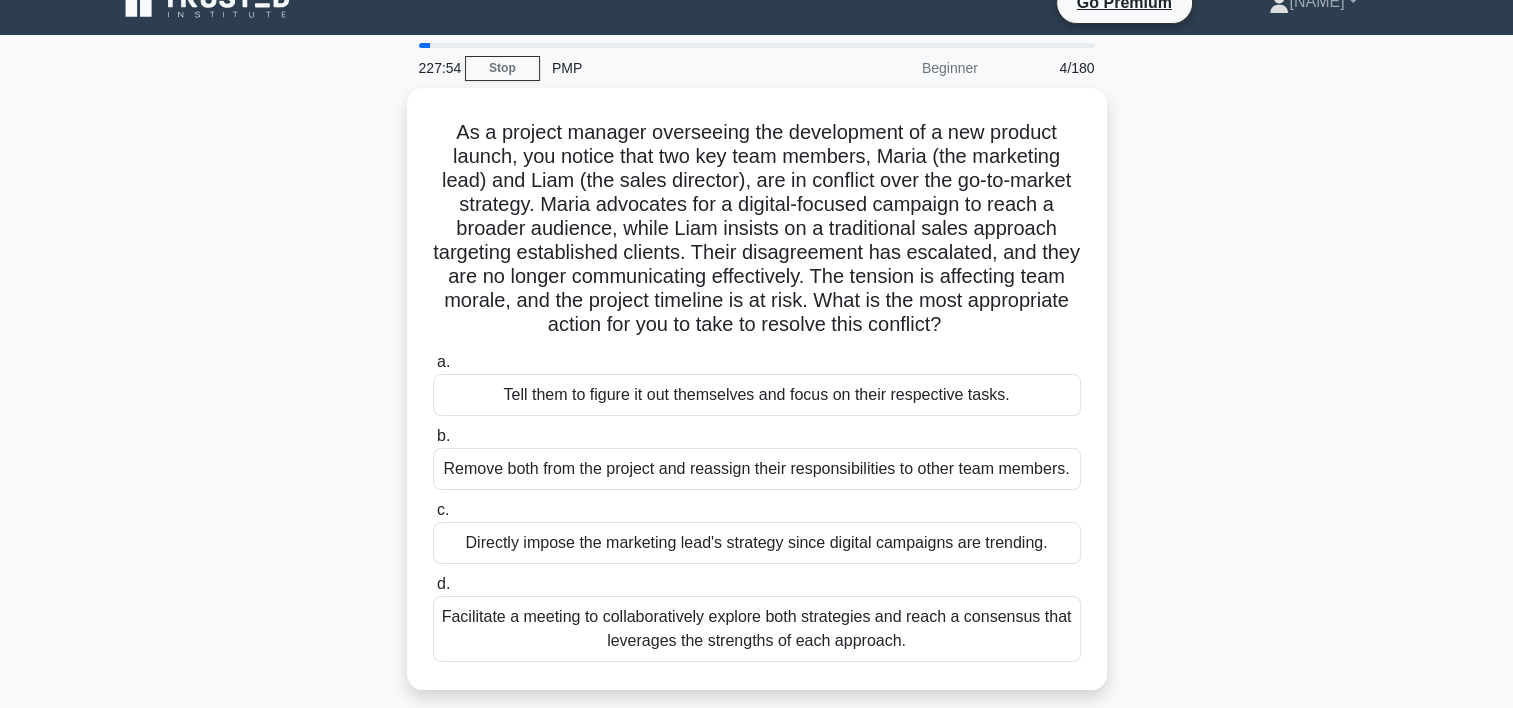 scroll, scrollTop: 0, scrollLeft: 0, axis: both 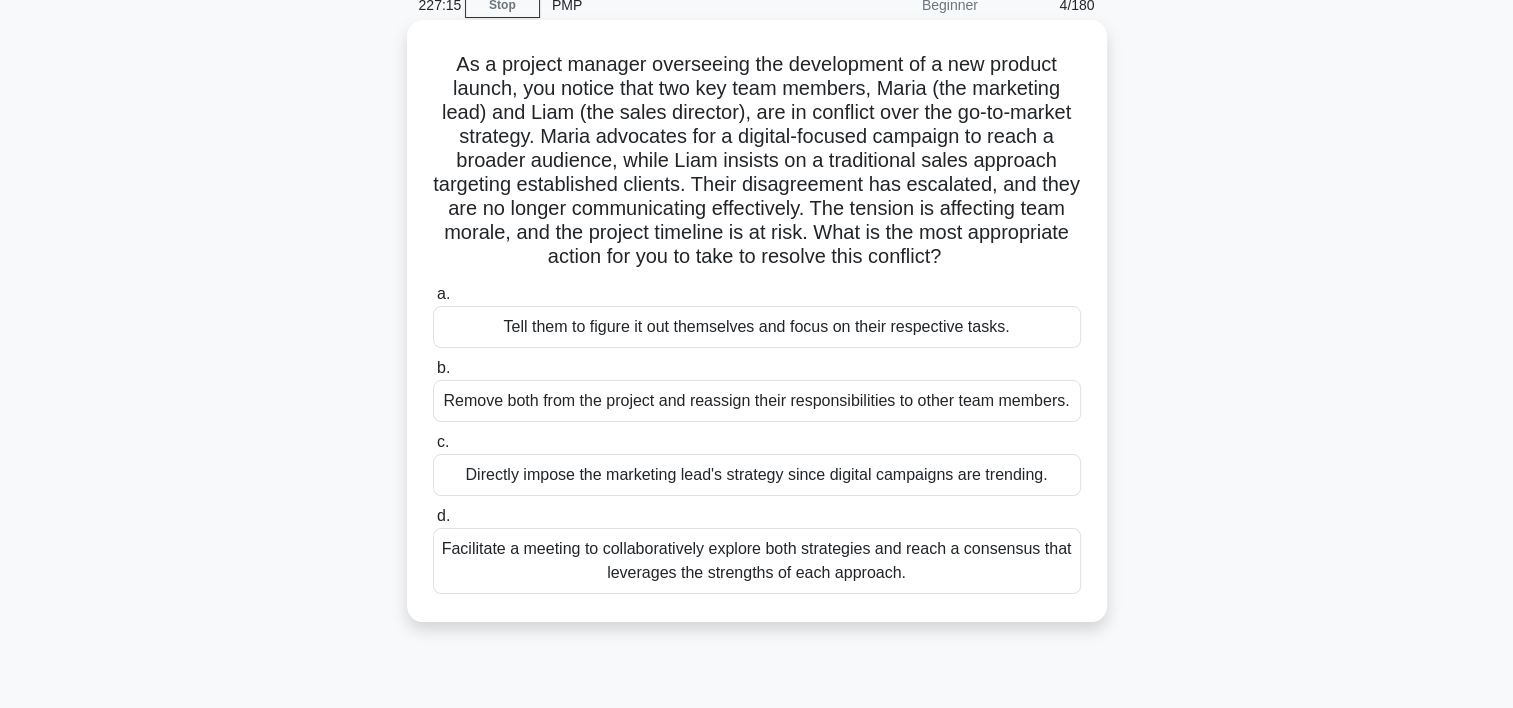 click on "Facilitate a meeting to collaboratively explore both strategies and reach a consensus that leverages the strengths of each approach." at bounding box center (757, 561) 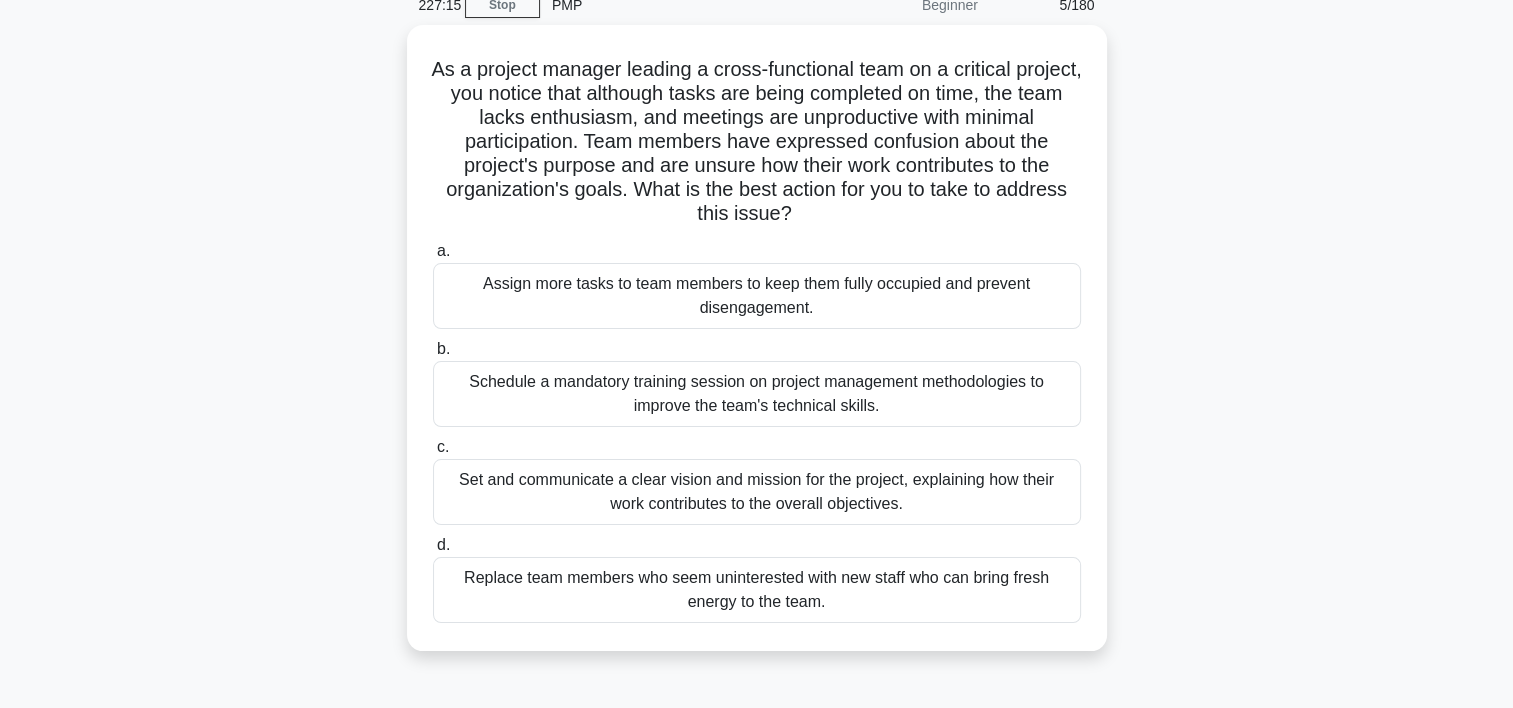 scroll, scrollTop: 0, scrollLeft: 0, axis: both 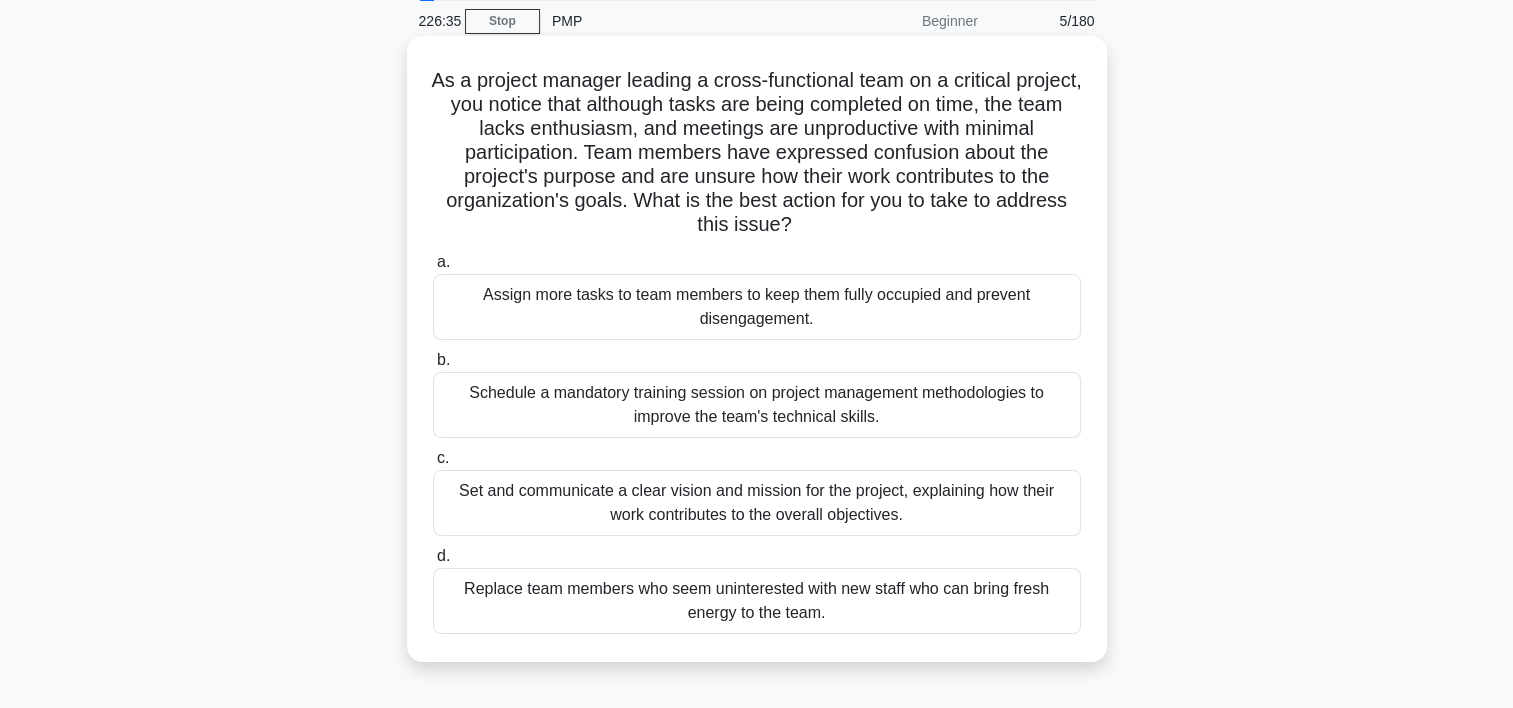 click on "Set and communicate a clear vision and mission for the project, explaining how their work contributes to the overall objectives." at bounding box center (757, 503) 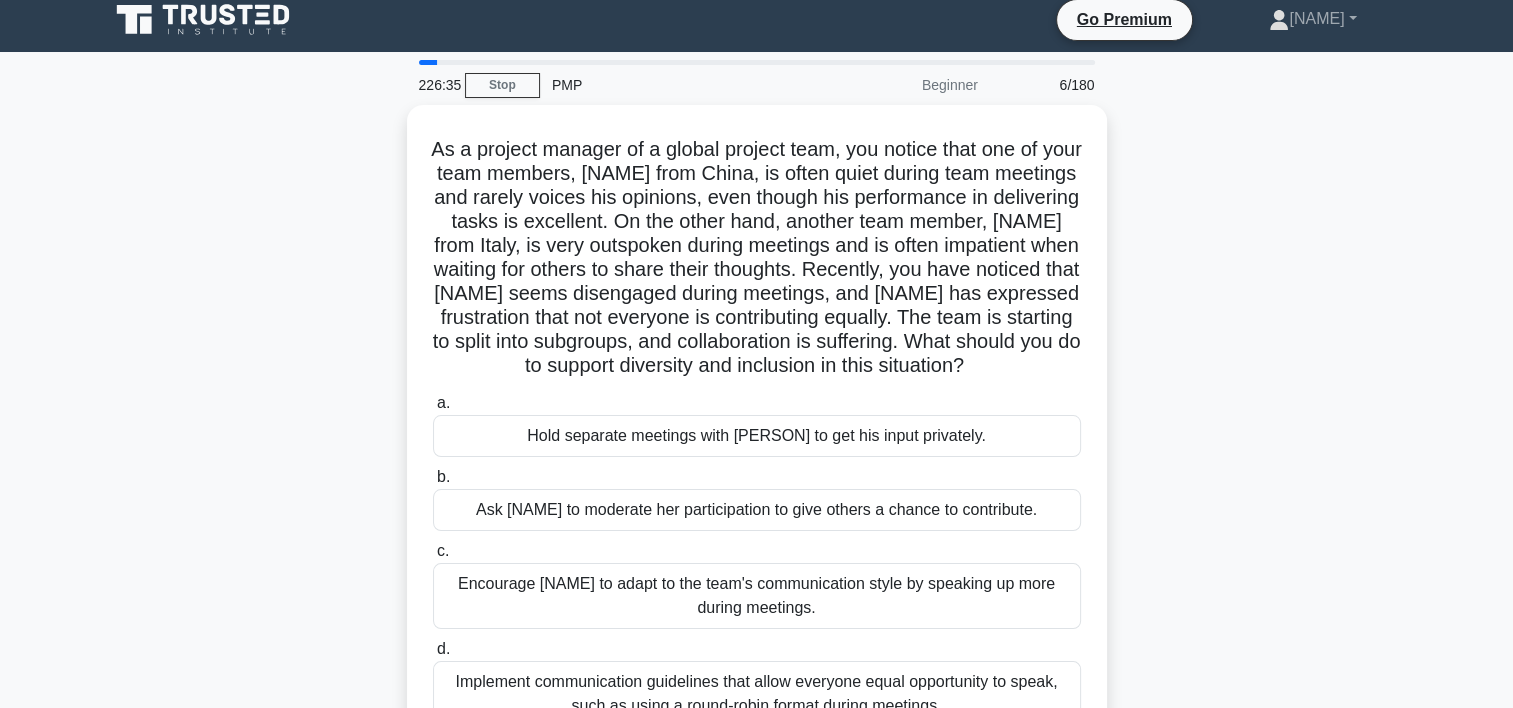 scroll, scrollTop: 0, scrollLeft: 0, axis: both 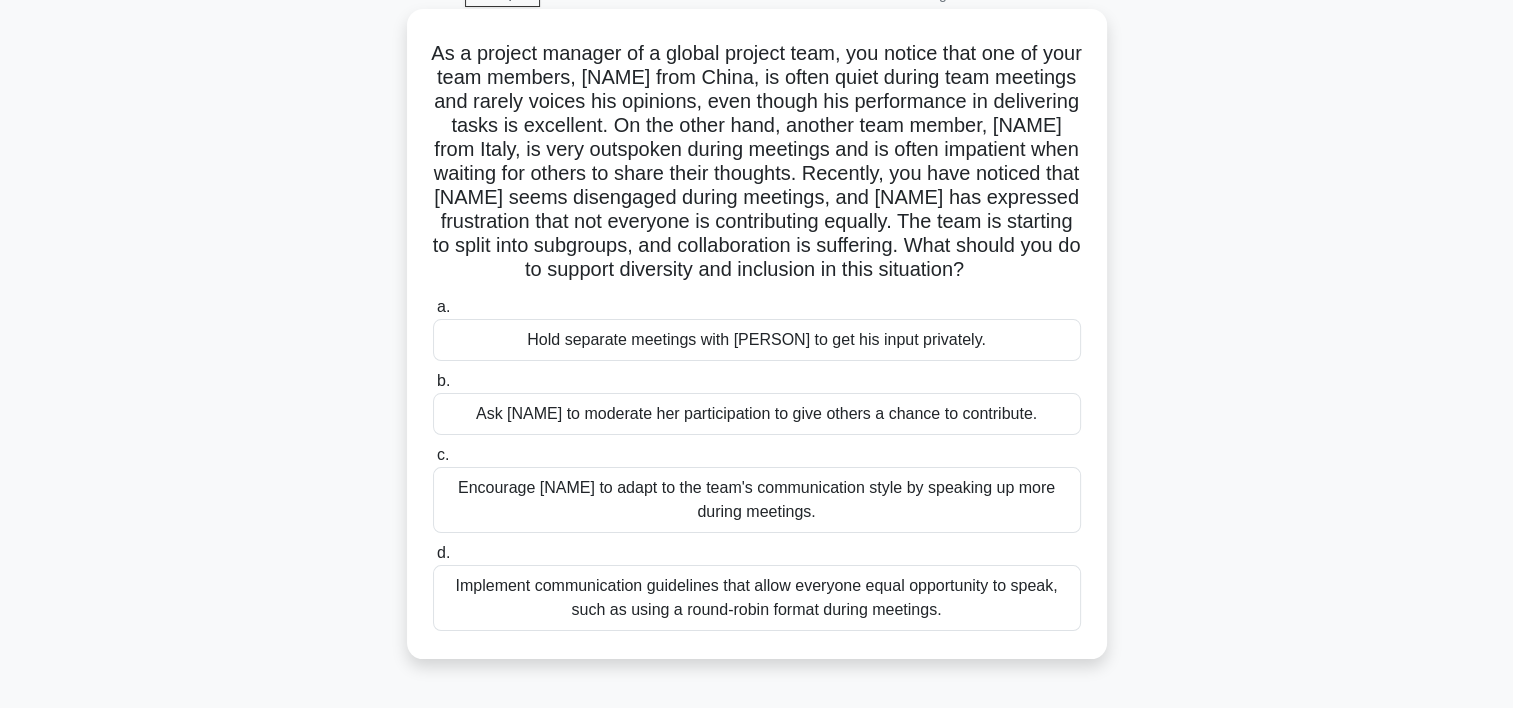 click on "Implement communication guidelines that allow everyone equal opportunity to speak, such as using a round-robin format during meetings." at bounding box center [757, 598] 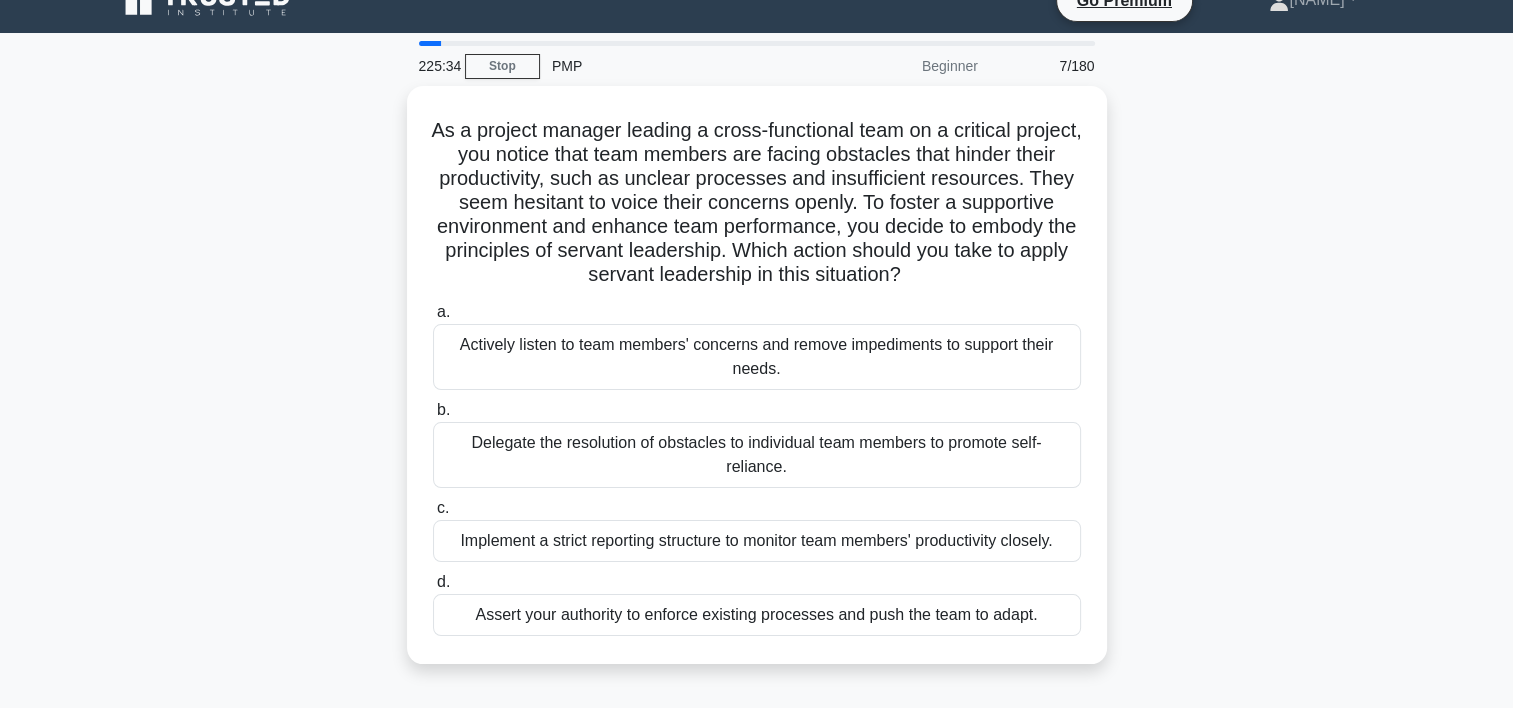 scroll, scrollTop: 0, scrollLeft: 0, axis: both 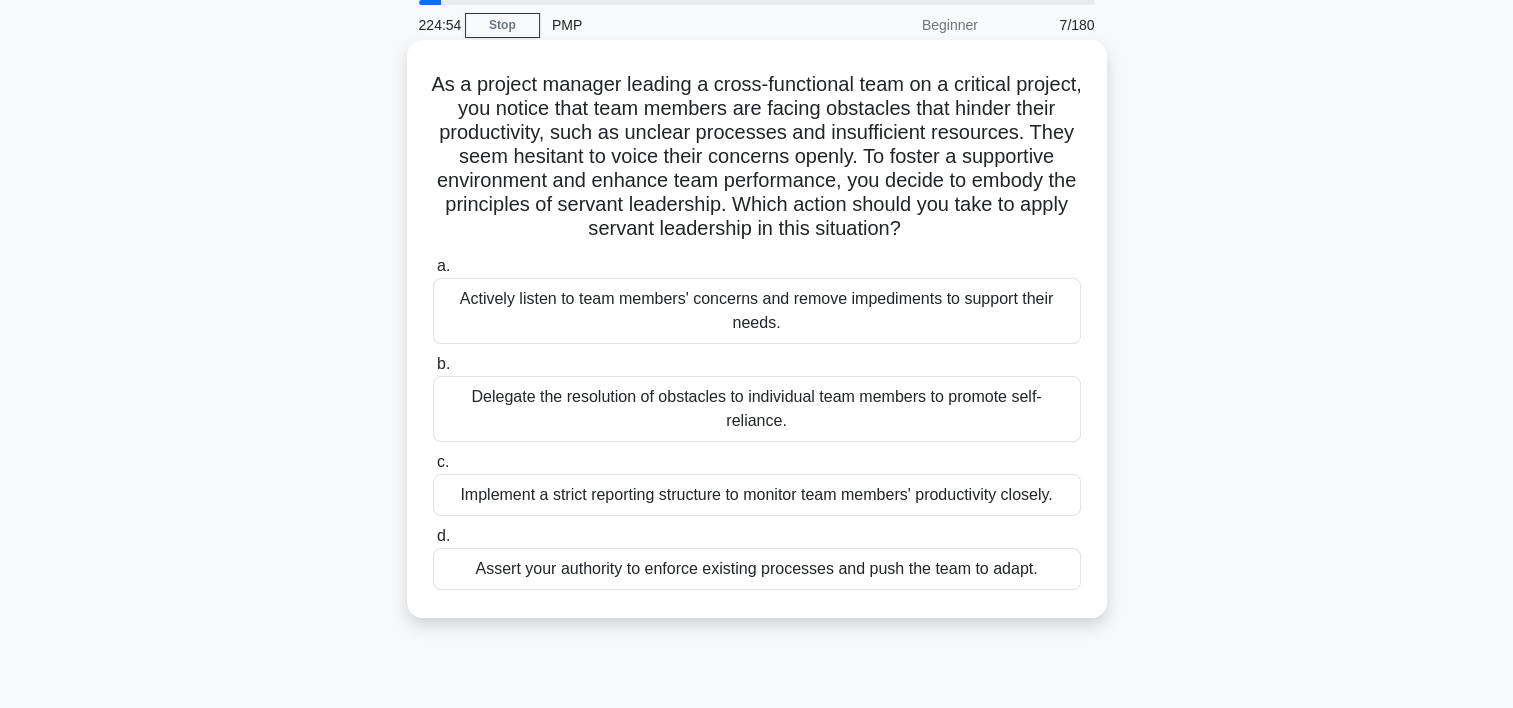 click on "Actively listen to team members' concerns and remove impediments to support their needs." at bounding box center [757, 311] 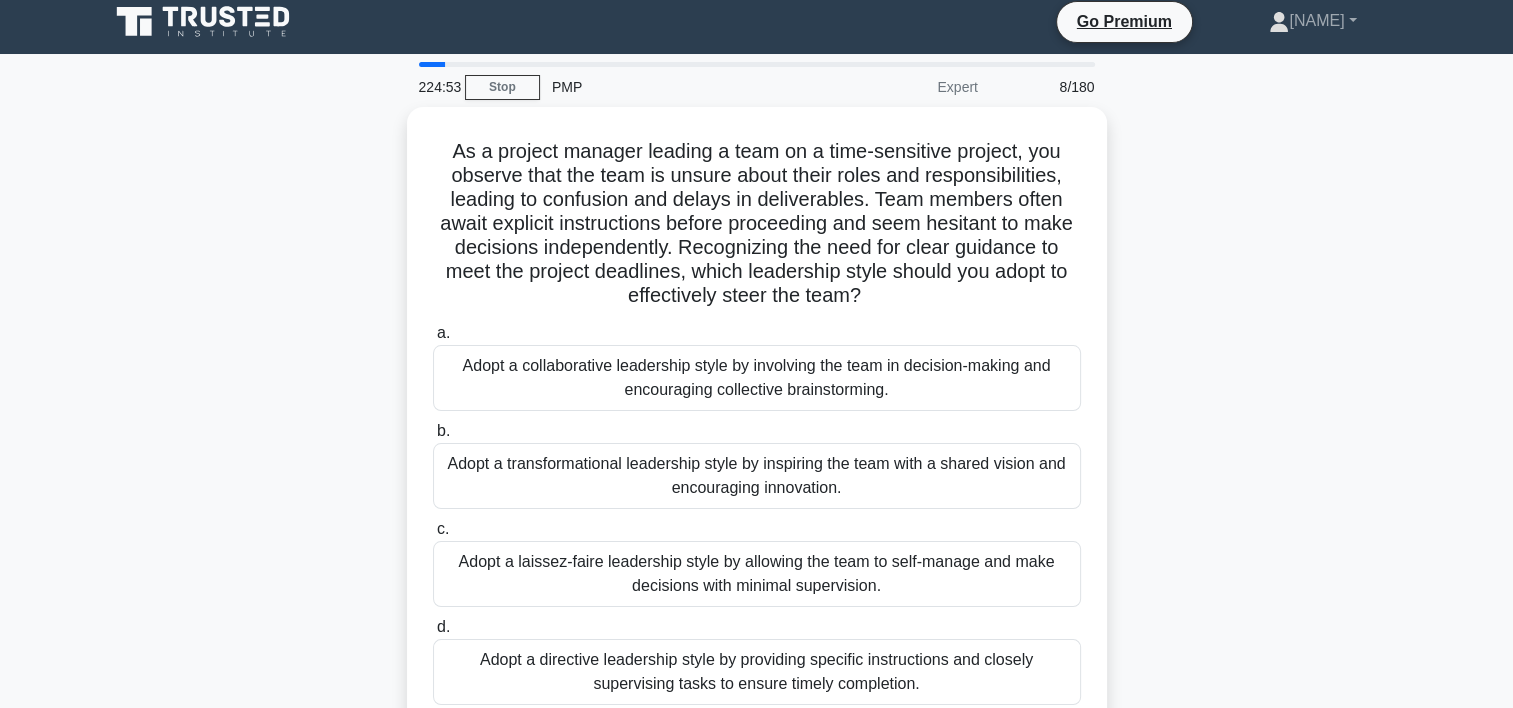 scroll, scrollTop: 0, scrollLeft: 0, axis: both 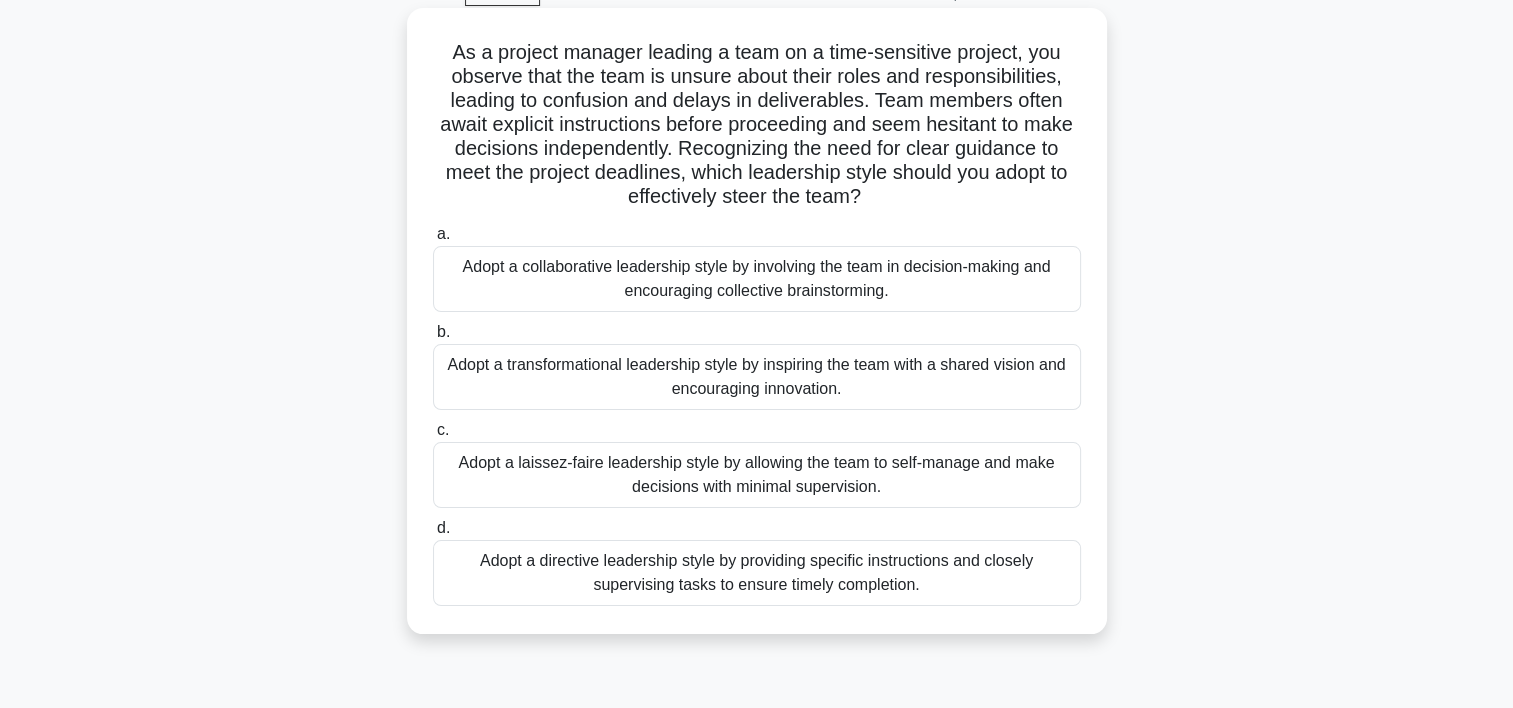 click on "Adopt a laissez-faire leadership style by allowing the team to self-manage and make decisions with minimal supervision." at bounding box center [757, 475] 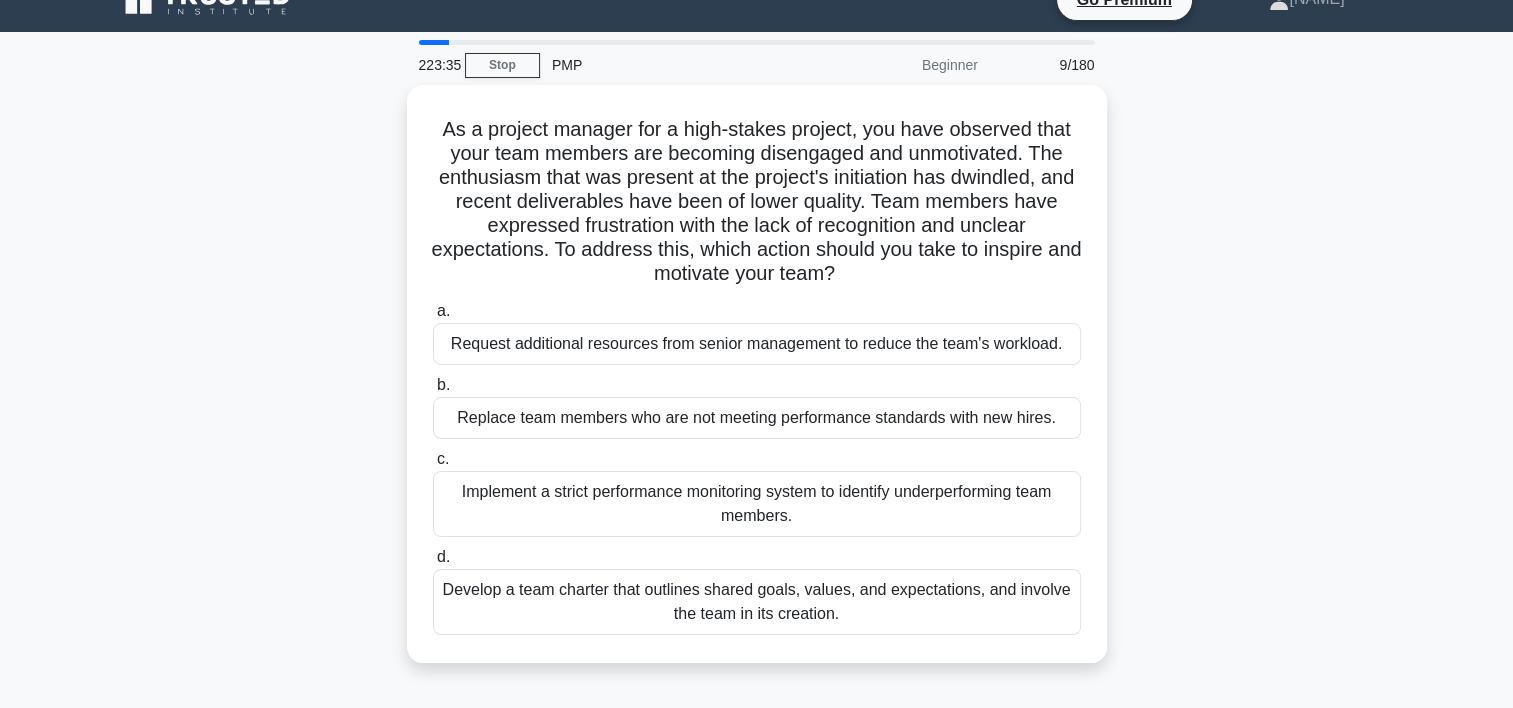 scroll, scrollTop: 0, scrollLeft: 0, axis: both 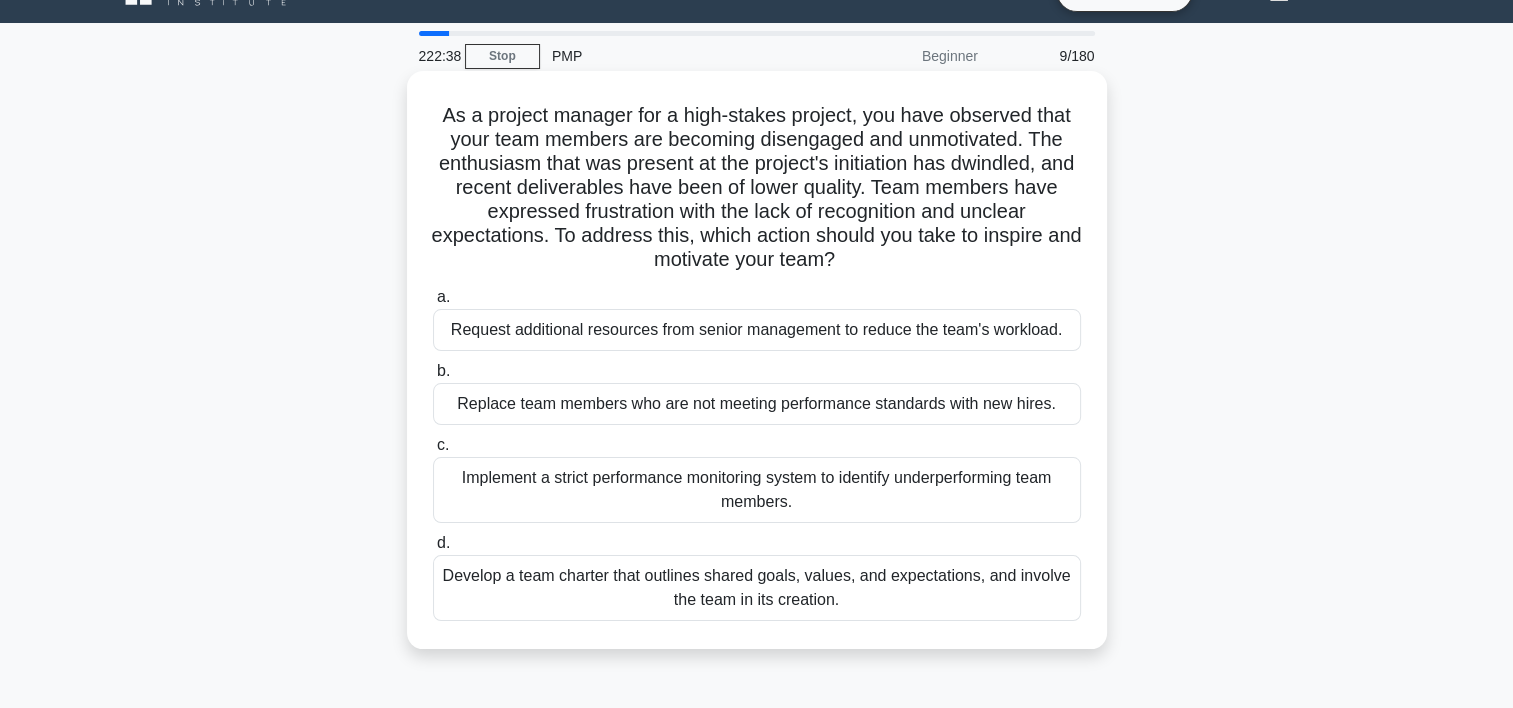 click on "Develop a team charter that outlines shared goals, values, and expectations, and involve the team in its creation." at bounding box center (757, 588) 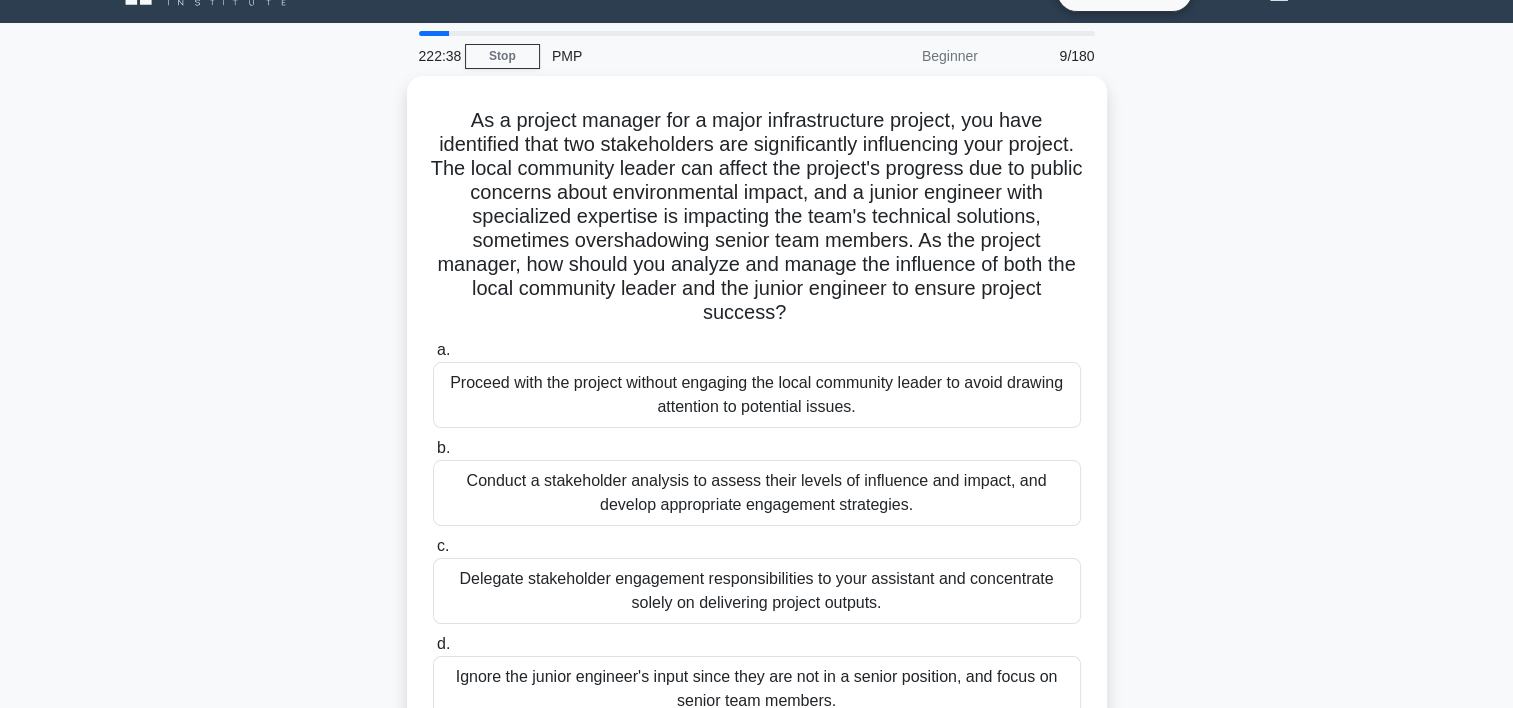 scroll, scrollTop: 0, scrollLeft: 0, axis: both 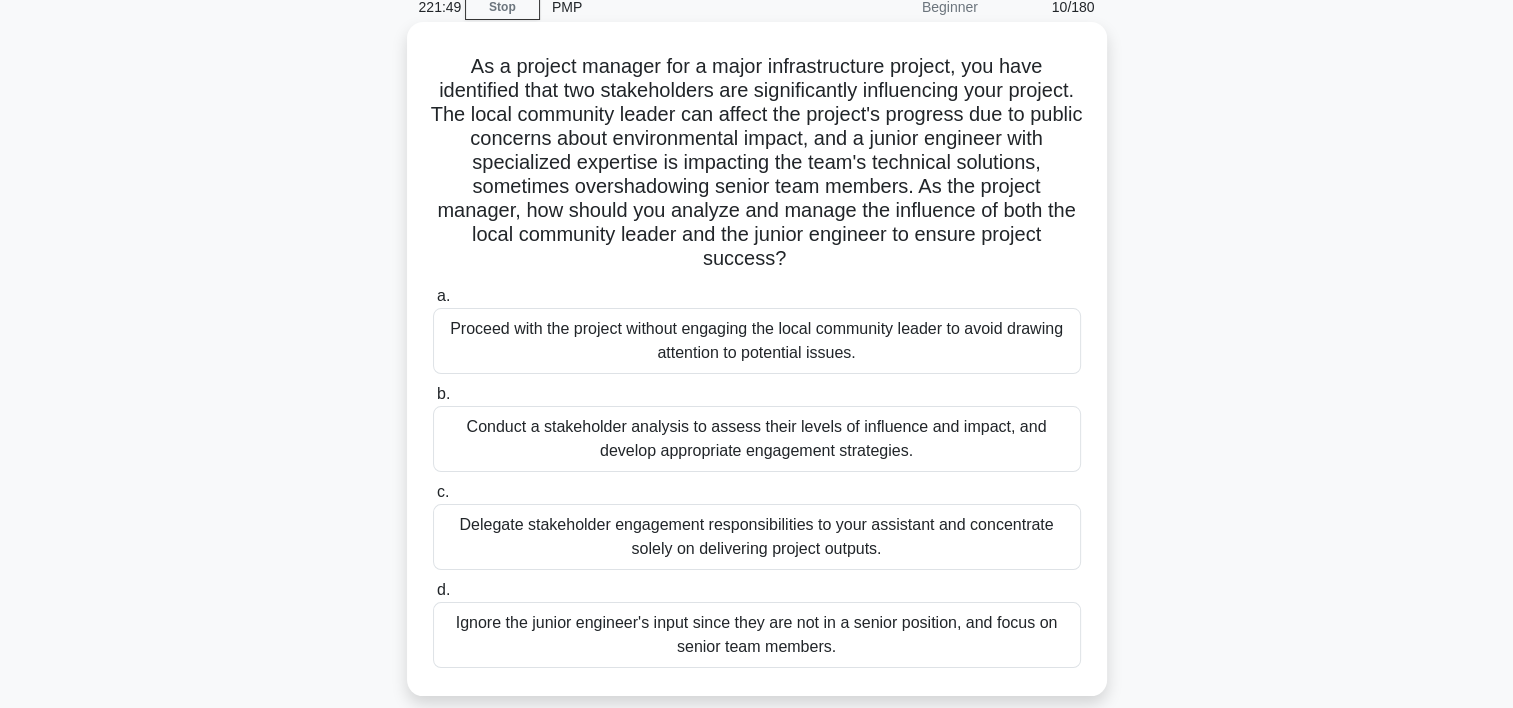 click on "Conduct a stakeholder analysis to assess their levels of influence and impact, and develop appropriate engagement strategies." at bounding box center [757, 439] 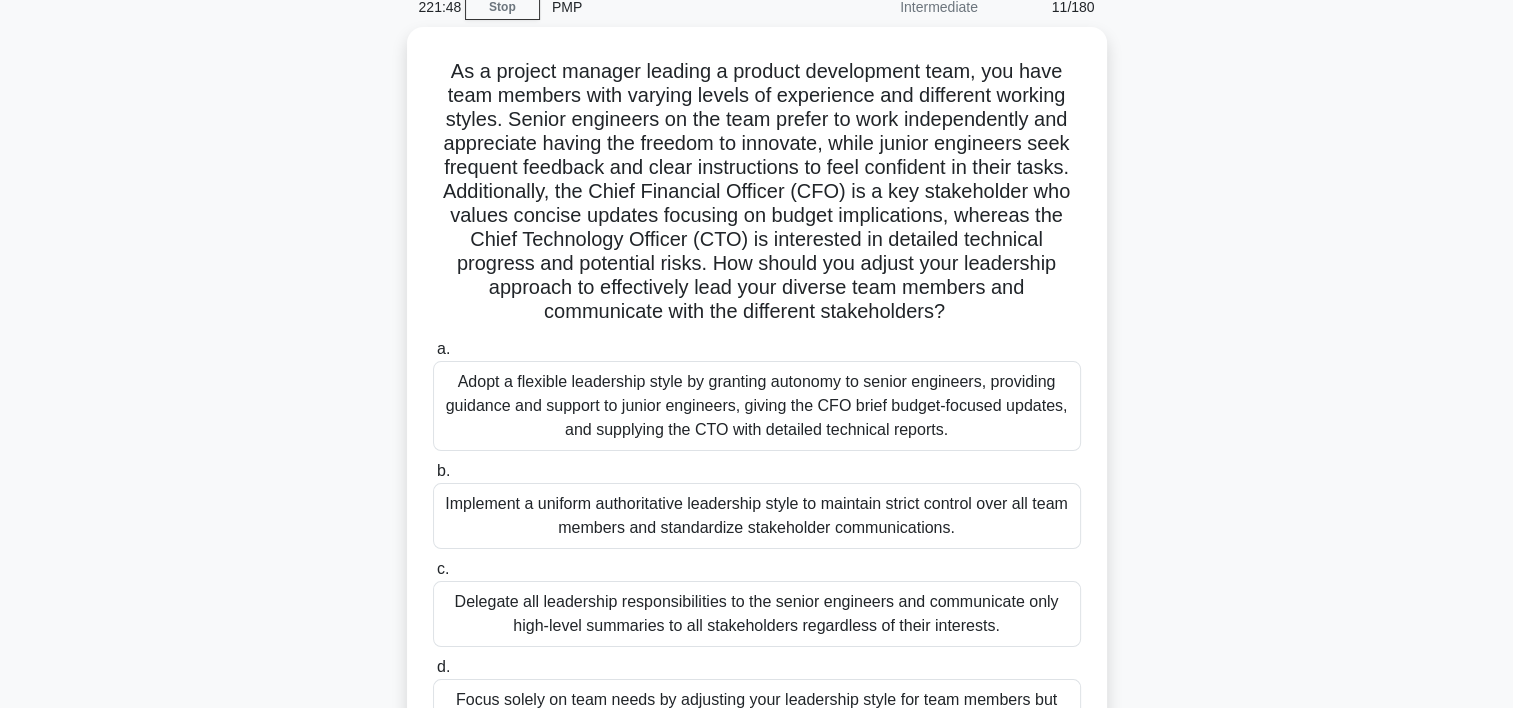 scroll, scrollTop: 0, scrollLeft: 0, axis: both 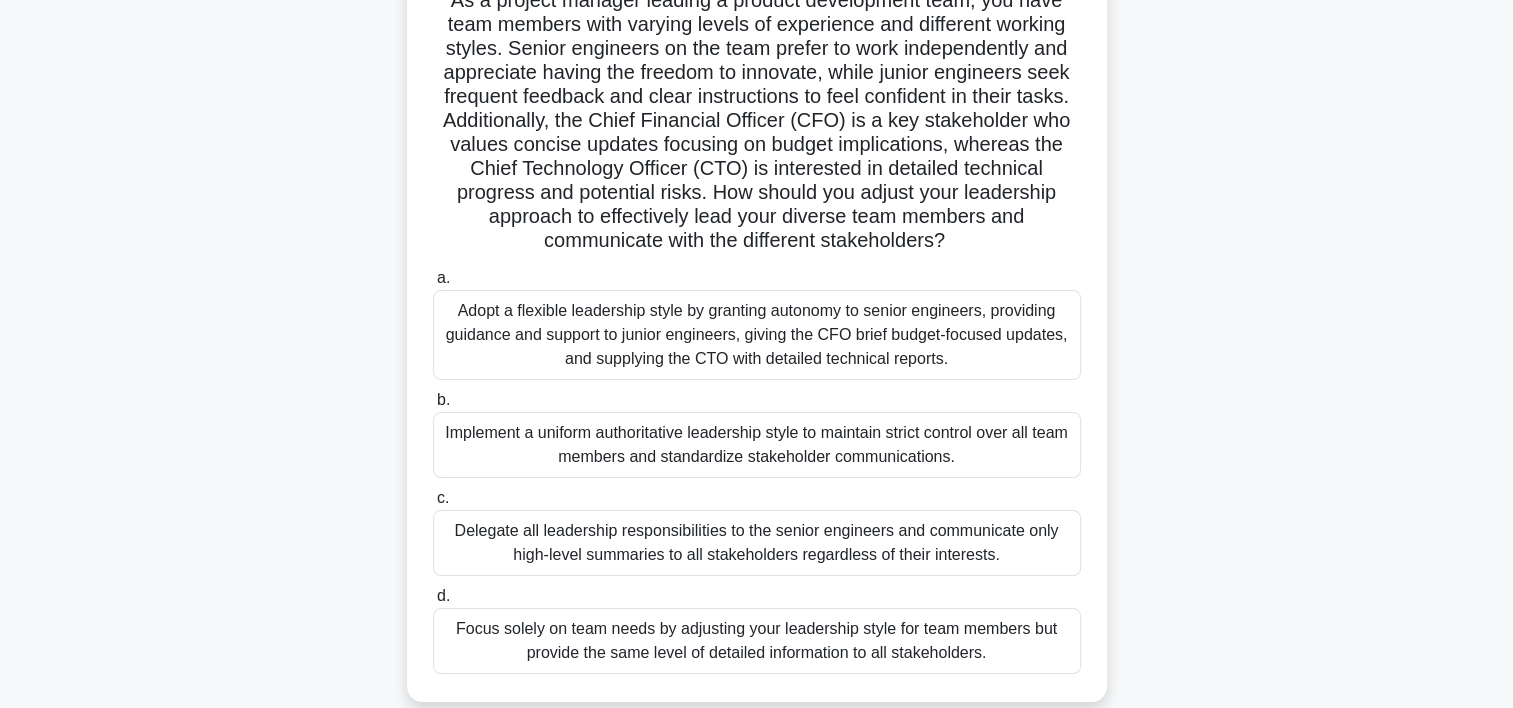 click on "Adopt a flexible leadership style by granting autonomy to senior engineers, providing guidance and support to junior engineers, giving the CFO brief budget-focused updates, and supplying the CTO with detailed technical reports." at bounding box center [757, 335] 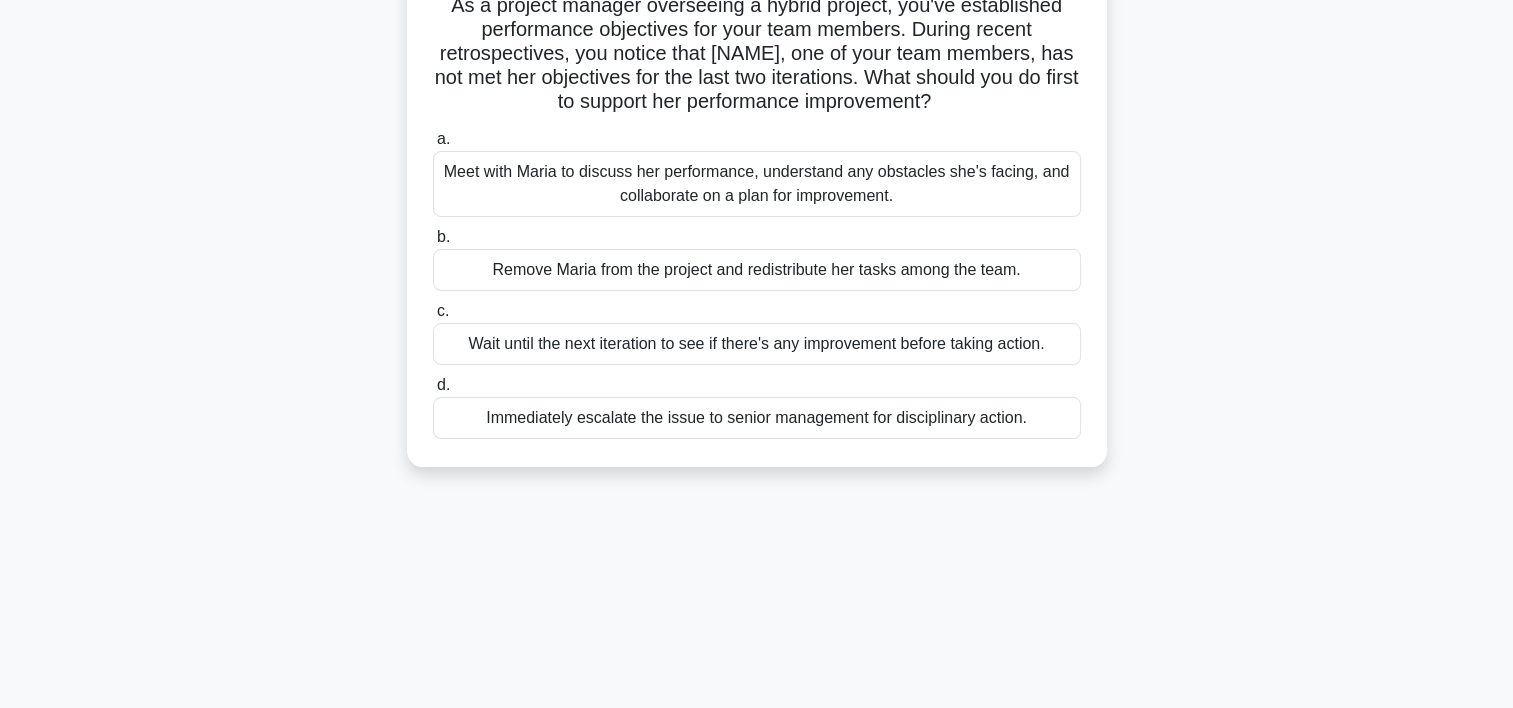 scroll, scrollTop: 77, scrollLeft: 0, axis: vertical 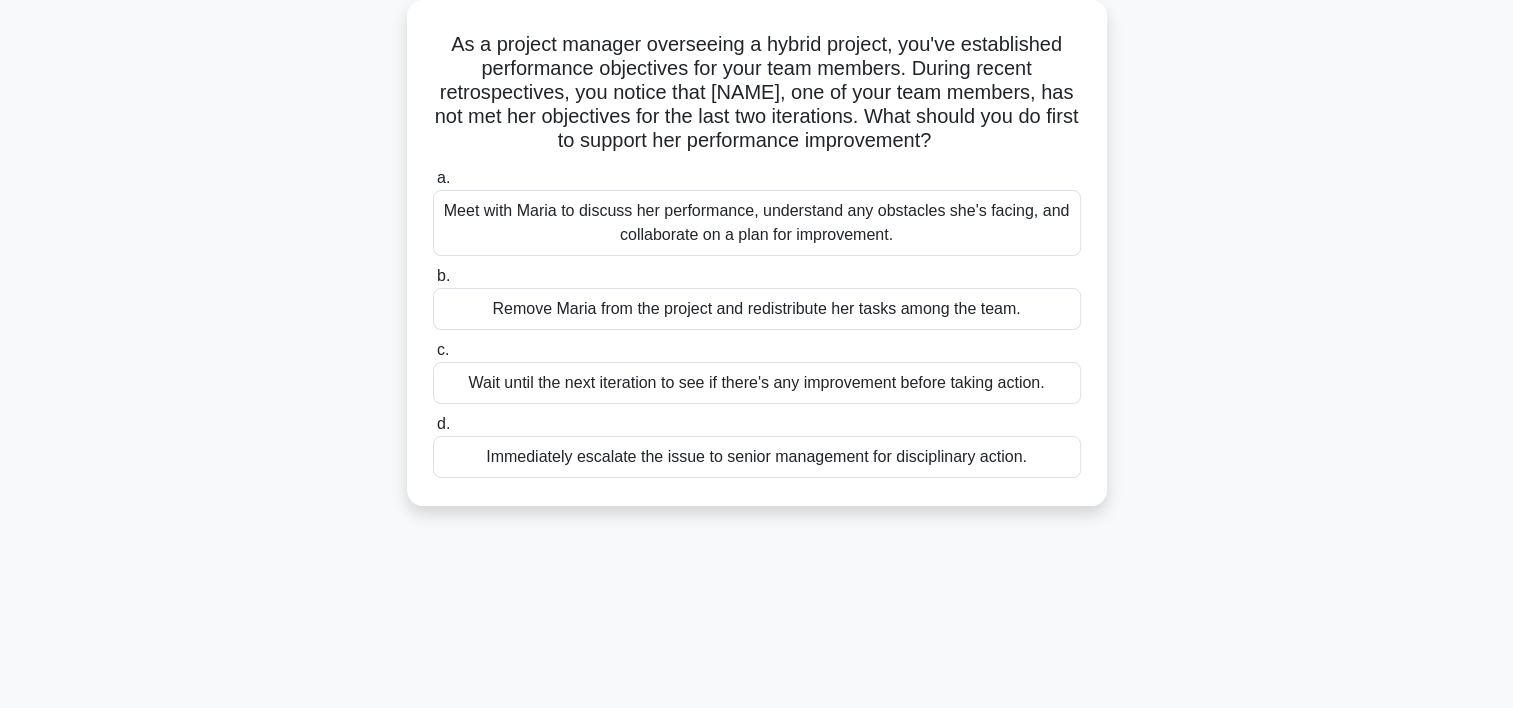 click on "Meet with Maria to discuss her performance, understand any obstacles she's facing, and collaborate on a plan for improvement." at bounding box center (757, 223) 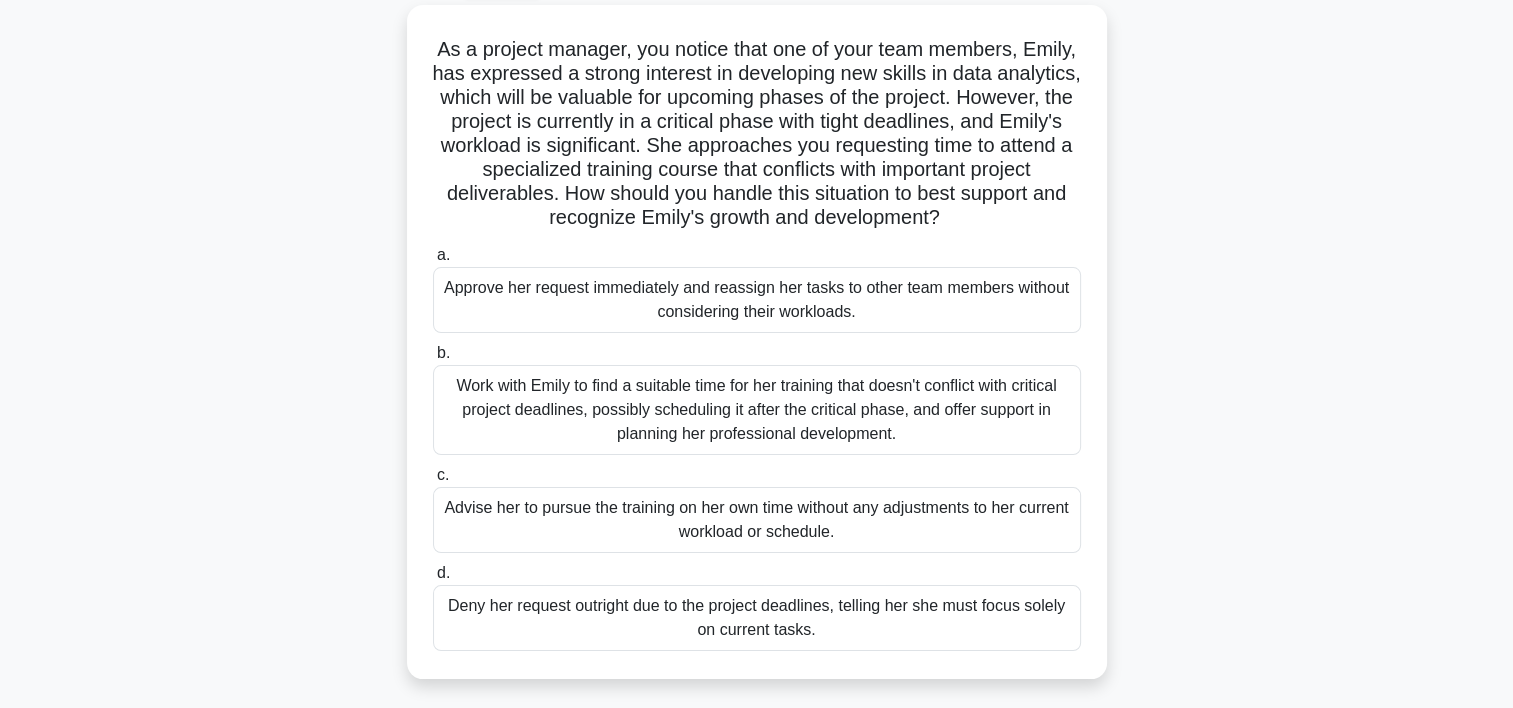 scroll, scrollTop: 0, scrollLeft: 0, axis: both 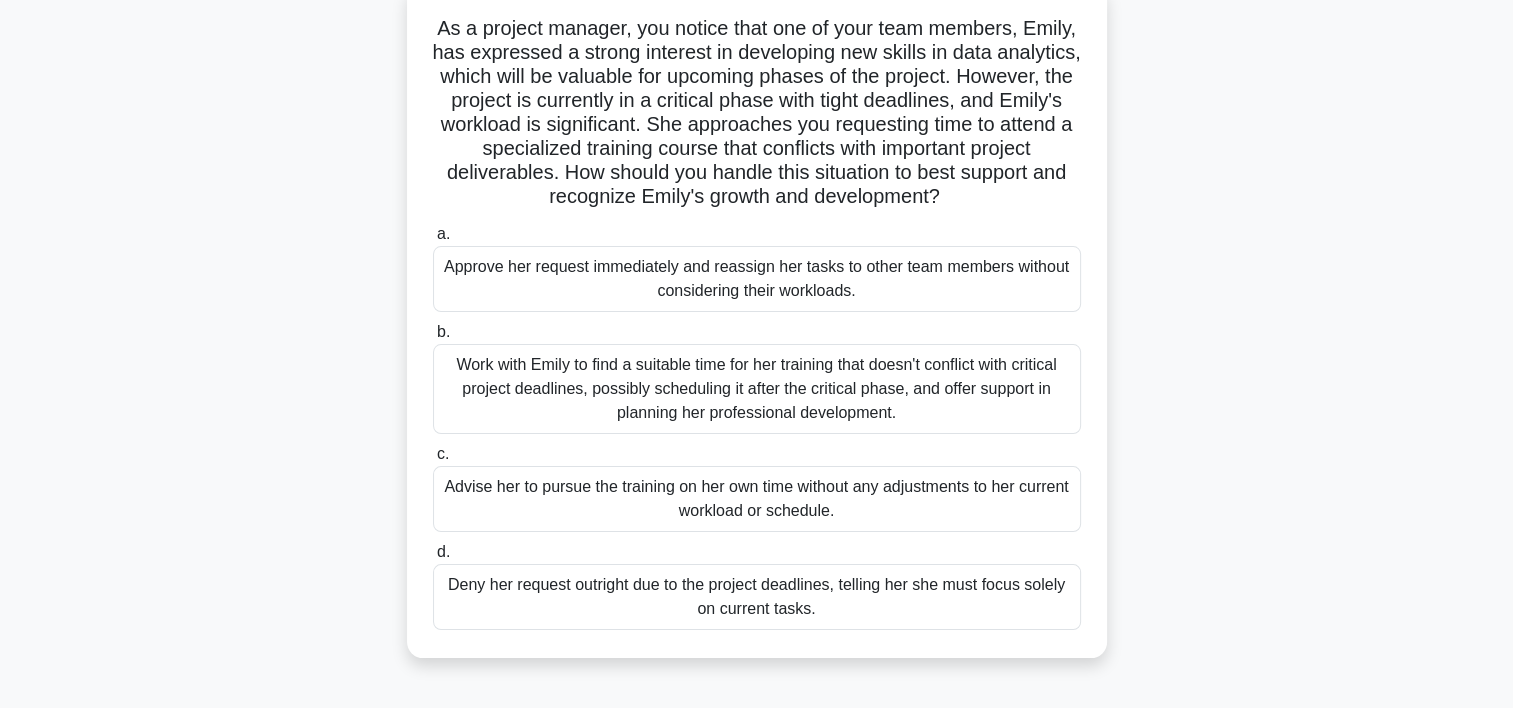 click on "Work with Emily to find a suitable time for her training that doesn't conflict with critical project deadlines, possibly scheduling it after the critical phase, and offer support in planning her professional development." at bounding box center (757, 389) 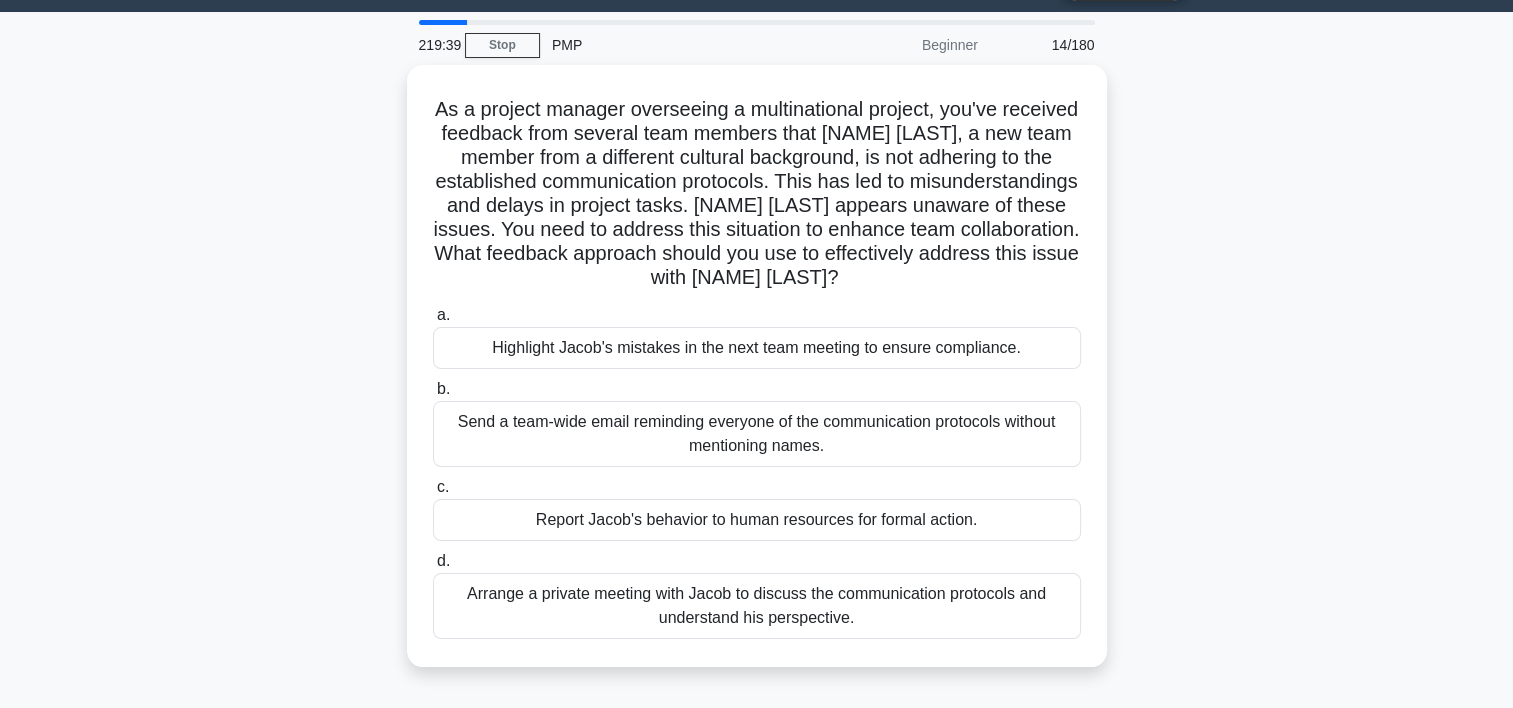 scroll, scrollTop: 0, scrollLeft: 0, axis: both 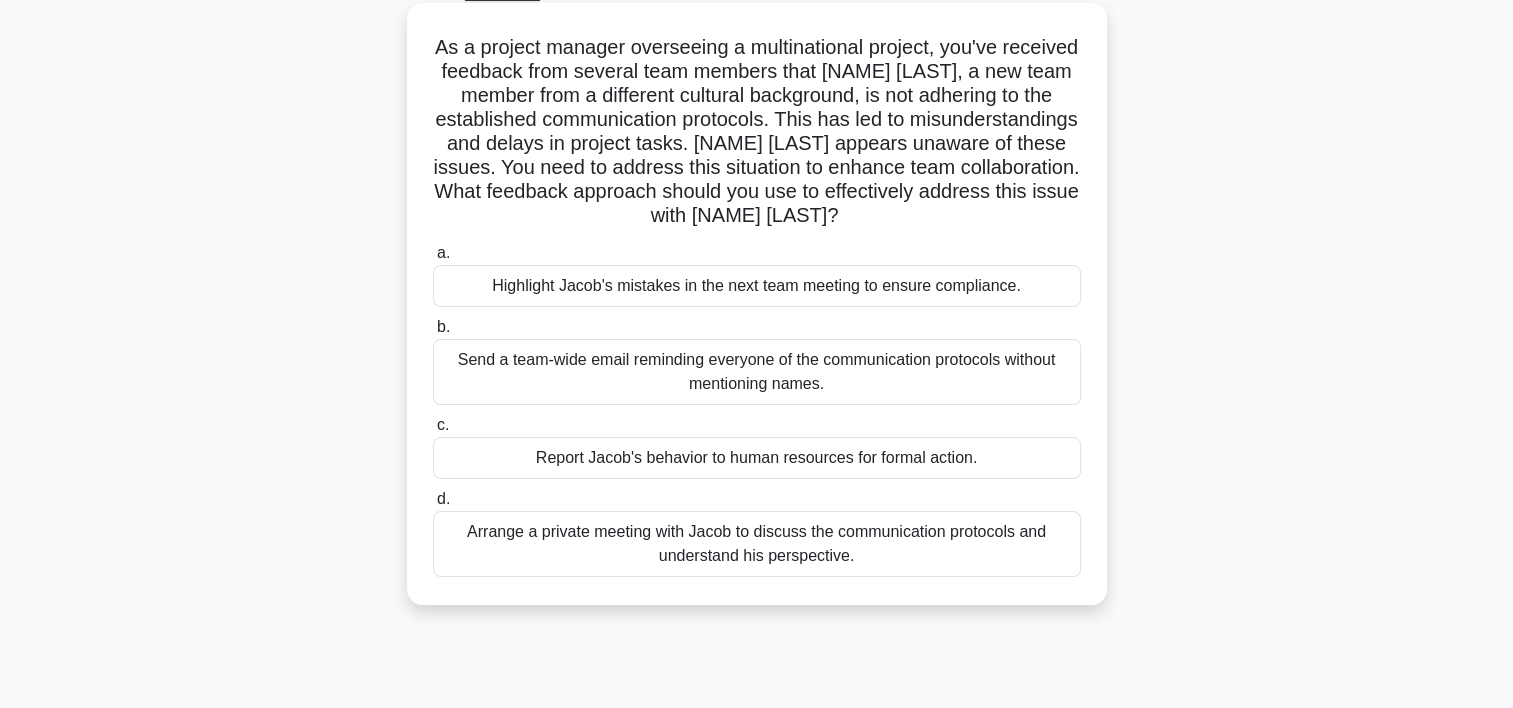 click on "Arrange a private meeting with Jacob to discuss the communication protocols and understand his perspective." at bounding box center [757, 544] 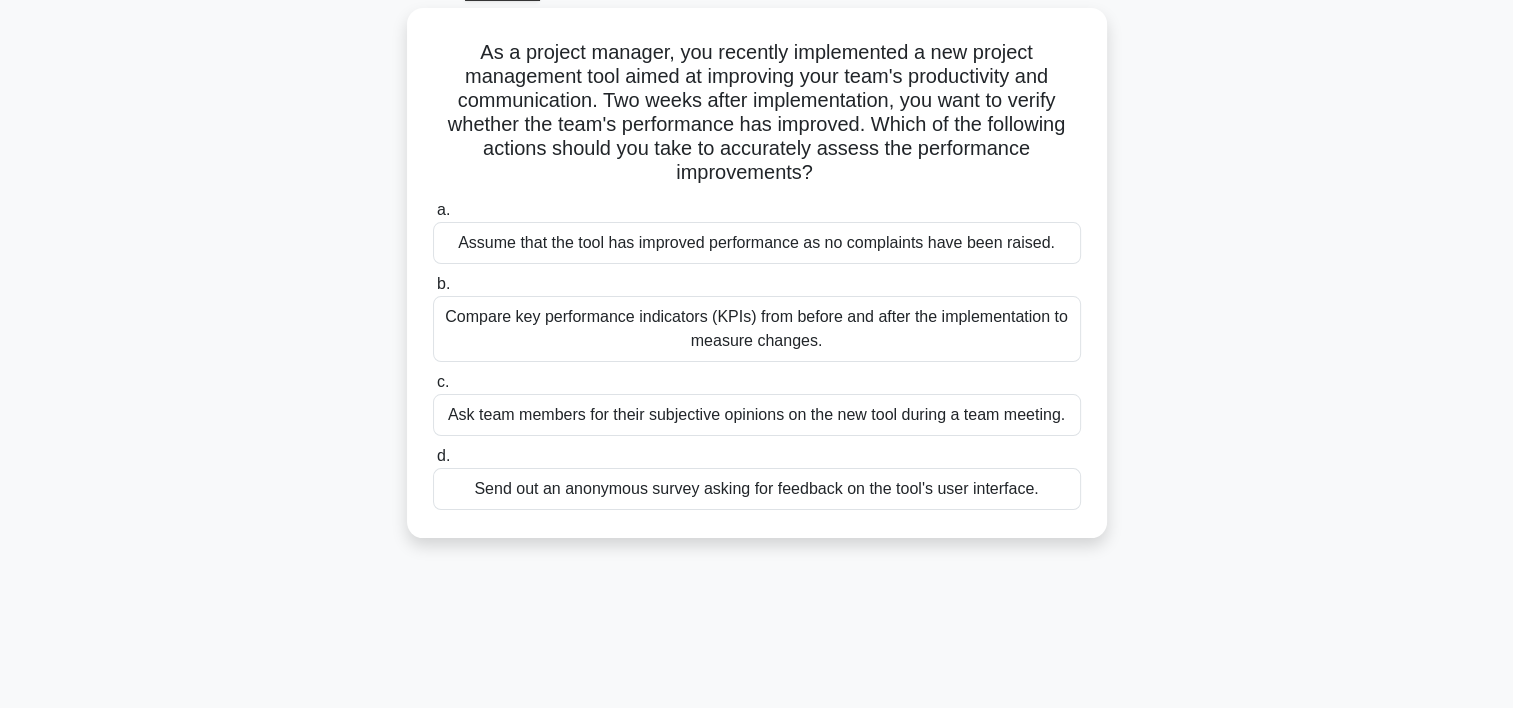 scroll, scrollTop: 0, scrollLeft: 0, axis: both 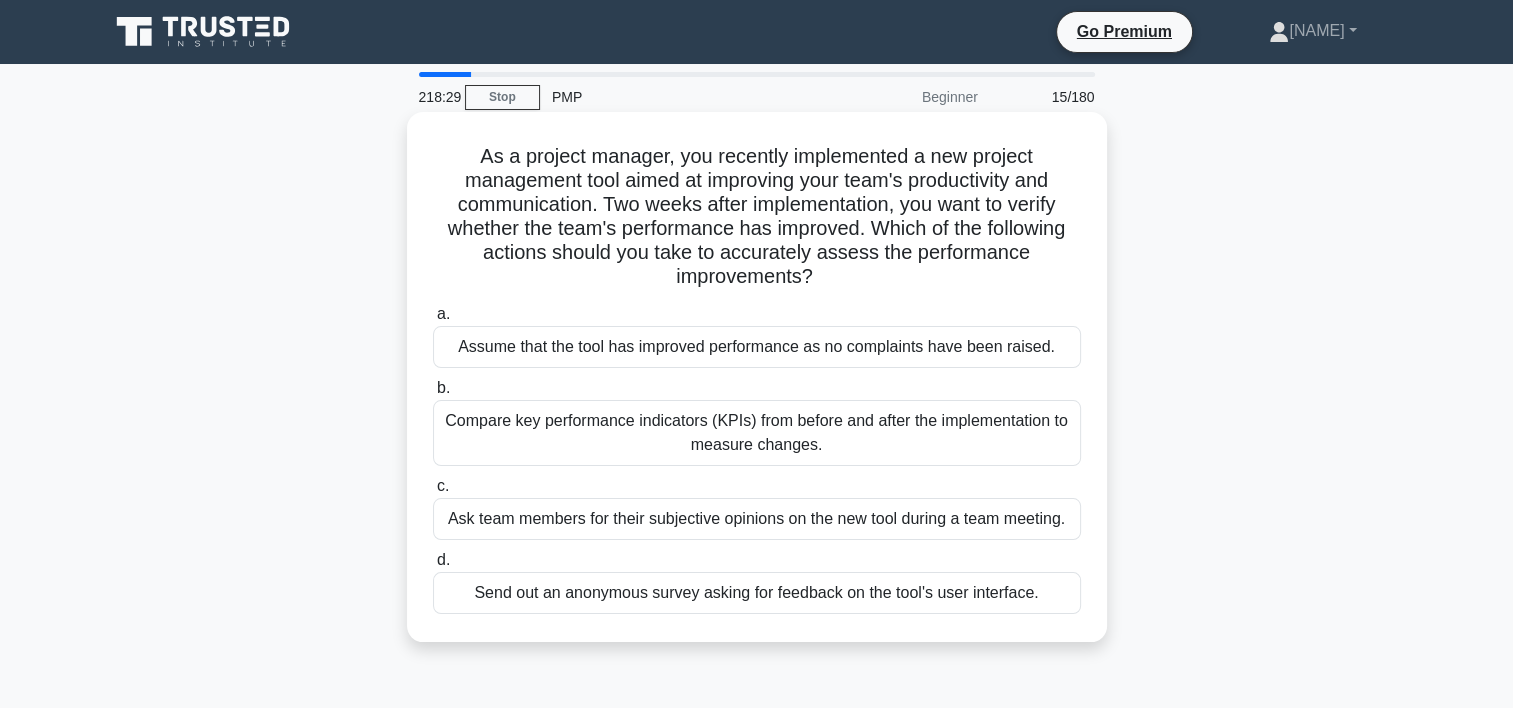 click on "Compare key performance indicators (KPIs) from before and after the implementation to measure changes." at bounding box center (757, 433) 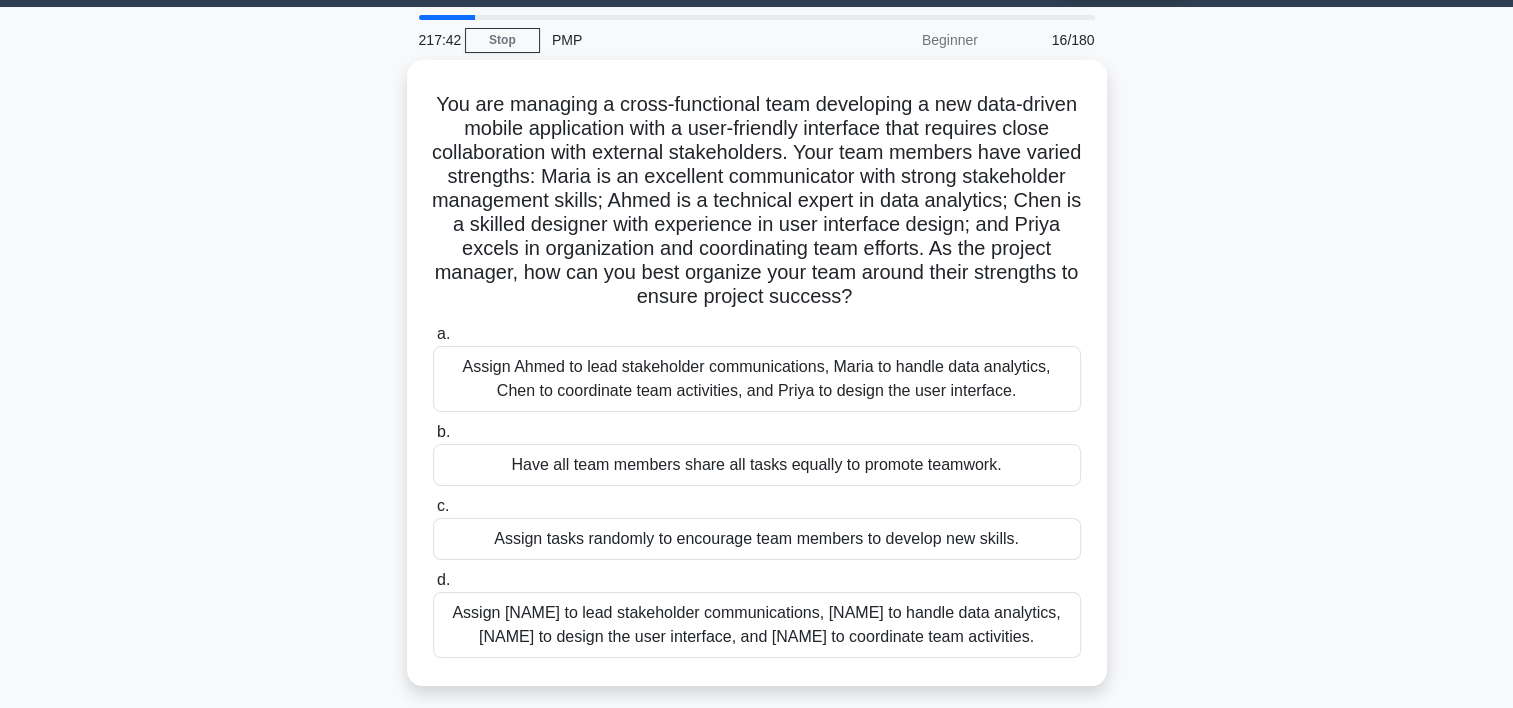 scroll, scrollTop: 65, scrollLeft: 0, axis: vertical 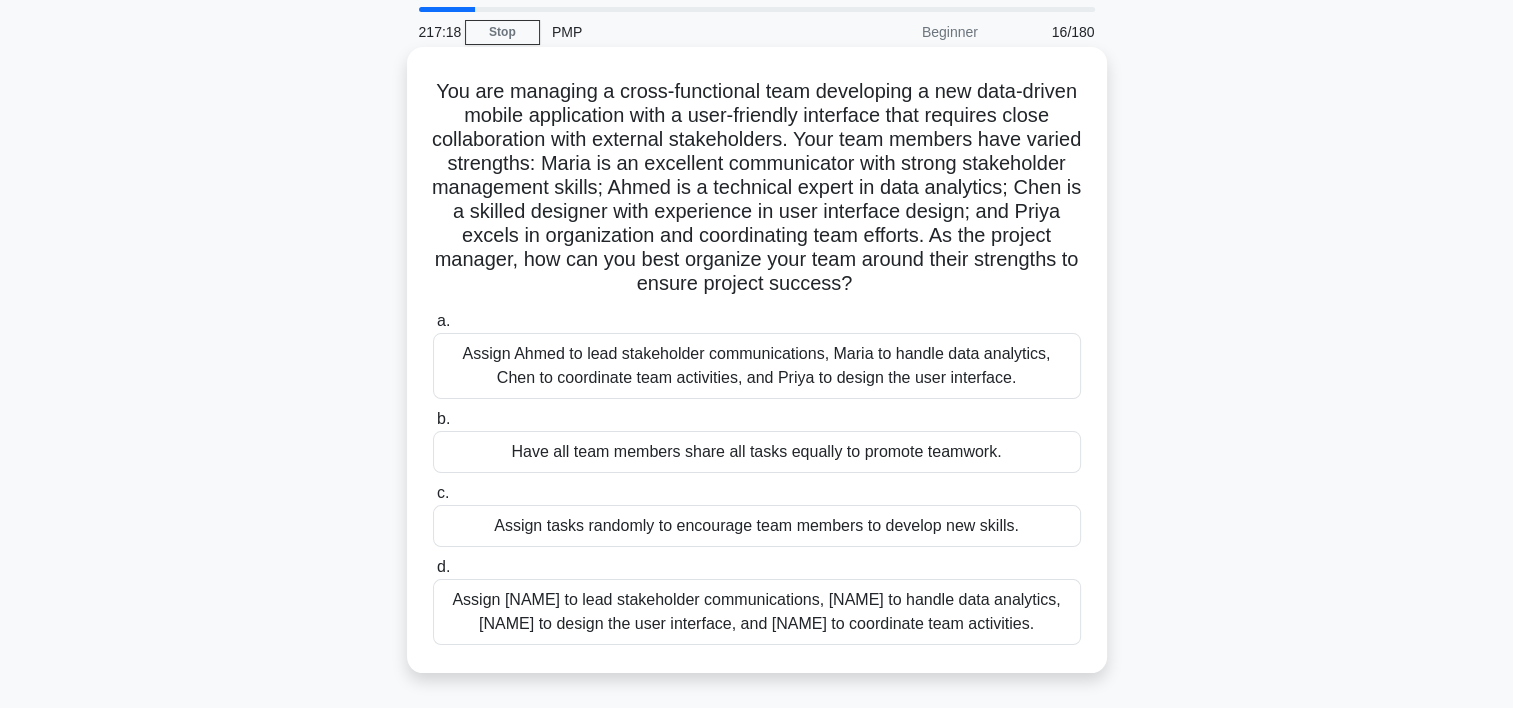 click on "Assign Maria to lead stakeholder communications, Ahmed to handle data analytics, Chen to design the user interface, and Priya to coordinate team activities." at bounding box center (757, 612) 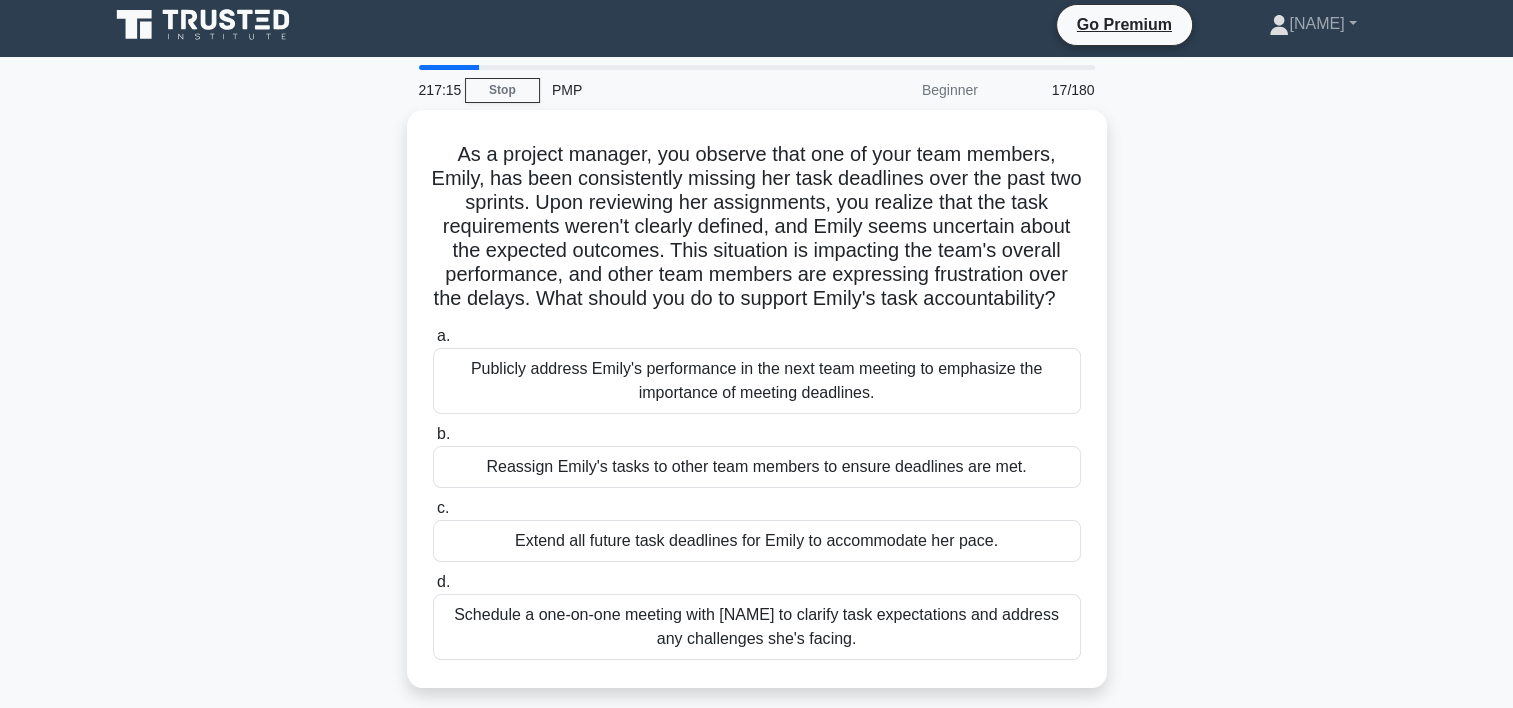 scroll, scrollTop: 0, scrollLeft: 0, axis: both 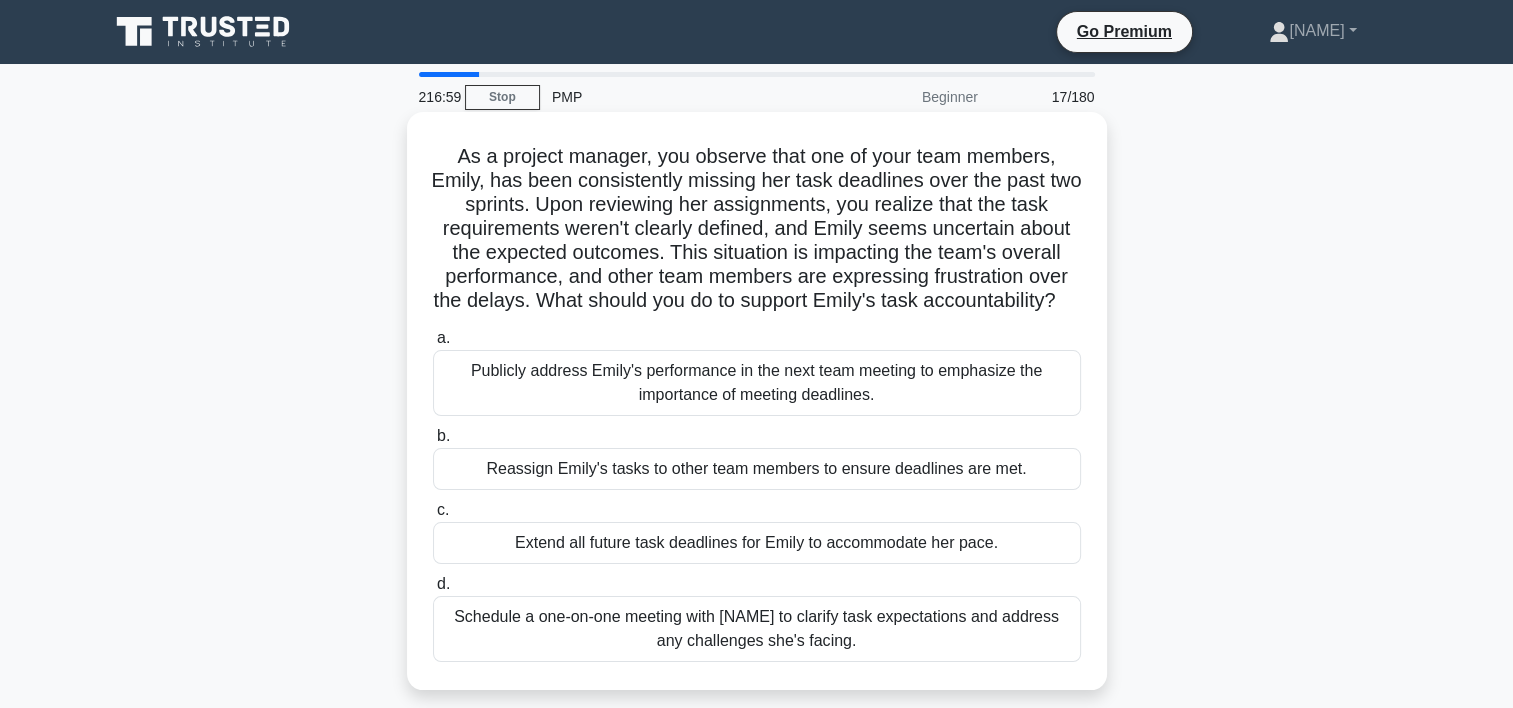 click on "Schedule a one-on-one meeting with Emily to clarify task expectations and address any challenges she's facing." at bounding box center (757, 629) 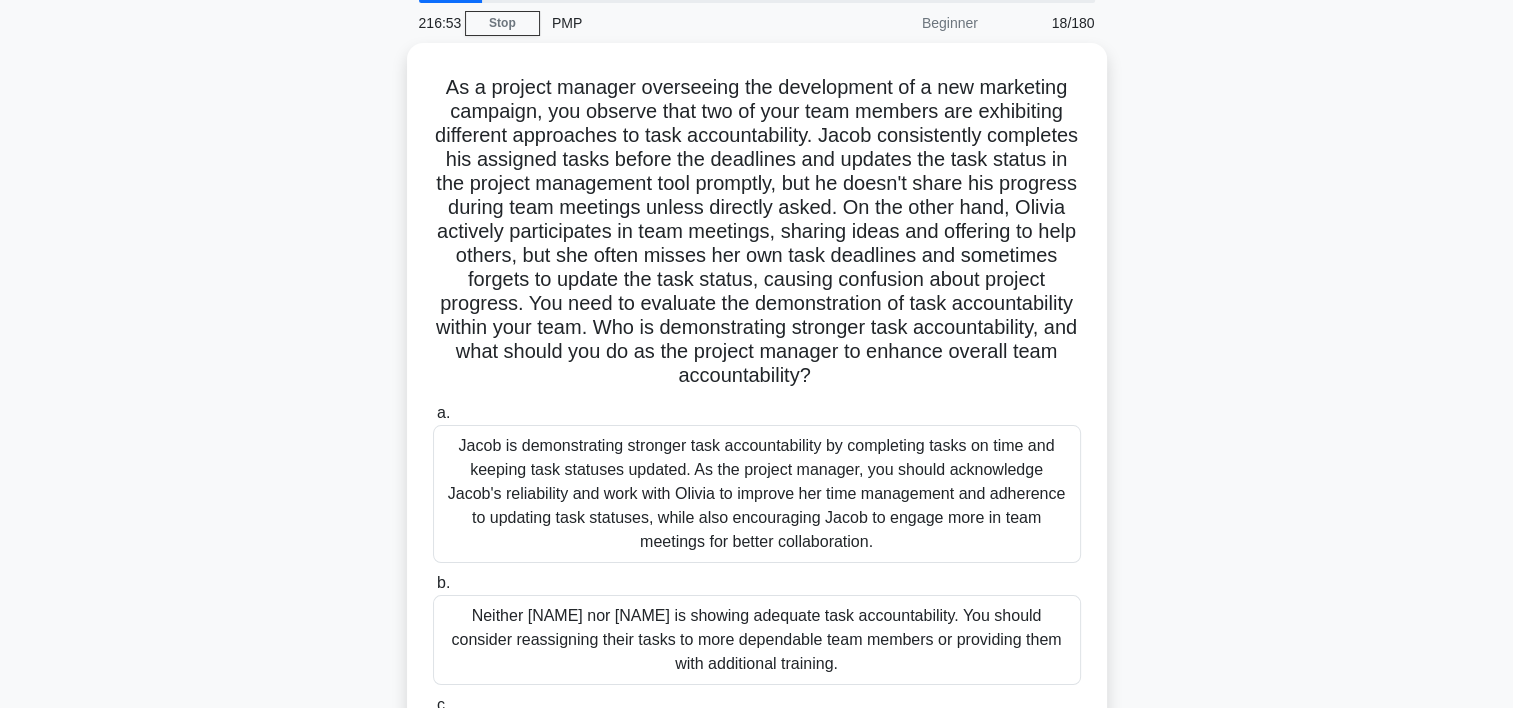 scroll, scrollTop: 160, scrollLeft: 0, axis: vertical 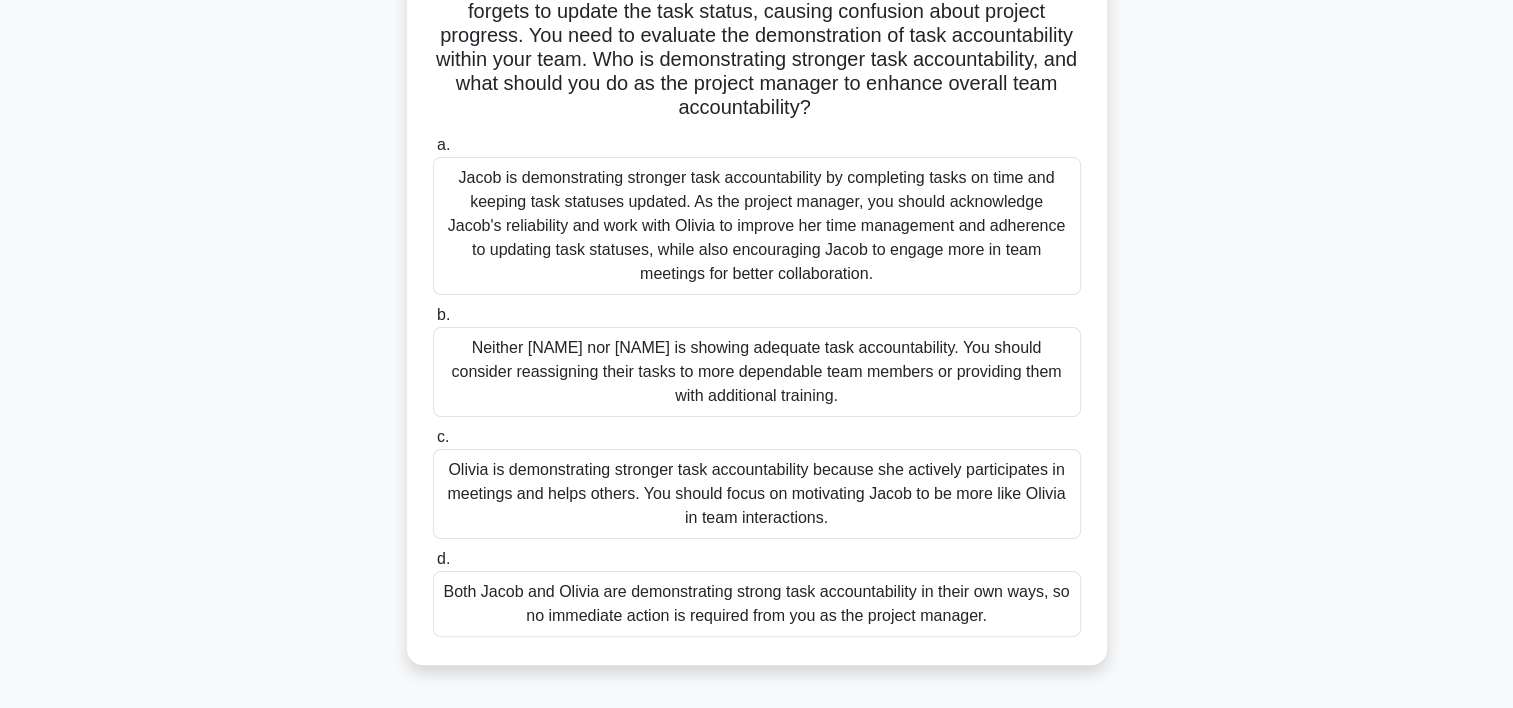 click on "Jacob is demonstrating stronger task accountability by completing tasks on time and keeping task statuses updated. As the project manager, you should acknowledge Jacob's reliability and work with Olivia to improve her time management and adherence to updating task statuses, while also encouraging Jacob to engage more in team meetings for better collaboration." at bounding box center (757, 226) 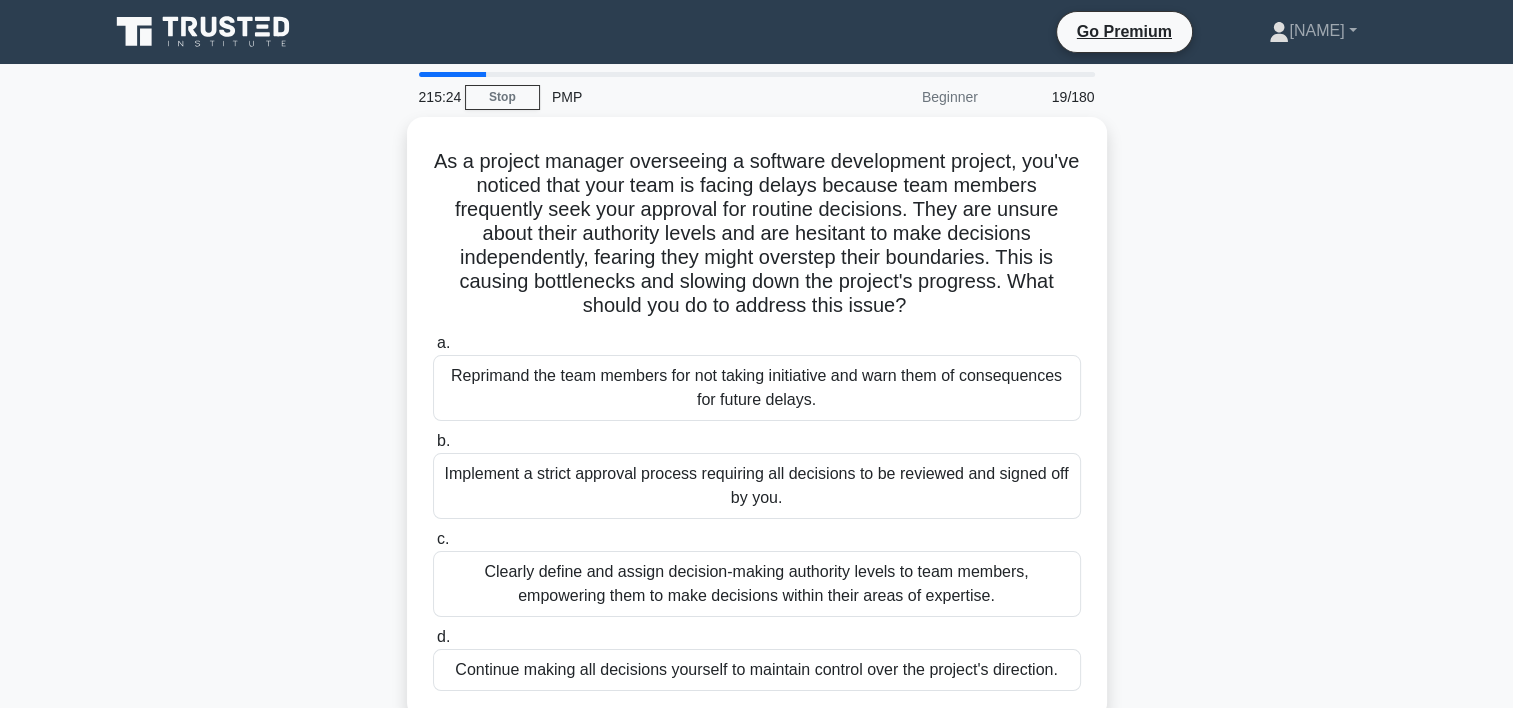 scroll, scrollTop: 0, scrollLeft: 0, axis: both 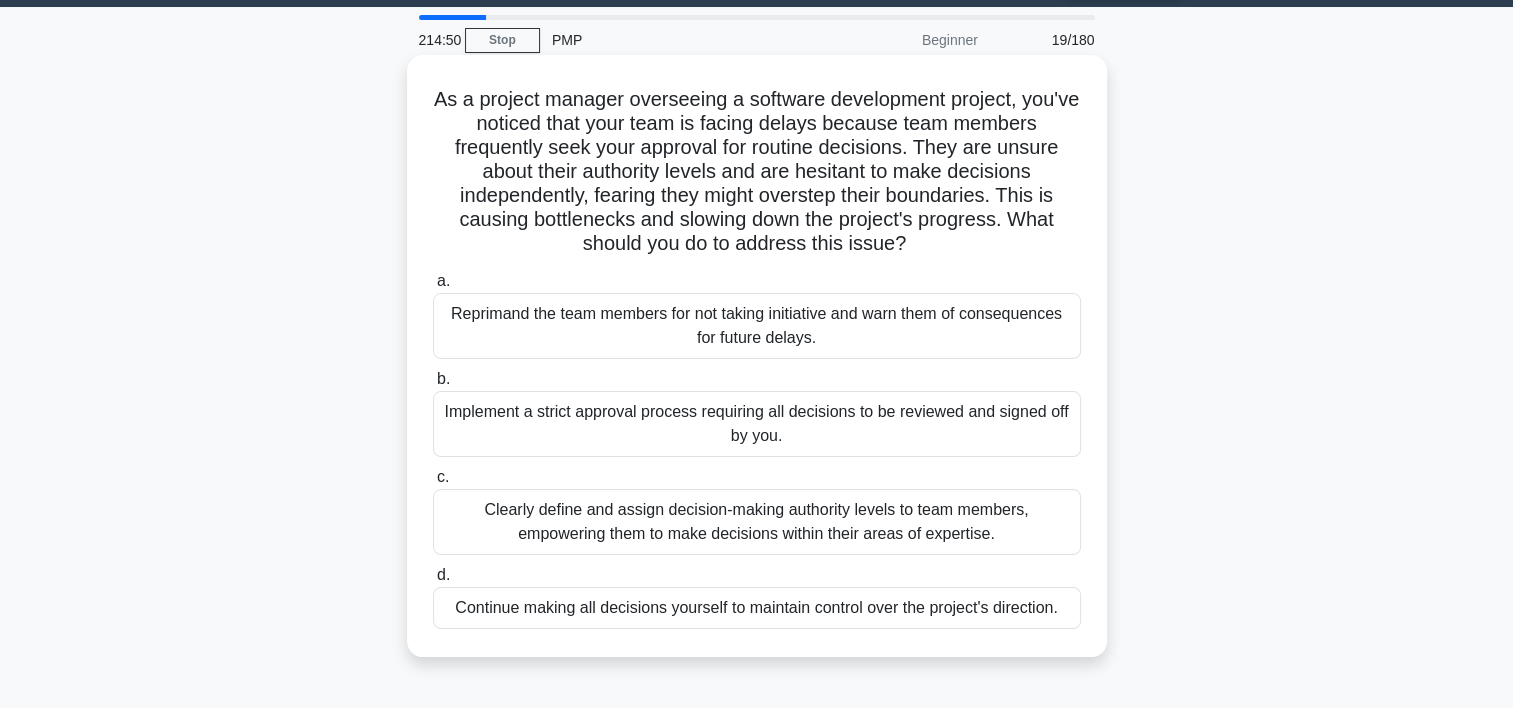 click on "Clearly define and assign decision-making authority levels to team members, empowering them to make decisions within their areas of expertise." at bounding box center [757, 522] 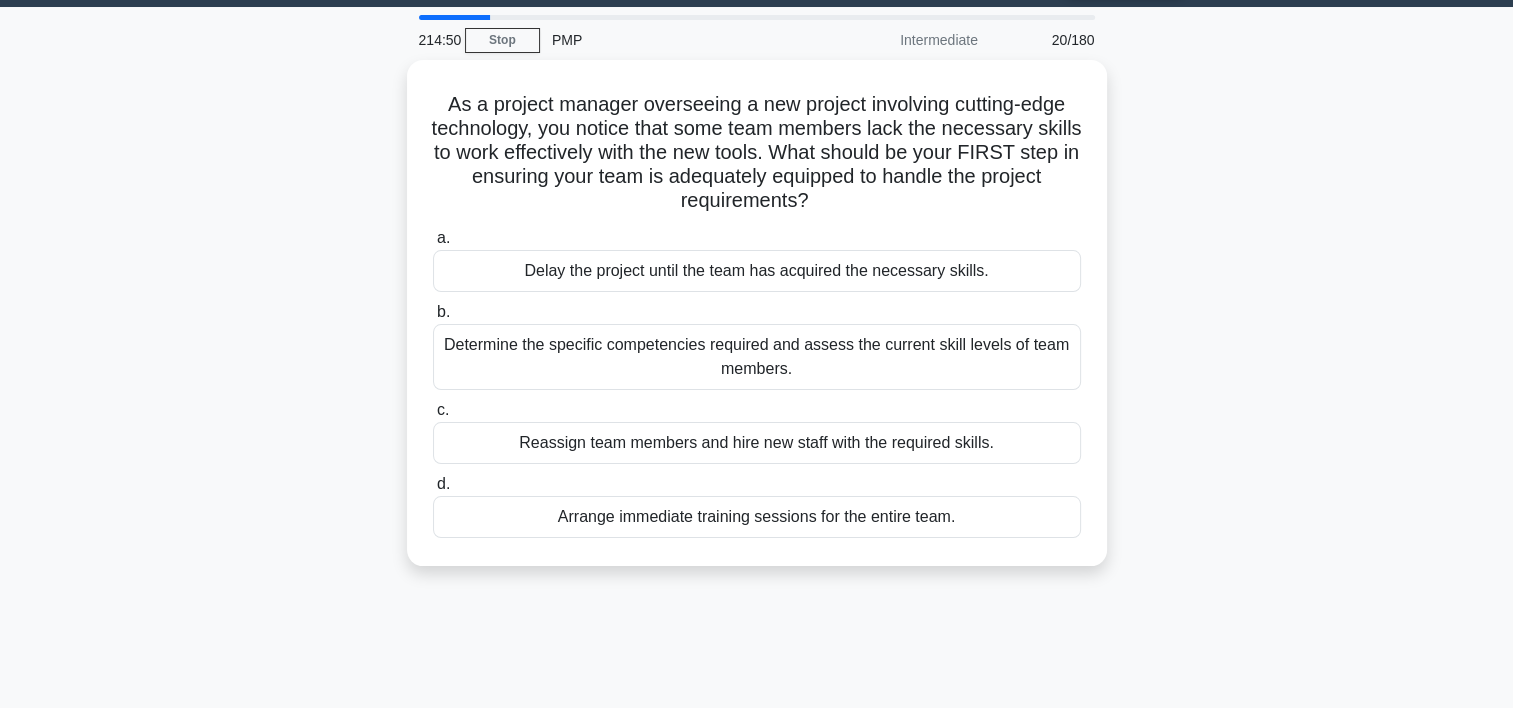 scroll, scrollTop: 0, scrollLeft: 0, axis: both 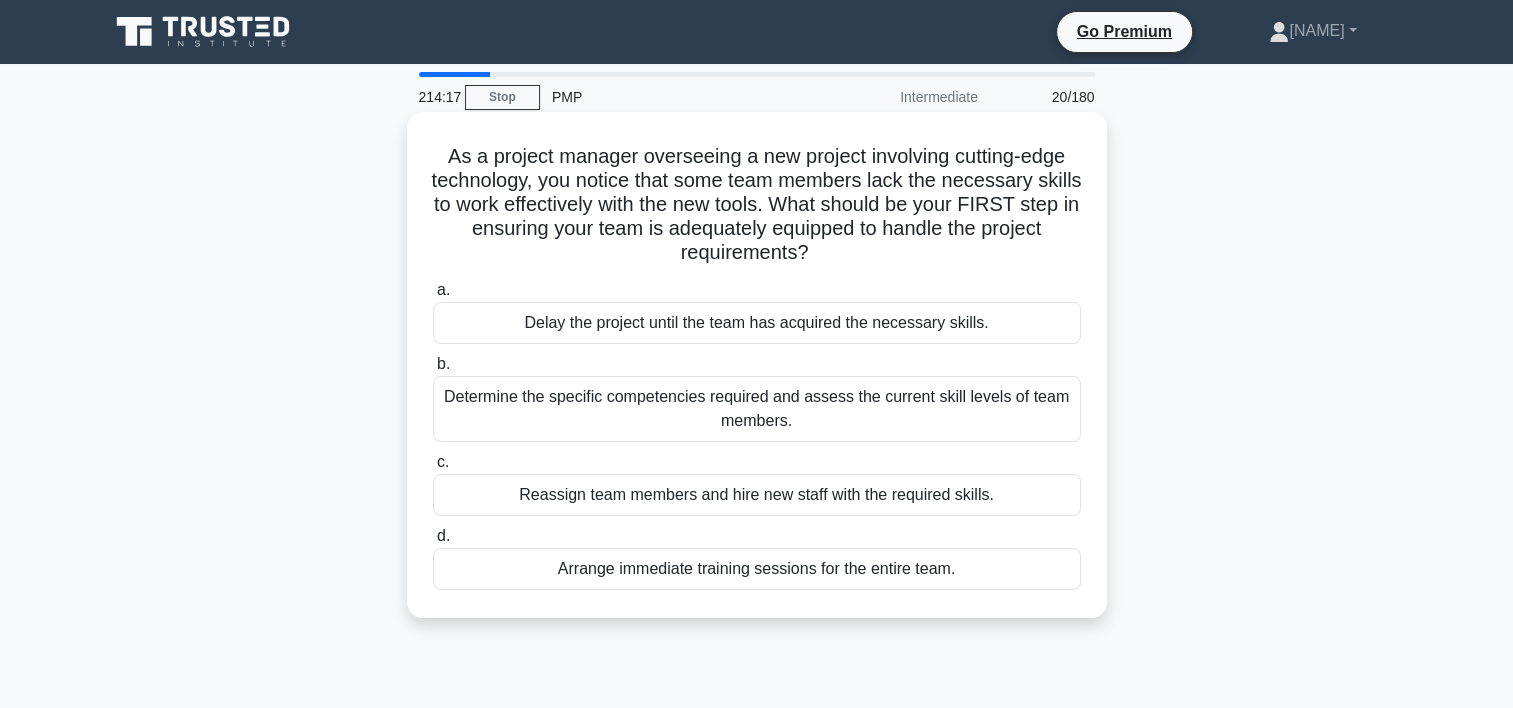 click on "Determine the specific competencies required and assess the current skill levels of team members." at bounding box center (757, 409) 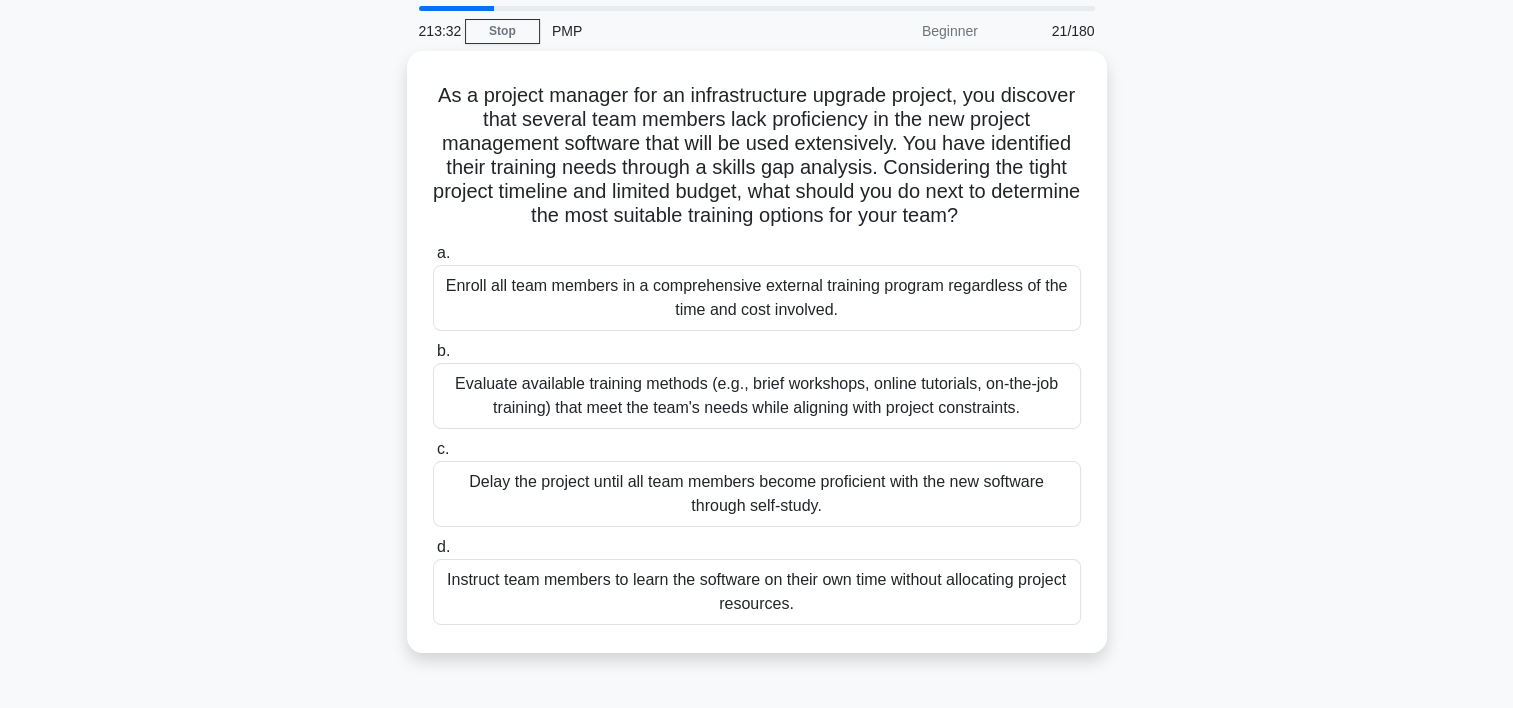 scroll, scrollTop: 74, scrollLeft: 0, axis: vertical 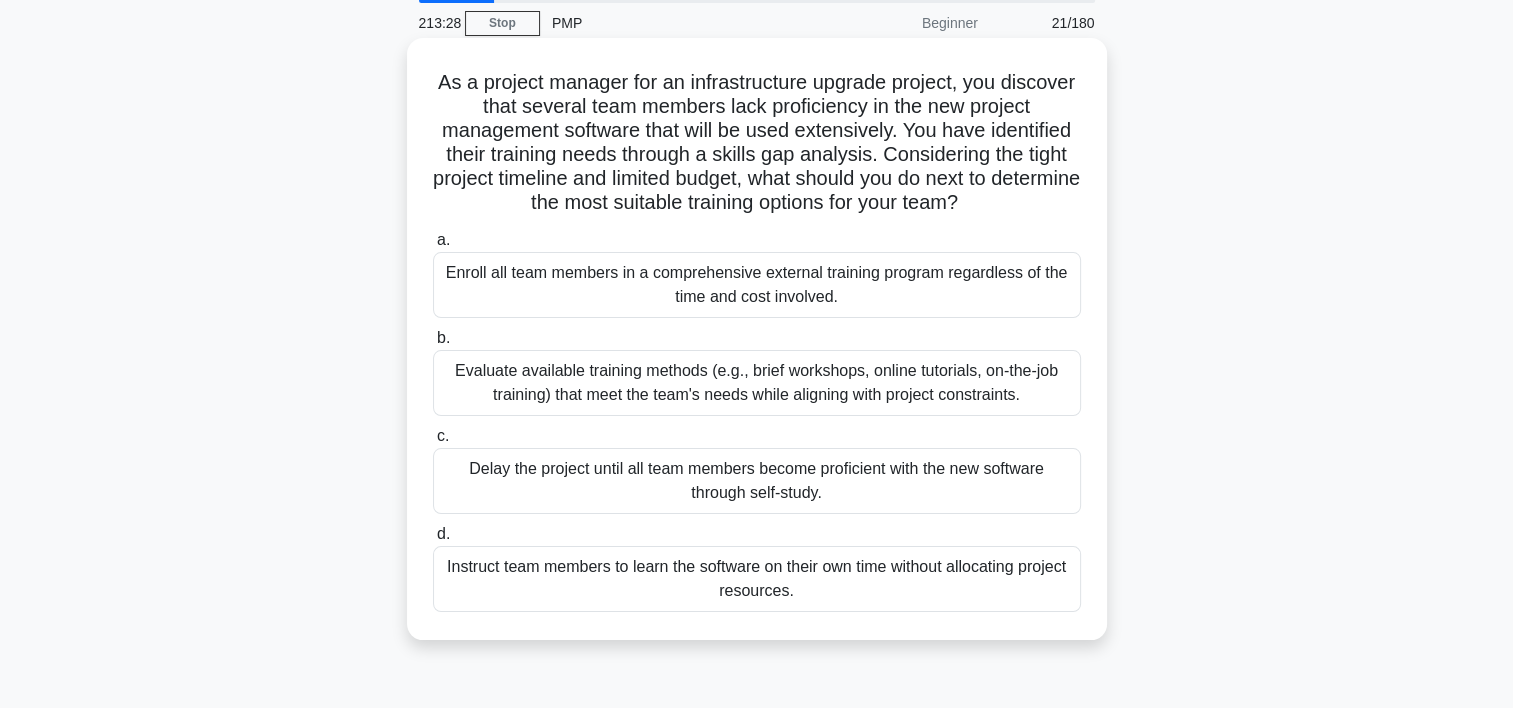 click on "Evaluate available training methods (e.g., brief workshops, online tutorials, on-the-job training) that meet the team's needs while aligning with project constraints." at bounding box center (757, 383) 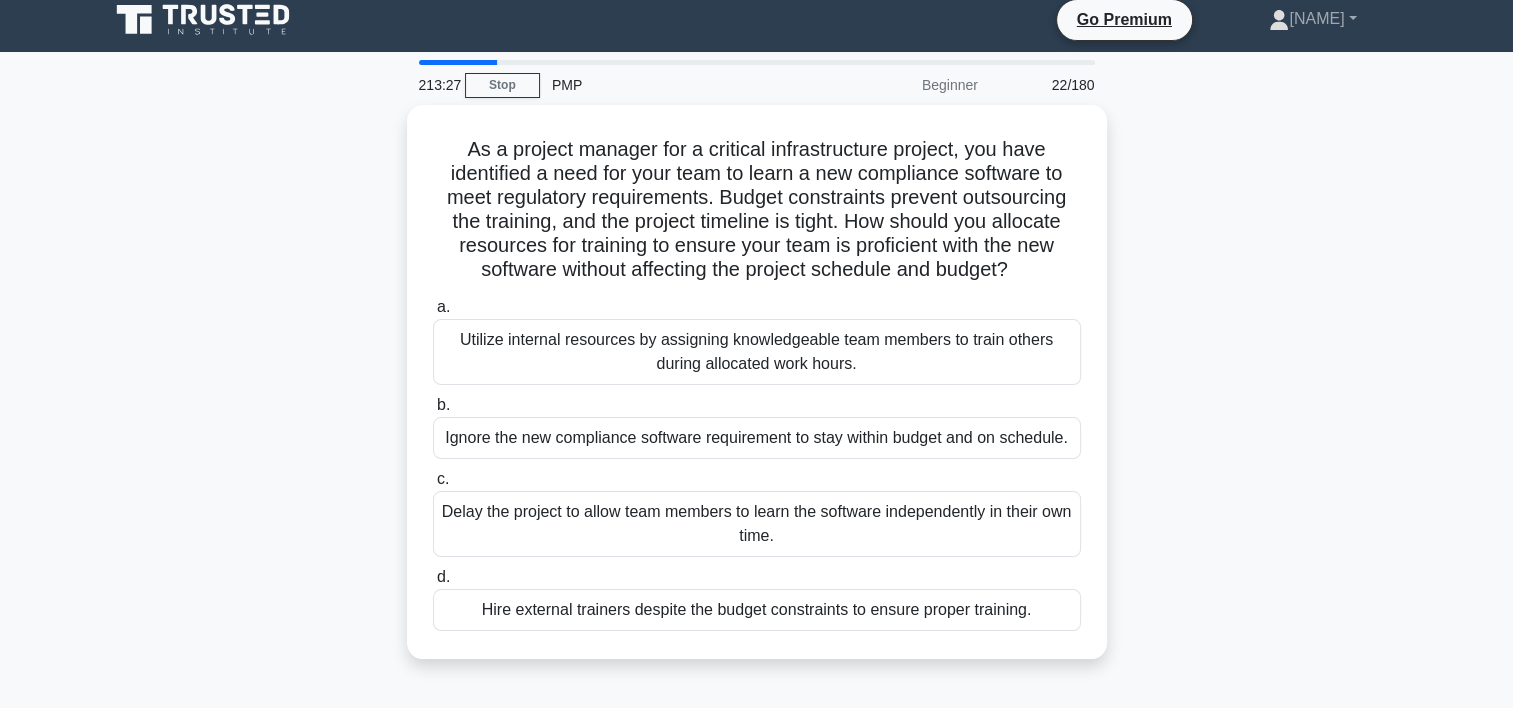 scroll, scrollTop: 0, scrollLeft: 0, axis: both 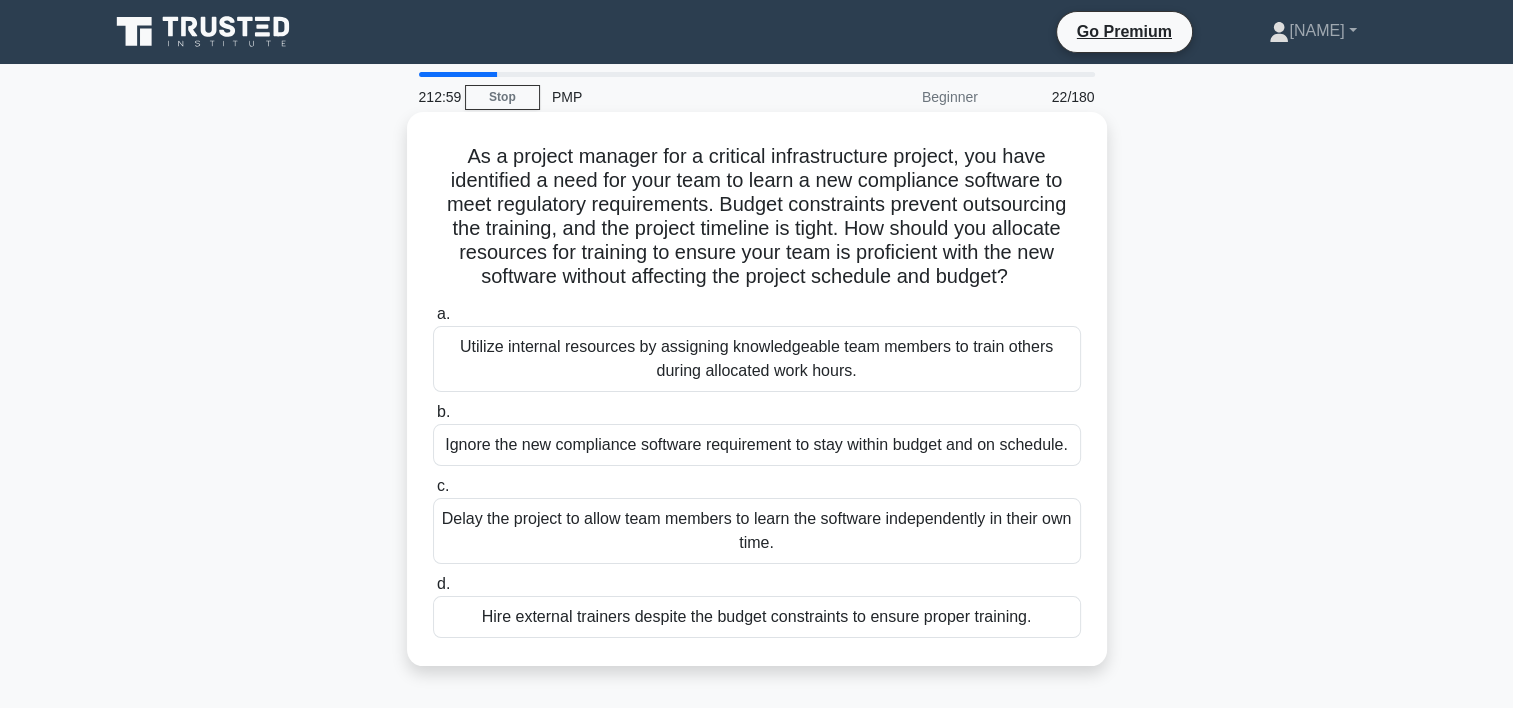 click on "Utilize internal resources by assigning knowledgeable team members to train others during allocated work hours." at bounding box center [757, 359] 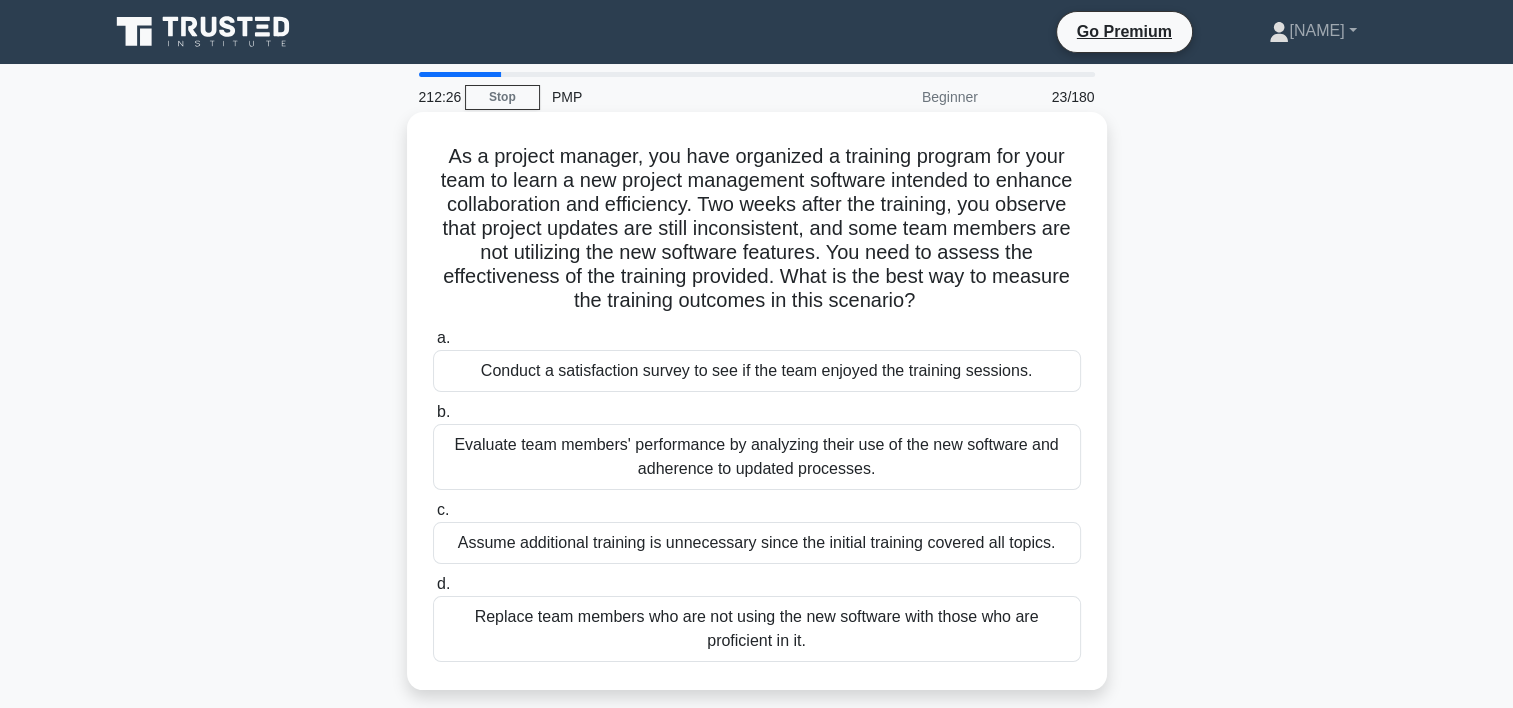 click on "Evaluate team members' performance by analyzing their use of the new software and adherence to updated processes." at bounding box center [757, 457] 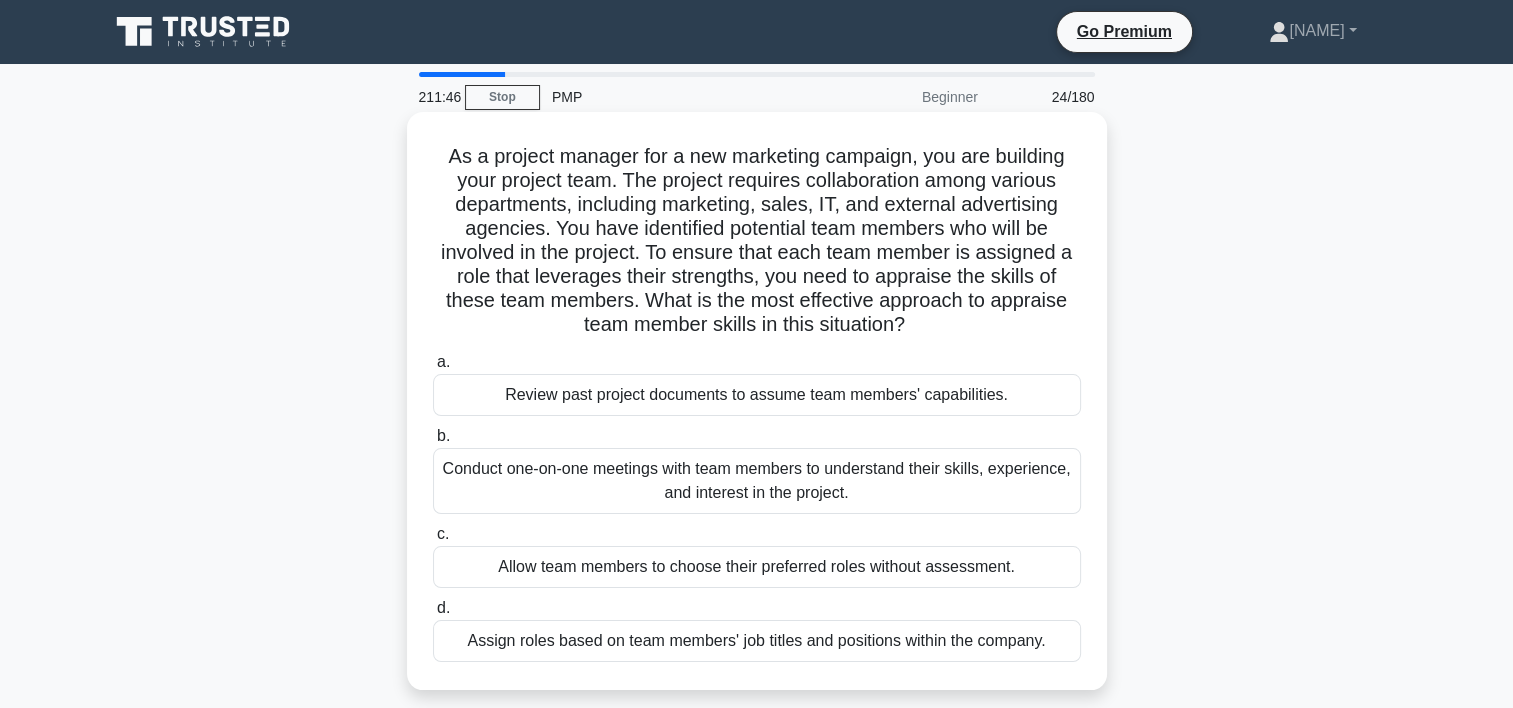 click on "Conduct one-on-one meetings with team members to understand their skills, experience, and interest in the project." at bounding box center (757, 481) 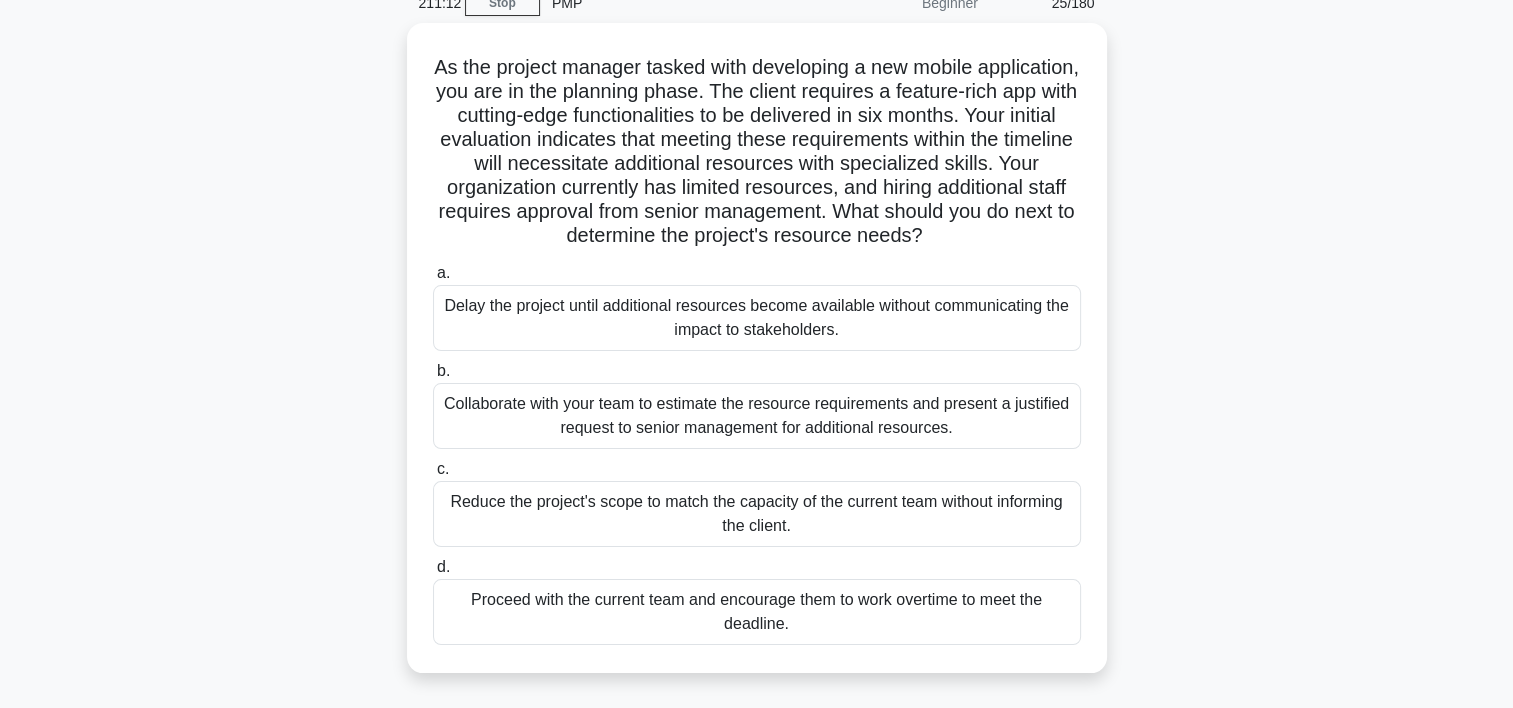 scroll, scrollTop: 98, scrollLeft: 0, axis: vertical 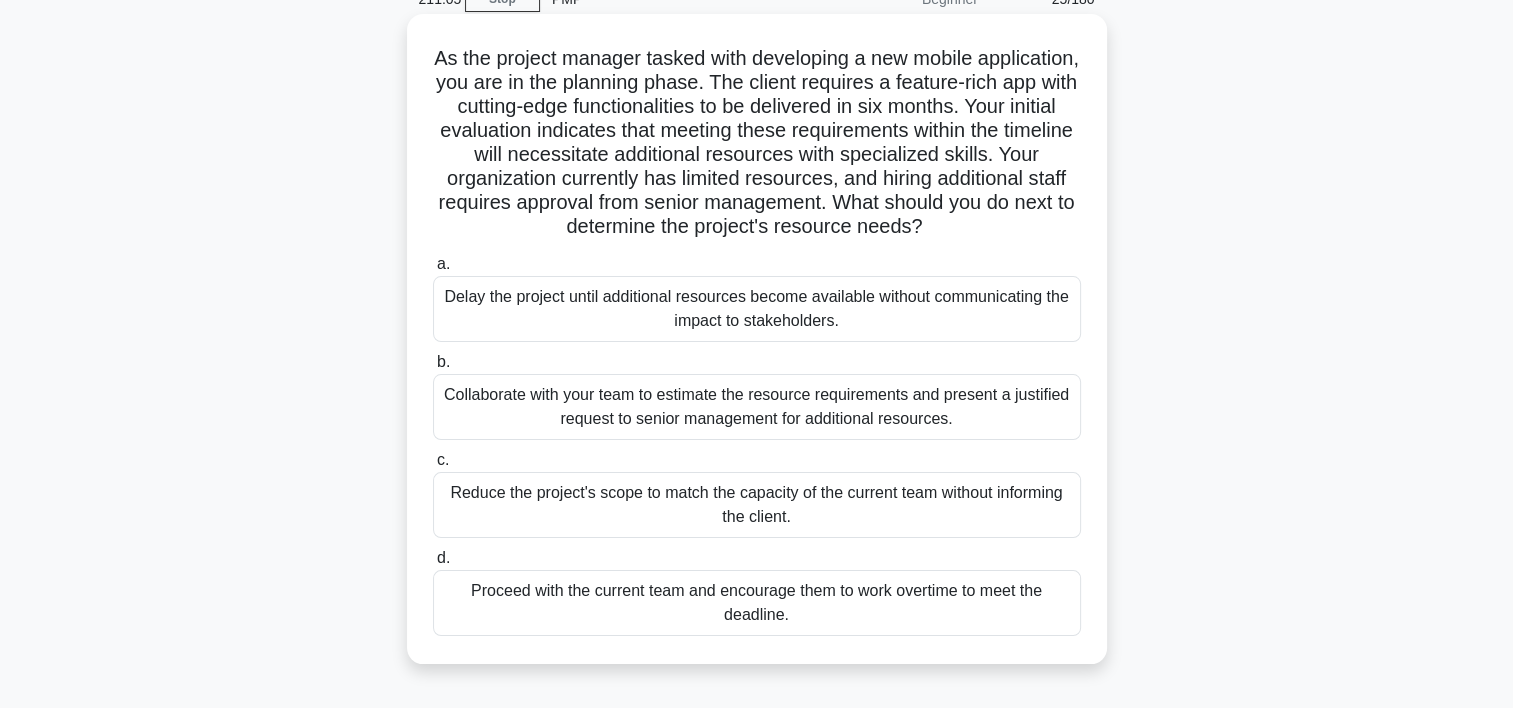 click on "Collaborate with your team to estimate the resource requirements and present a justified request to senior management for additional resources." at bounding box center (757, 407) 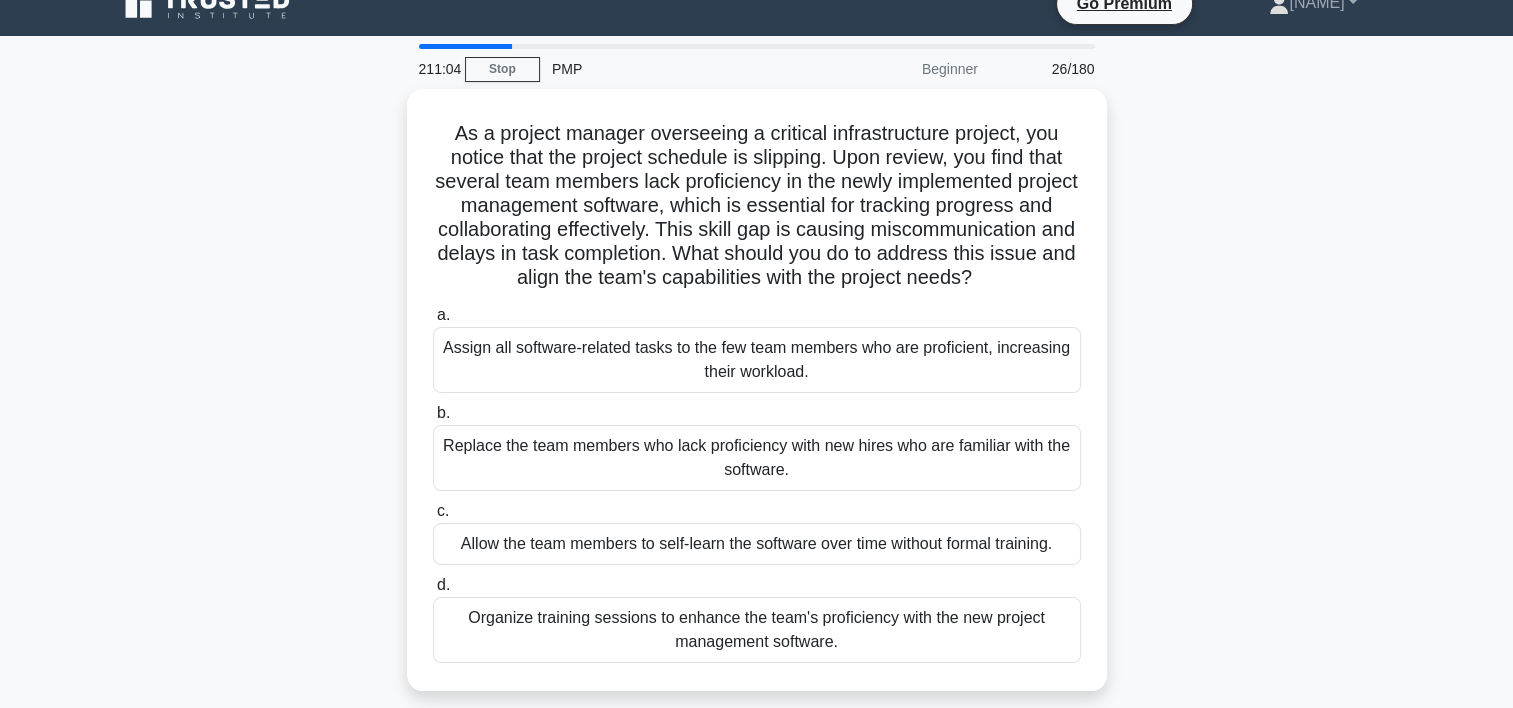 scroll, scrollTop: 0, scrollLeft: 0, axis: both 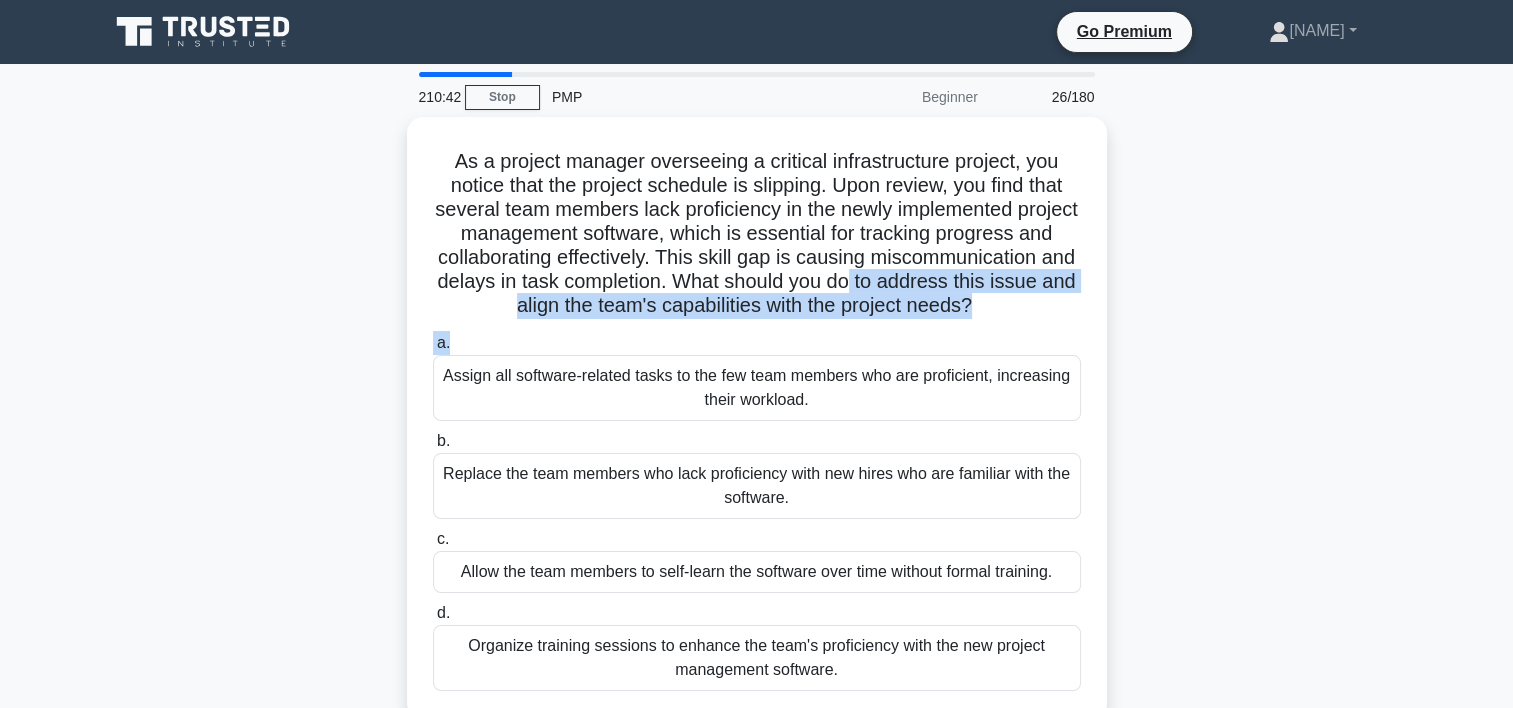 drag, startPoint x: 1510, startPoint y: 280, endPoint x: 1523, endPoint y: 350, distance: 71.19691 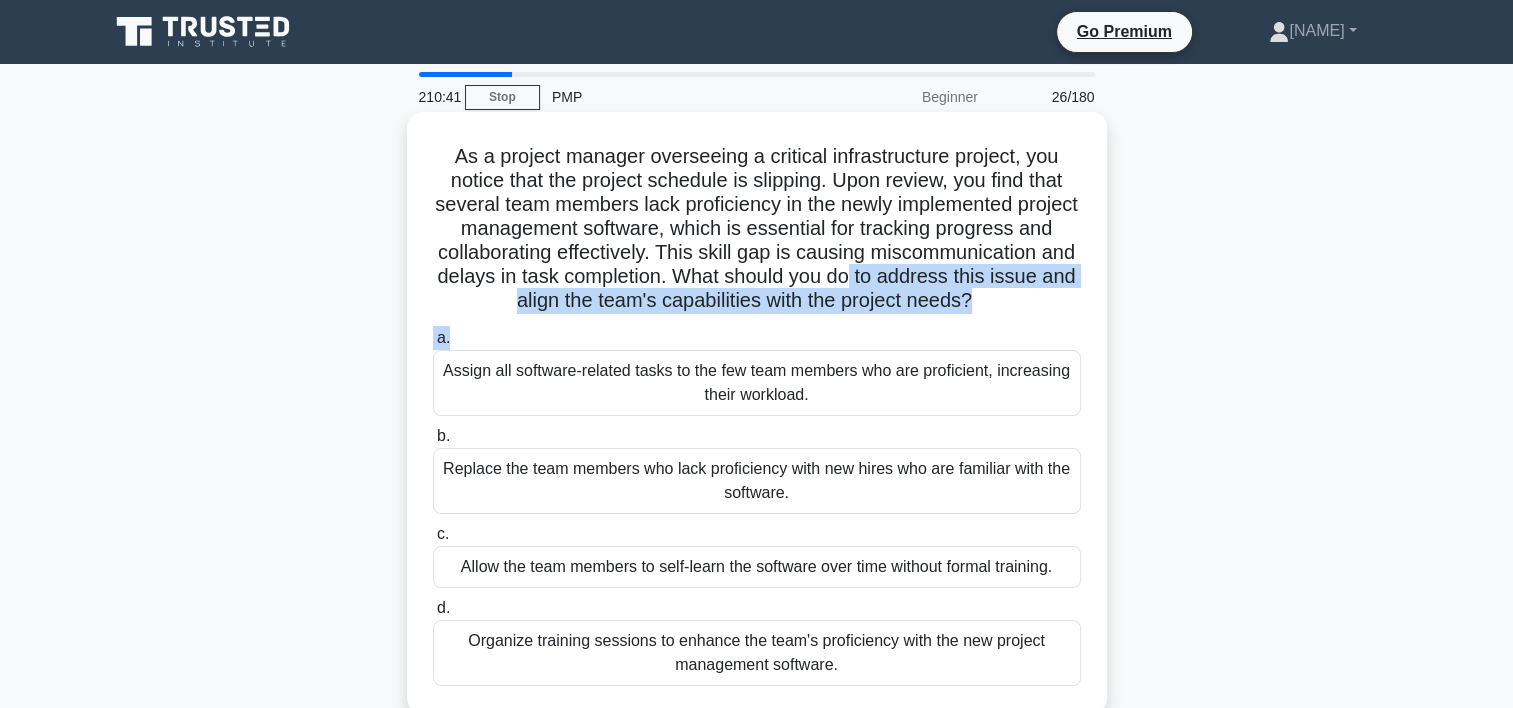 click on "As a project manager overseeing a critical infrastructure project, you notice that the project schedule is slipping. Upon review, you find that several team members lack proficiency in the newly implemented project management software, which is essential for tracking progress and collaborating effectively. This skill gap is causing miscommunication and delays in task completion. What should you do to address this issue and align the team's capabilities with the project needs?
.spinner_0XTQ{transform-origin:center;animation:spinner_y6GP .75s linear infinite}@keyframes spinner_y6GP{100%{transform:rotate(360deg)}}
a." at bounding box center [757, 413] 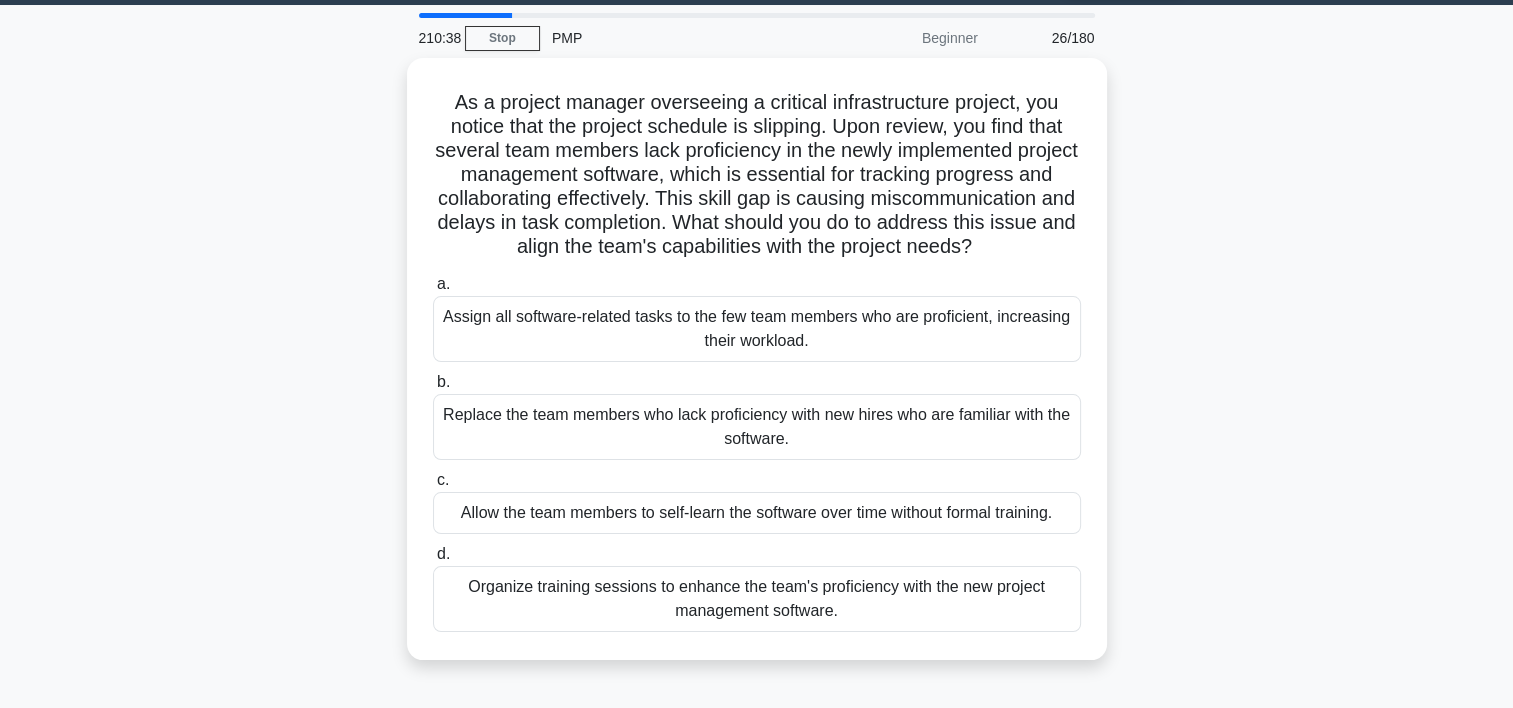 scroll, scrollTop: 73, scrollLeft: 0, axis: vertical 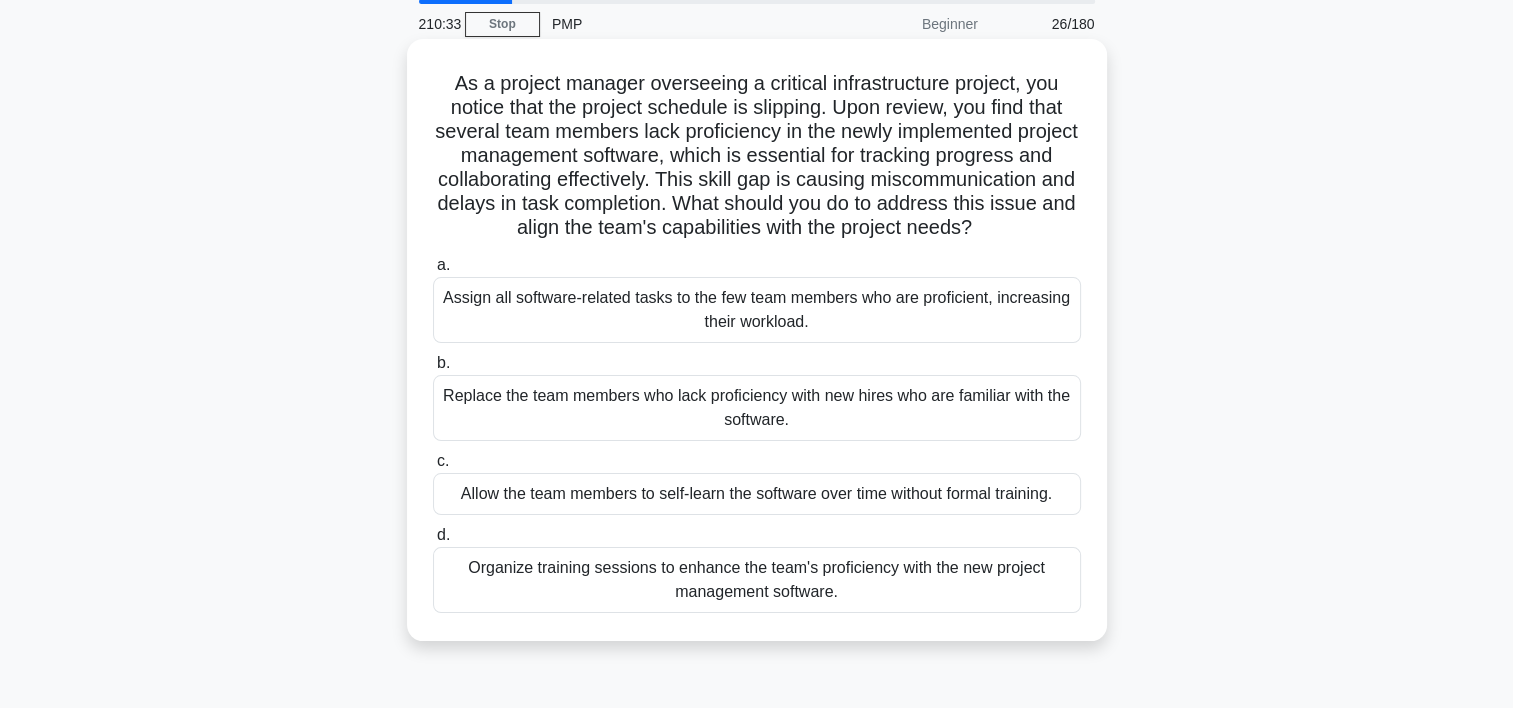 click on "Organize training sessions to enhance the team's proficiency with the new project management software." at bounding box center (757, 580) 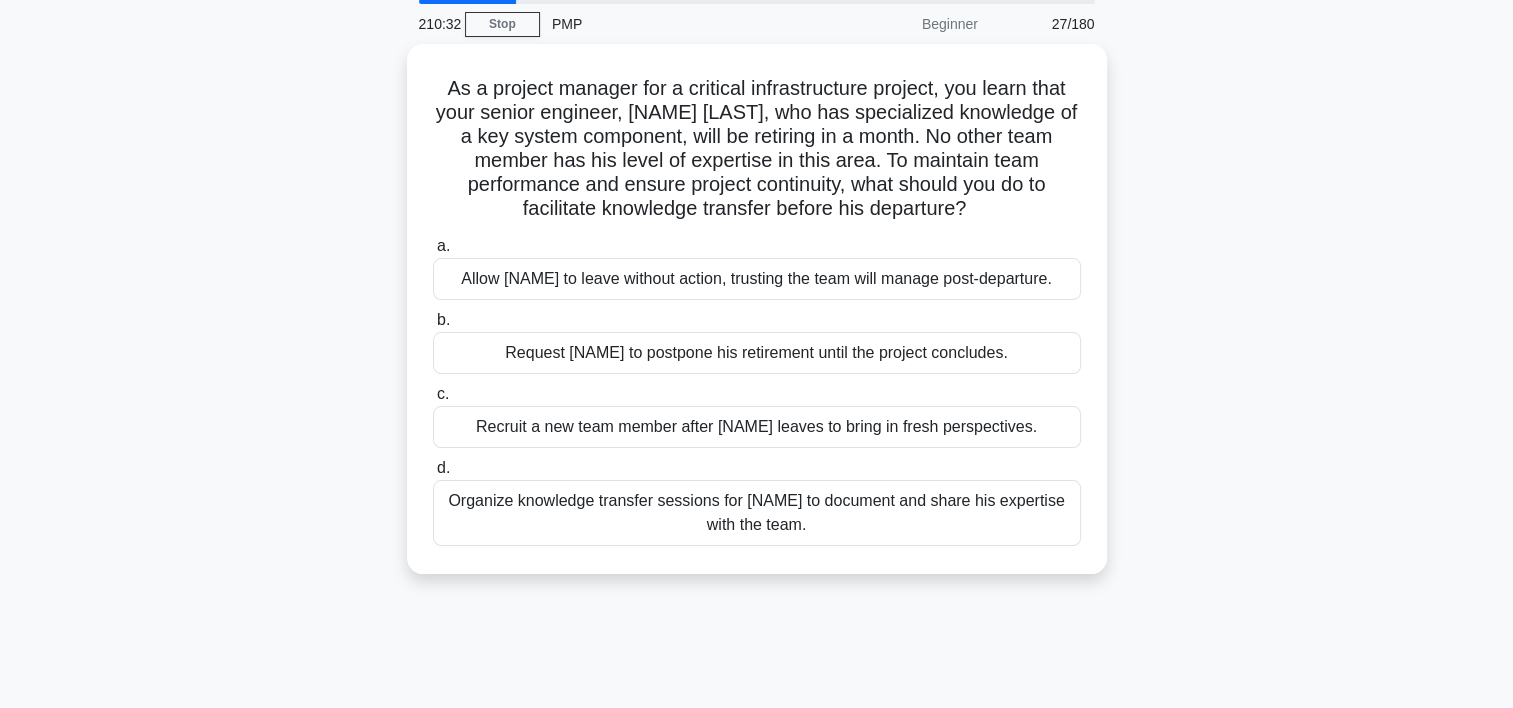 scroll, scrollTop: 0, scrollLeft: 0, axis: both 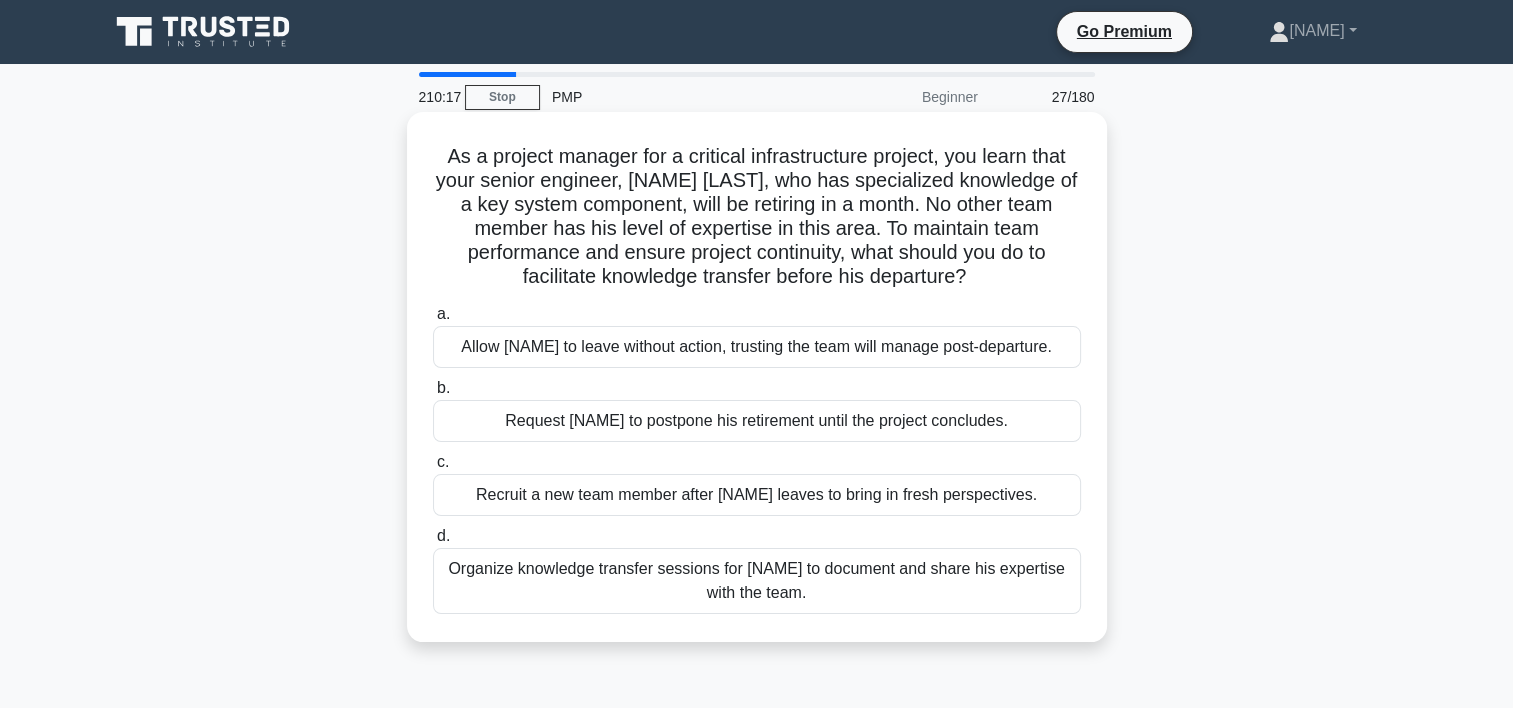 click on "Organize knowledge transfer sessions for Daniel to document and share his expertise with the team." at bounding box center [757, 581] 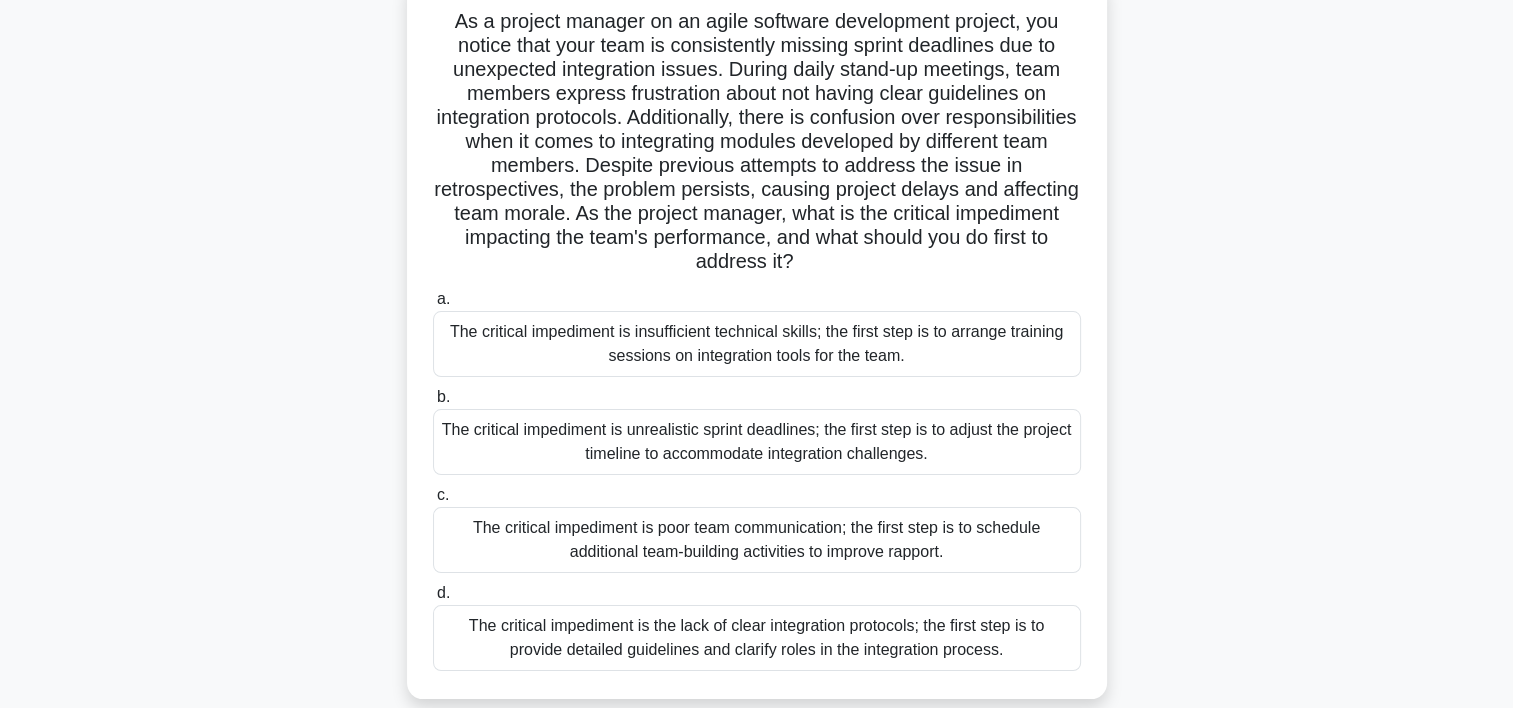 scroll, scrollTop: 144, scrollLeft: 0, axis: vertical 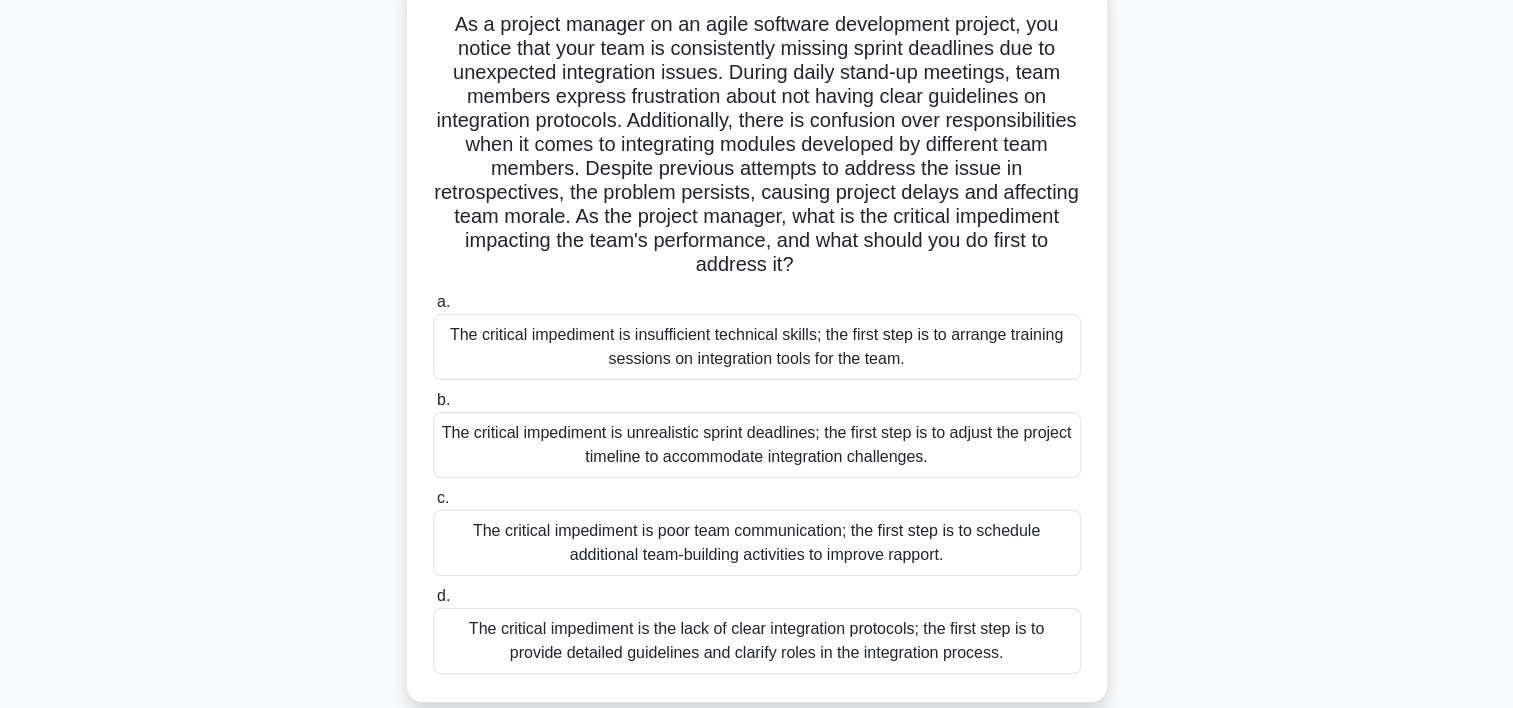 click on "The critical impediment is the lack of clear integration protocols; the first step is to provide detailed guidelines and clarify roles in the integration process." at bounding box center (757, 641) 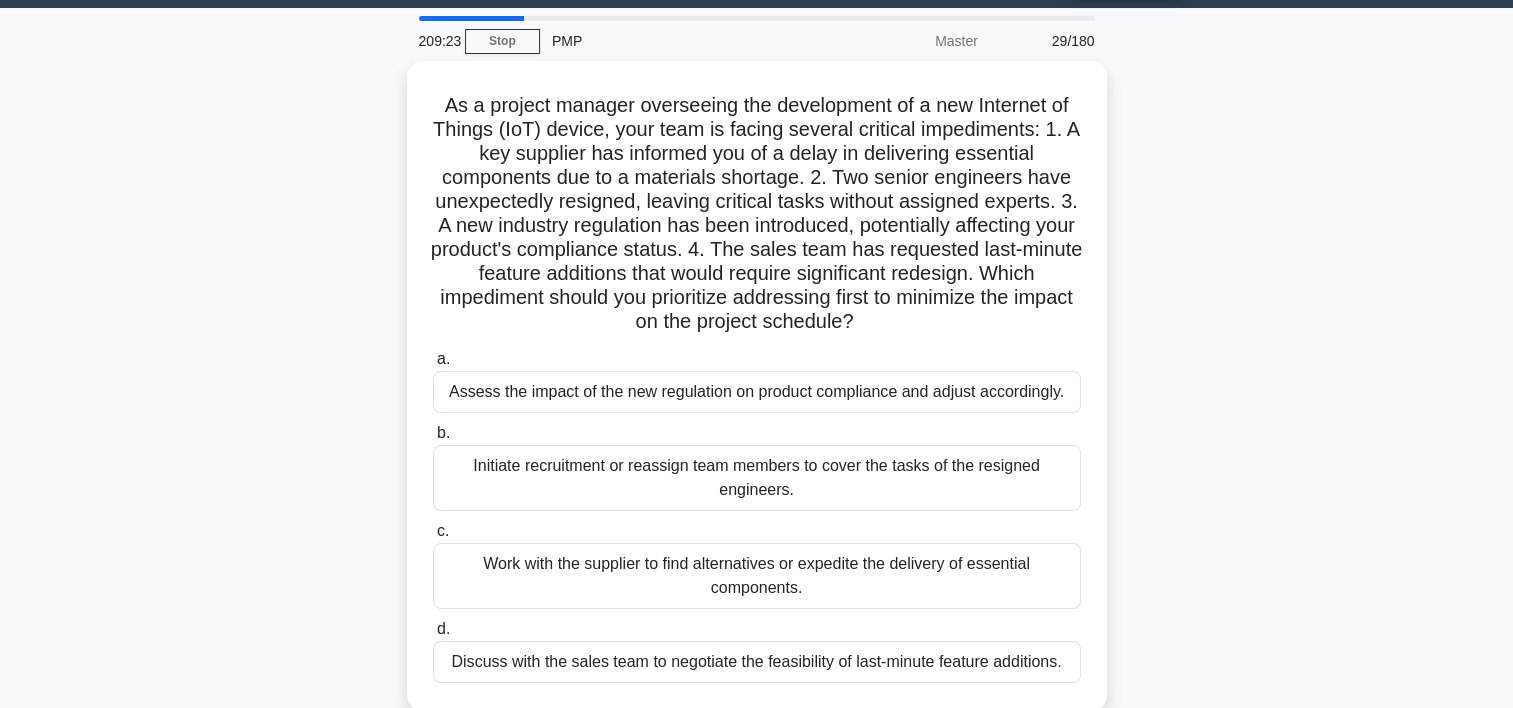 scroll, scrollTop: 0, scrollLeft: 0, axis: both 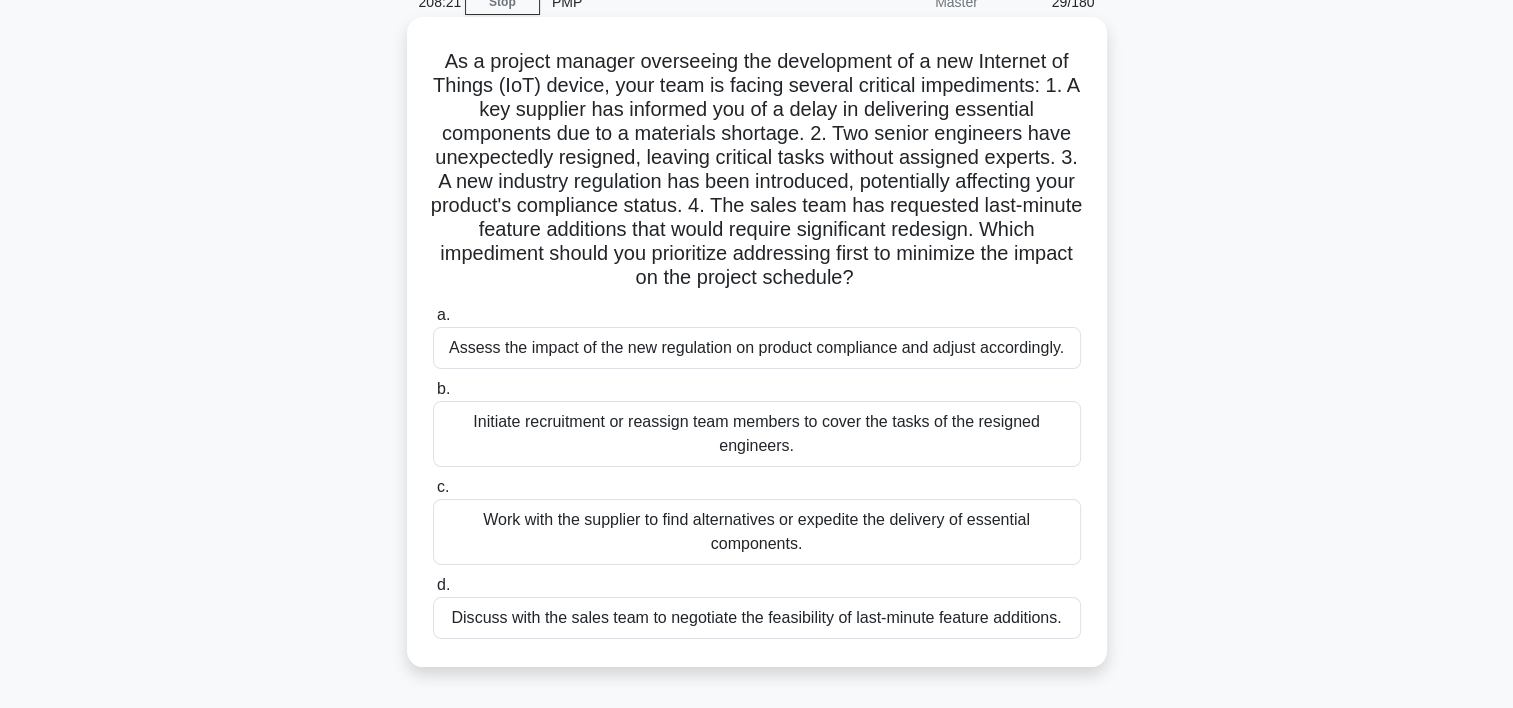 click on "Initiate recruitment or reassign team members to cover the tasks of the resigned engineers." at bounding box center [757, 434] 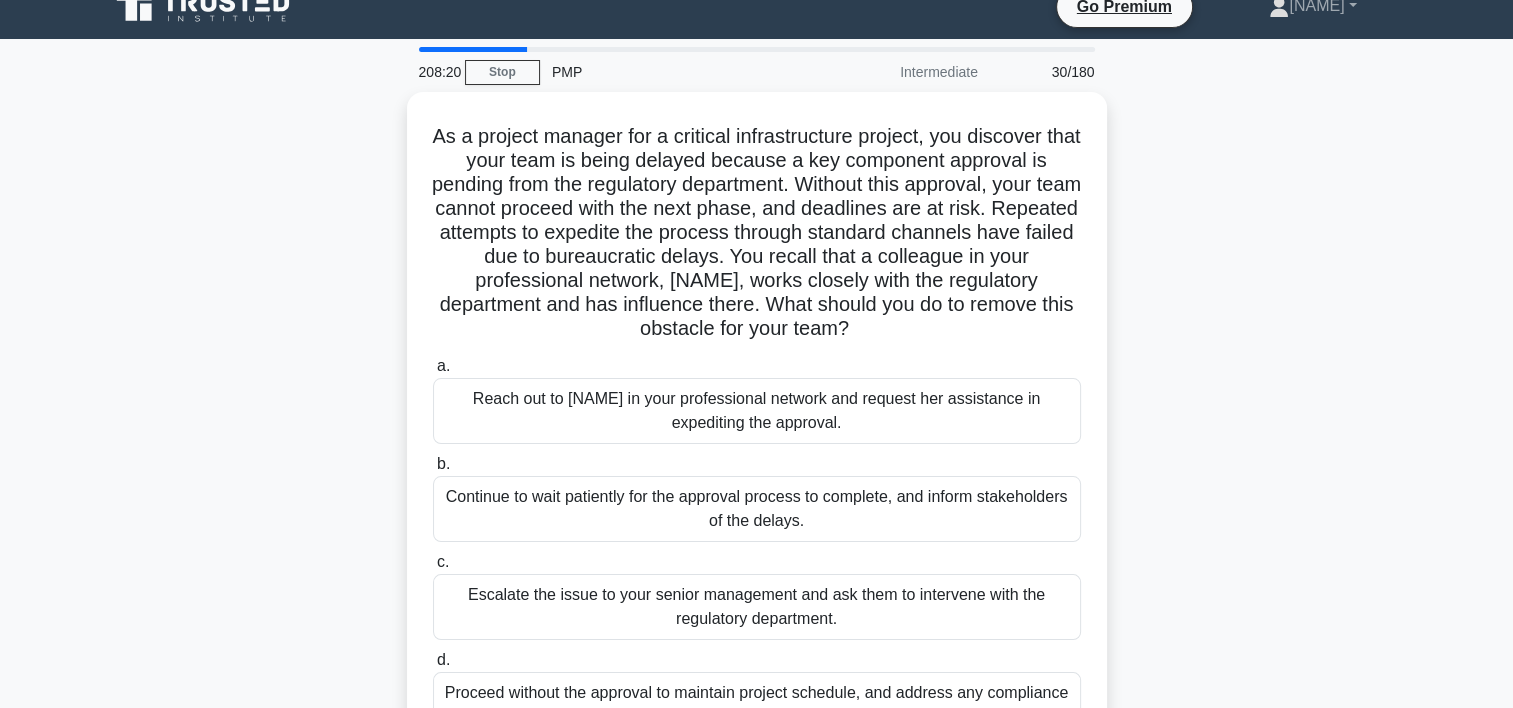 scroll, scrollTop: 0, scrollLeft: 0, axis: both 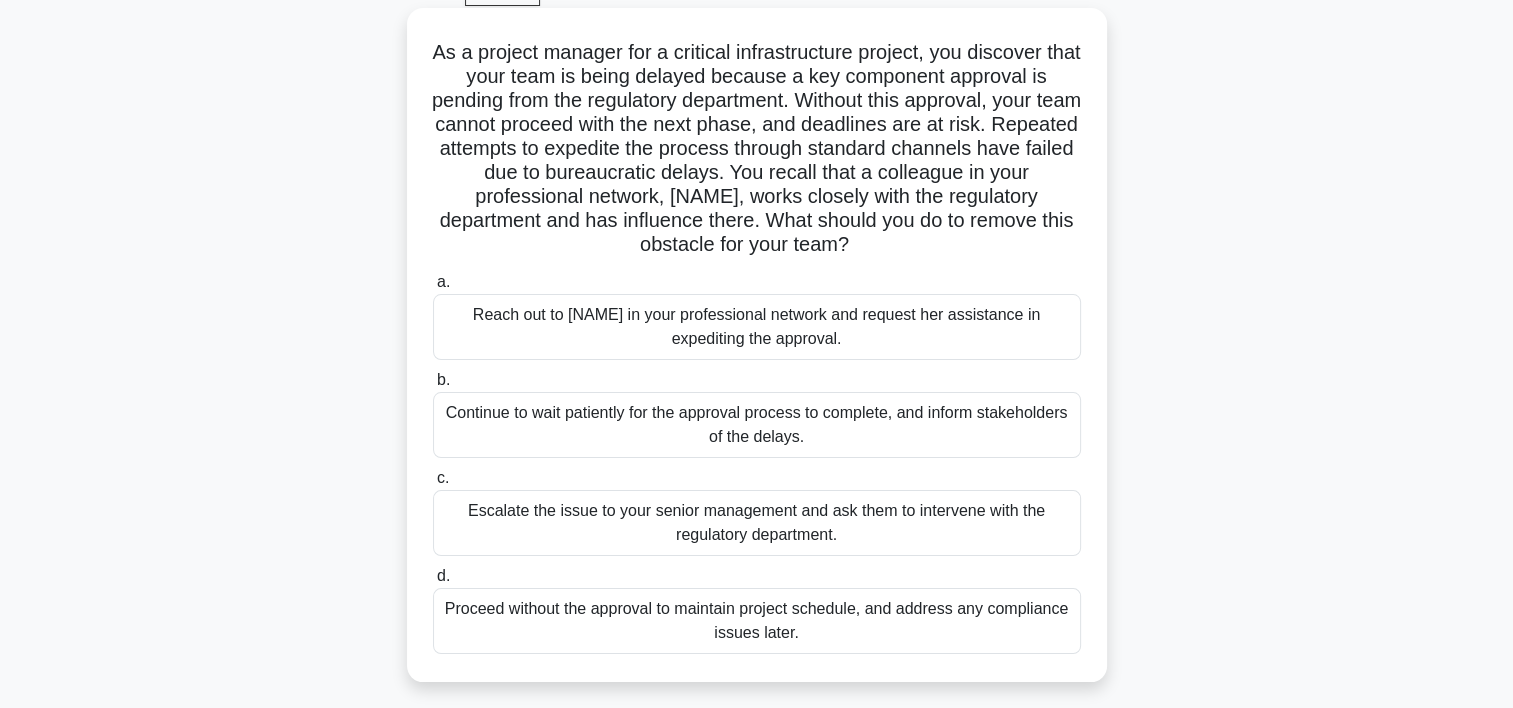 click on "Reach out to Susan in your professional network and request her assistance in expediting the approval." at bounding box center (757, 327) 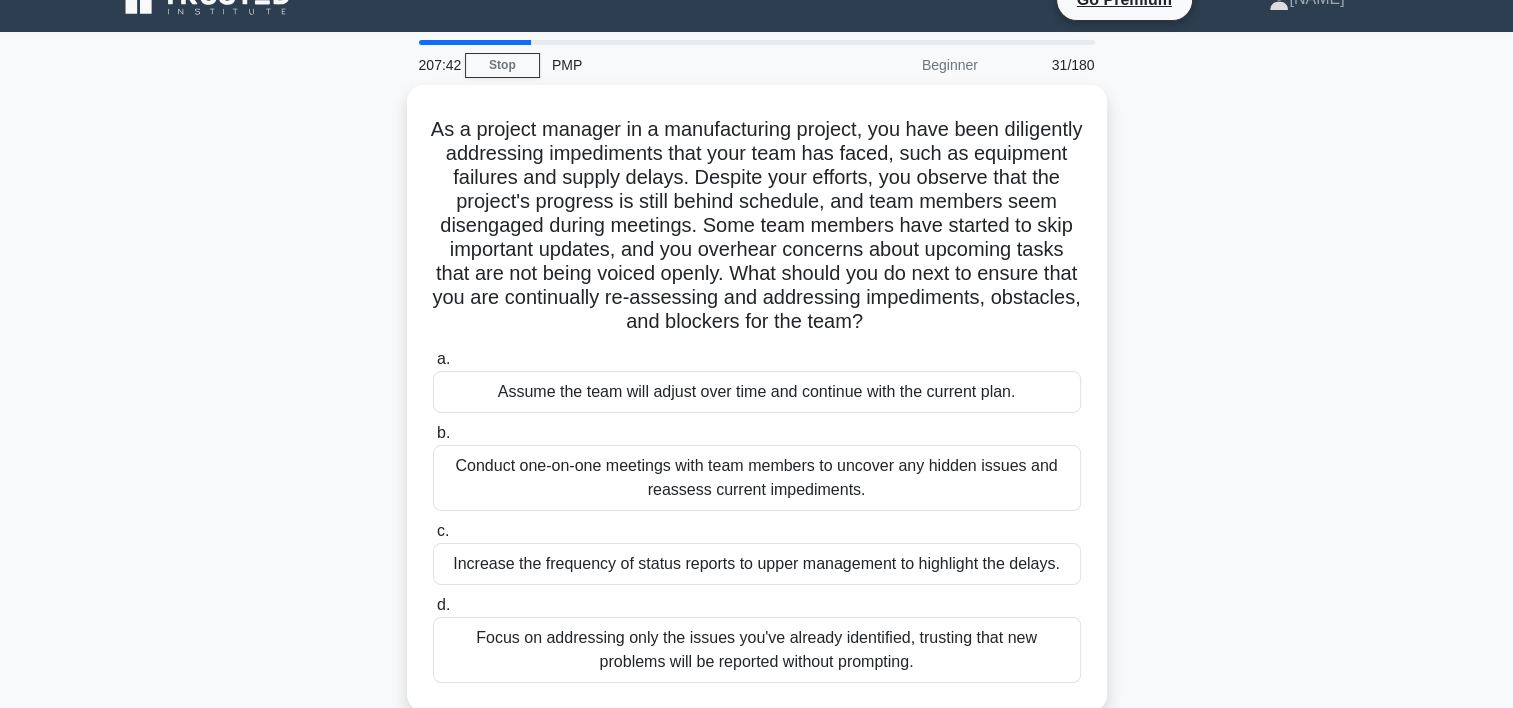 scroll, scrollTop: 0, scrollLeft: 0, axis: both 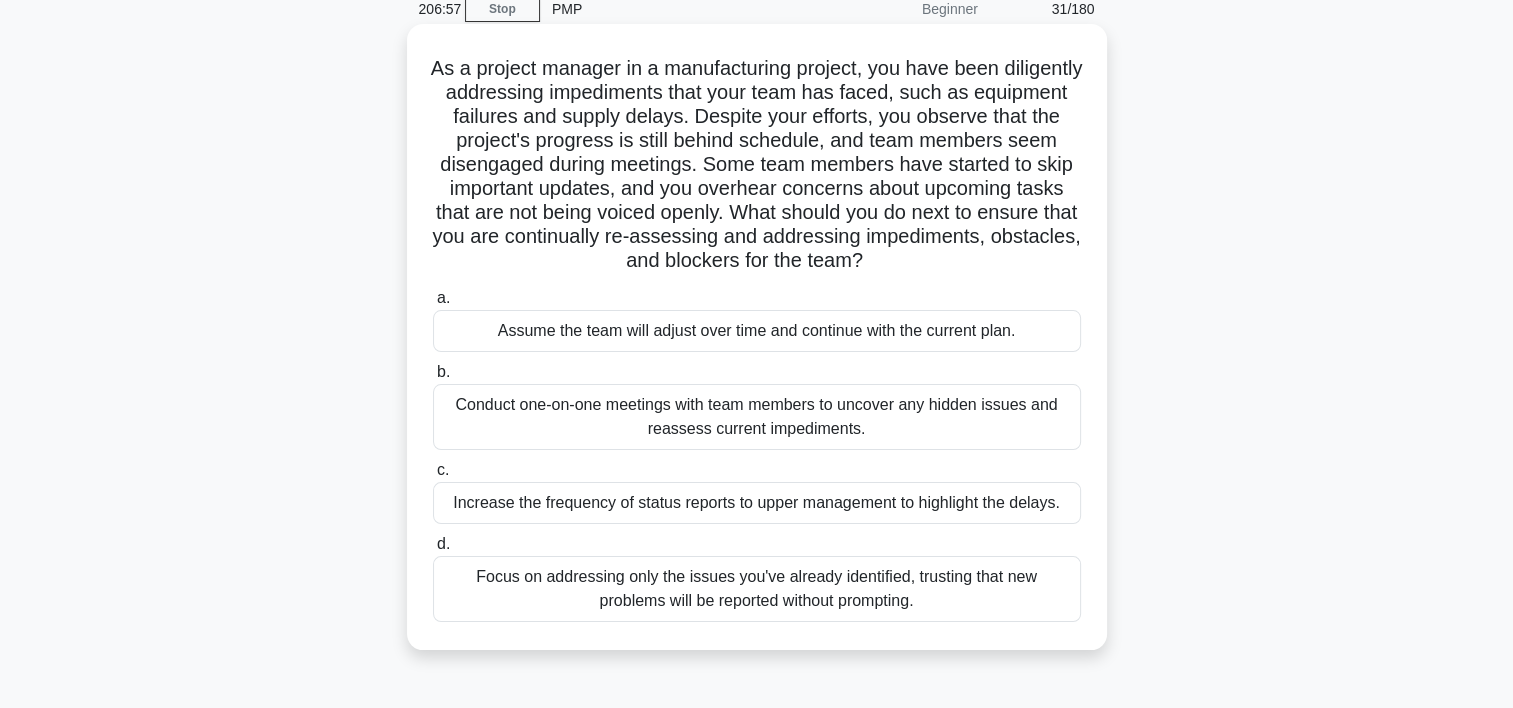 click on "Conduct one-on-one meetings with team members to uncover any hidden issues and reassess current impediments." at bounding box center (757, 417) 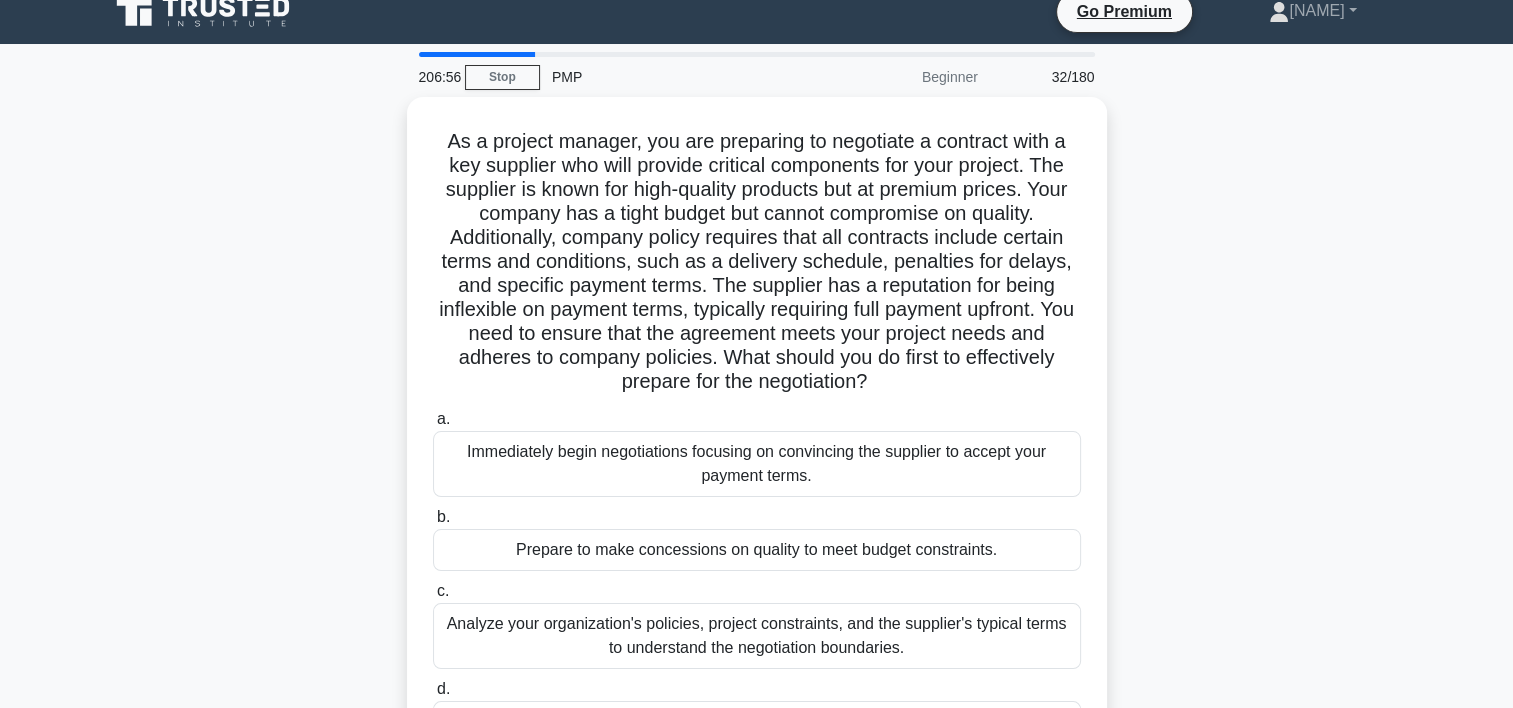 scroll, scrollTop: 0, scrollLeft: 0, axis: both 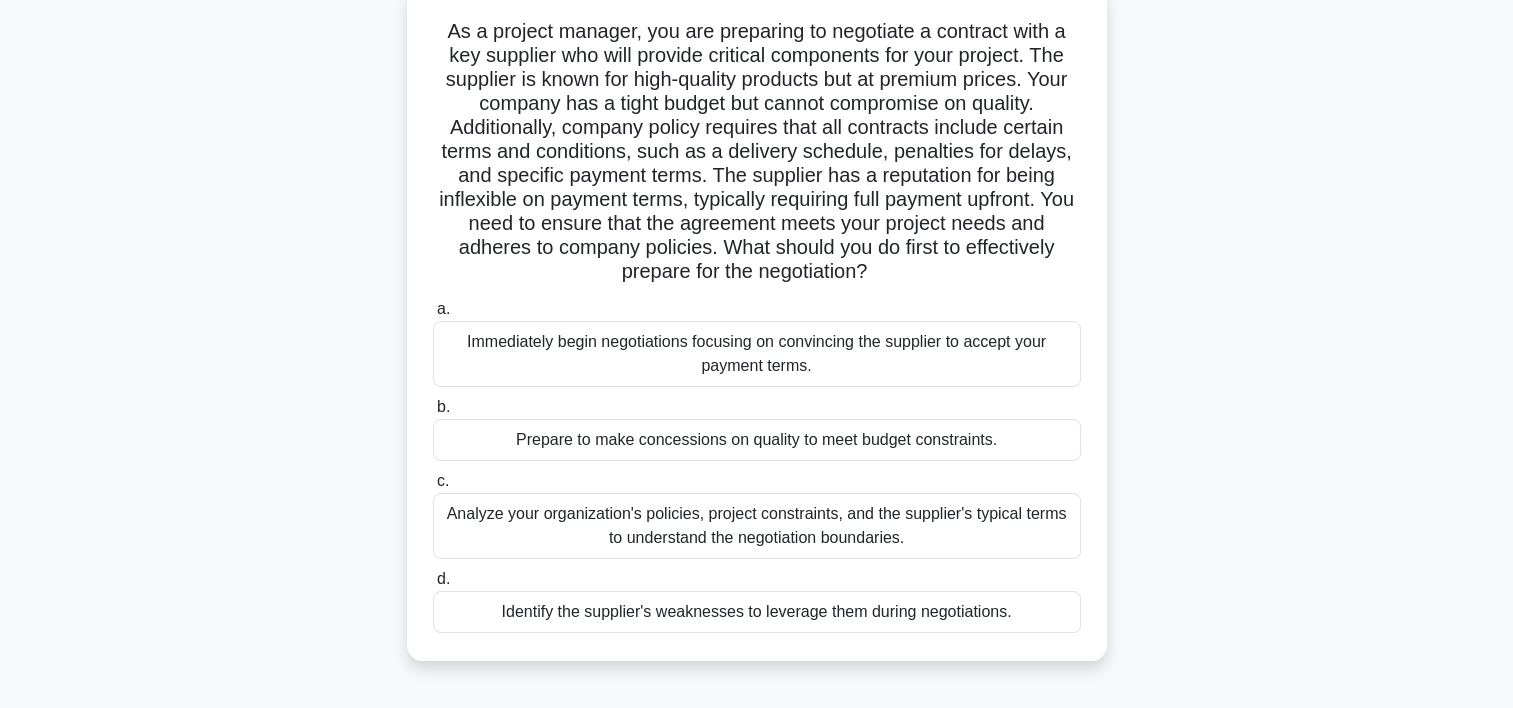 click on "Analyze your organization's policies, project constraints, and the supplier's typical terms to understand the negotiation boundaries." at bounding box center (757, 526) 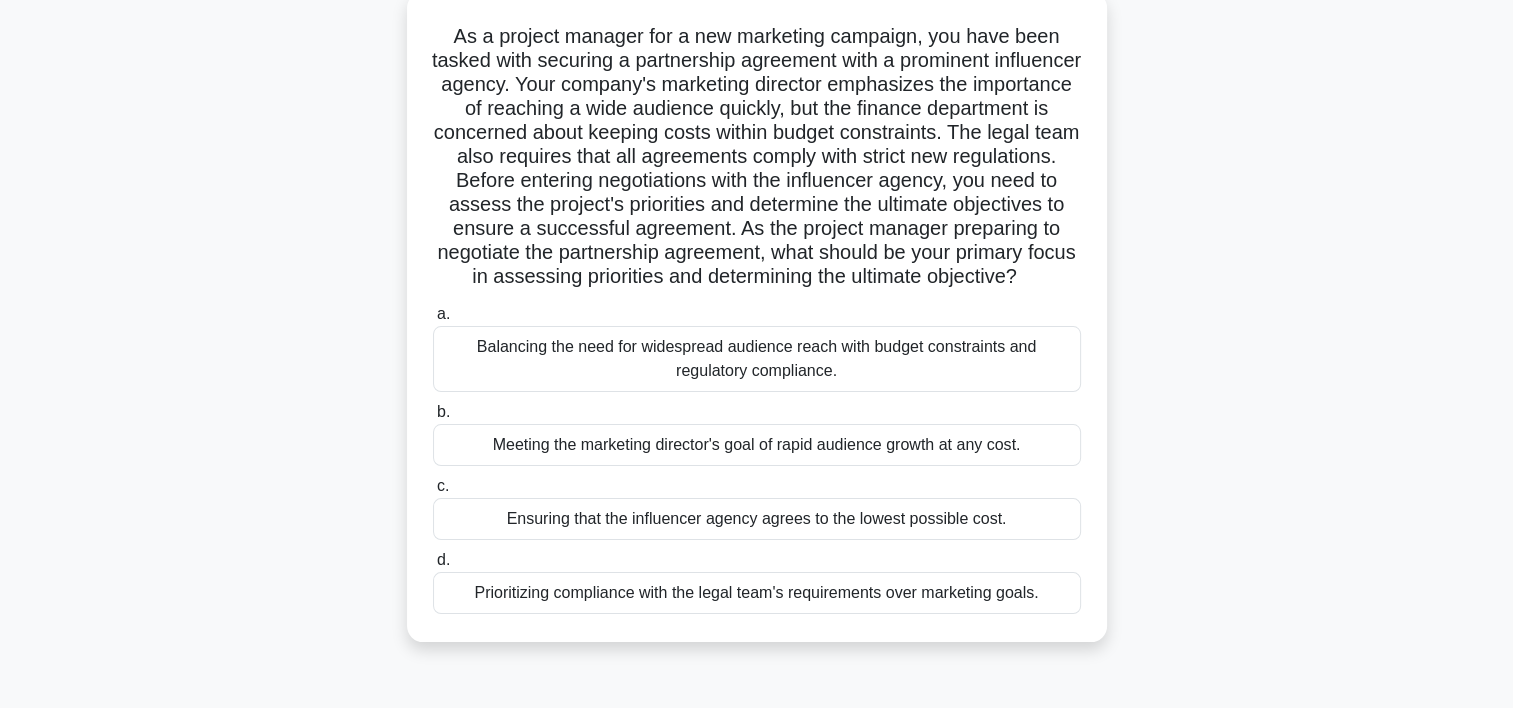 scroll, scrollTop: 0, scrollLeft: 0, axis: both 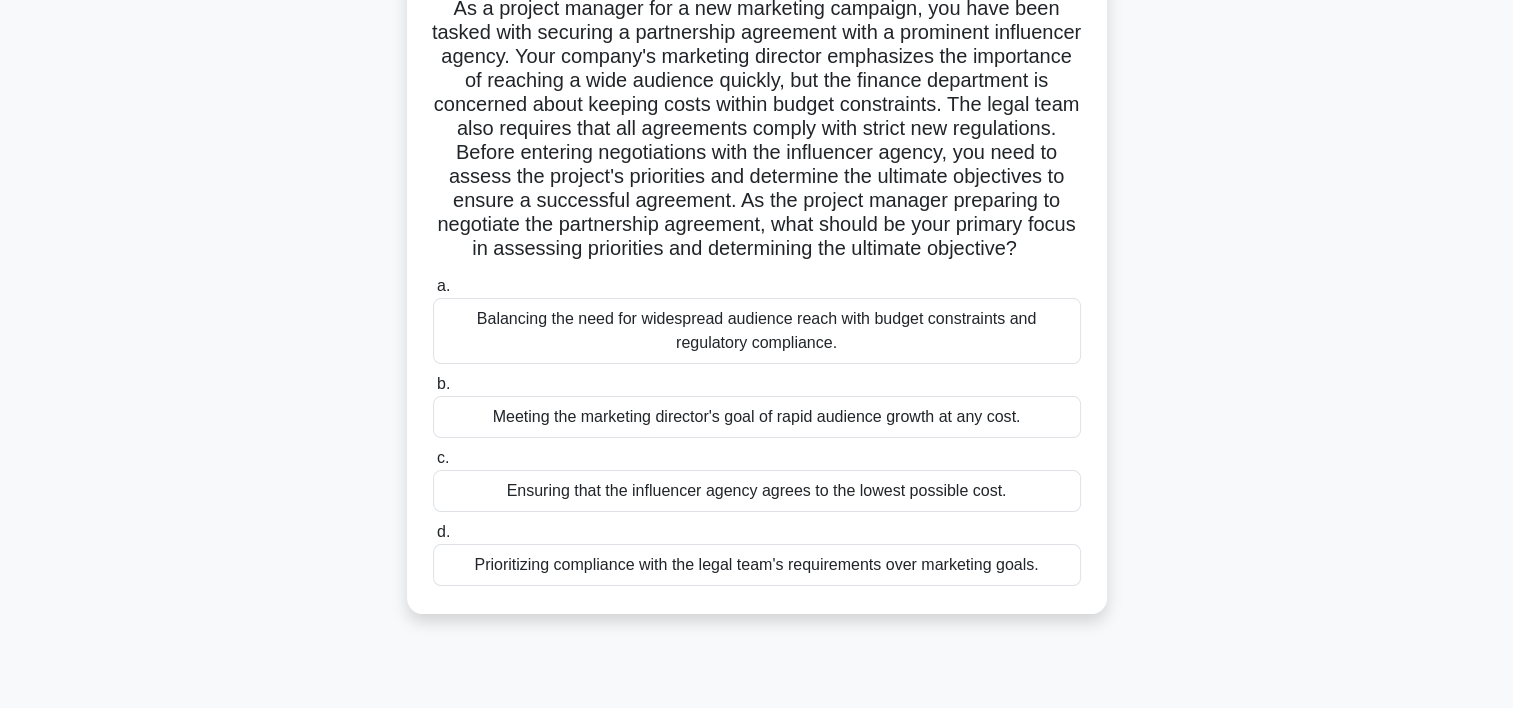 click on "Balancing the need for widespread audience reach with budget constraints and regulatory compliance." at bounding box center (757, 331) 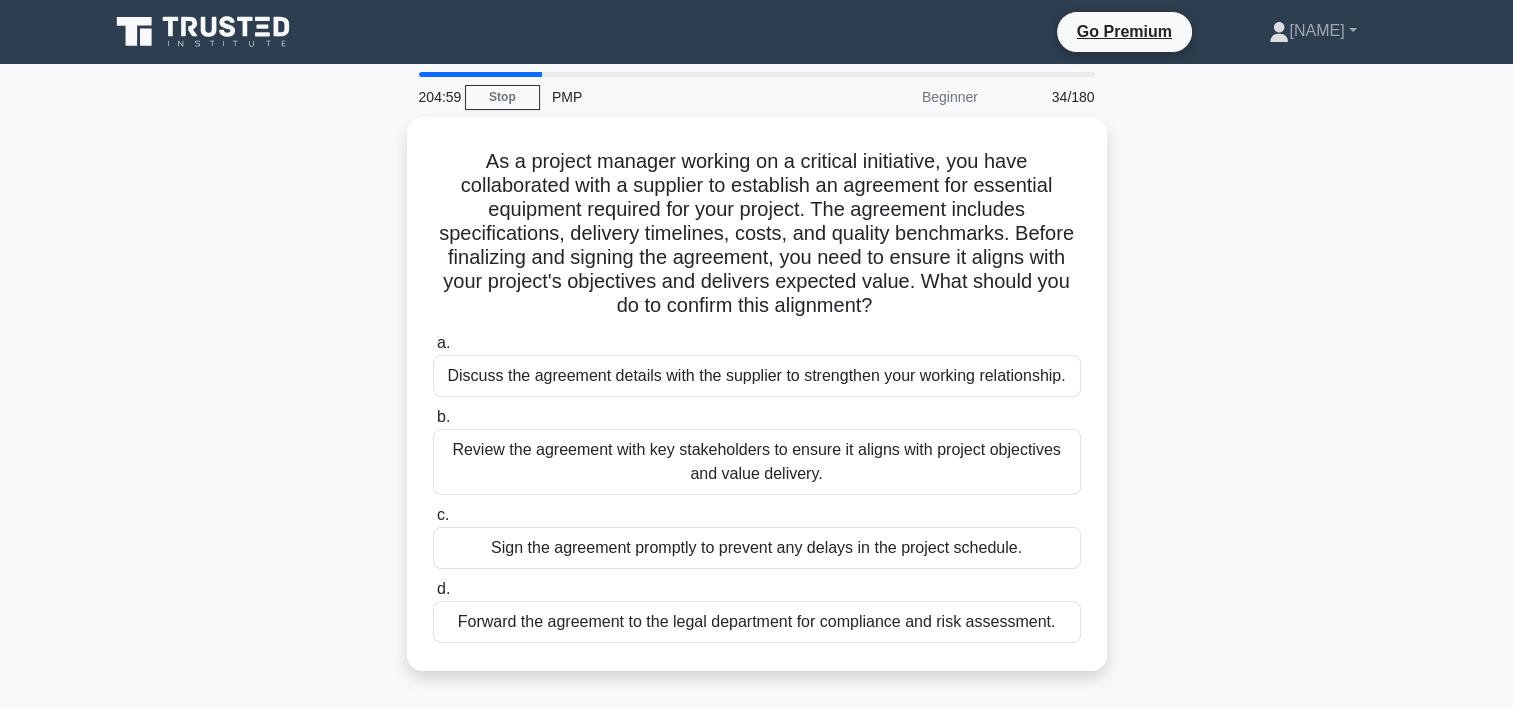 scroll, scrollTop: 0, scrollLeft: 0, axis: both 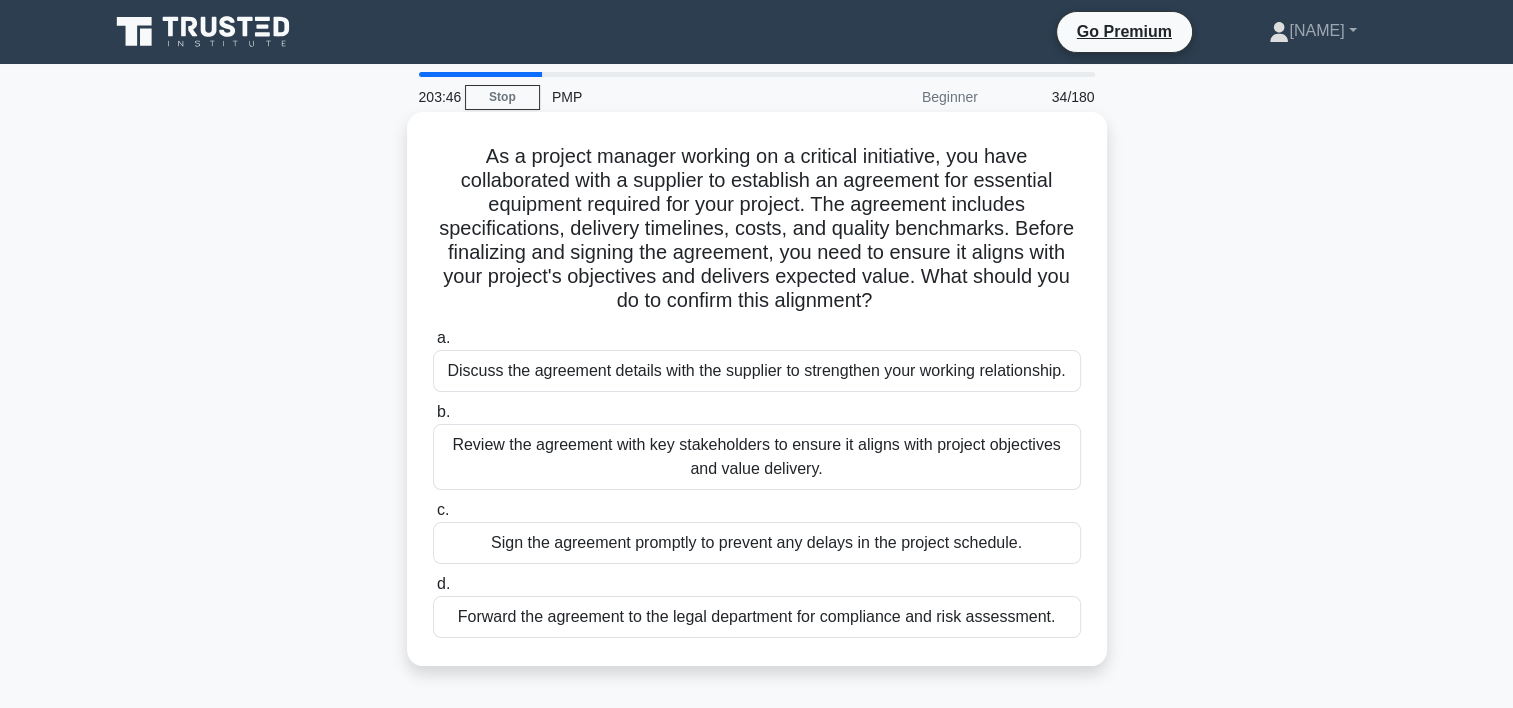 click on "Review the agreement with key stakeholders to ensure it aligns with project objectives and value delivery." at bounding box center [757, 457] 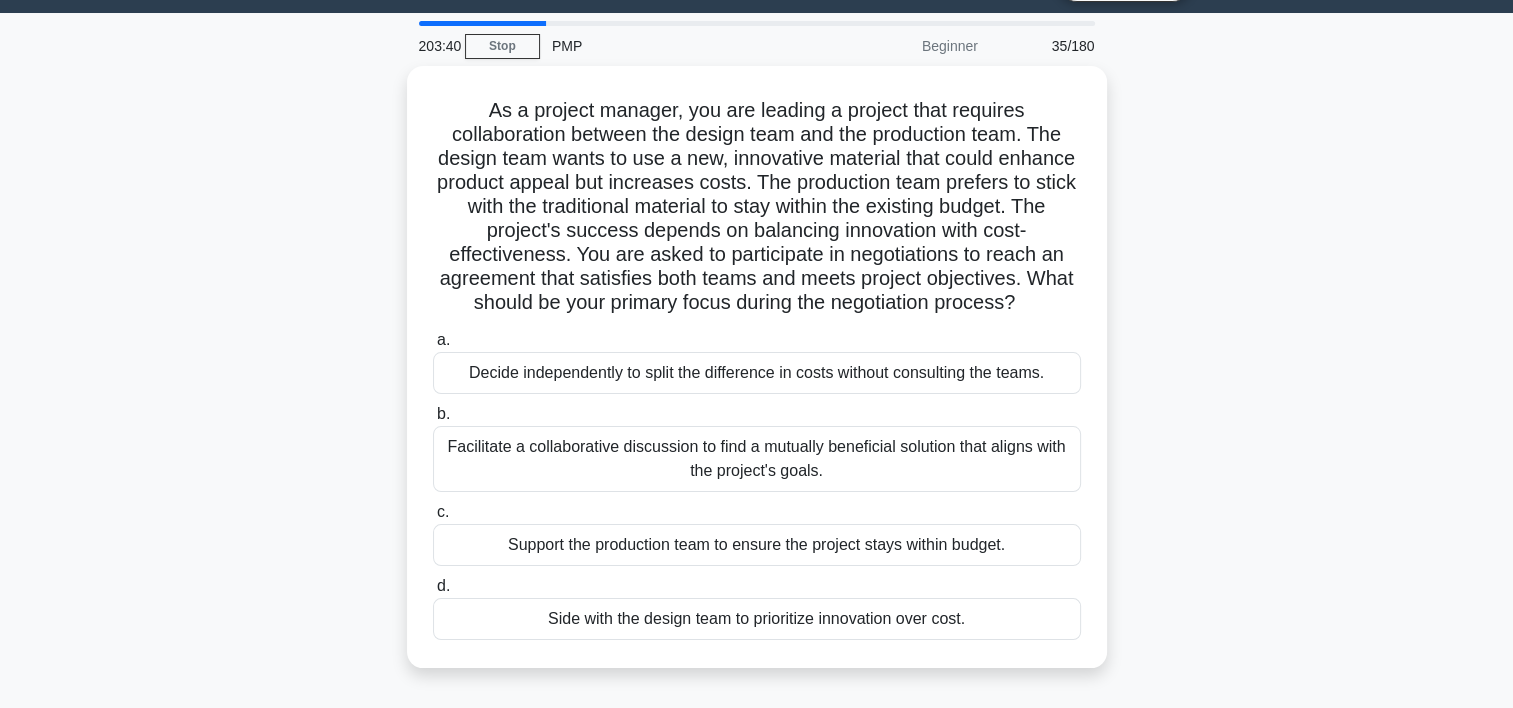 scroll, scrollTop: 52, scrollLeft: 0, axis: vertical 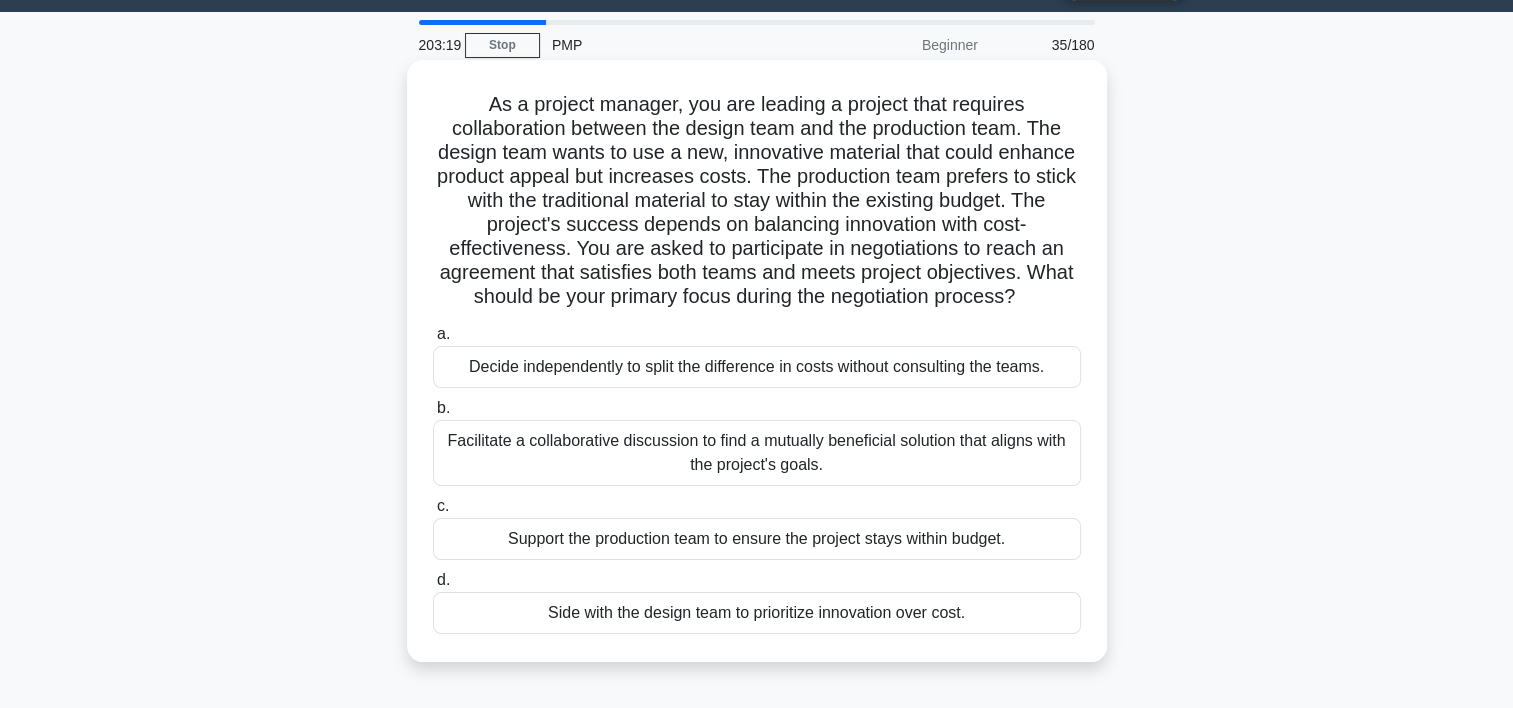click on "Facilitate a collaborative discussion to find a mutually beneficial solution that aligns with the project's goals." at bounding box center [757, 453] 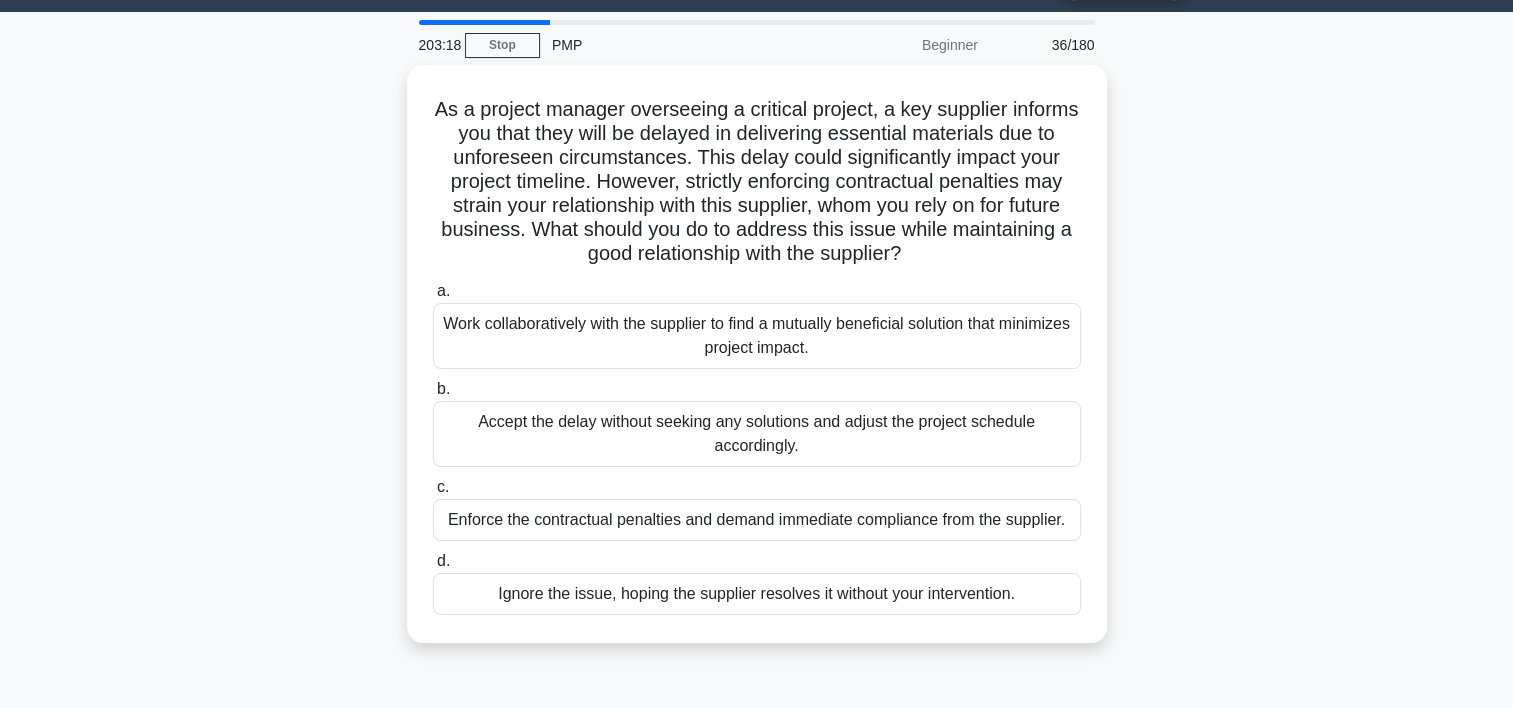 scroll, scrollTop: 0, scrollLeft: 0, axis: both 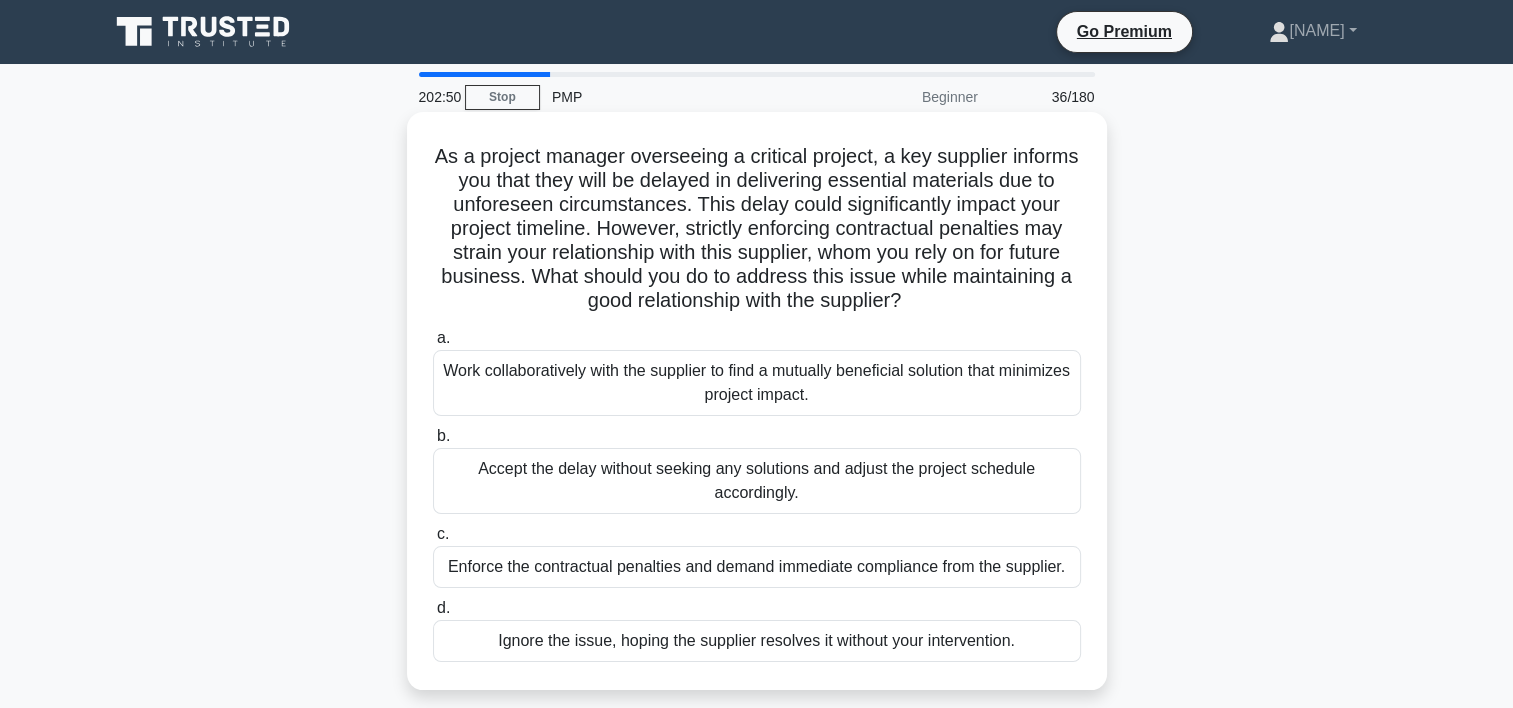 click on "Work collaboratively with the supplier to find a mutually beneficial solution that minimizes project impact." at bounding box center (757, 383) 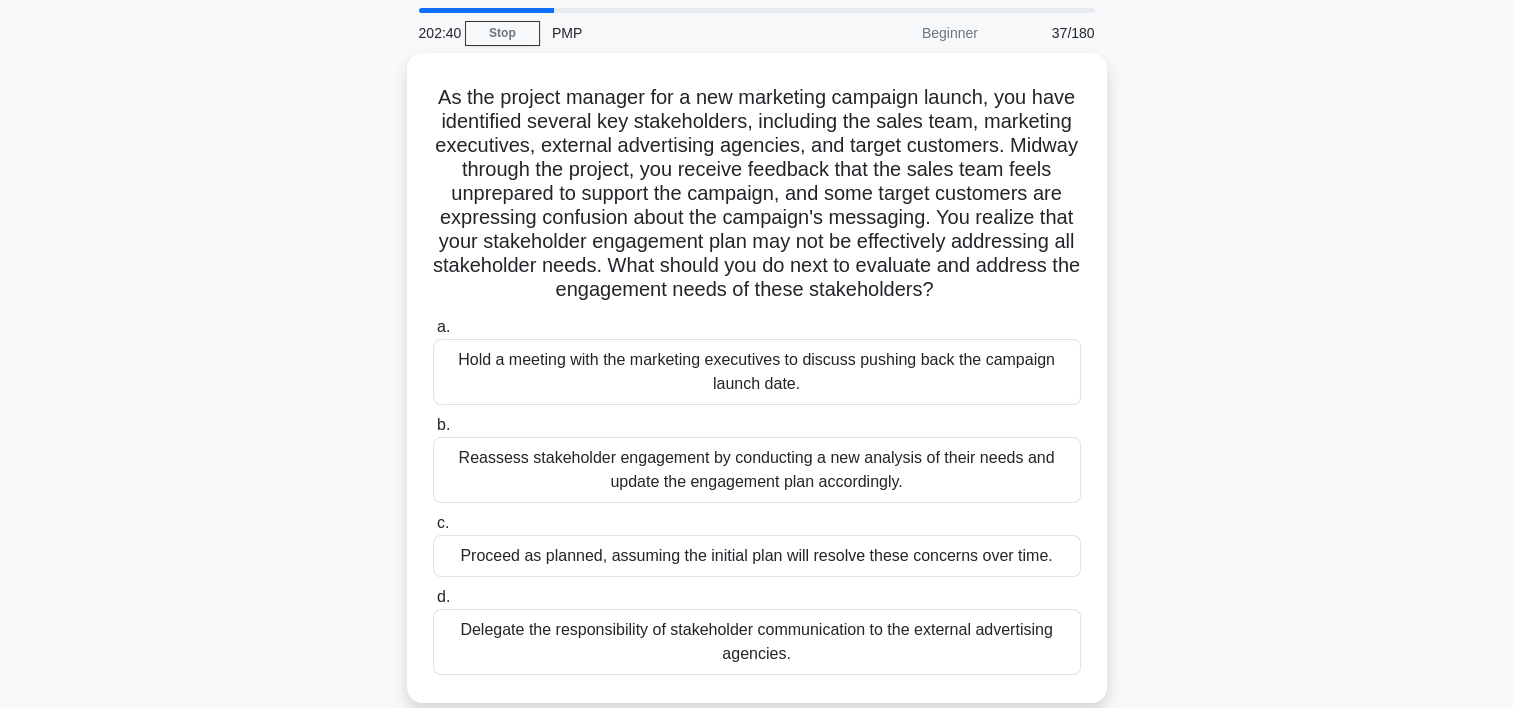 scroll, scrollTop: 67, scrollLeft: 0, axis: vertical 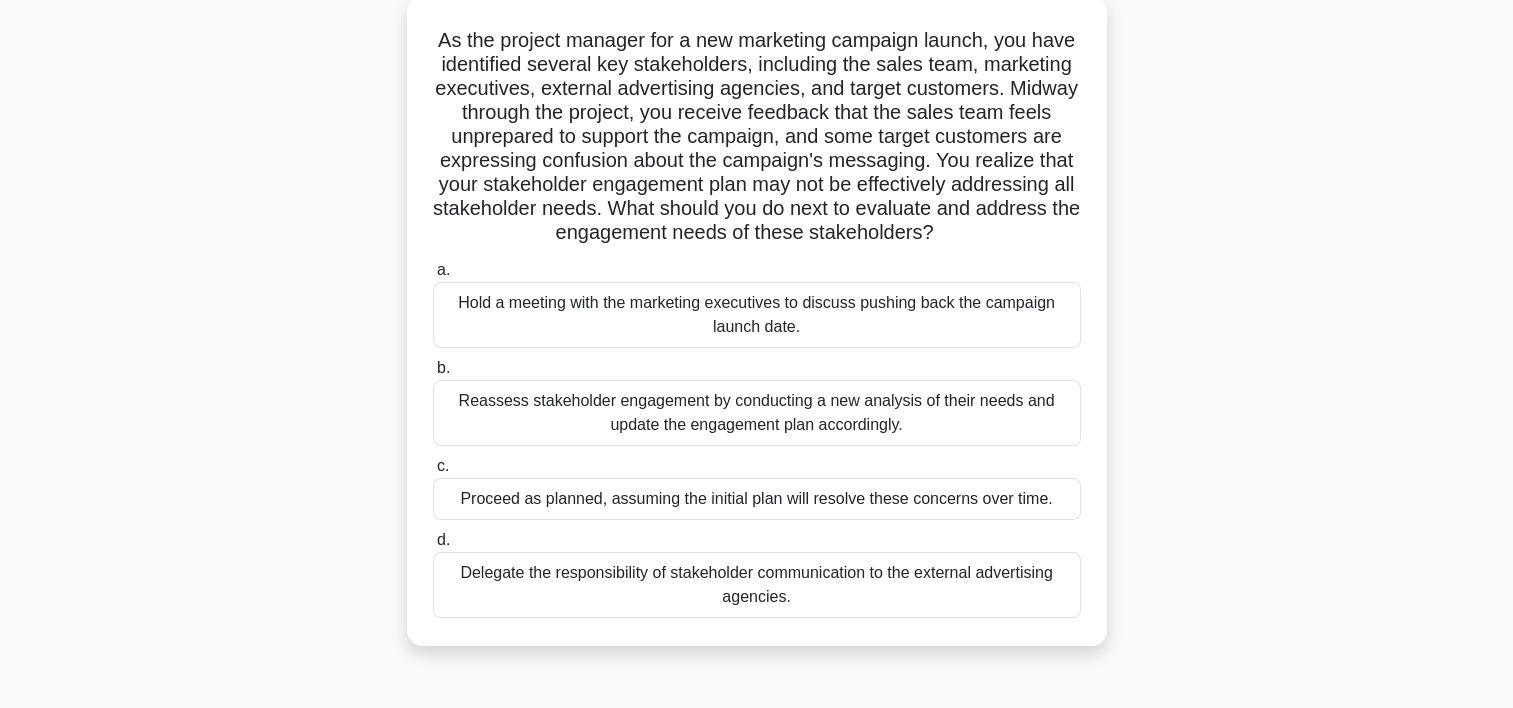 click on "Reassess stakeholder engagement by conducting a new analysis of their needs and update the engagement plan accordingly." at bounding box center [757, 413] 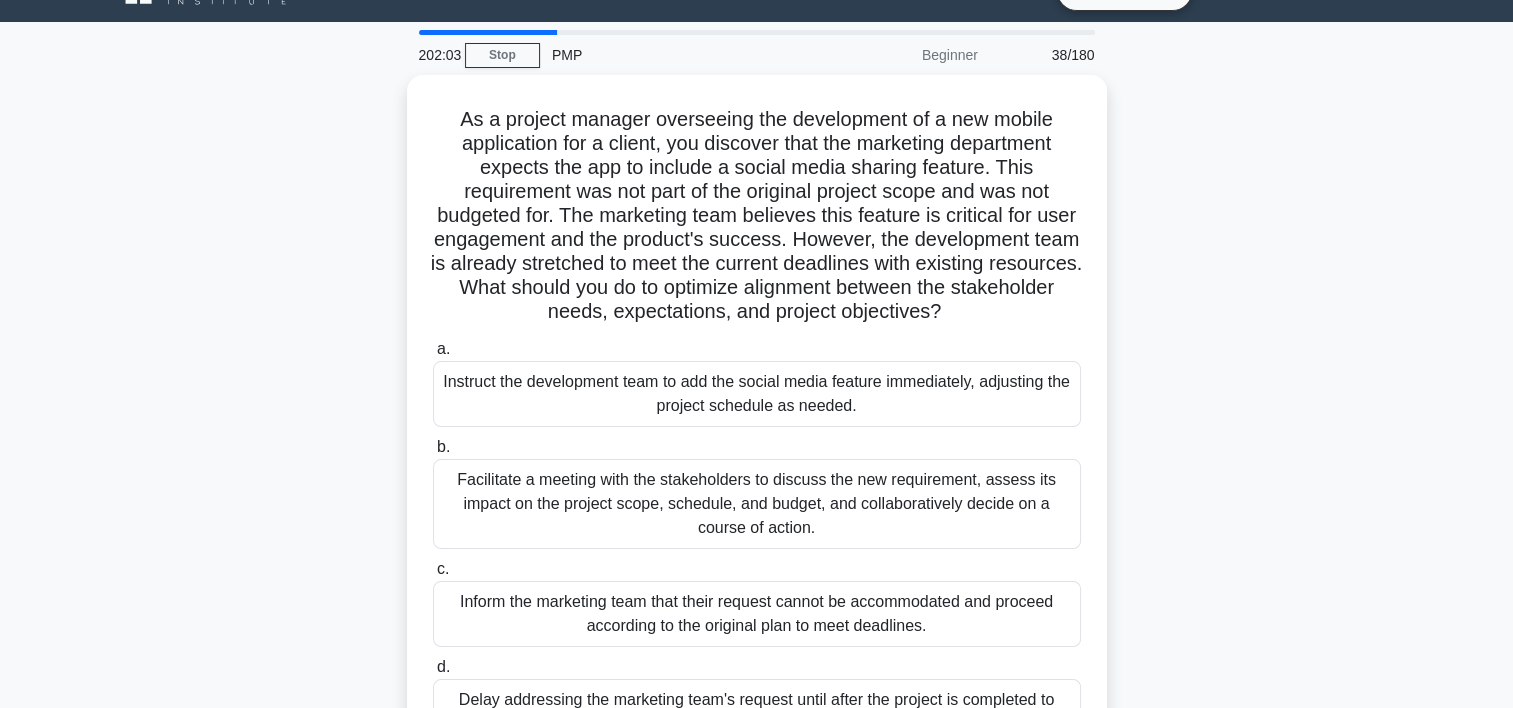 scroll, scrollTop: 0, scrollLeft: 0, axis: both 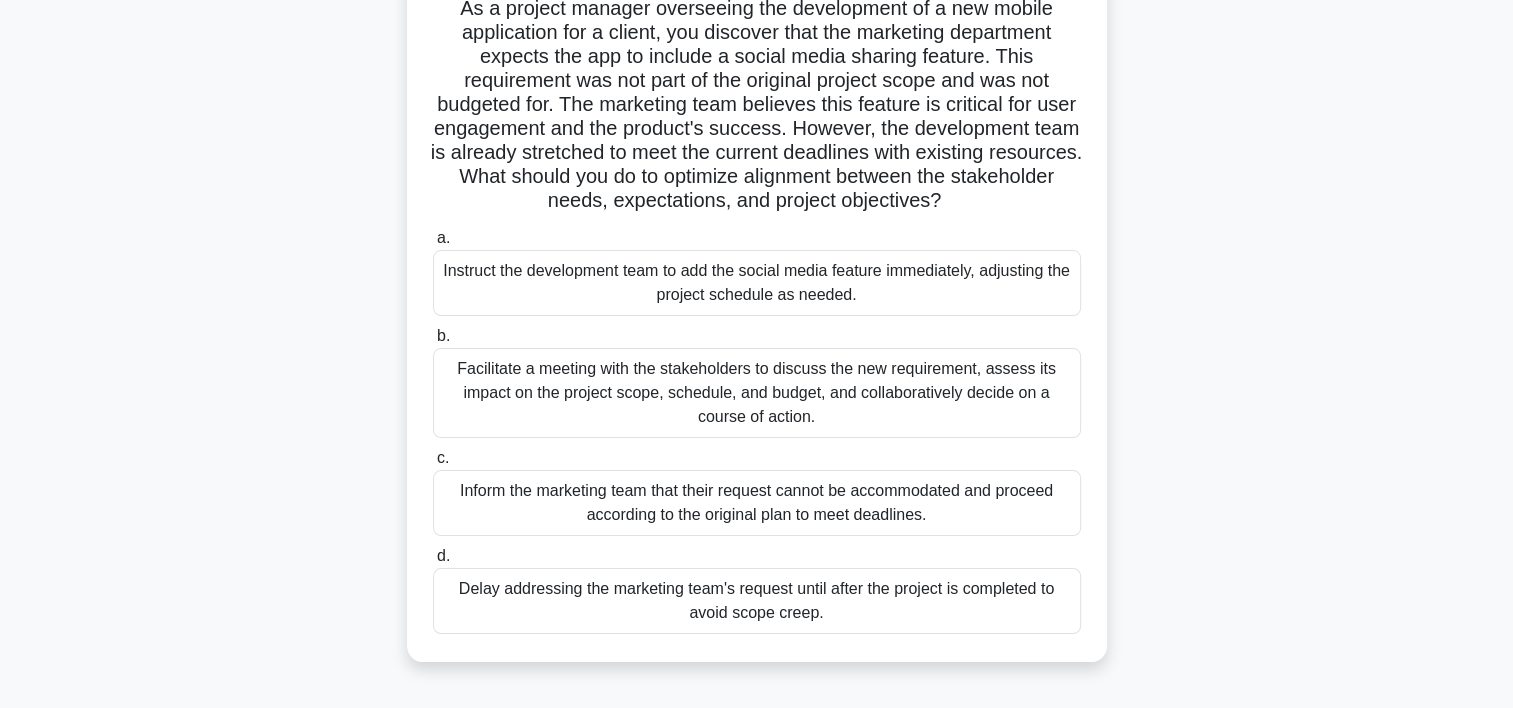 click on "Facilitate a meeting with the stakeholders to discuss the new requirement, assess its impact on the project scope, schedule, and budget, and collaboratively decide on a course of action." at bounding box center (757, 393) 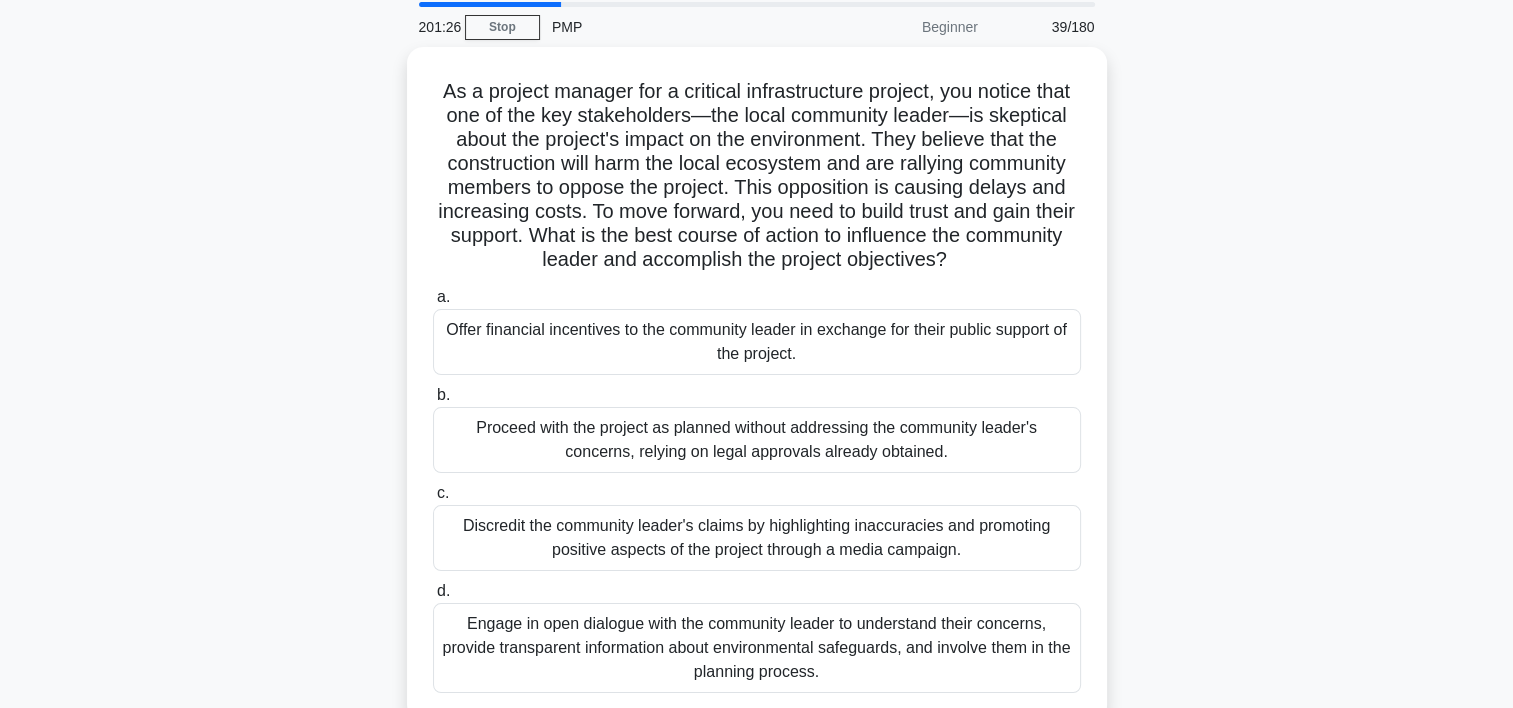 scroll, scrollTop: 0, scrollLeft: 0, axis: both 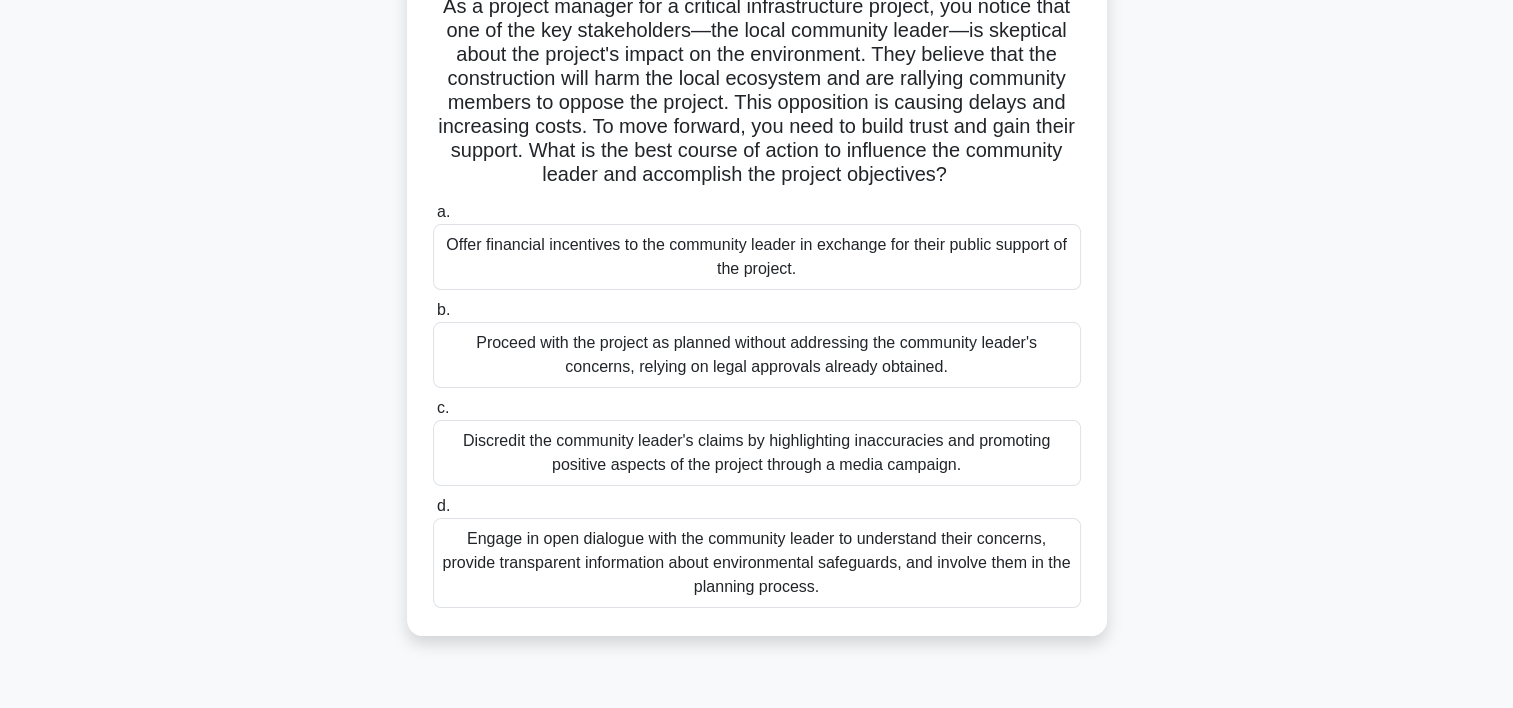 click on "Engage in open dialogue with the community leader to understand their concerns, provide transparent information about environmental safeguards, and involve them in the planning process." at bounding box center (757, 563) 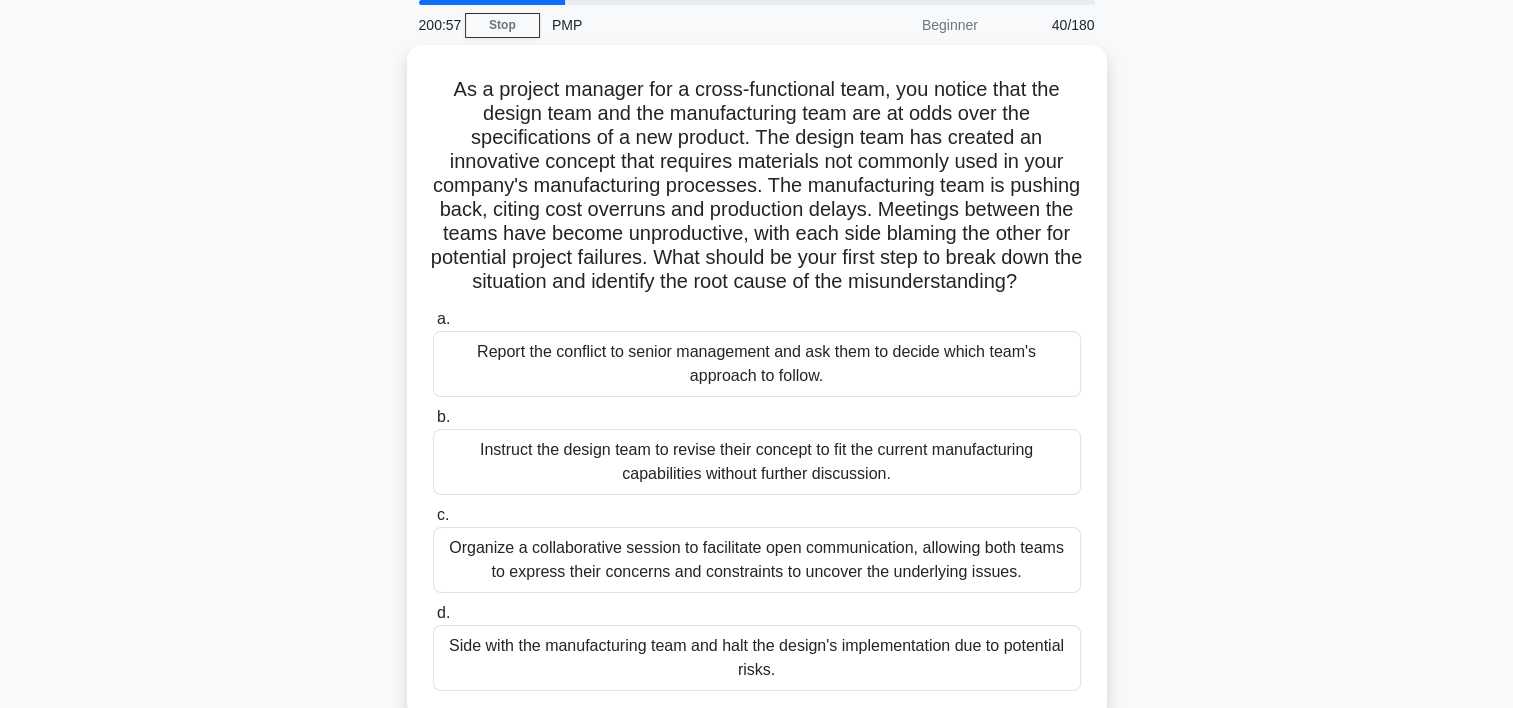 scroll, scrollTop: 0, scrollLeft: 0, axis: both 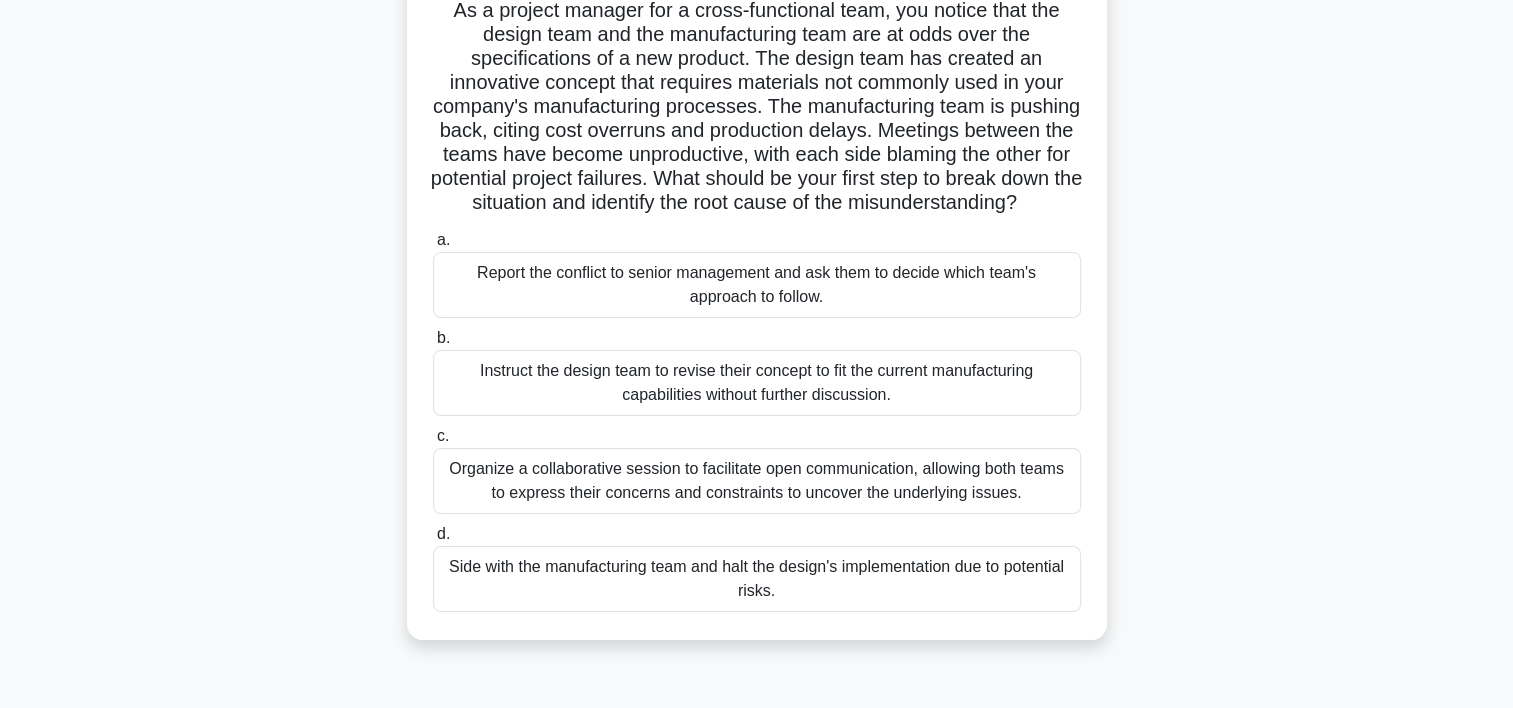 click on "Organize a collaborative session to facilitate open communication, allowing both teams to express their concerns and constraints to uncover the underlying issues." at bounding box center [757, 481] 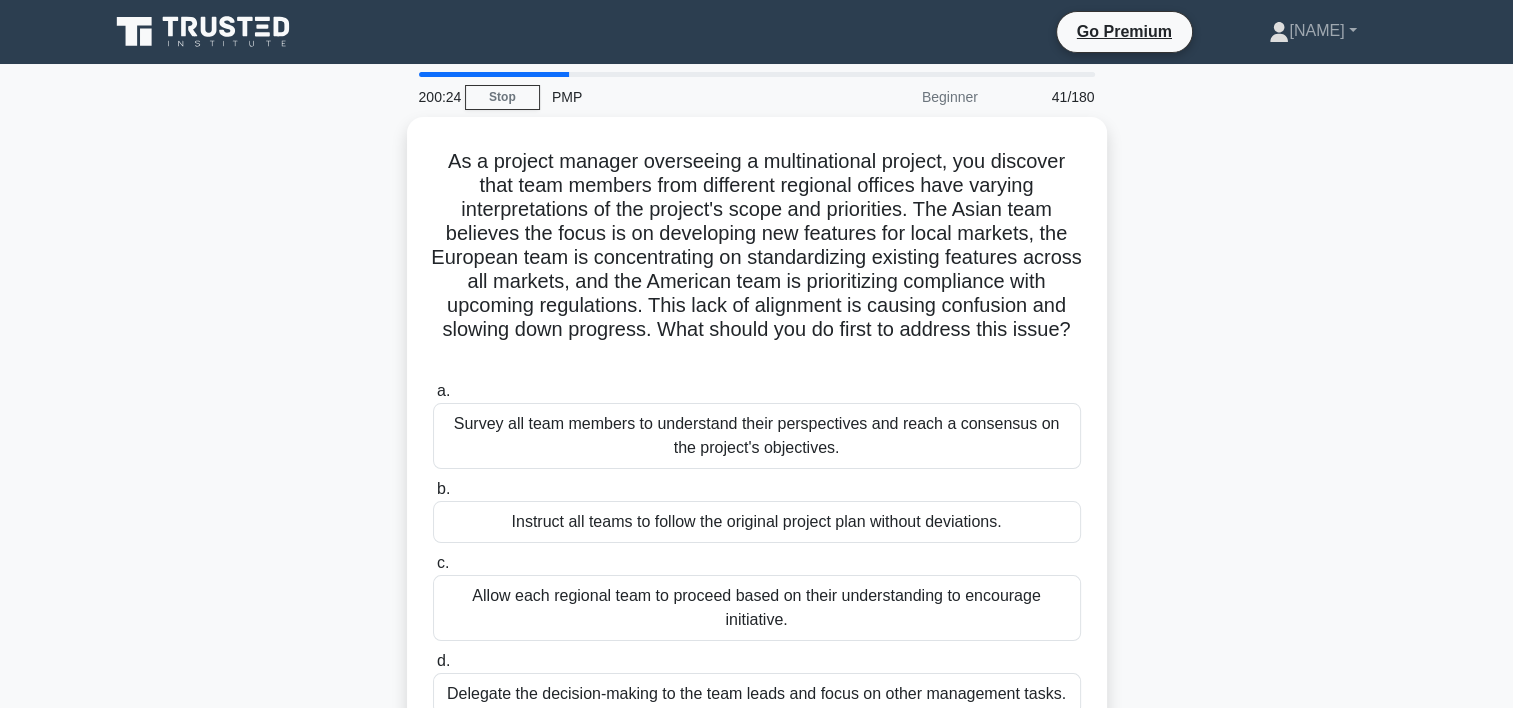 scroll, scrollTop: 0, scrollLeft: 0, axis: both 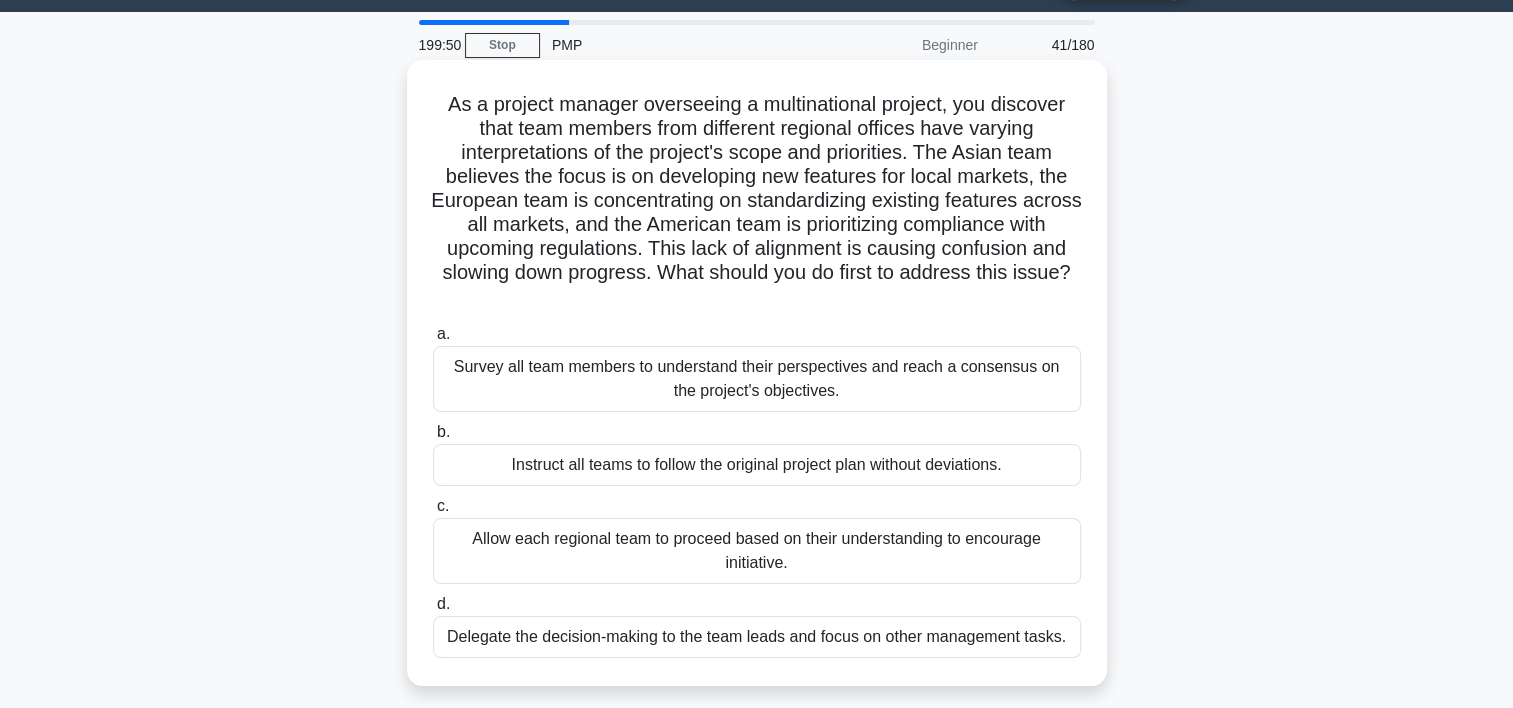 click on "Survey all team members to understand their perspectives and reach a consensus on the project's objectives." at bounding box center [757, 379] 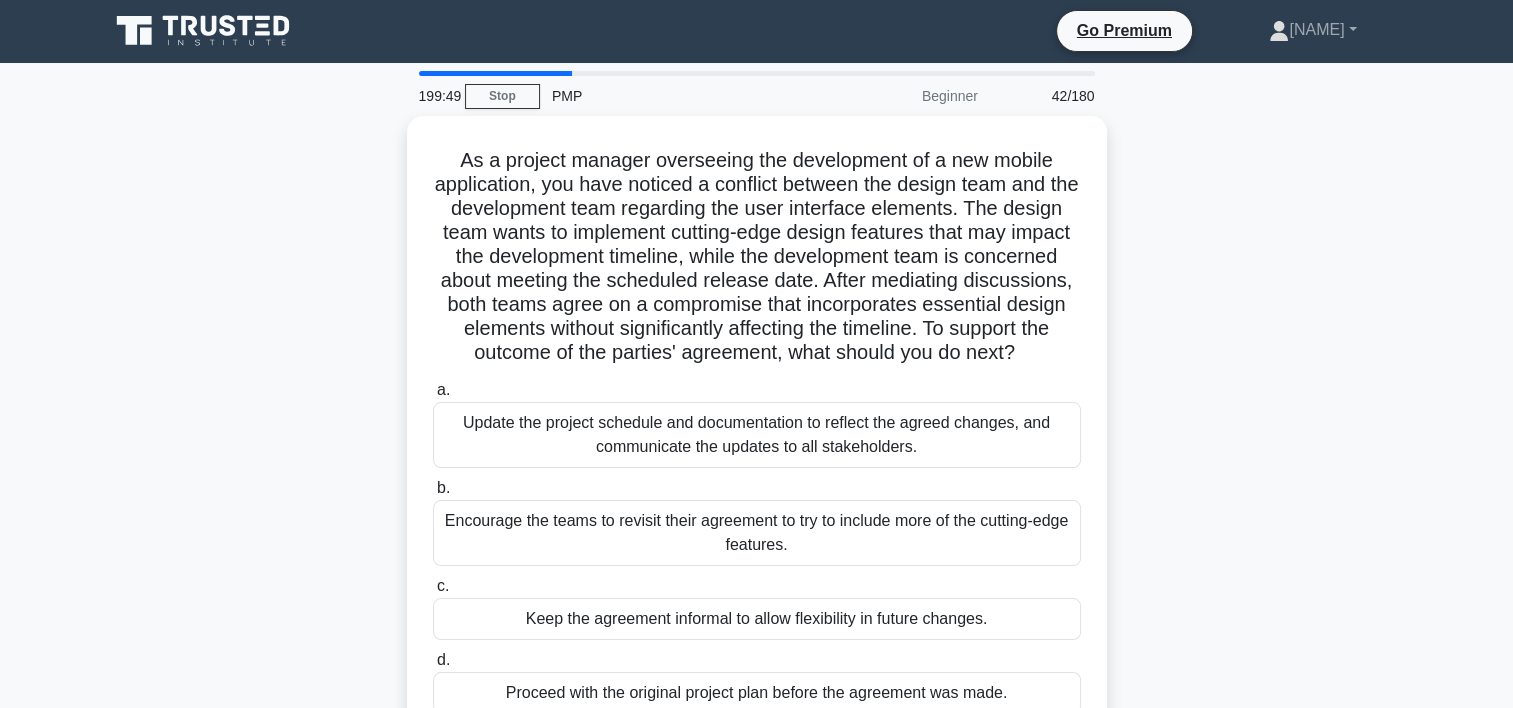 scroll, scrollTop: 0, scrollLeft: 0, axis: both 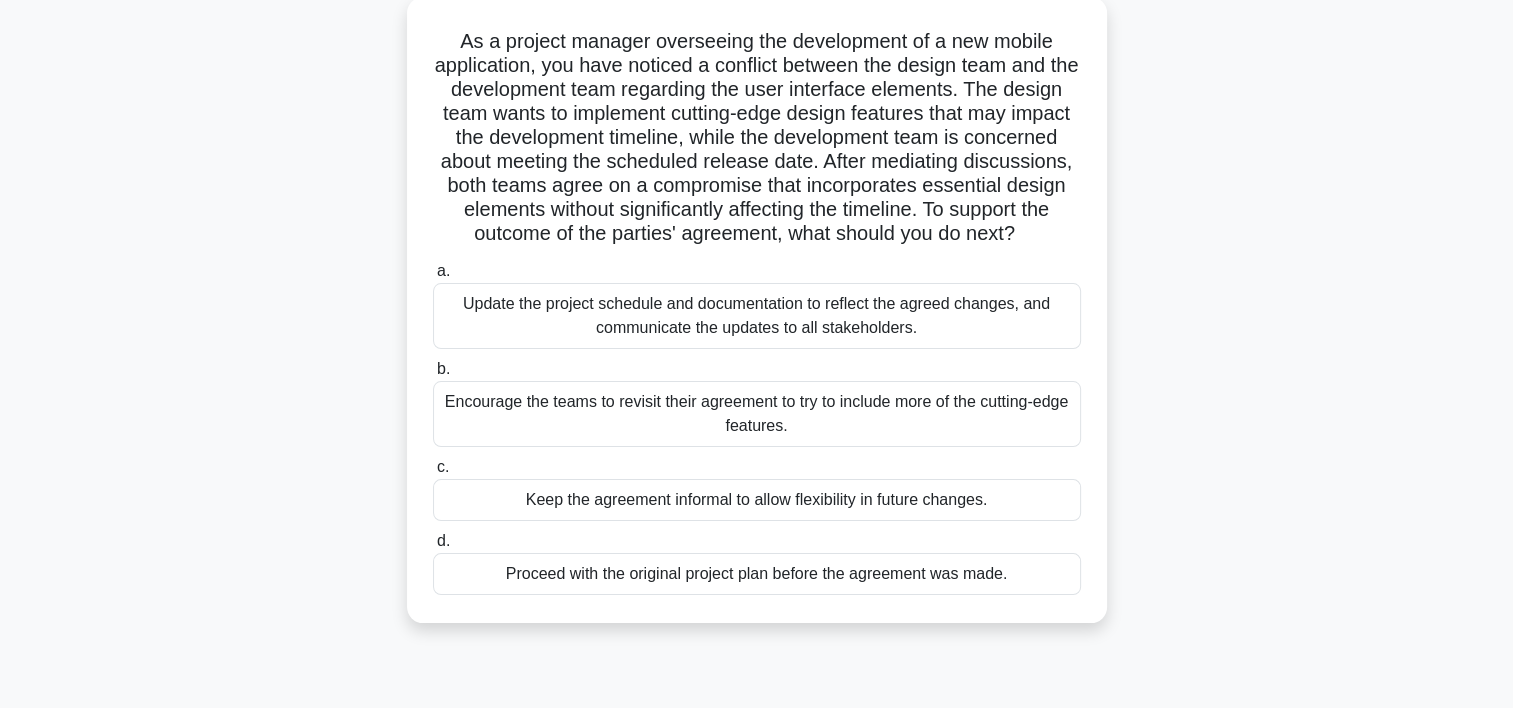 click on "Update the project schedule and documentation to reflect the agreed changes, and communicate the updates to all stakeholders." at bounding box center (757, 316) 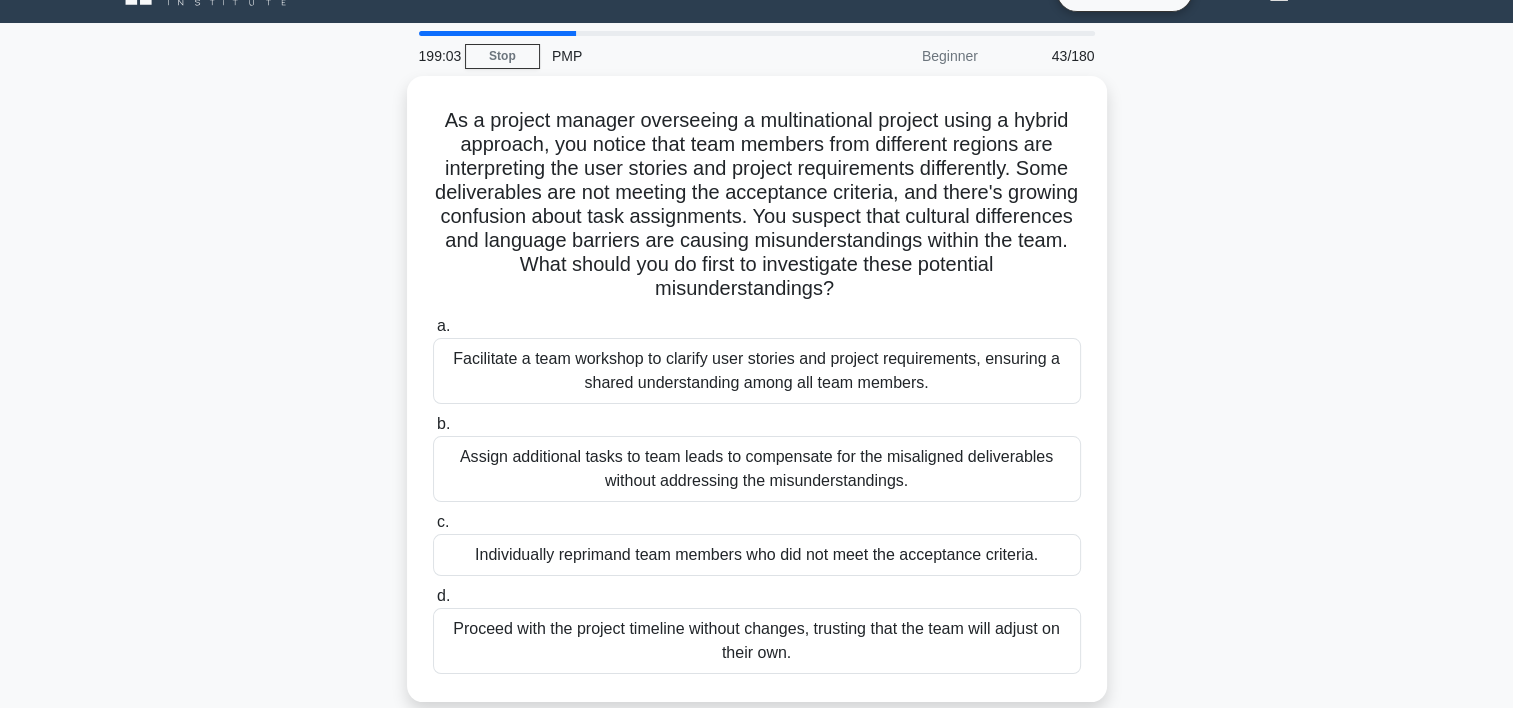 scroll, scrollTop: 0, scrollLeft: 0, axis: both 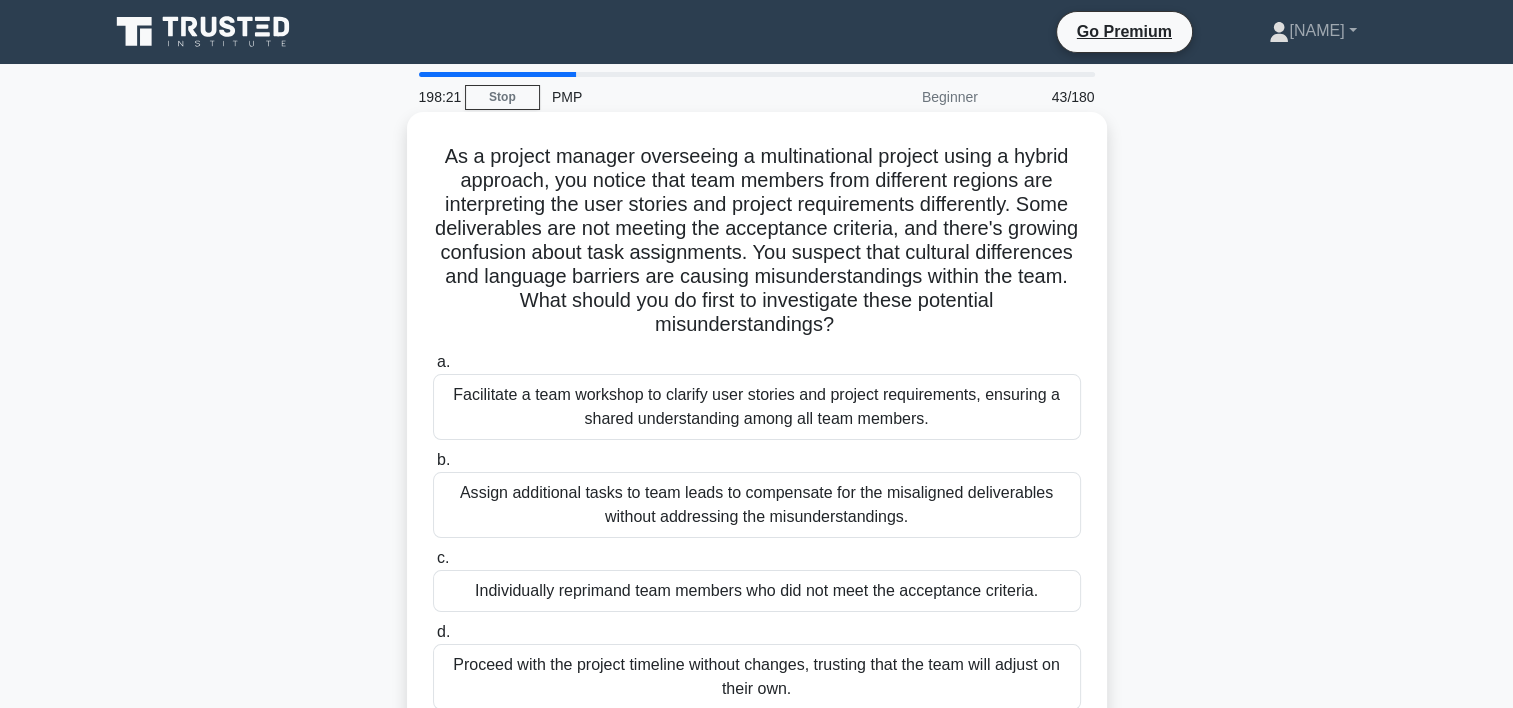 click on "Facilitate a team workshop to clarify user stories and project requirements, ensuring a shared understanding among all team members." at bounding box center (757, 407) 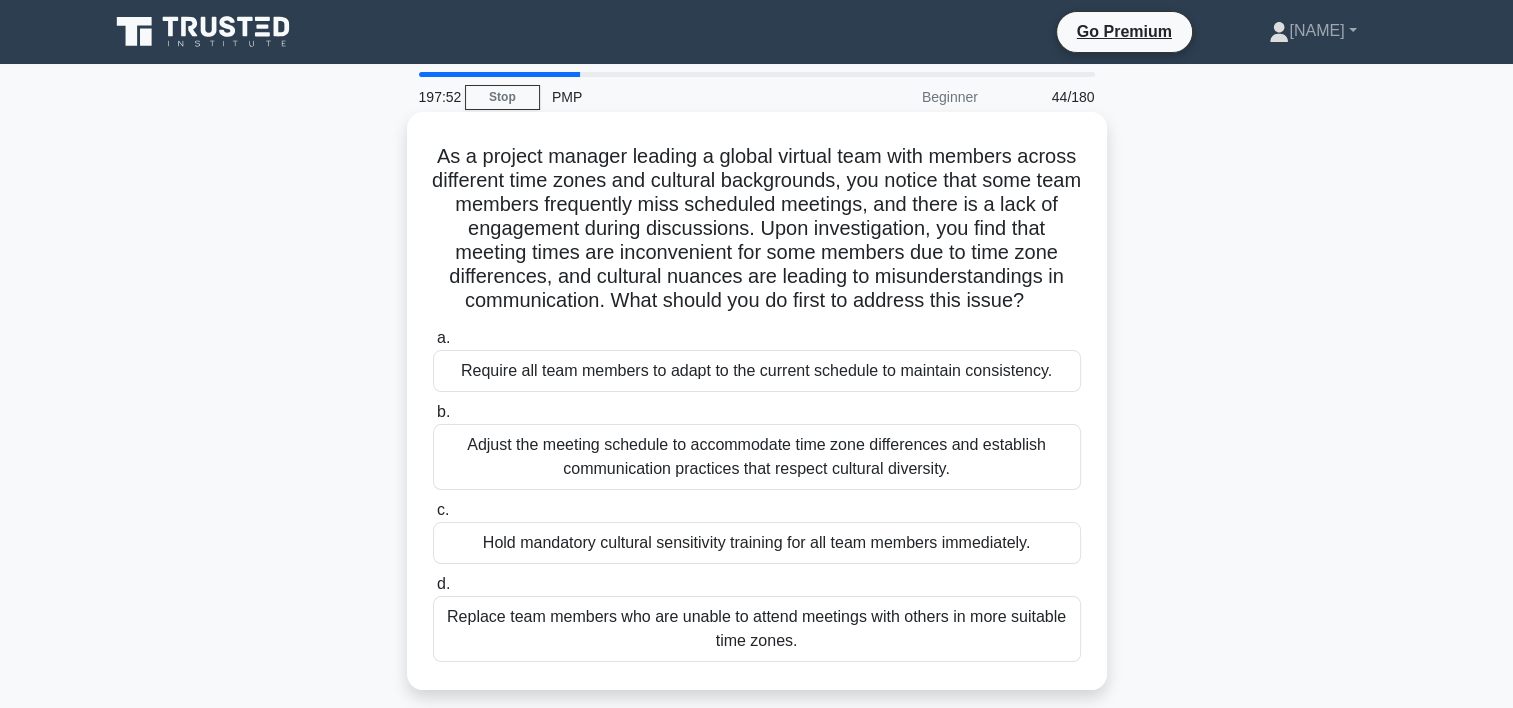 click on "Adjust the meeting schedule to accommodate time zone differences and establish communication practices that respect cultural diversity." at bounding box center (757, 457) 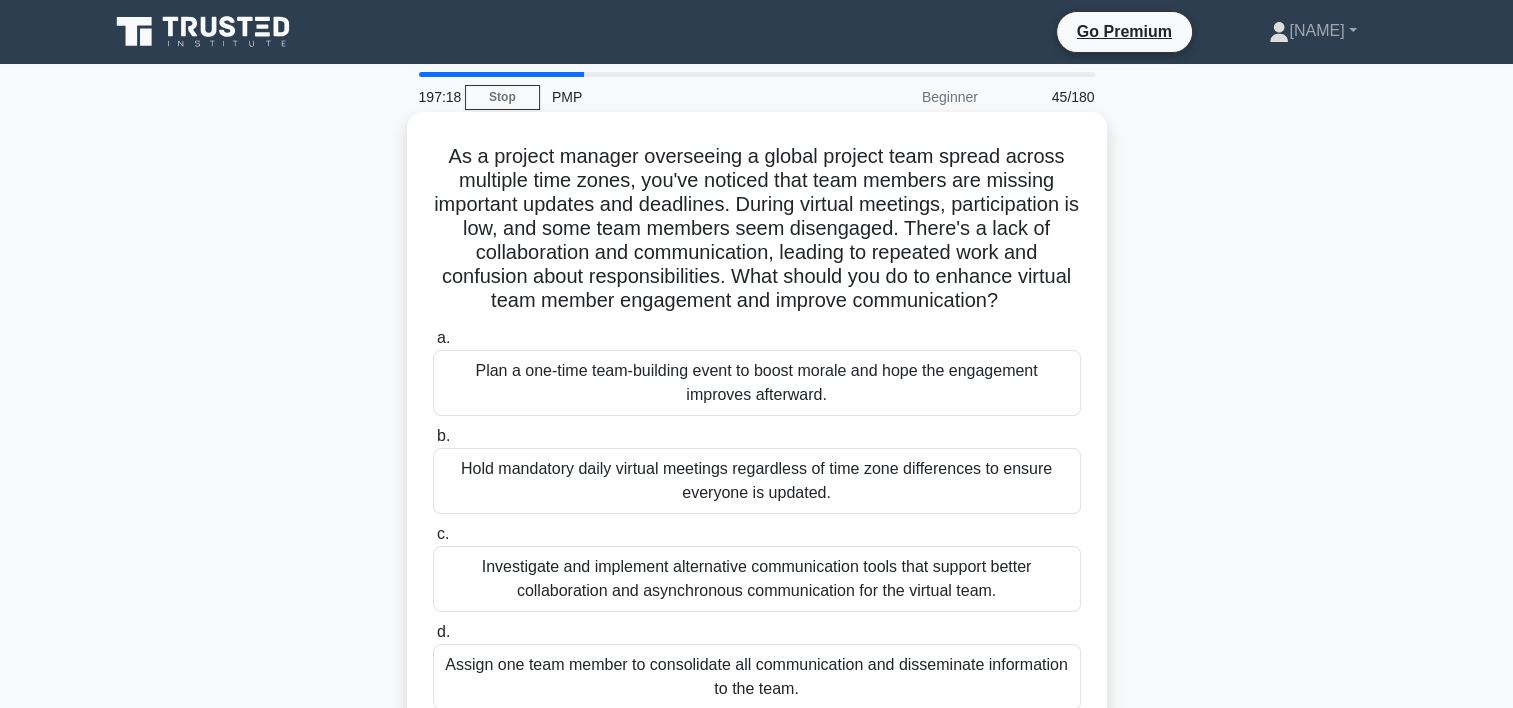 click on "Investigate and implement alternative communication tools that support better collaboration and asynchronous communication for the virtual team." at bounding box center [757, 579] 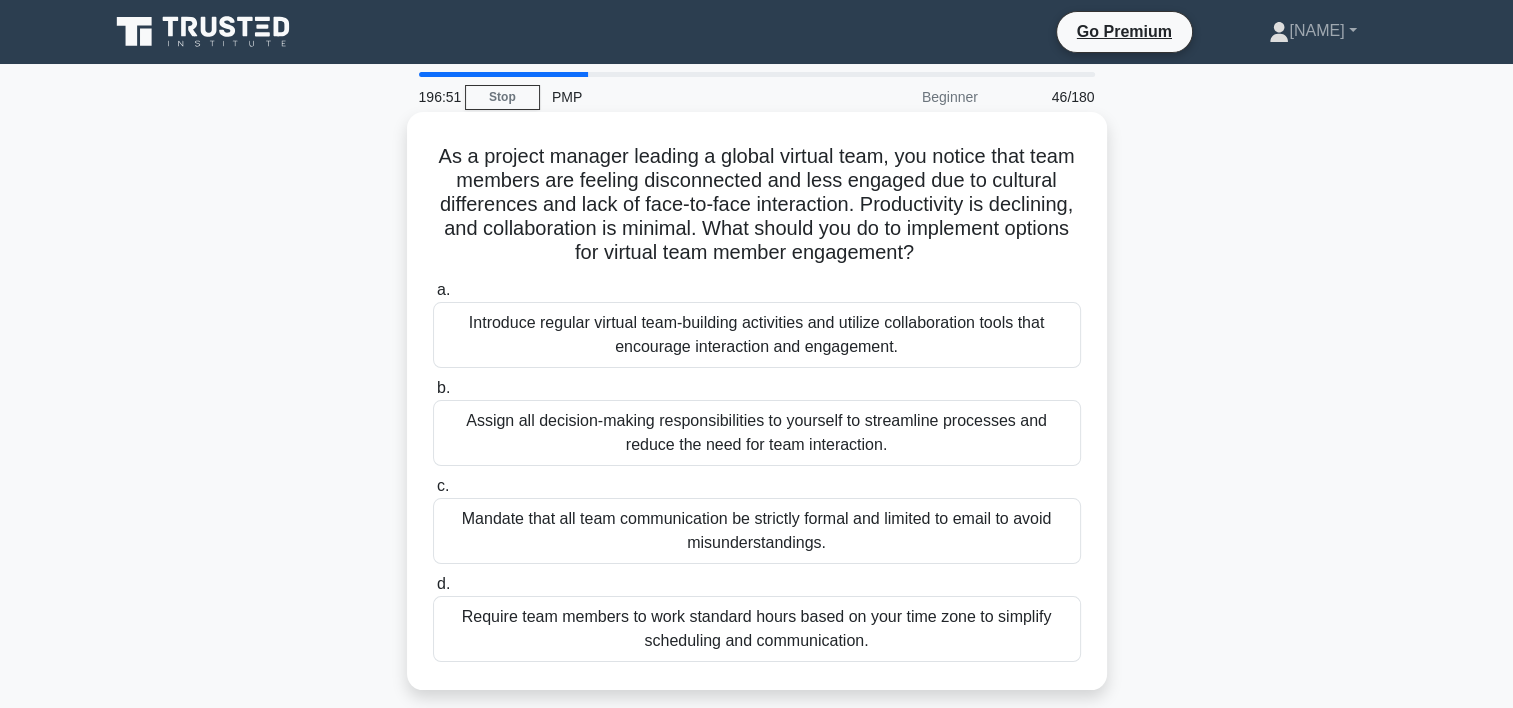 click on "Introduce regular virtual team-building activities and utilize collaboration tools that encourage interaction and engagement." at bounding box center [757, 335] 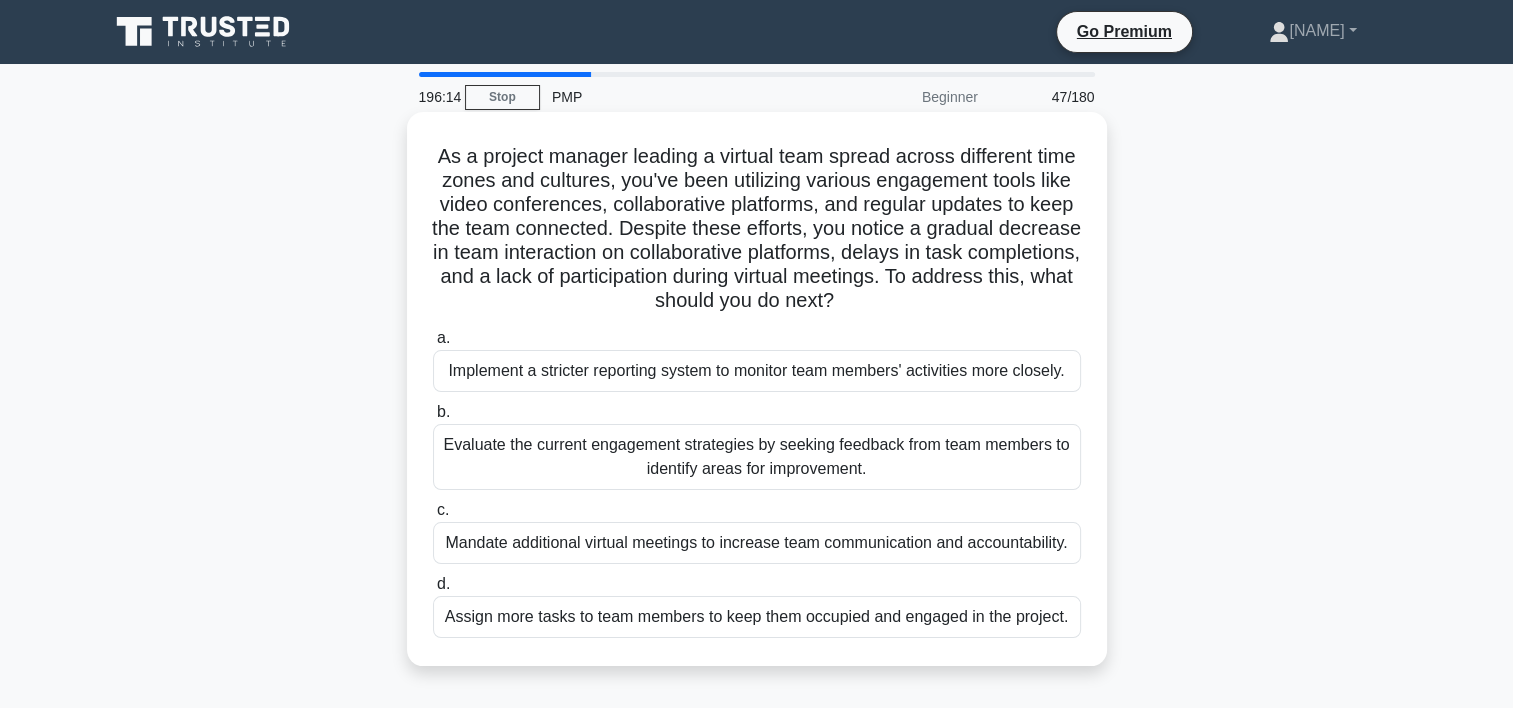 click on "Evaluate the current engagement strategies by seeking feedback from team members to identify areas for improvement." at bounding box center (757, 457) 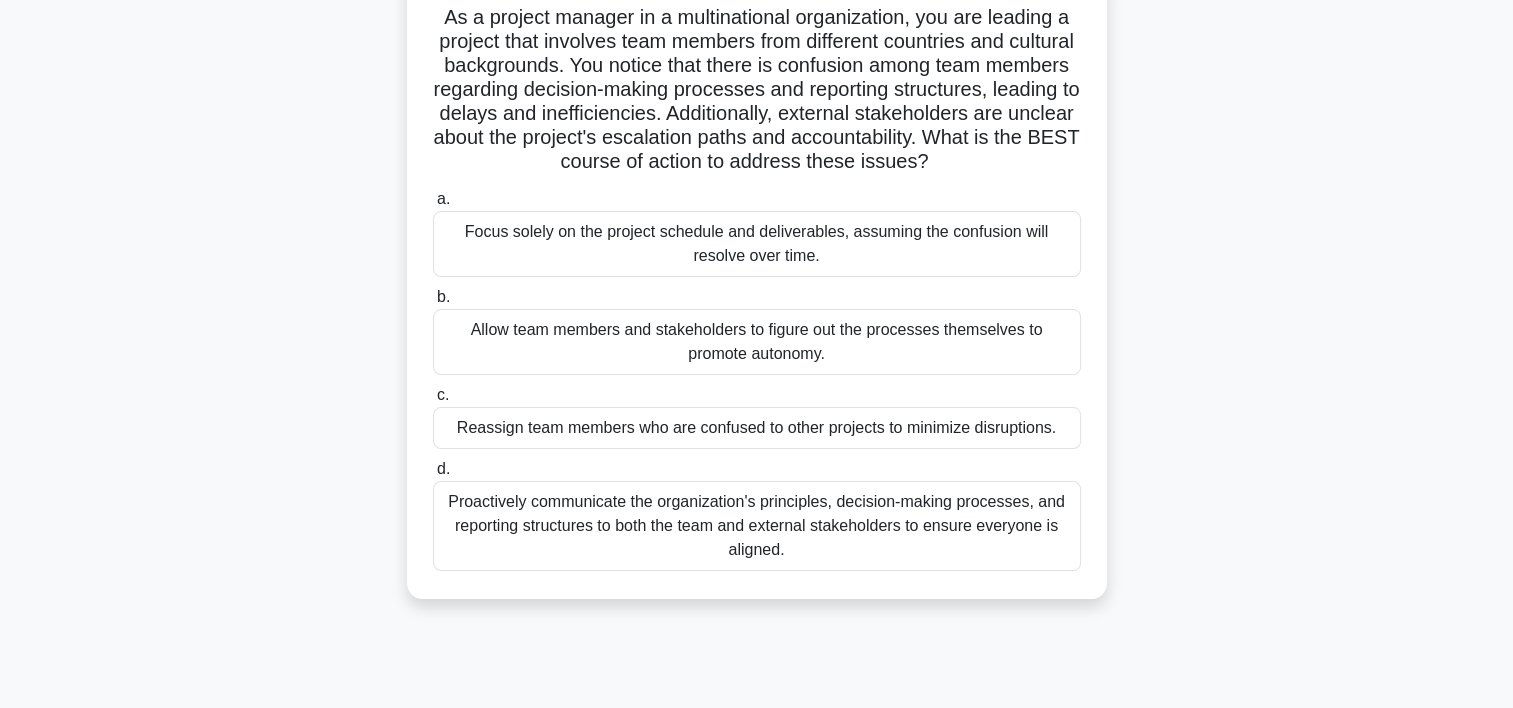 scroll, scrollTop: 148, scrollLeft: 0, axis: vertical 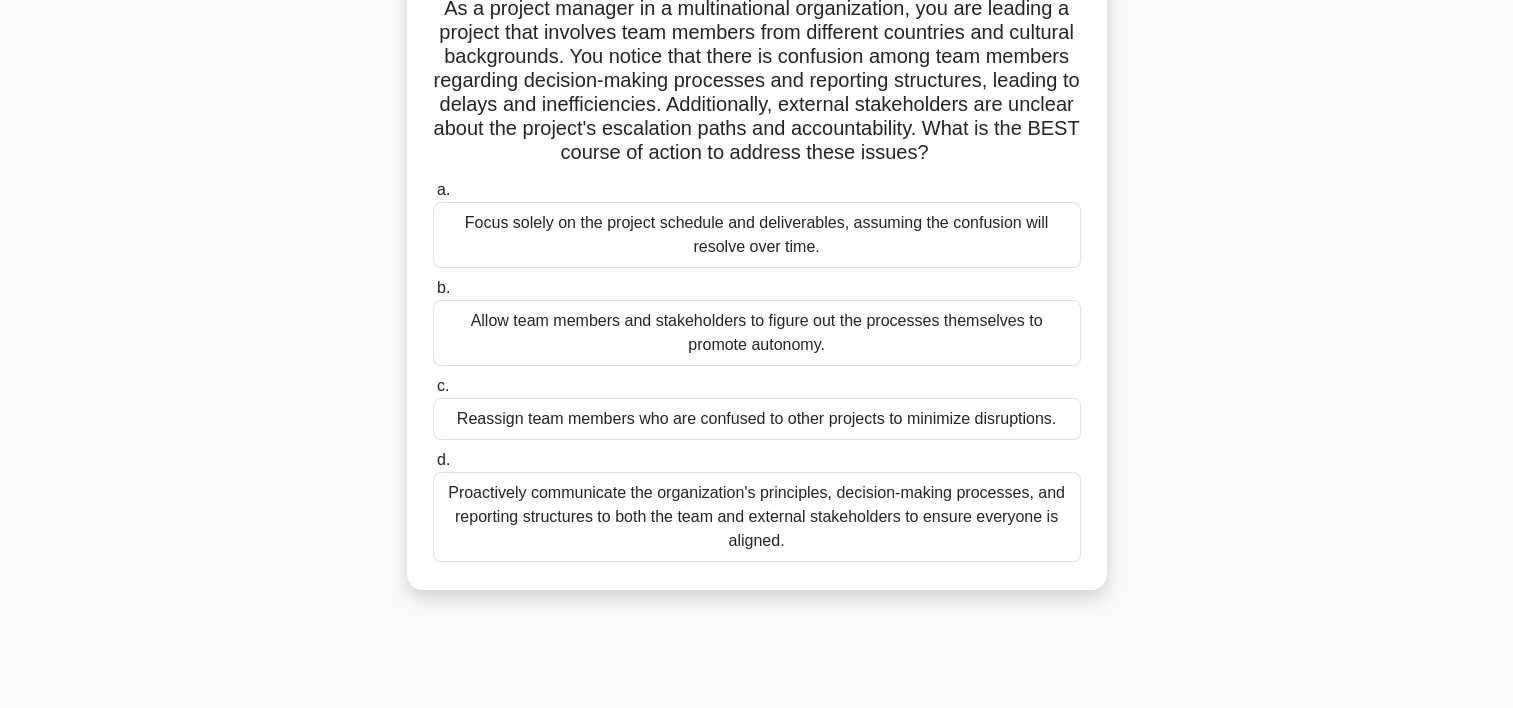 click on "Proactively communicate the organization's principles, decision-making processes, and reporting structures to both the team and external stakeholders to ensure everyone is aligned." at bounding box center (757, 517) 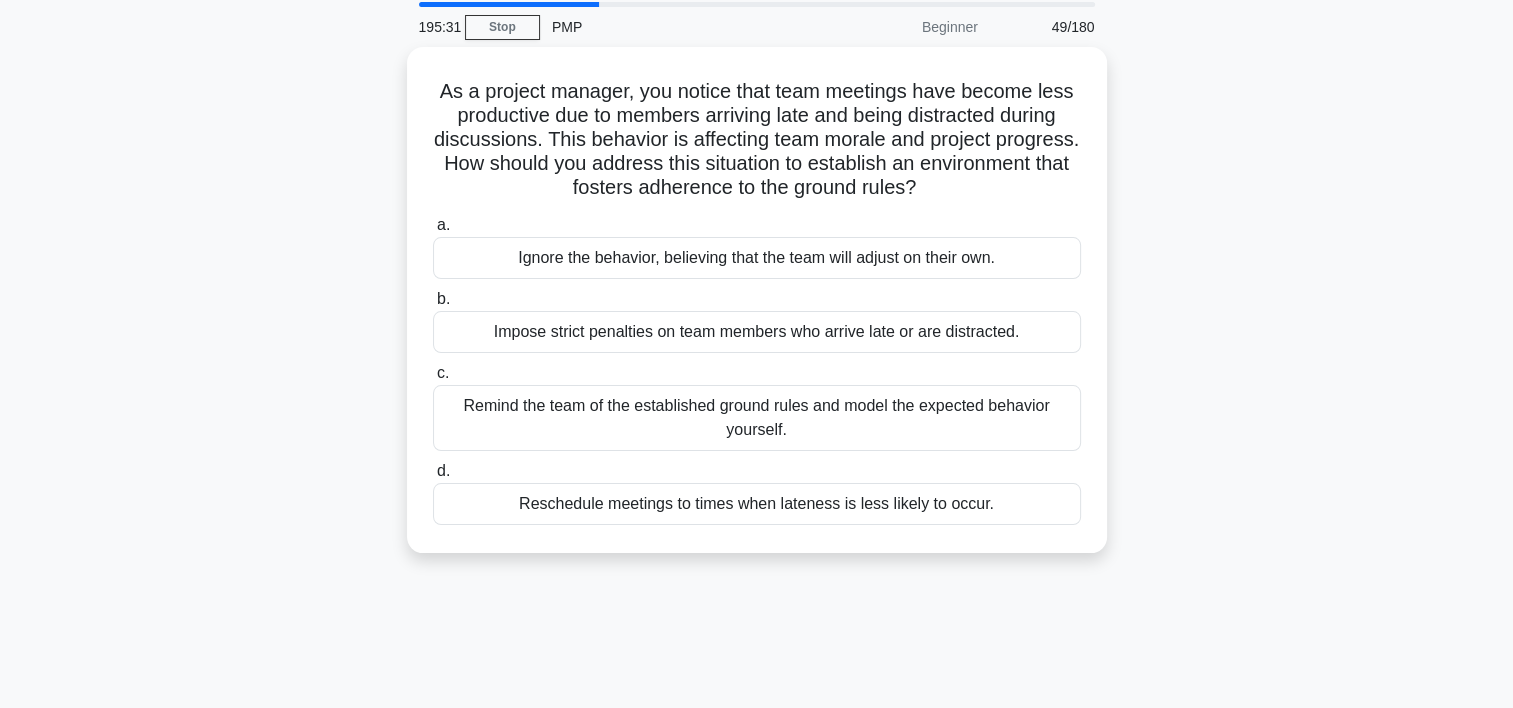 scroll, scrollTop: 0, scrollLeft: 0, axis: both 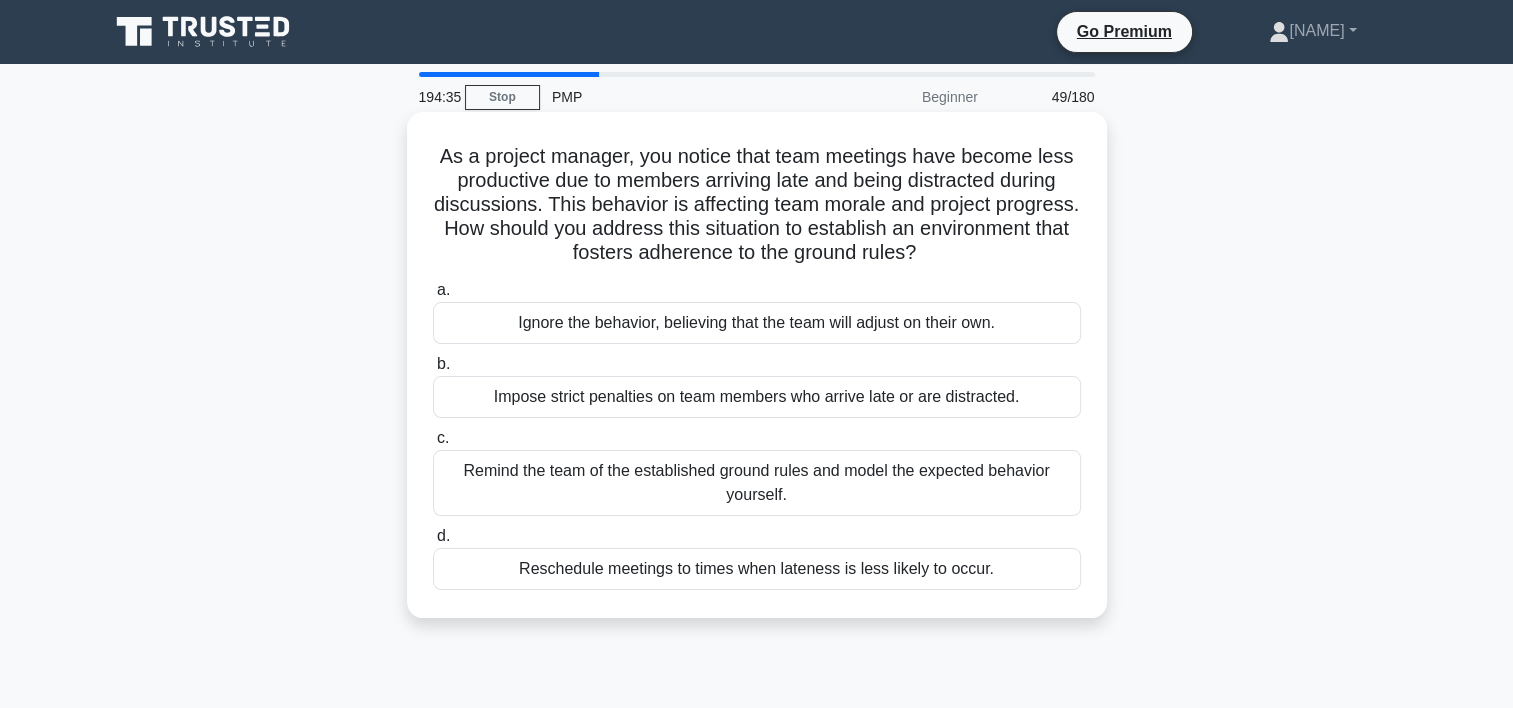 click on "Reschedule meetings to times when lateness is less likely to occur." at bounding box center (757, 569) 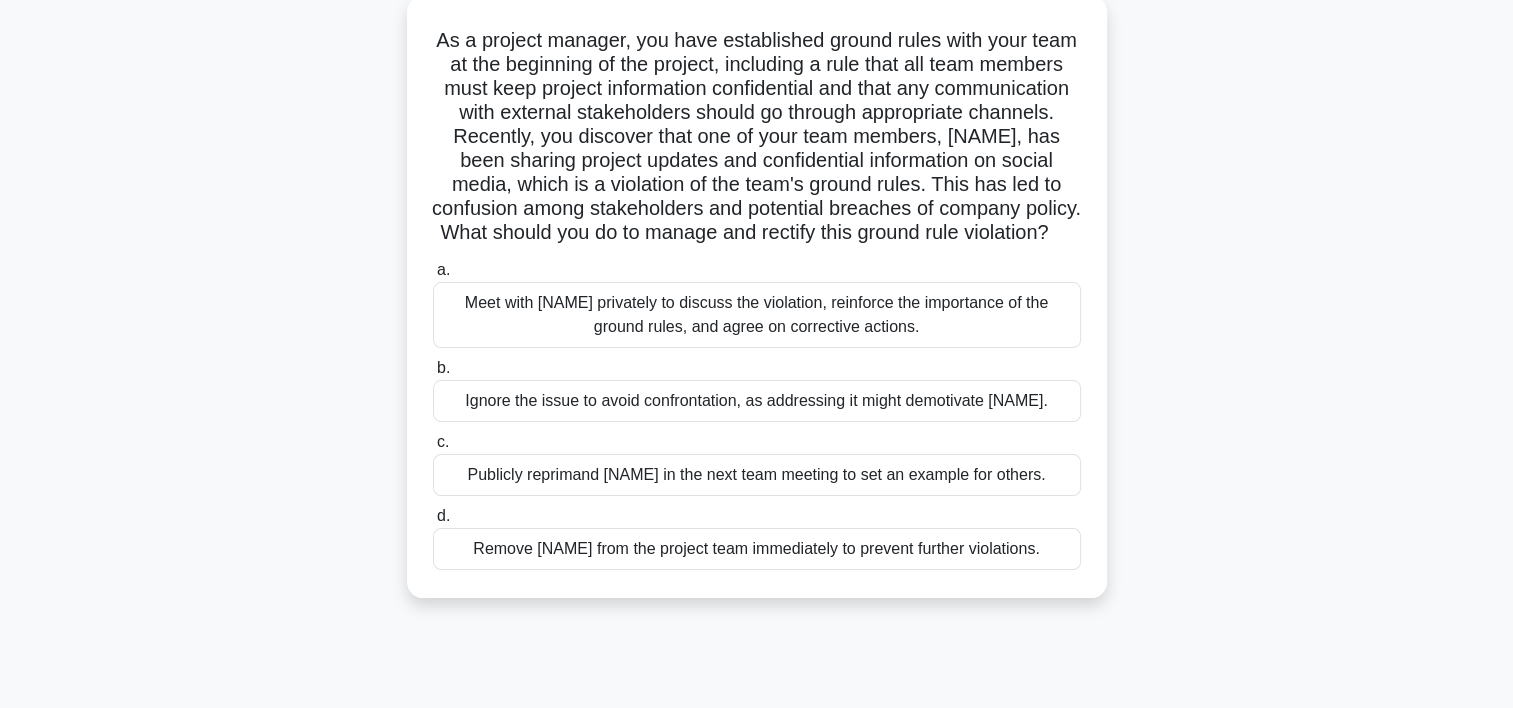 scroll, scrollTop: 123, scrollLeft: 0, axis: vertical 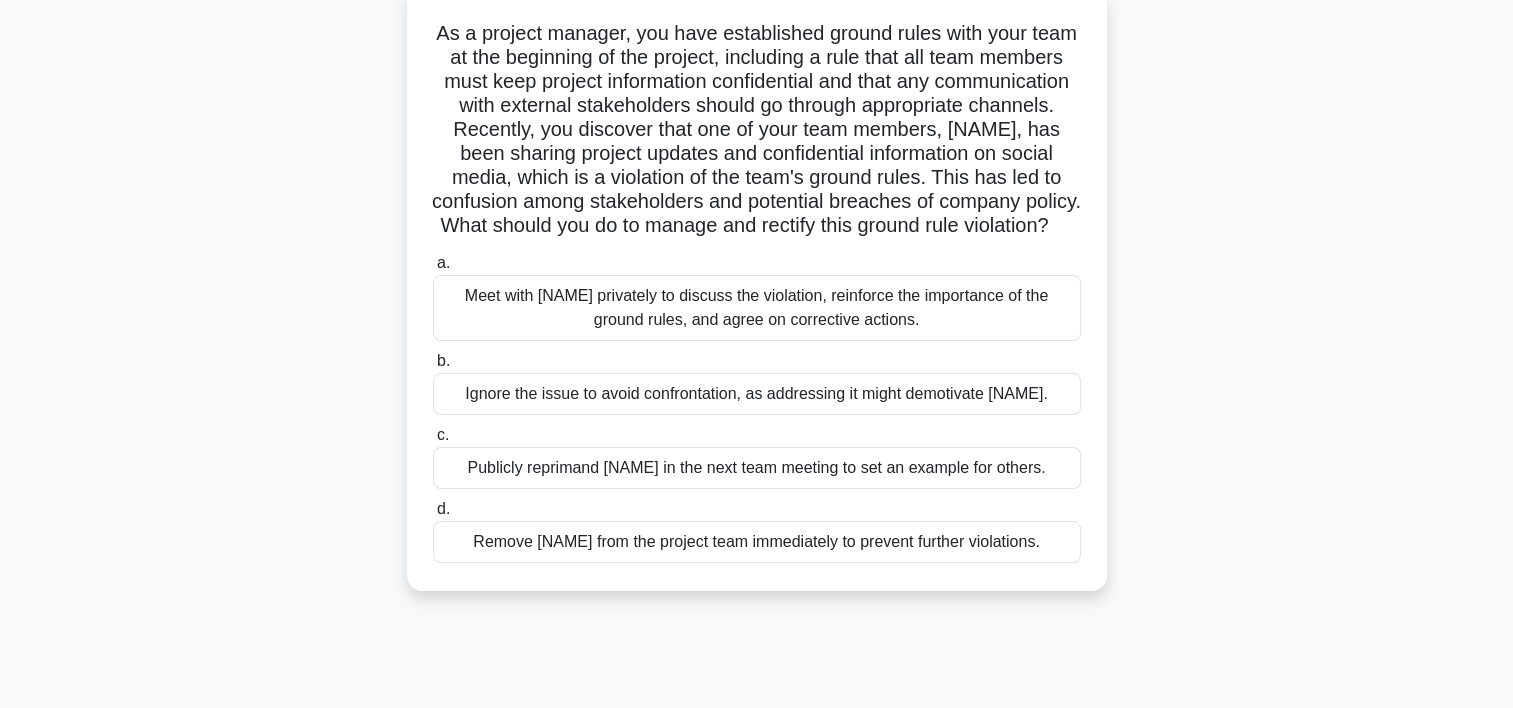 click on "Meet with Tom privately to discuss the violation, reinforce the importance of the ground rules, and agree on corrective actions." at bounding box center [757, 308] 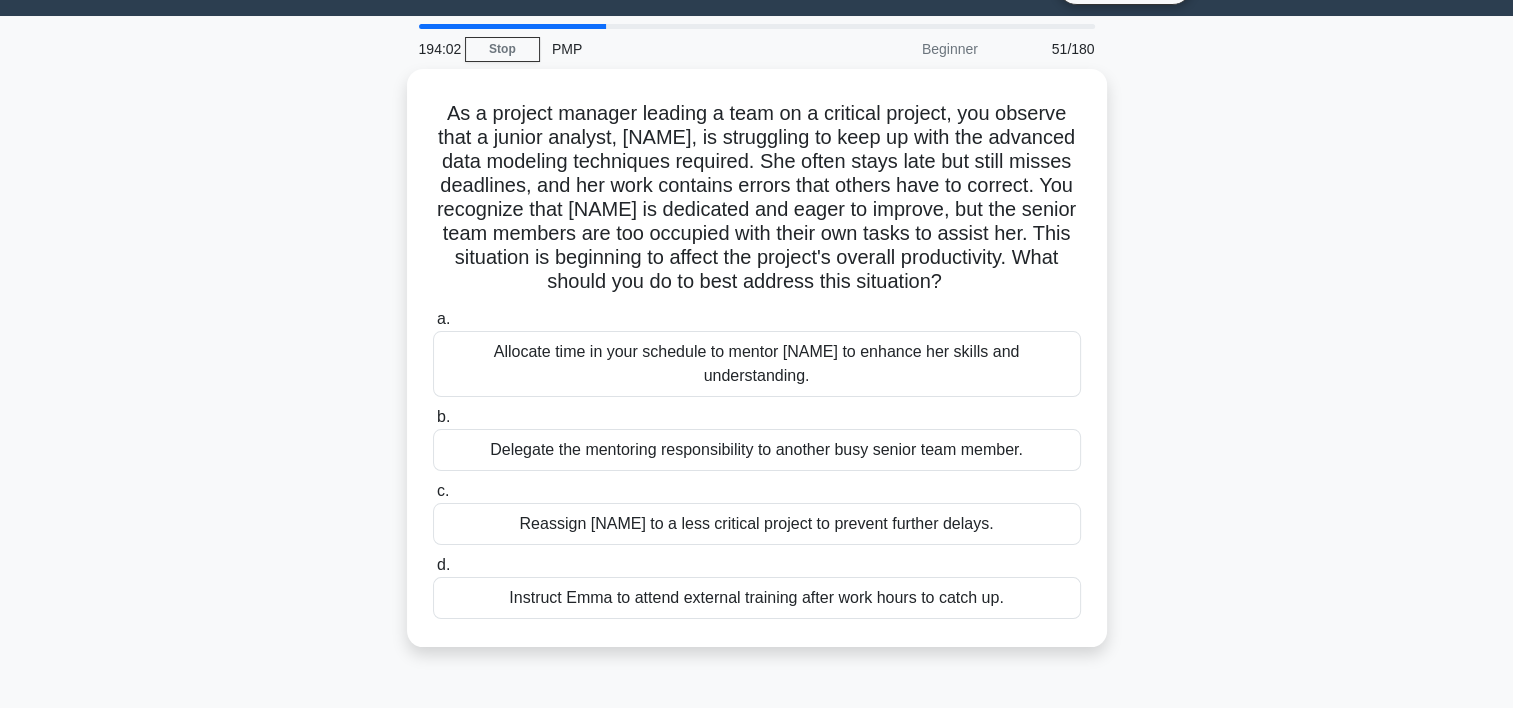 scroll, scrollTop: 0, scrollLeft: 0, axis: both 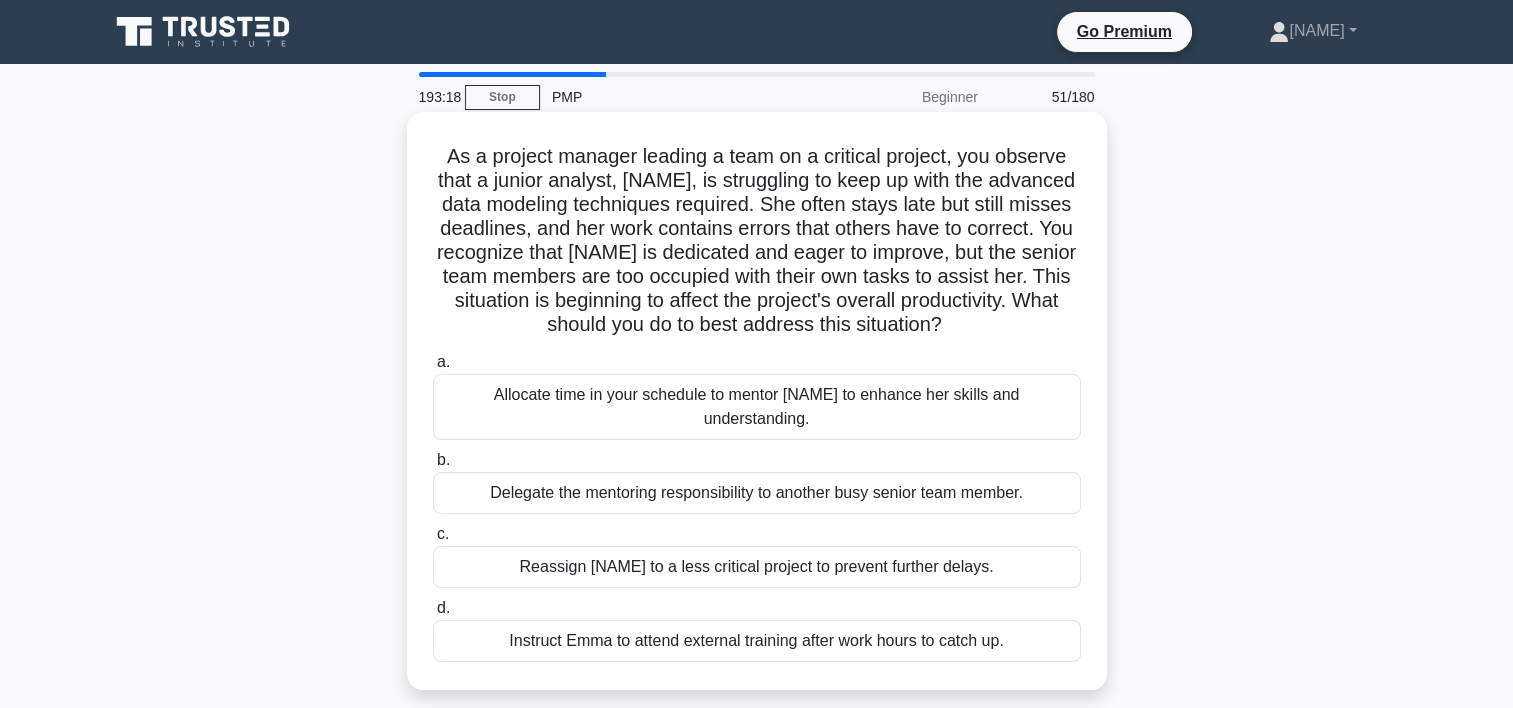 click on "Allocate time in your schedule to mentor Emma to enhance her skills and understanding." at bounding box center (757, 407) 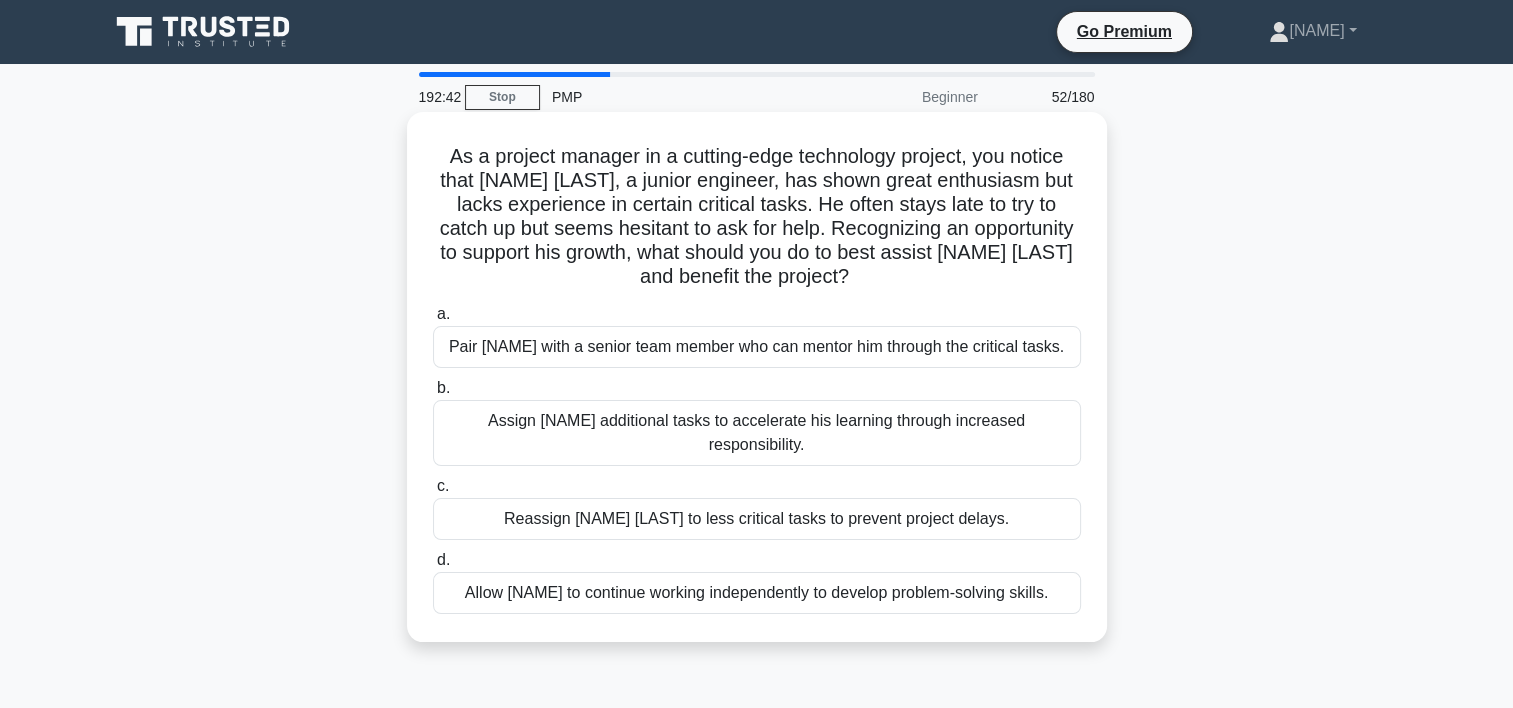 click on "Pair Sam with a senior team member who can mentor him through the critical tasks." at bounding box center (757, 347) 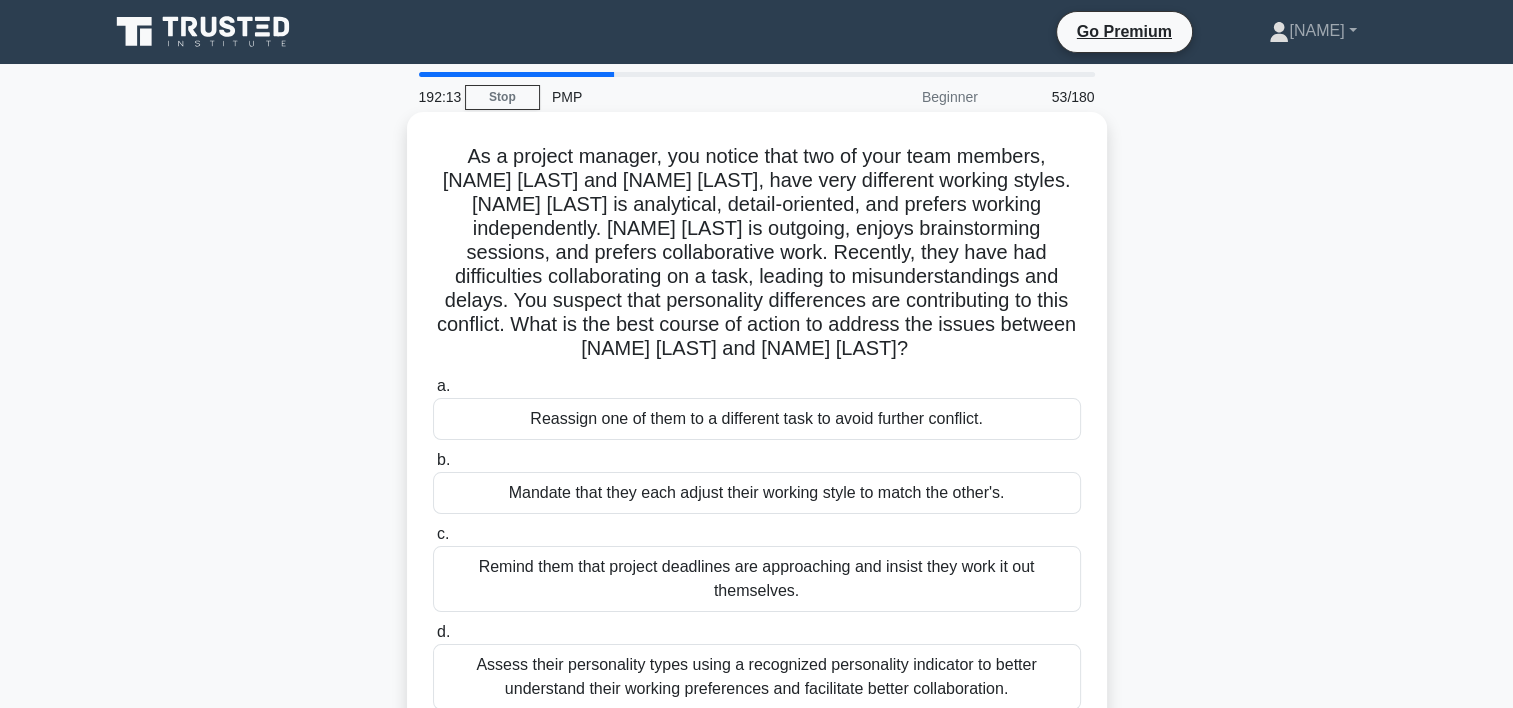 click on "Assess their personality types using a recognized personality indicator to better understand their working preferences and facilitate better collaboration." at bounding box center [757, 677] 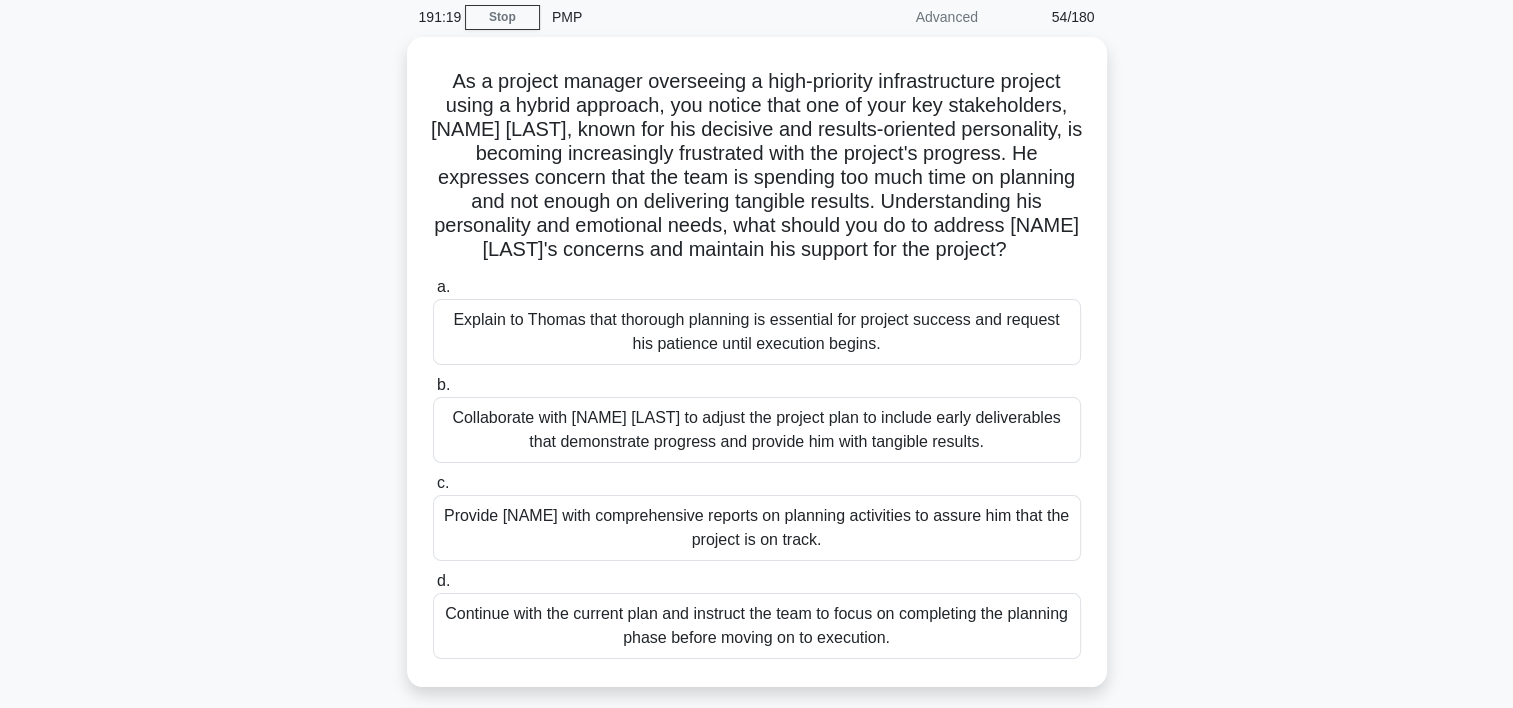 scroll, scrollTop: 84, scrollLeft: 0, axis: vertical 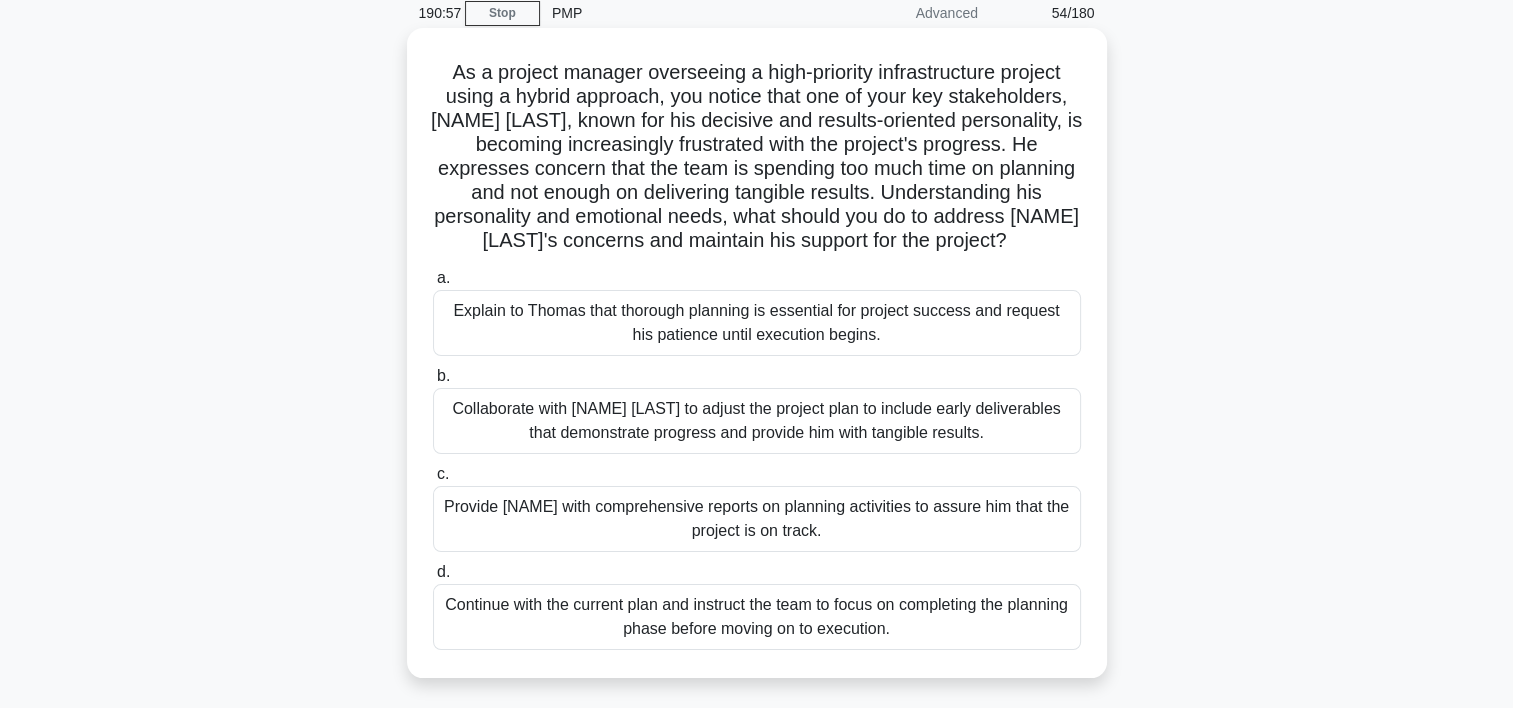 click on "Collaborate with Thomas to adjust the project plan to include early deliverables that demonstrate progress and provide him with tangible results." at bounding box center [757, 421] 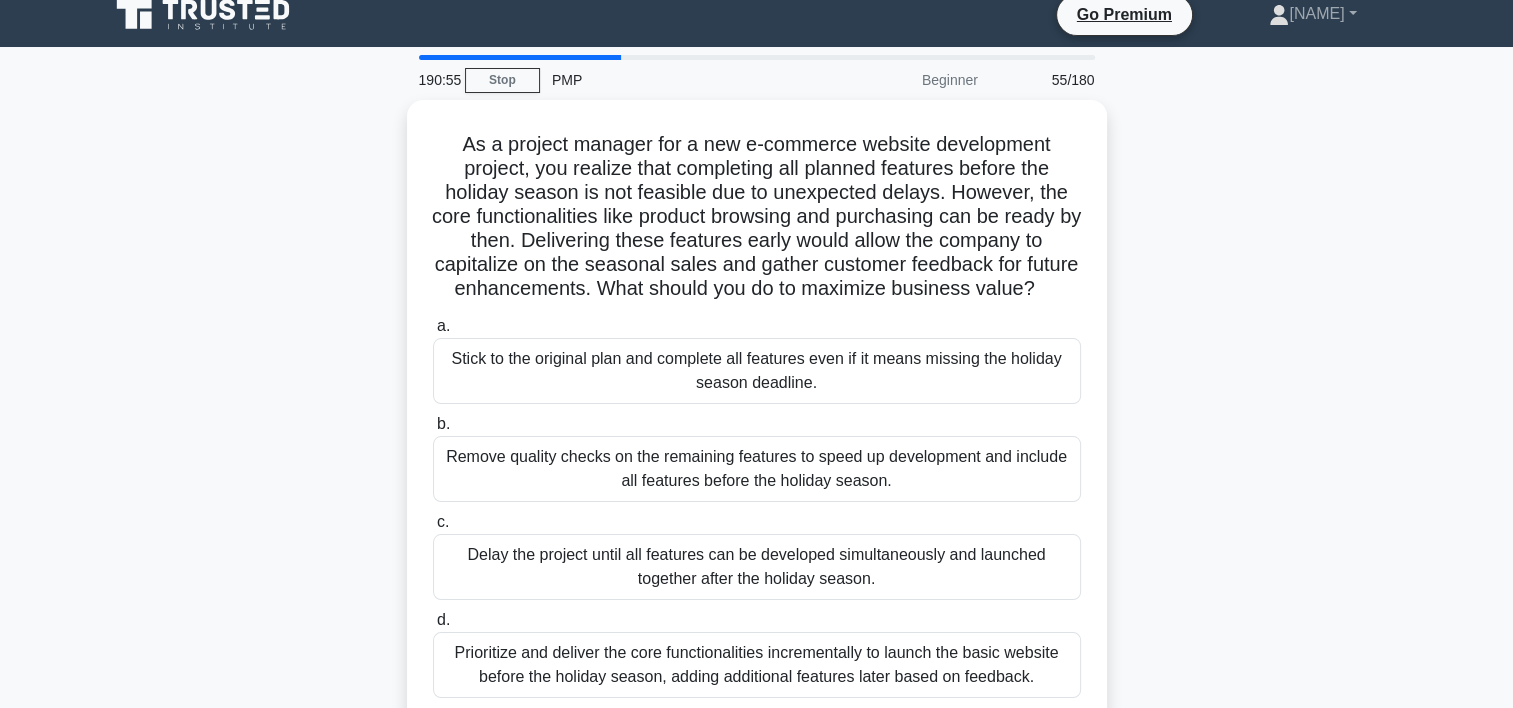 scroll, scrollTop: 0, scrollLeft: 0, axis: both 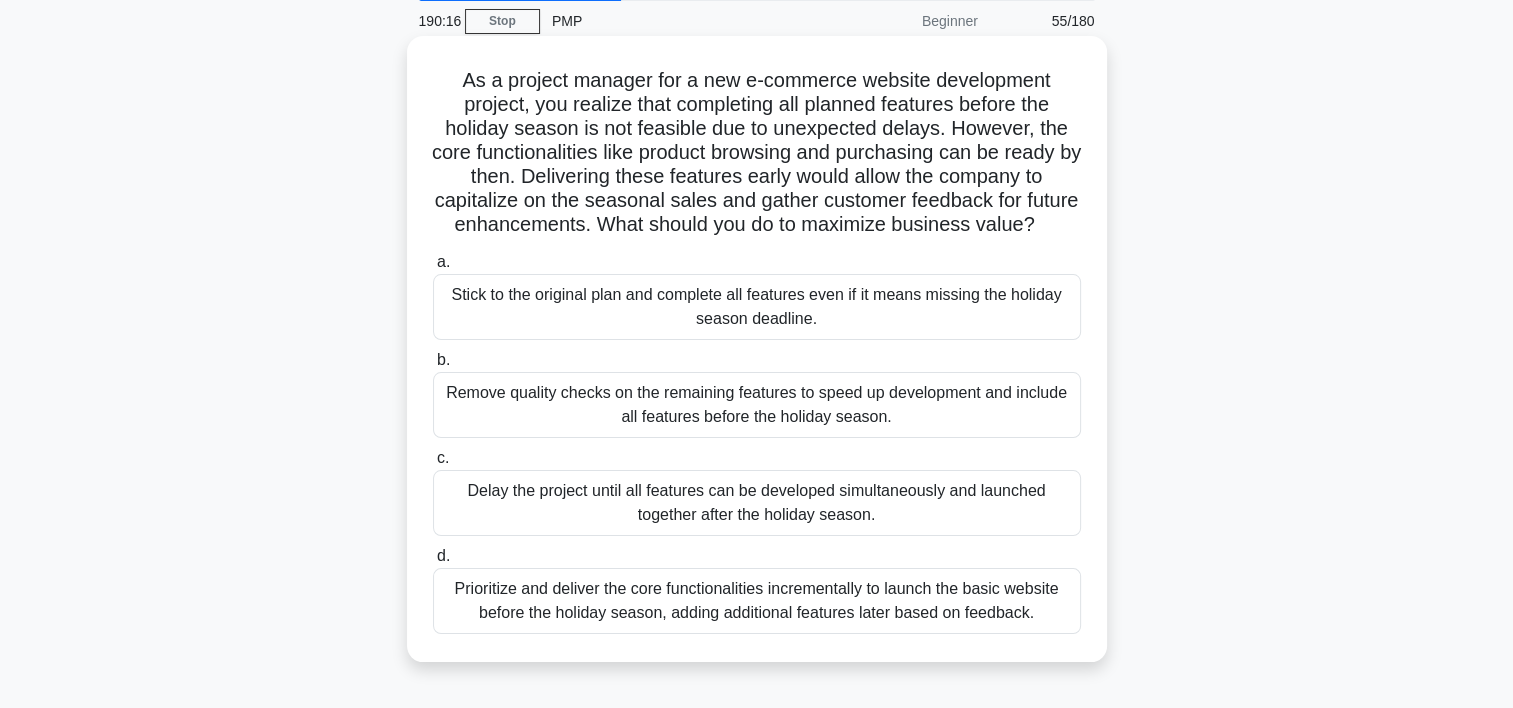 click on "Prioritize and deliver the core functionalities incrementally to launch the basic website before the holiday season, adding additional features later based on feedback." at bounding box center [757, 601] 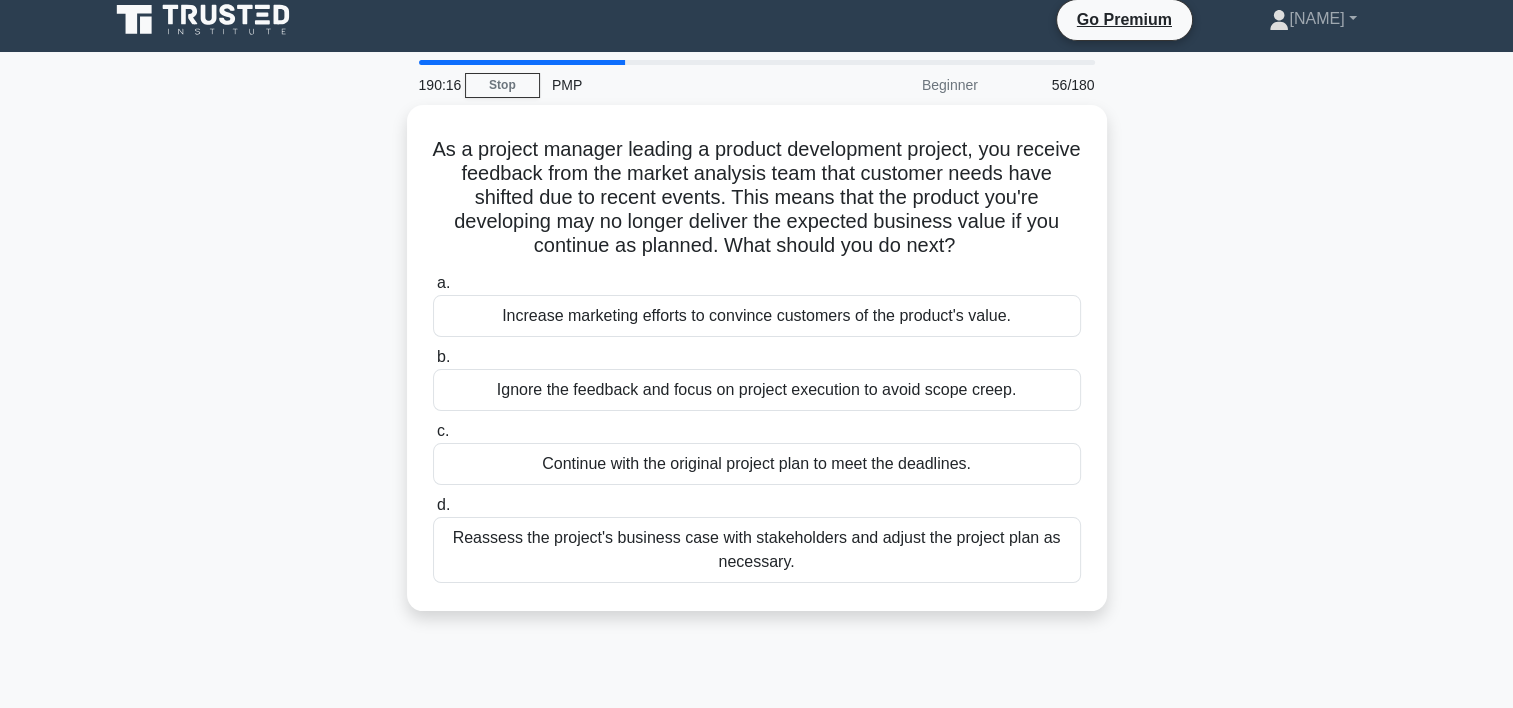 scroll, scrollTop: 0, scrollLeft: 0, axis: both 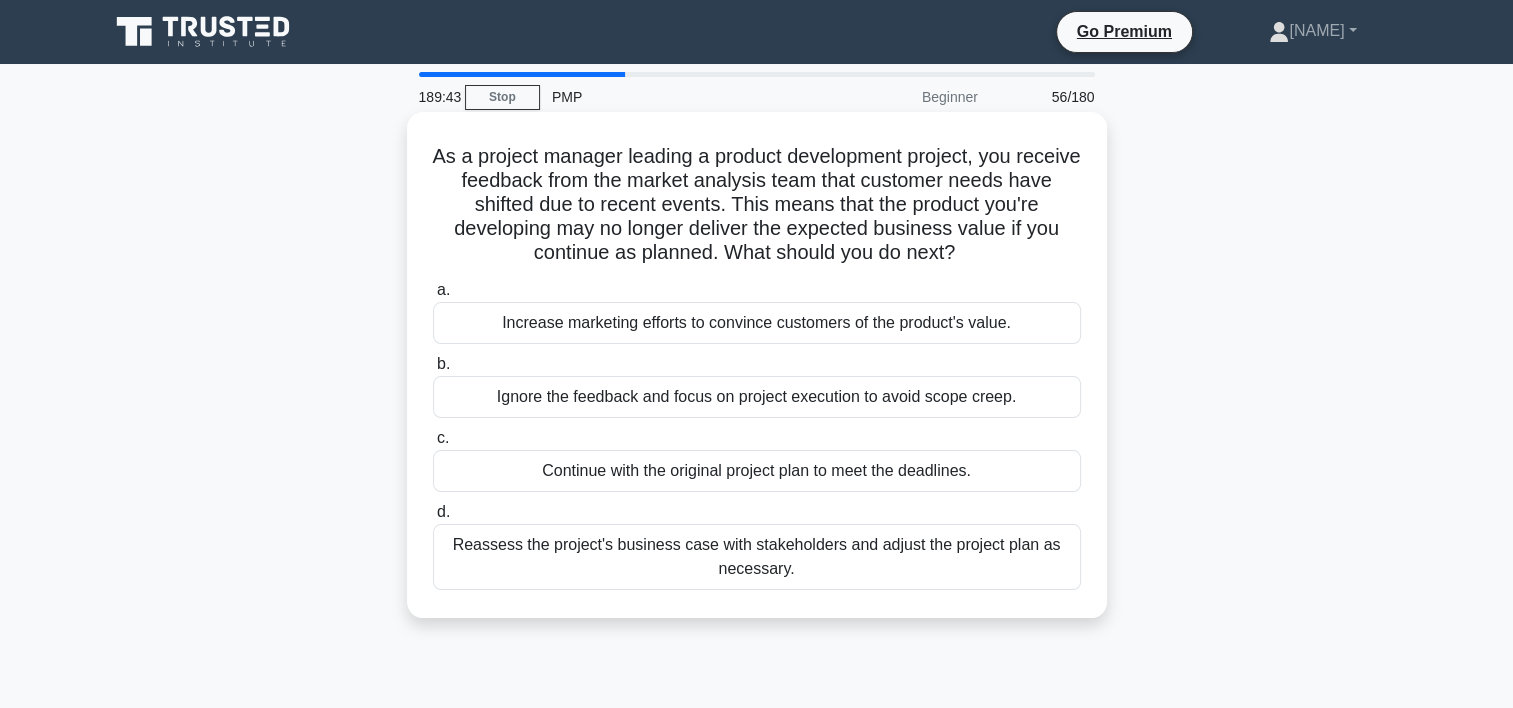 click on "Reassess the project's business case with stakeholders and adjust the project plan as necessary." at bounding box center [757, 557] 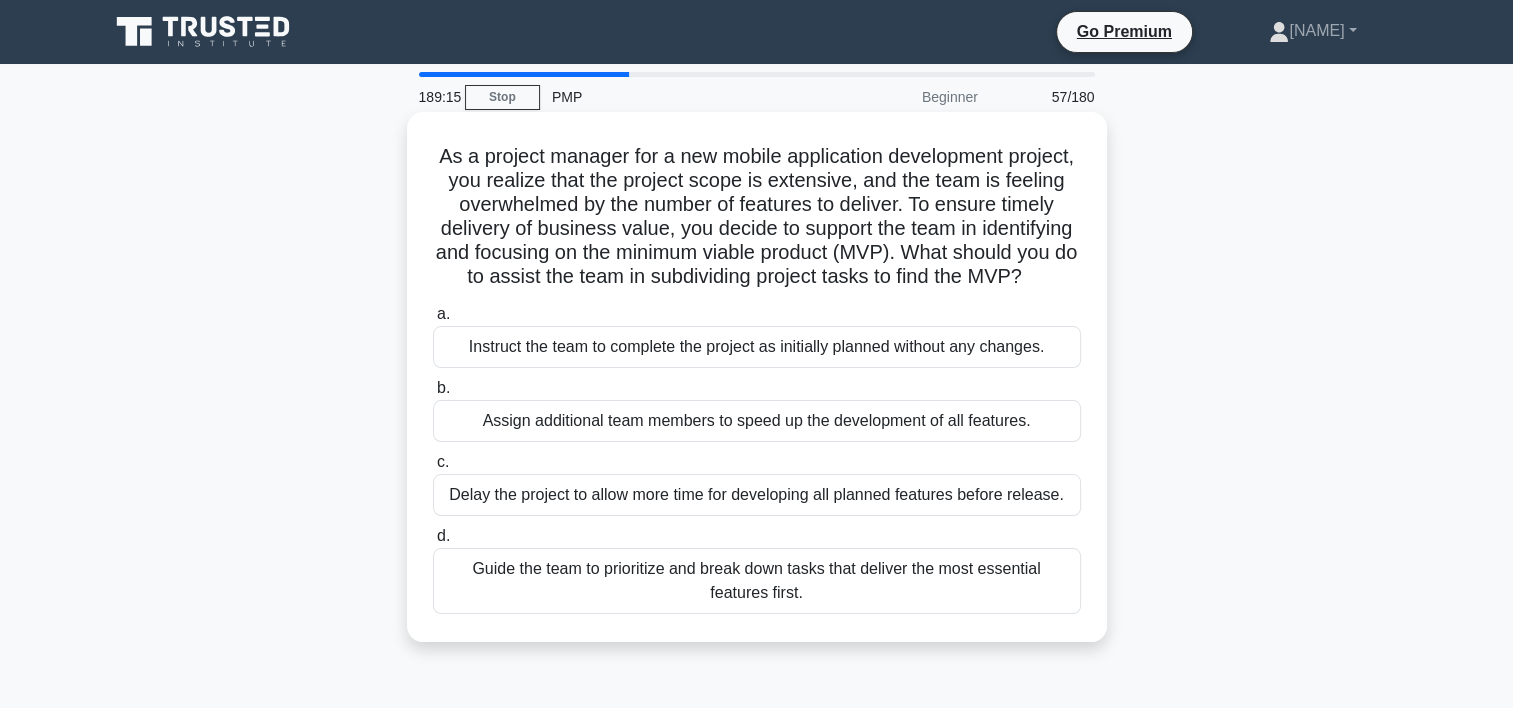 click on "Guide the team to prioritize and break down tasks that deliver the most essential features first." at bounding box center (757, 581) 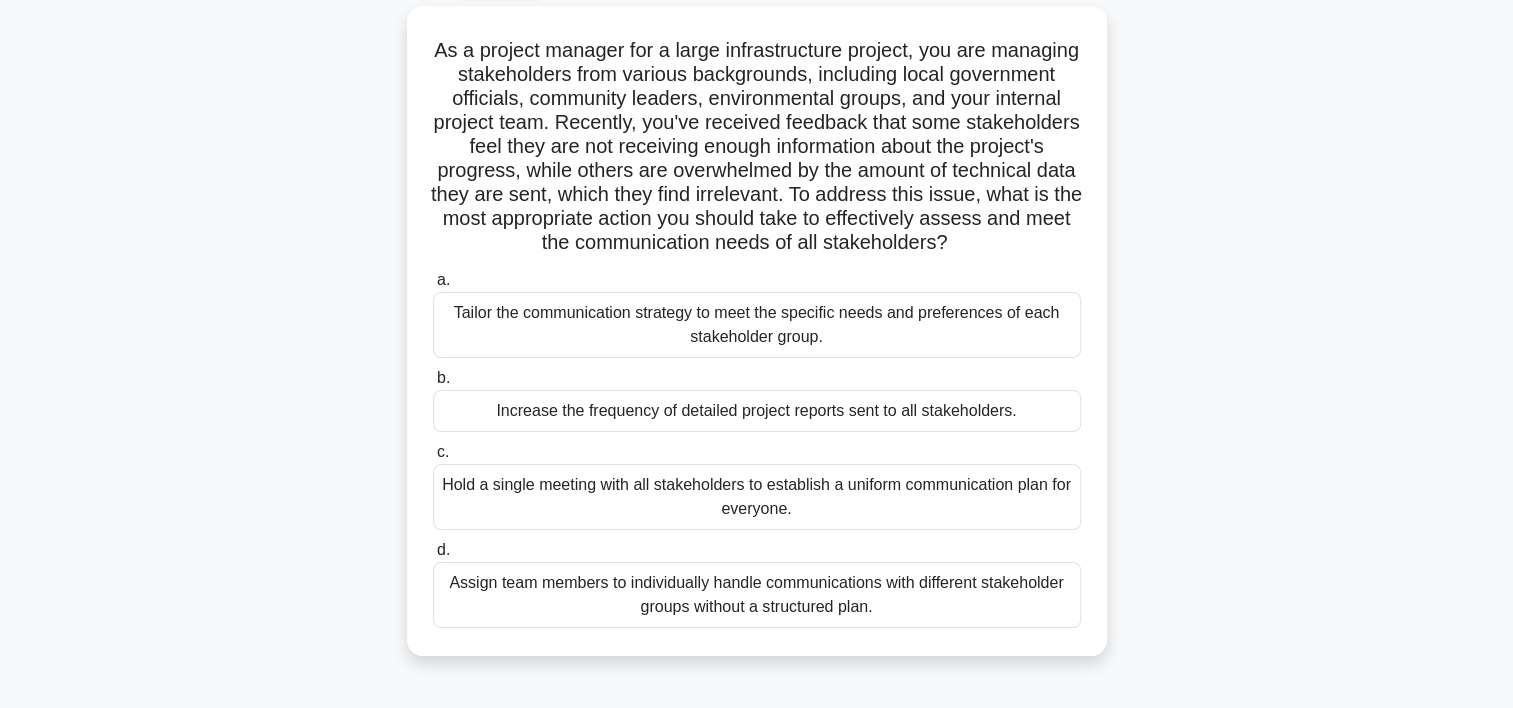 scroll, scrollTop: 116, scrollLeft: 0, axis: vertical 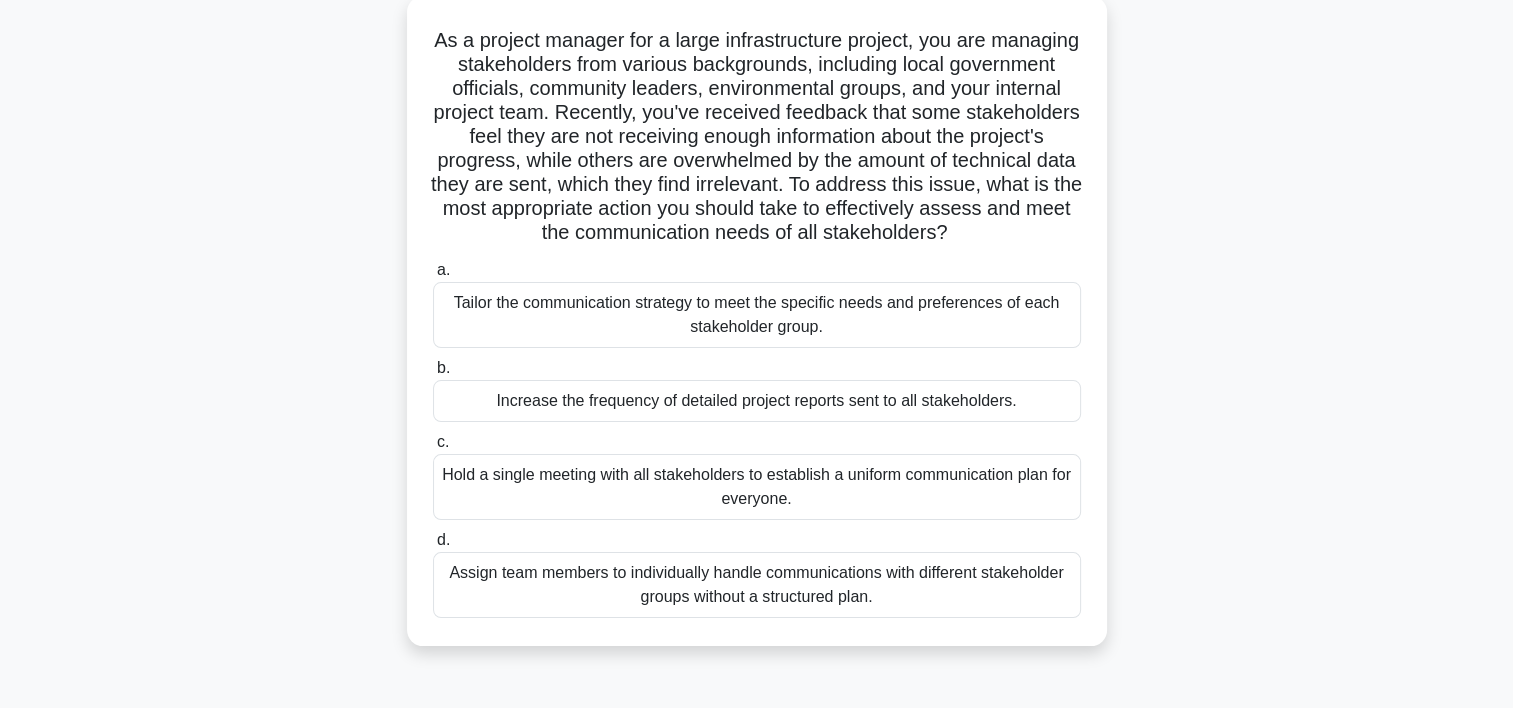 click on "Tailor the communication strategy to meet the specific needs and preferences of each stakeholder group." at bounding box center [757, 315] 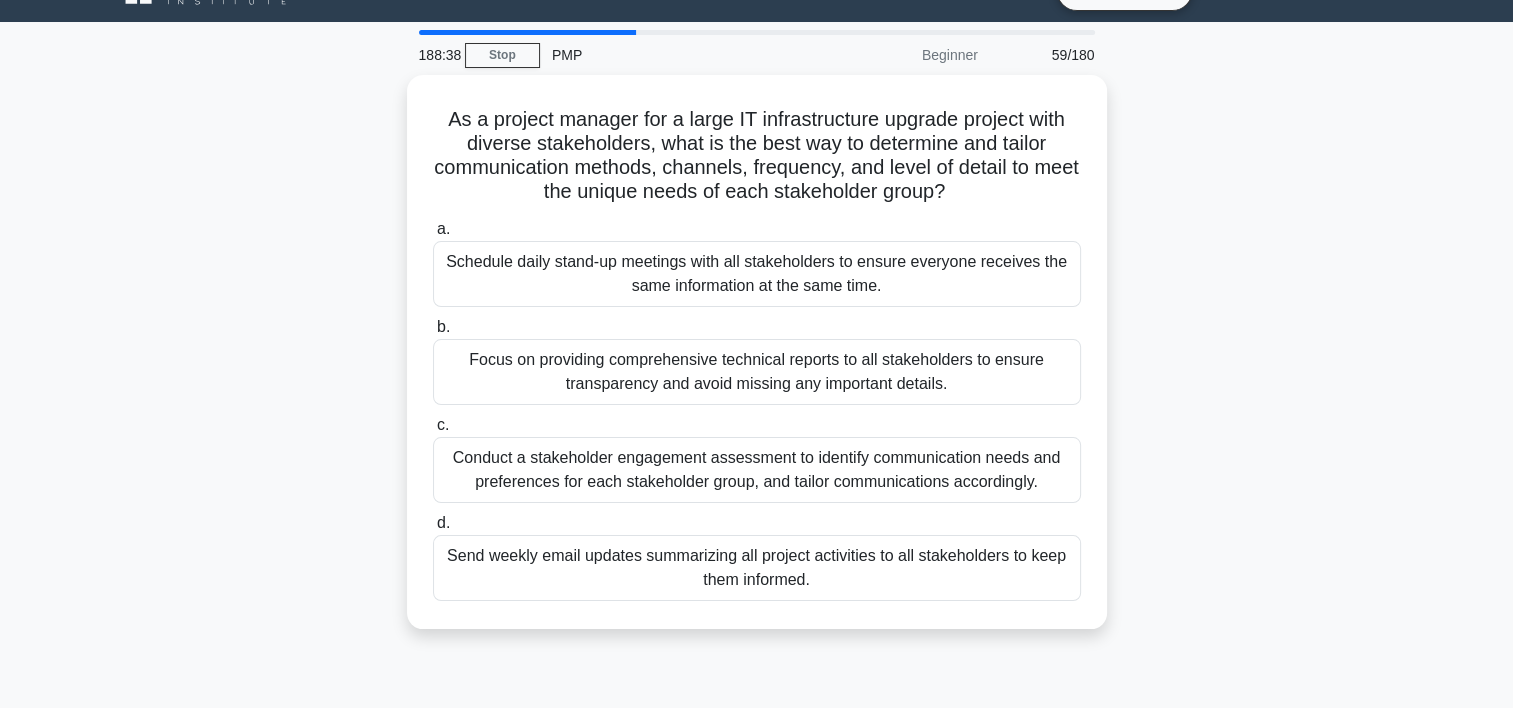 scroll, scrollTop: 0, scrollLeft: 0, axis: both 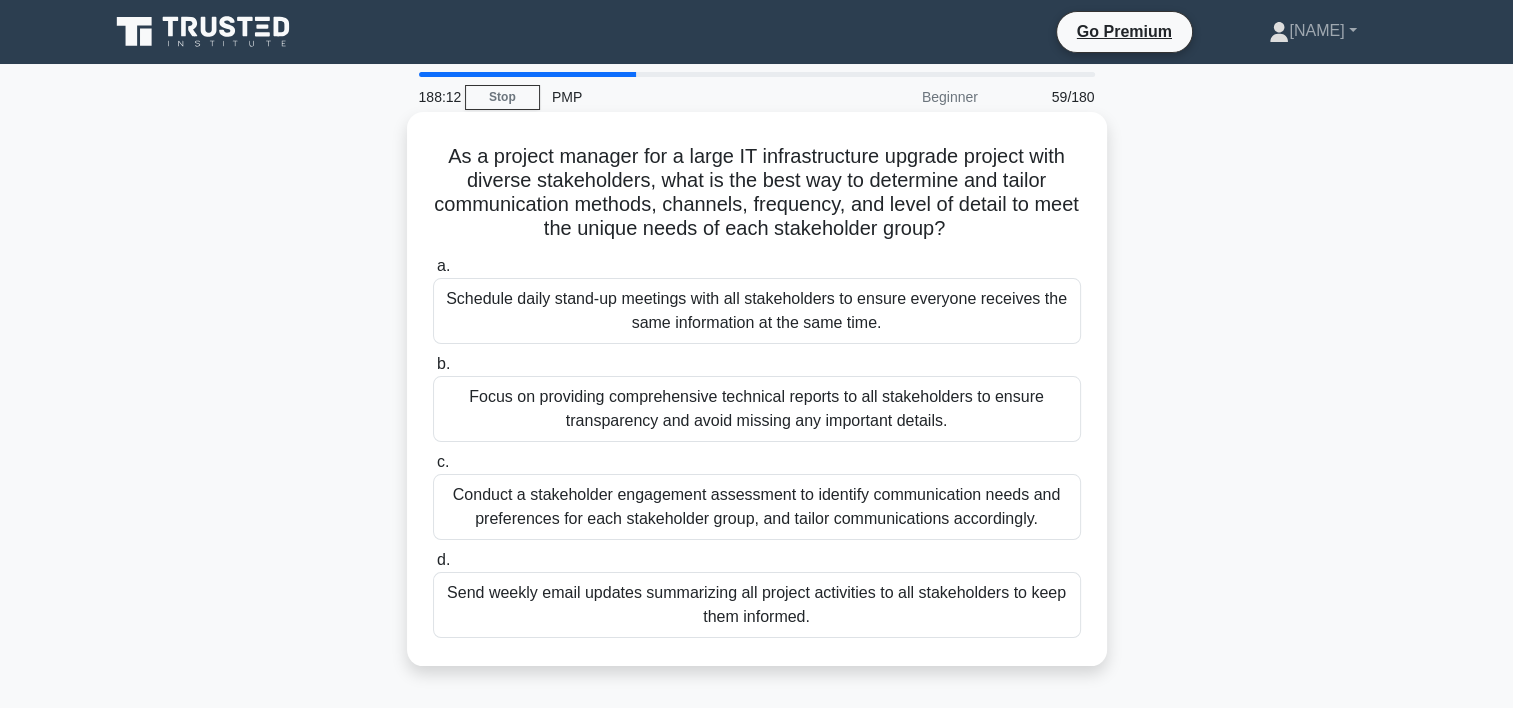 click on "Conduct a stakeholder engagement assessment to identify communication needs and preferences for each stakeholder group, and tailor communications accordingly." at bounding box center [757, 507] 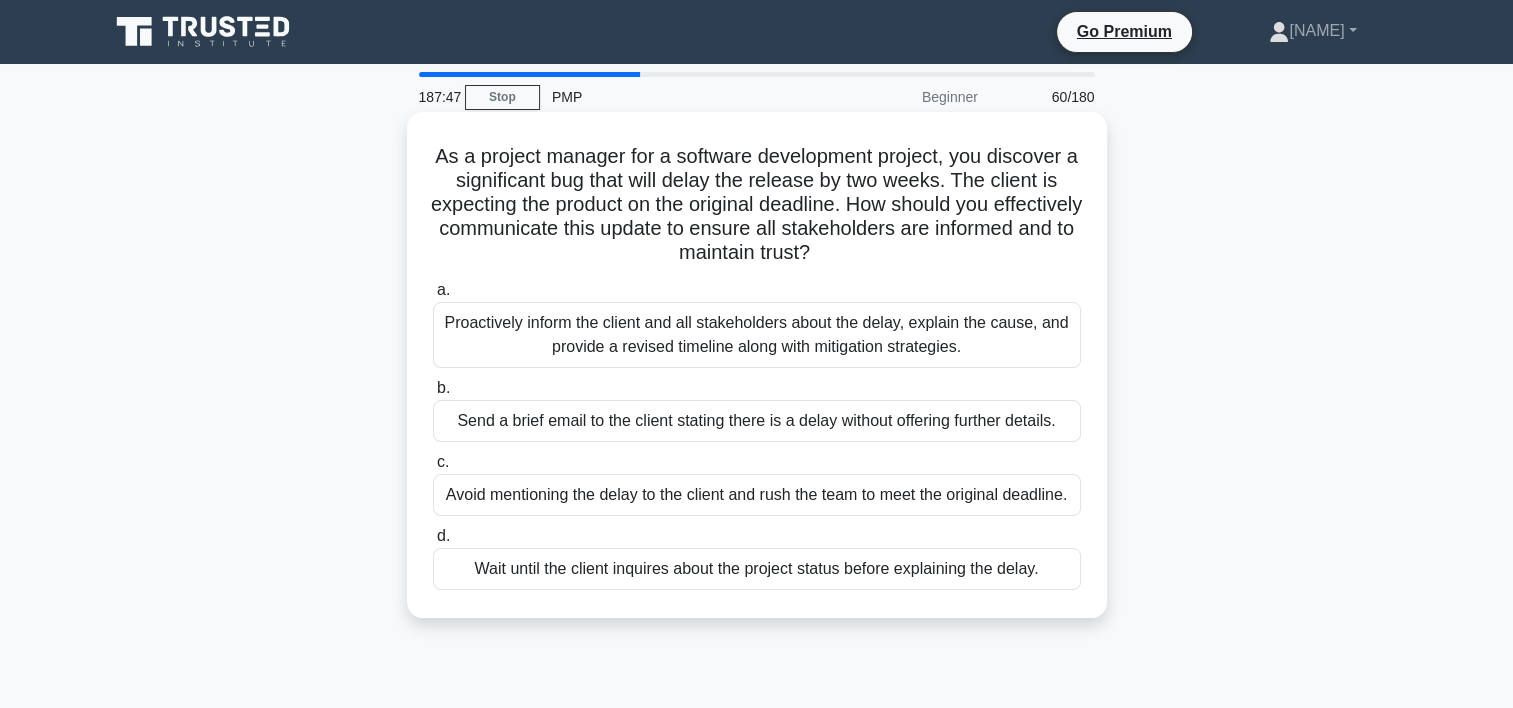 click on "Proactively inform the client and all stakeholders about the delay, explain the cause, and provide a revised timeline along with mitigation strategies." at bounding box center [757, 335] 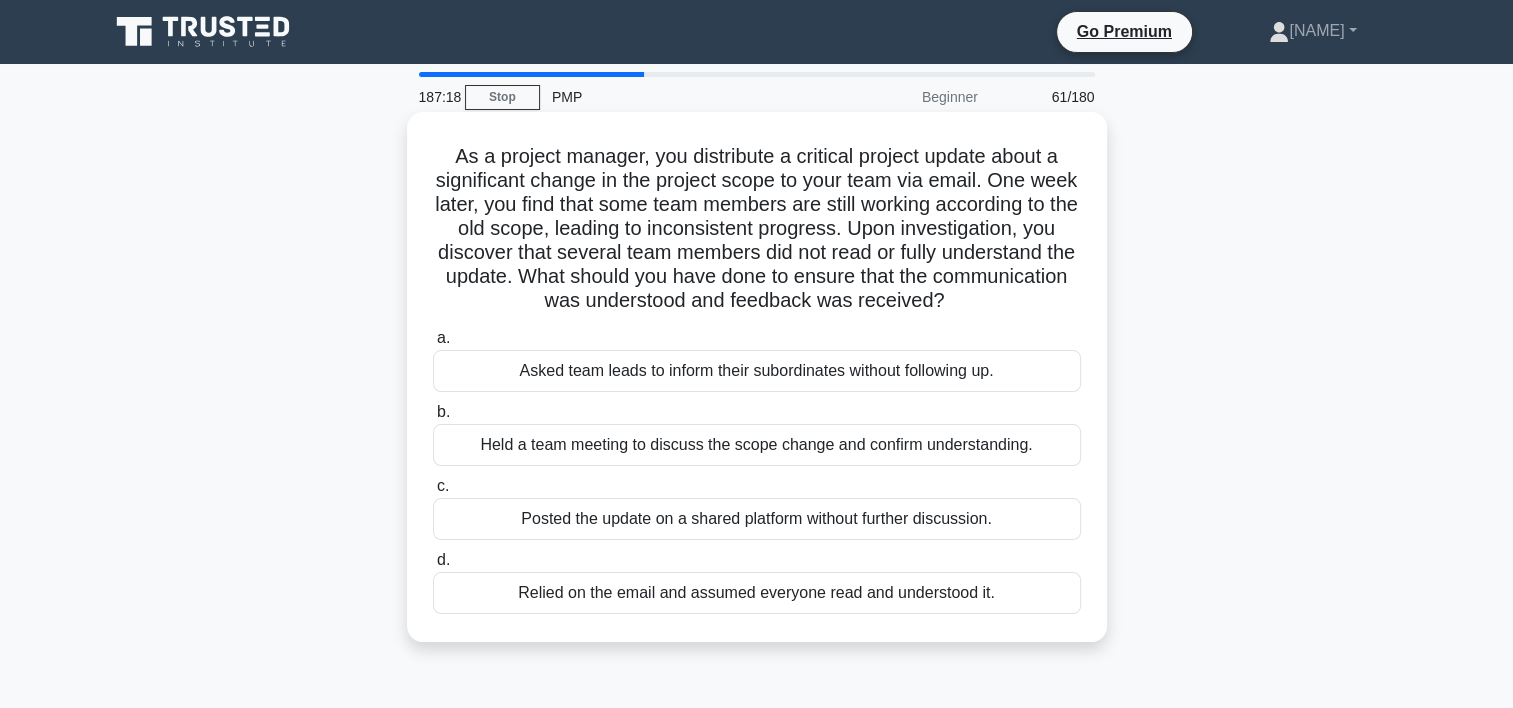click on "Held a team meeting to discuss the scope change and confirm understanding." at bounding box center (757, 445) 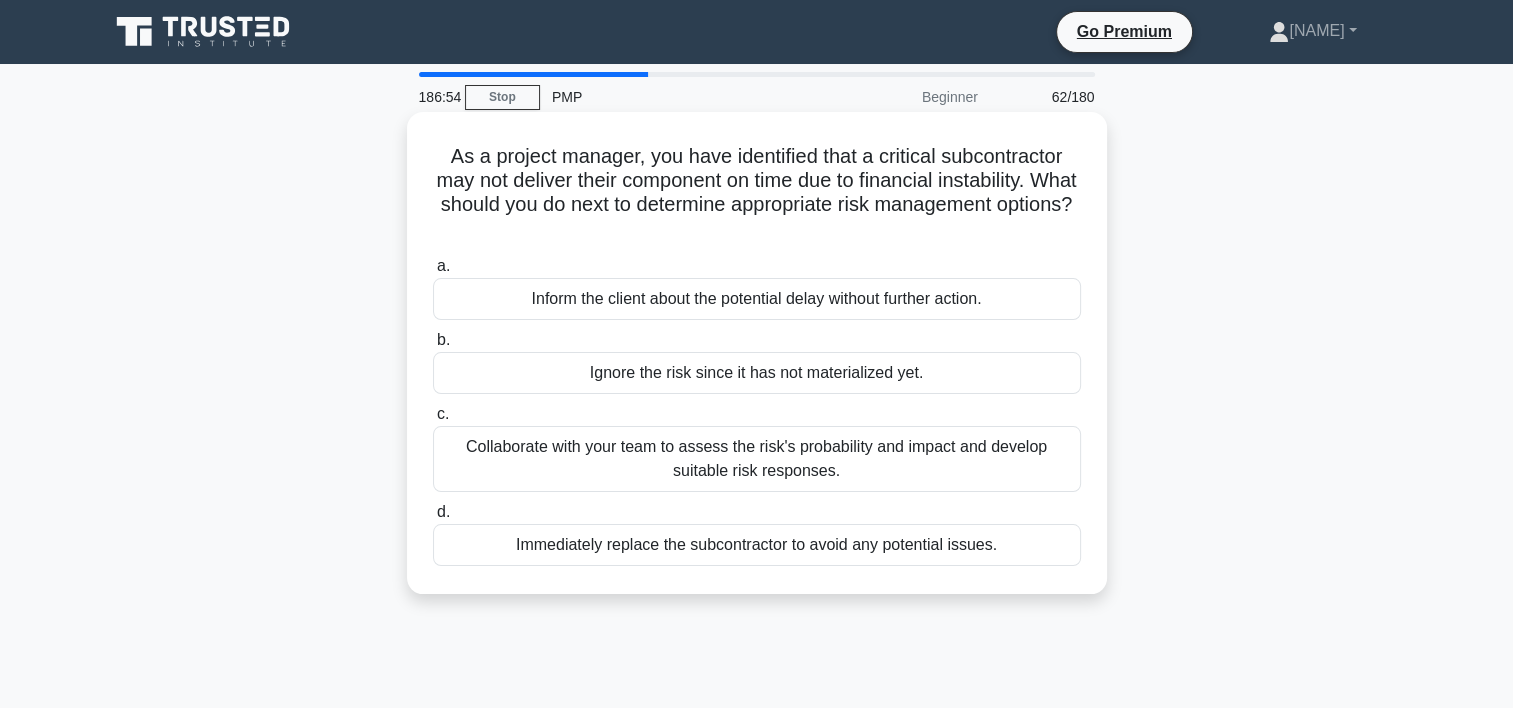 click on "Collaborate with your team to assess the risk's probability and impact and develop suitable risk responses." at bounding box center [757, 459] 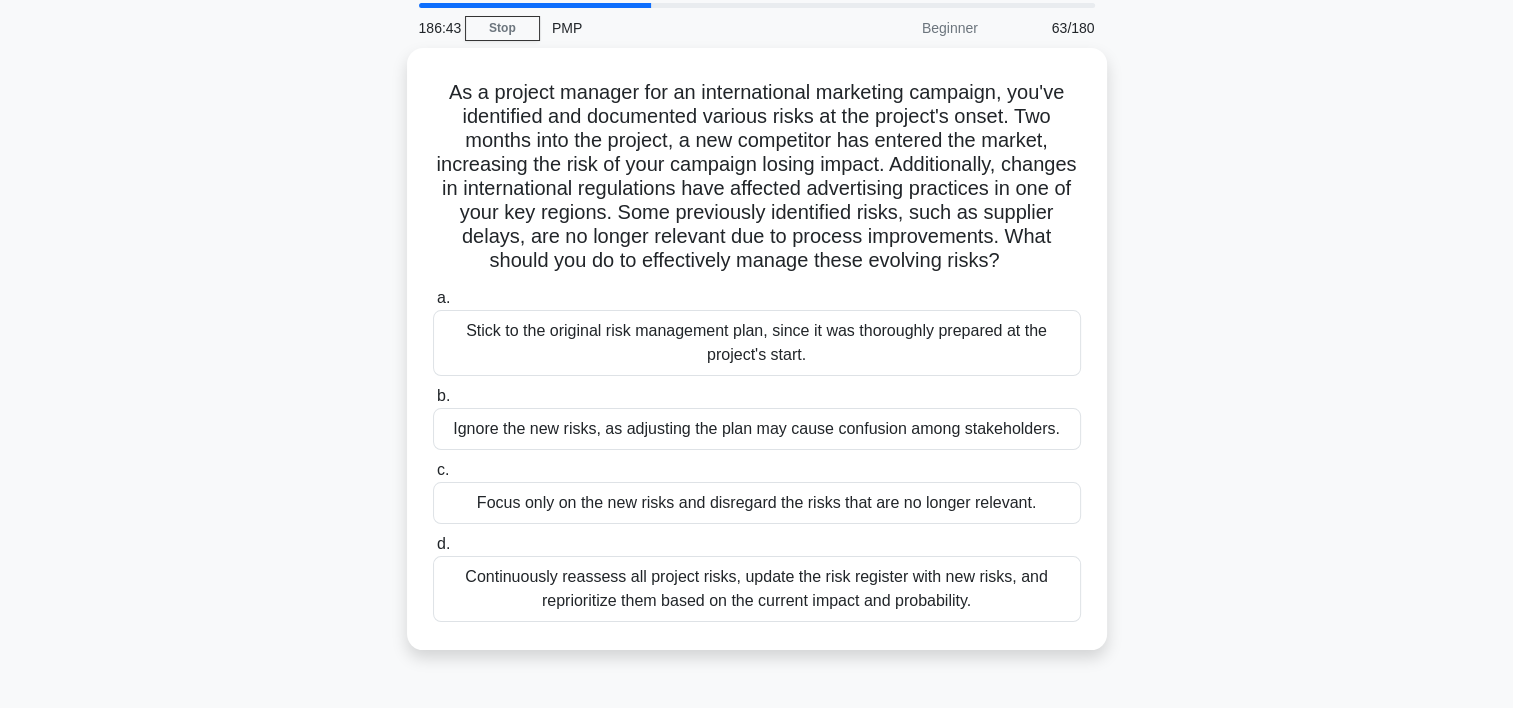 scroll, scrollTop: 74, scrollLeft: 0, axis: vertical 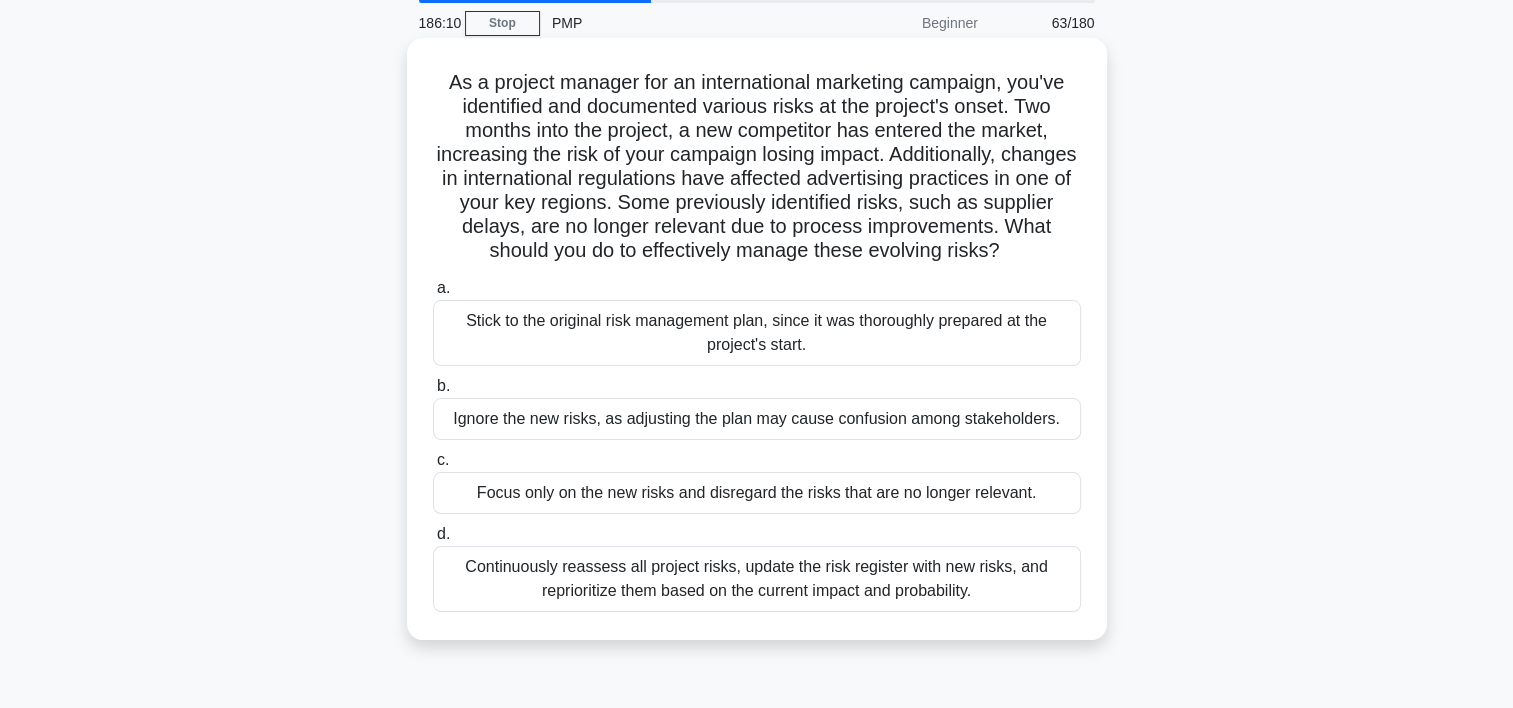 click on "Continuously reassess all project risks, update the risk register with new risks, and reprioritize them based on the current impact and probability." at bounding box center (757, 579) 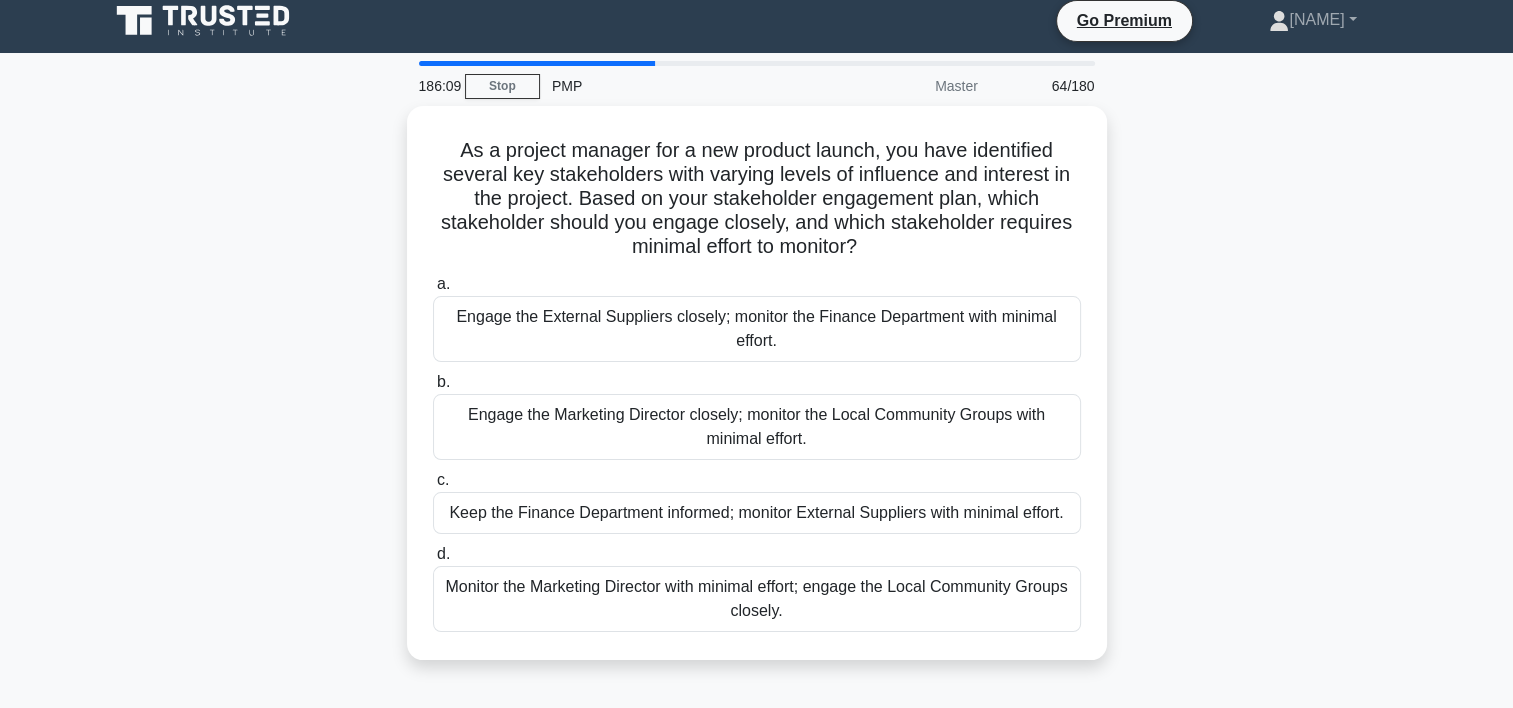 scroll, scrollTop: 0, scrollLeft: 0, axis: both 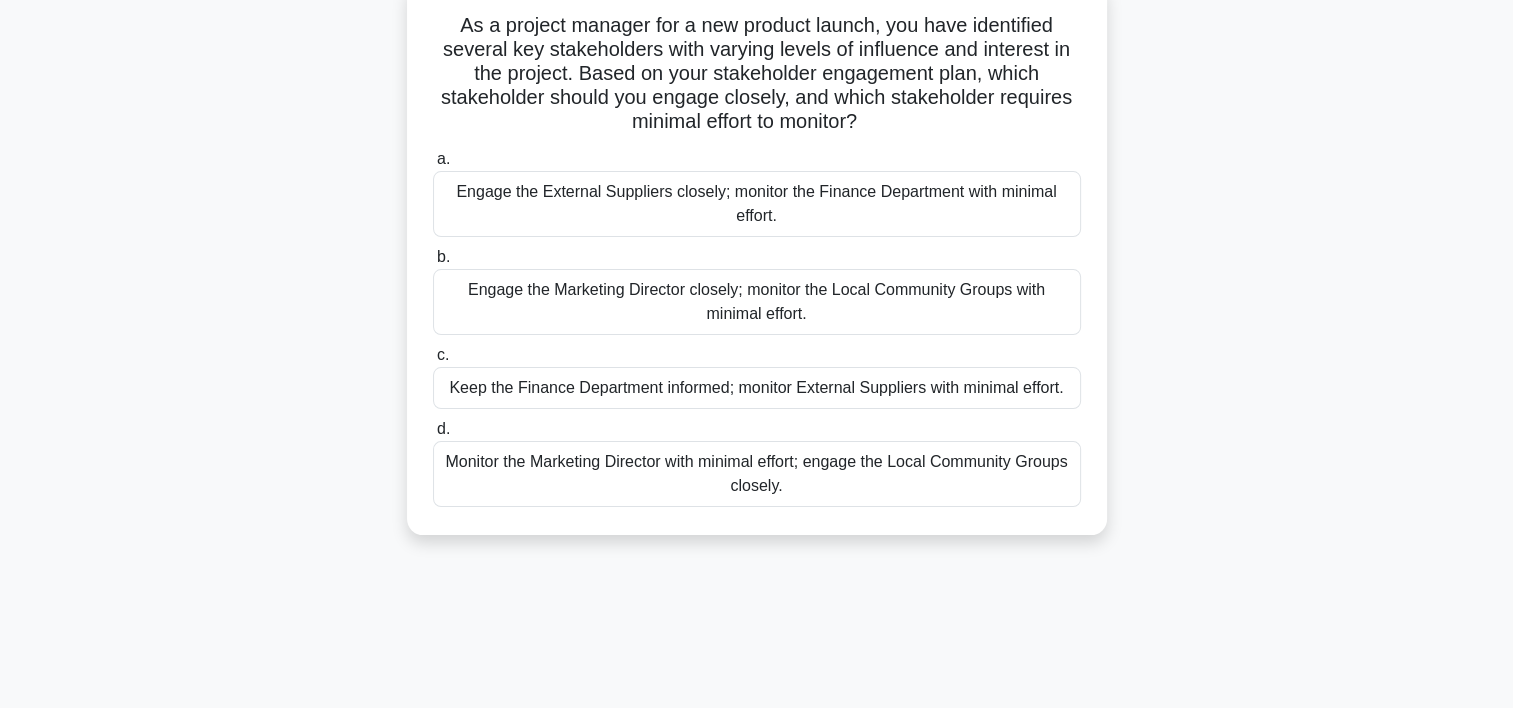 click on "Engage the Marketing Director closely; monitor the Local Community Groups with minimal effort." at bounding box center (757, 302) 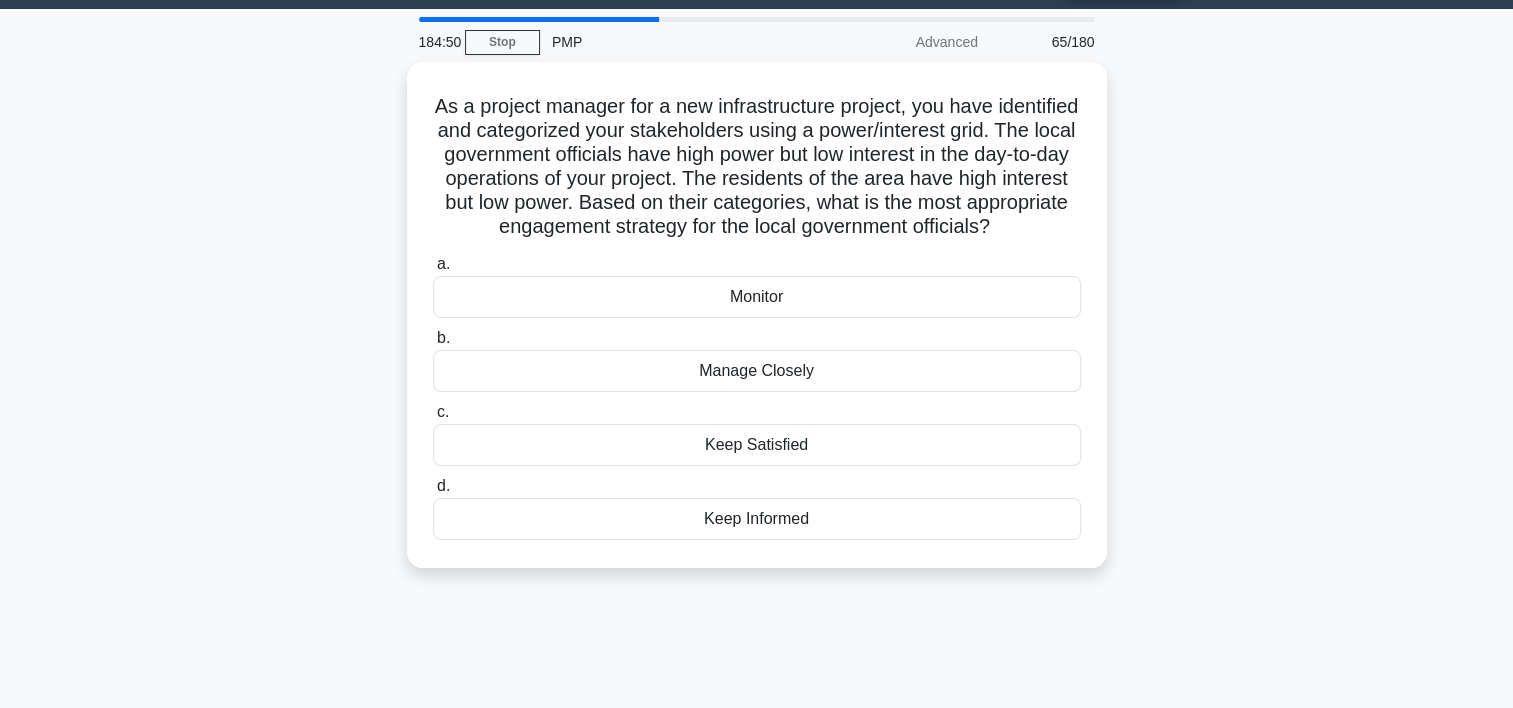 scroll, scrollTop: 0, scrollLeft: 0, axis: both 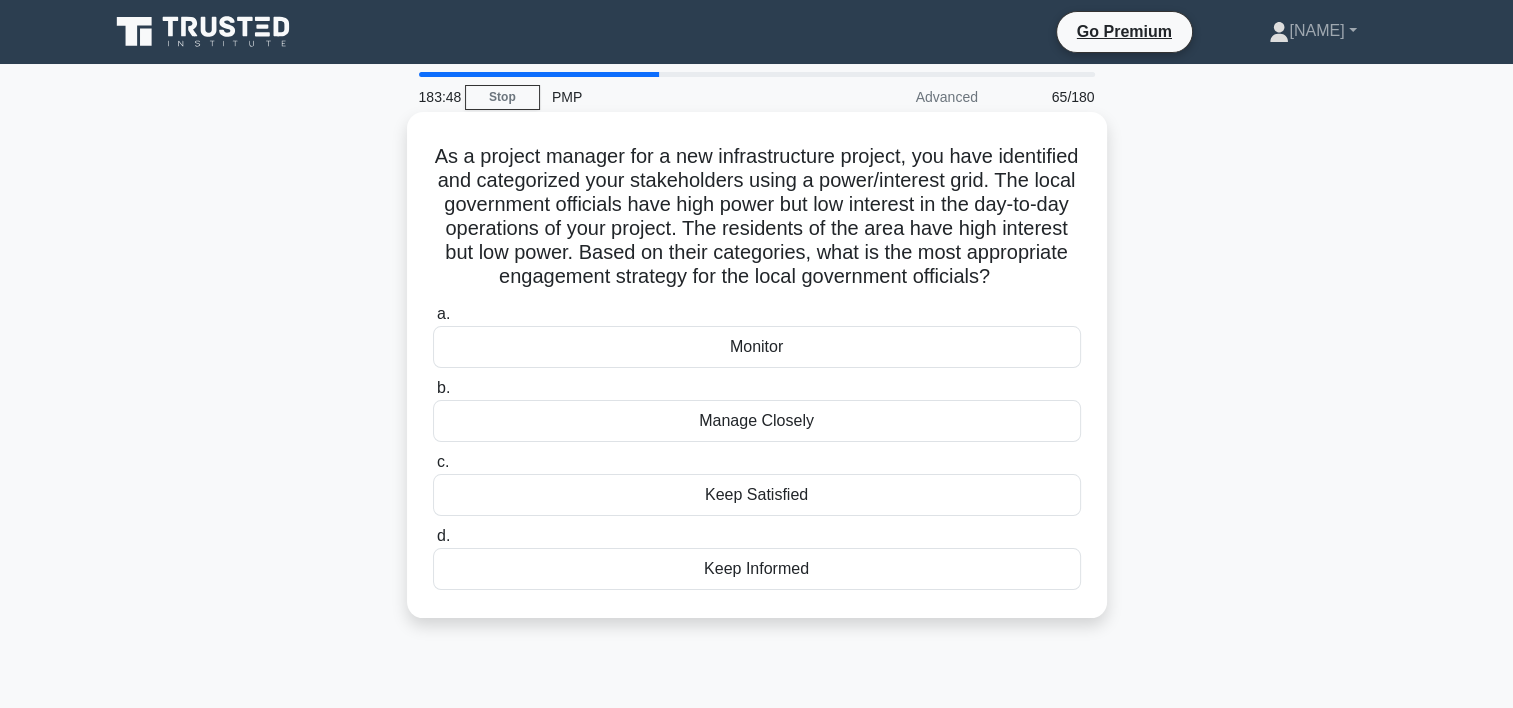 click on "Keep Informed" at bounding box center (757, 569) 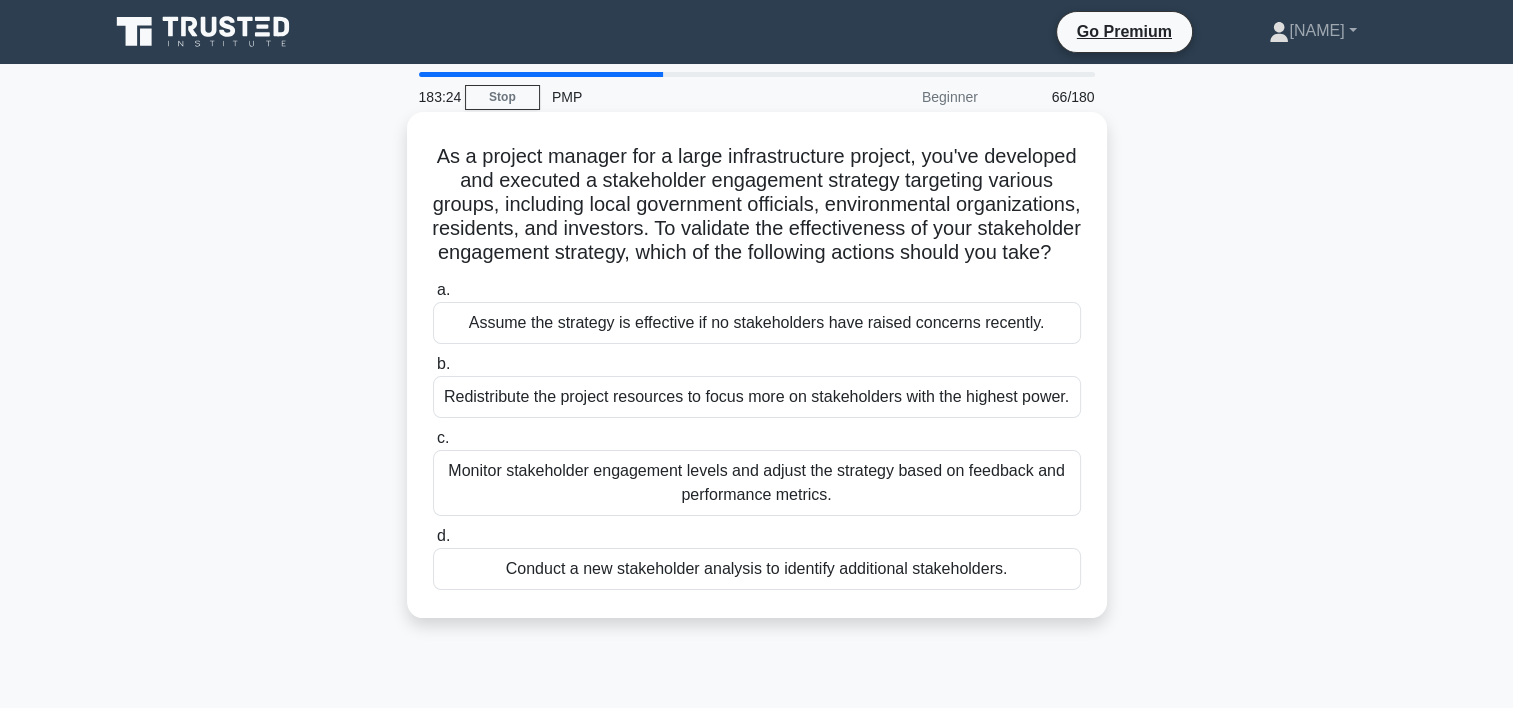 click on "Monitor stakeholder engagement levels and adjust the strategy based on feedback and performance metrics." at bounding box center [757, 483] 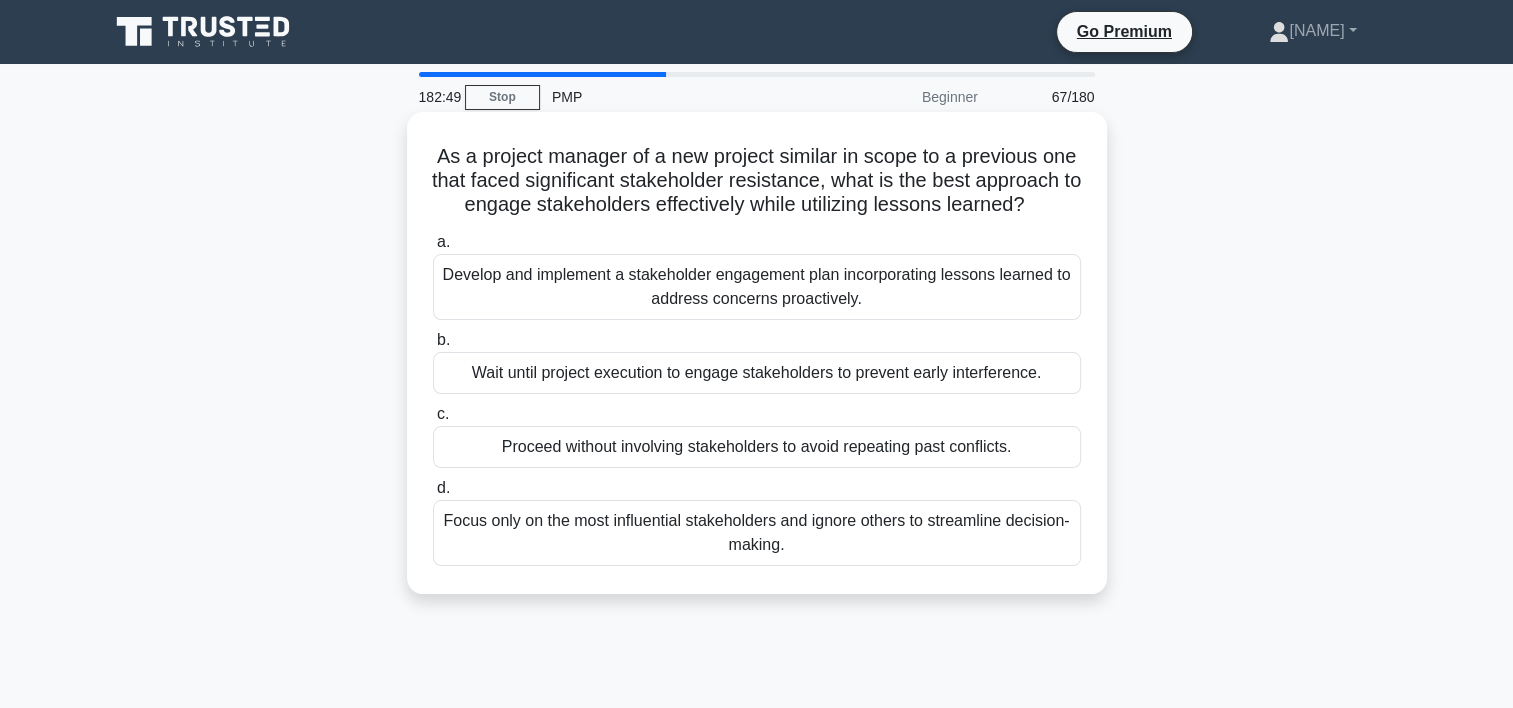 click on "Develop and implement a stakeholder engagement plan incorporating lessons learned to address concerns proactively." at bounding box center (757, 287) 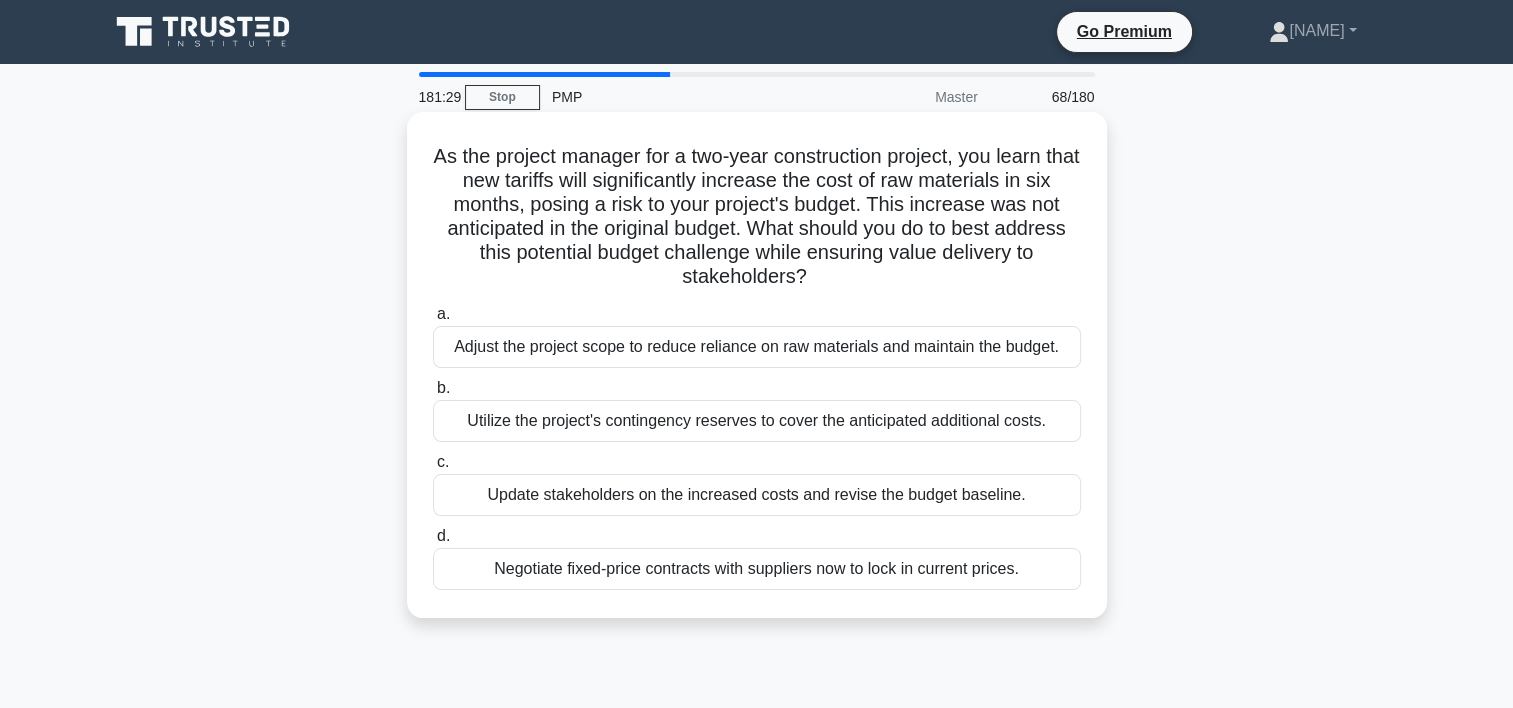 click on "Negotiate fixed-price contracts with suppliers now to lock in current prices." at bounding box center (757, 569) 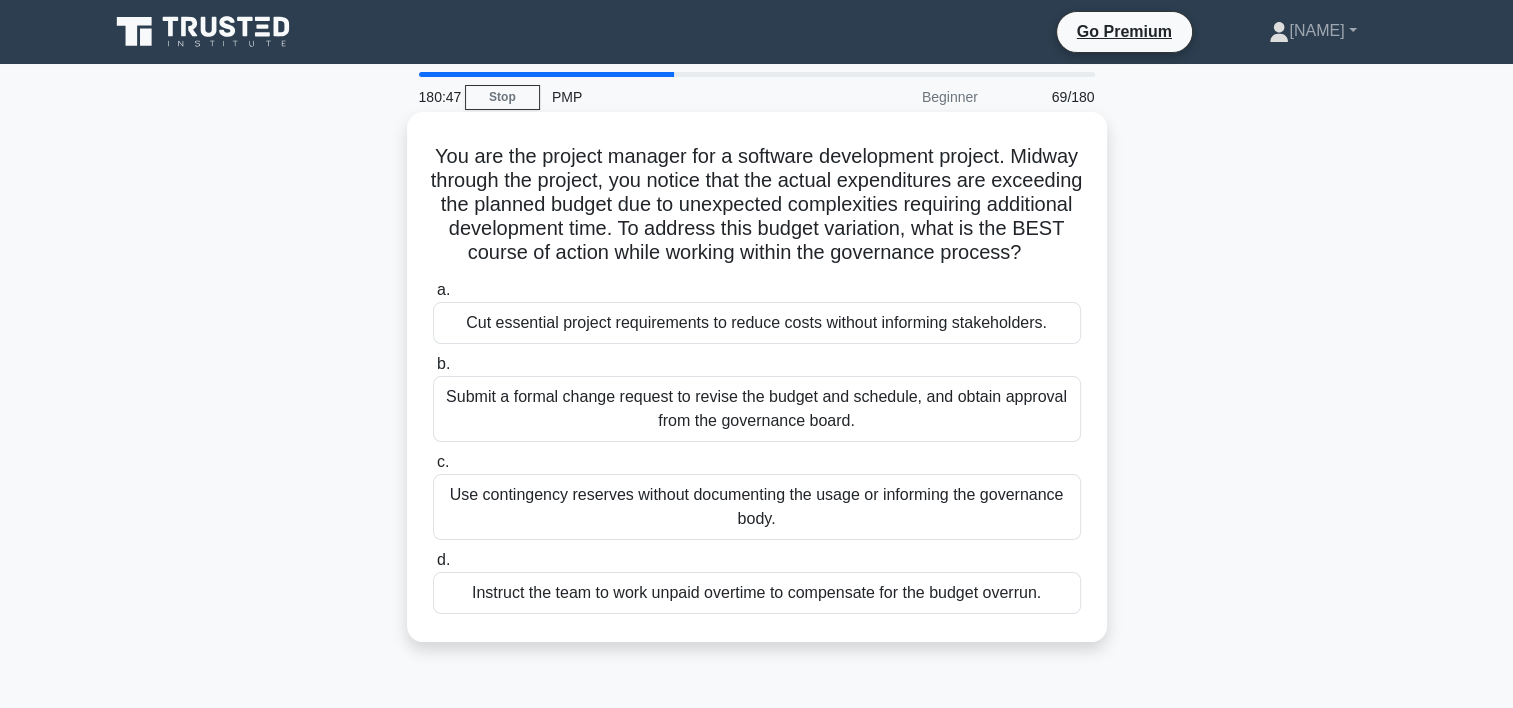click on "Submit a formal change request to revise the budget and schedule, and obtain approval from the governance board." at bounding box center (757, 409) 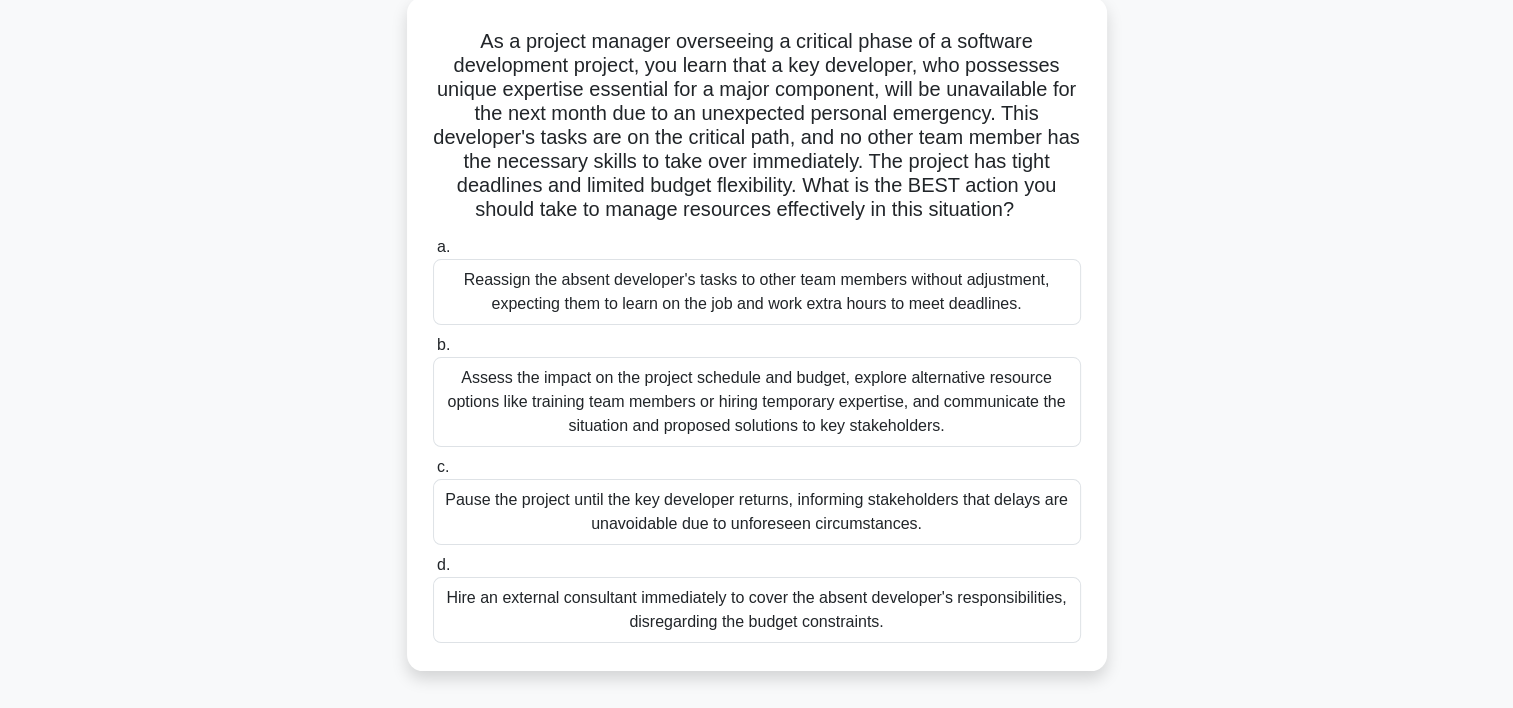 scroll, scrollTop: 117, scrollLeft: 0, axis: vertical 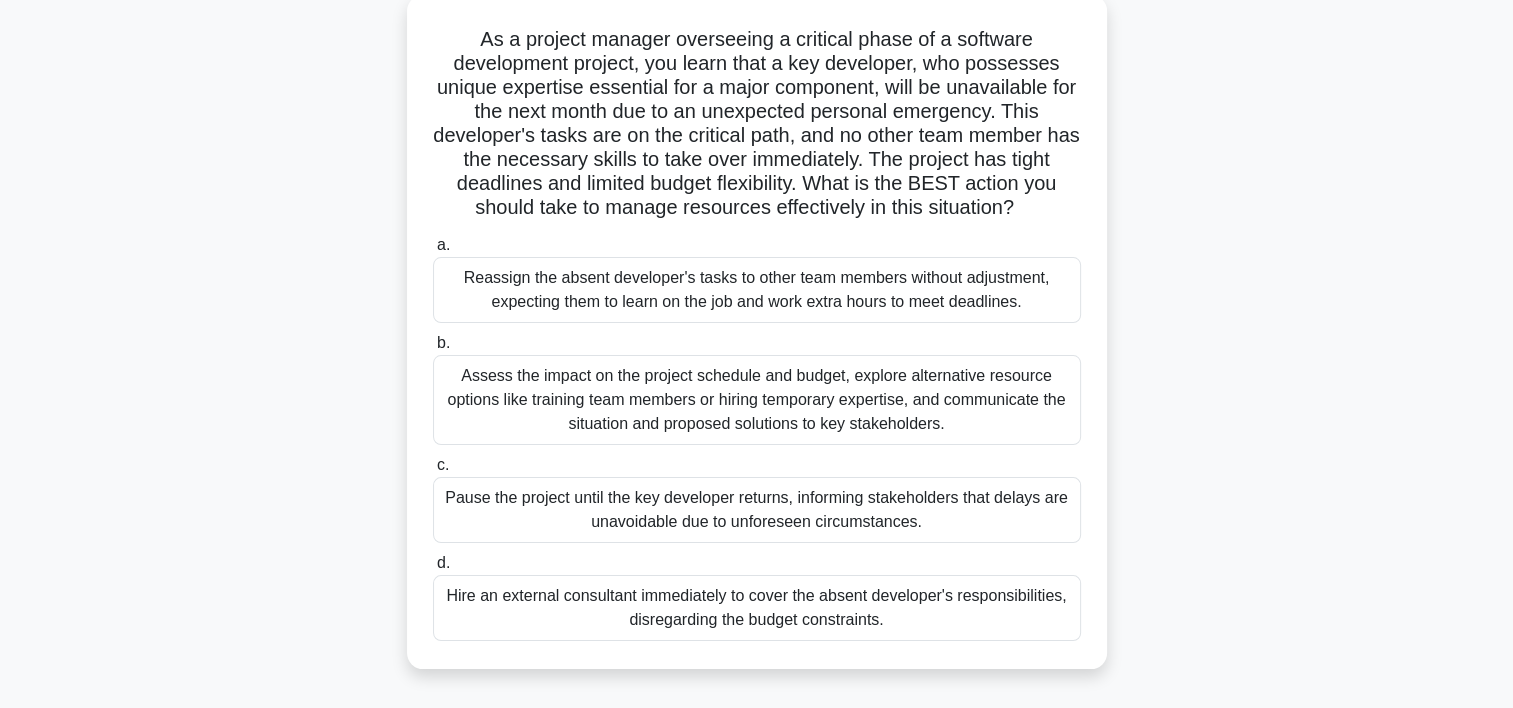 click on "Assess the impact on the project schedule and budget, explore alternative resource options like training team members or hiring temporary expertise, and communicate the situation and proposed solutions to key stakeholders." at bounding box center [757, 400] 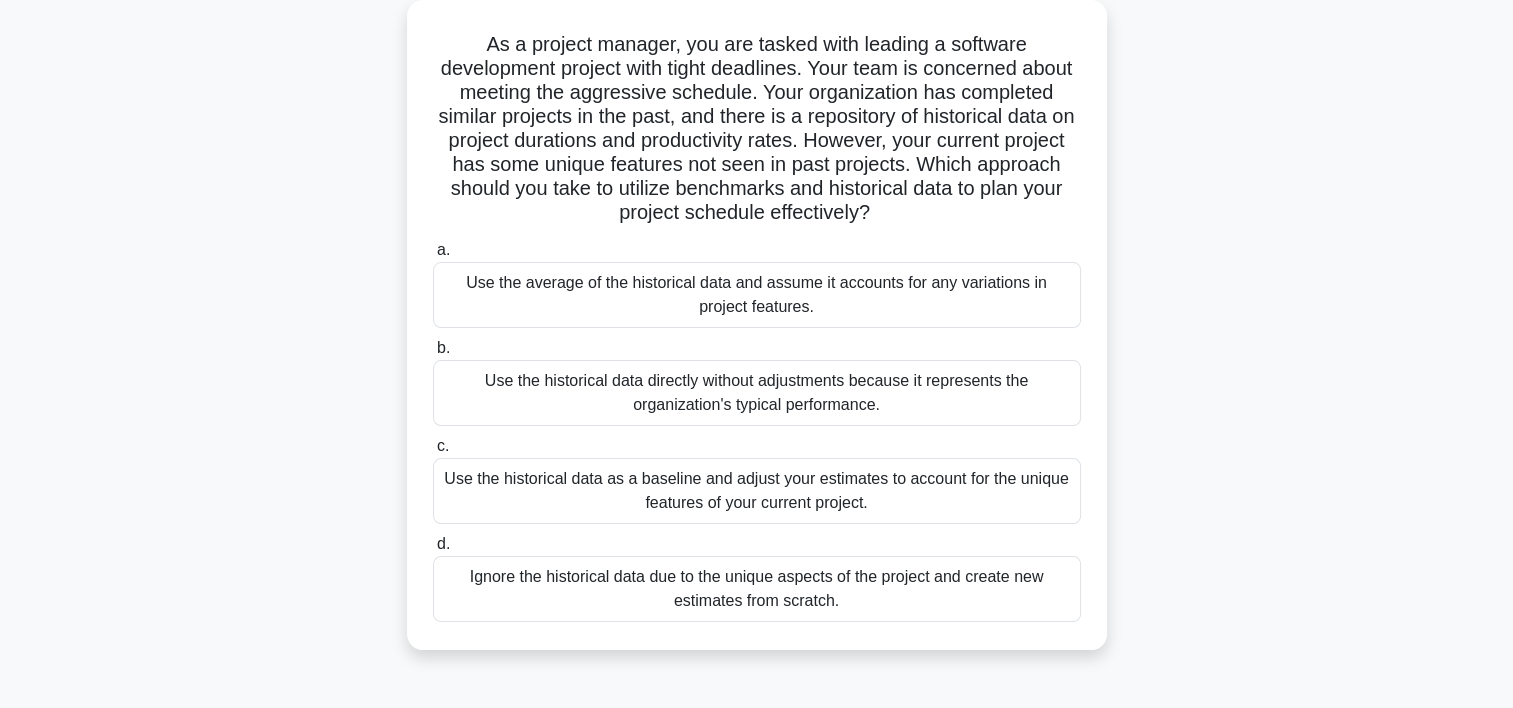 scroll, scrollTop: 0, scrollLeft: 0, axis: both 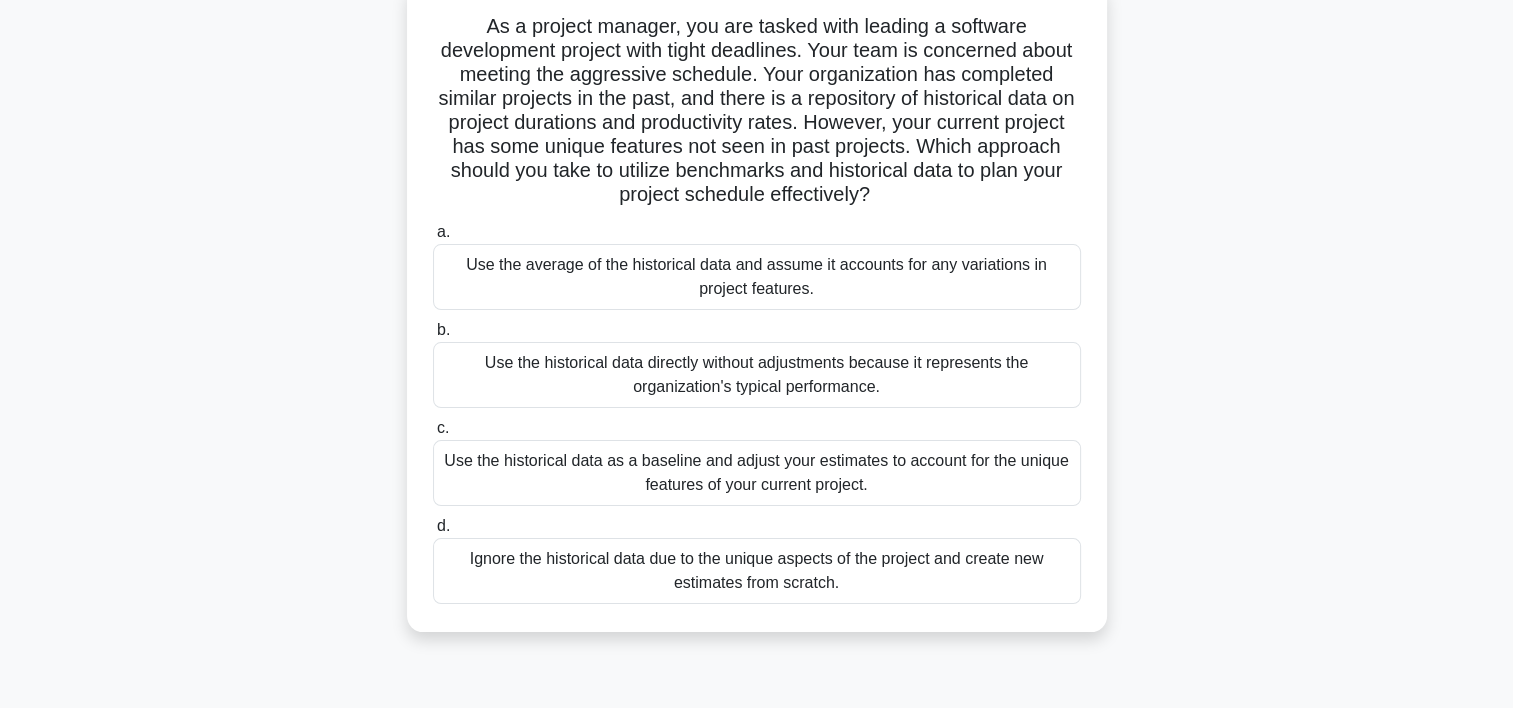 click on "Use the historical data as a baseline and adjust your estimates to account for the unique features of your current project." at bounding box center (757, 473) 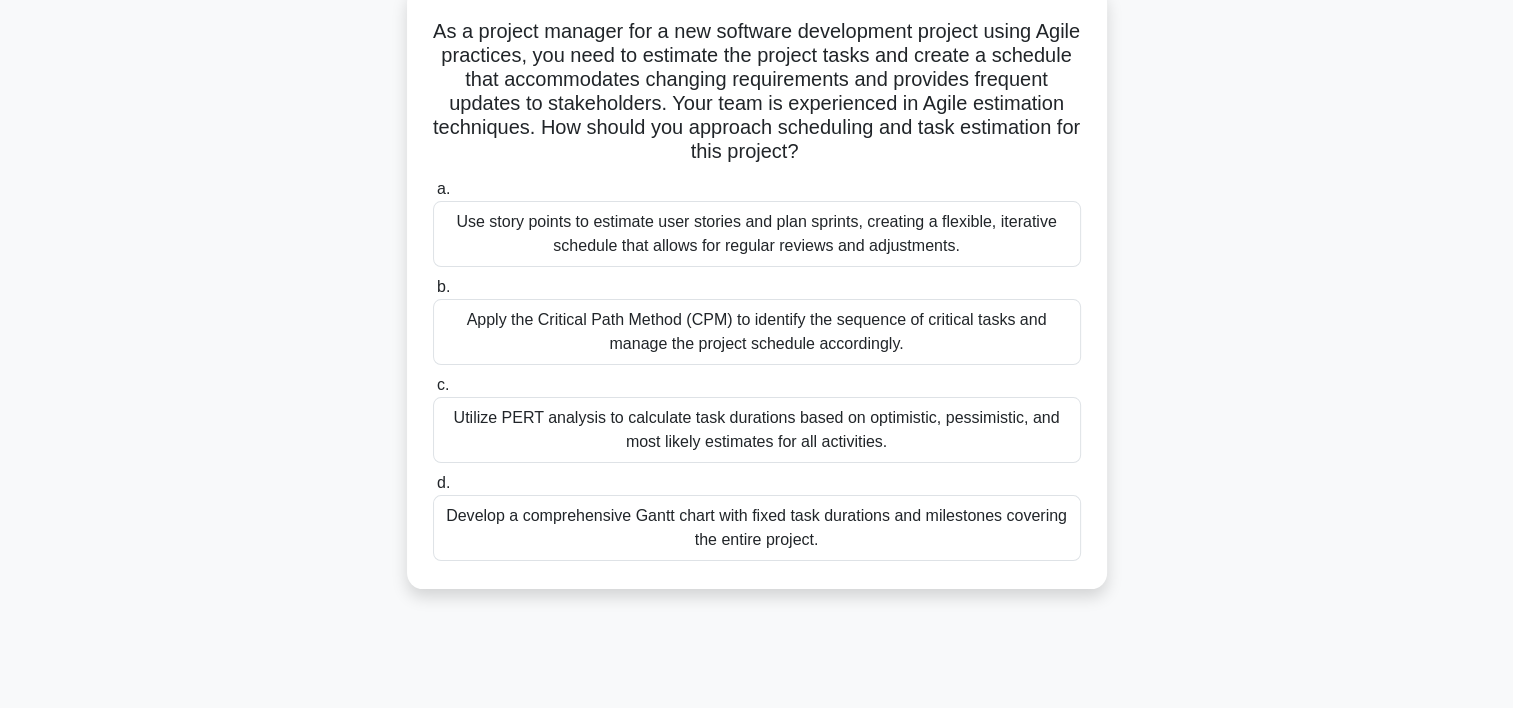 scroll, scrollTop: 0, scrollLeft: 0, axis: both 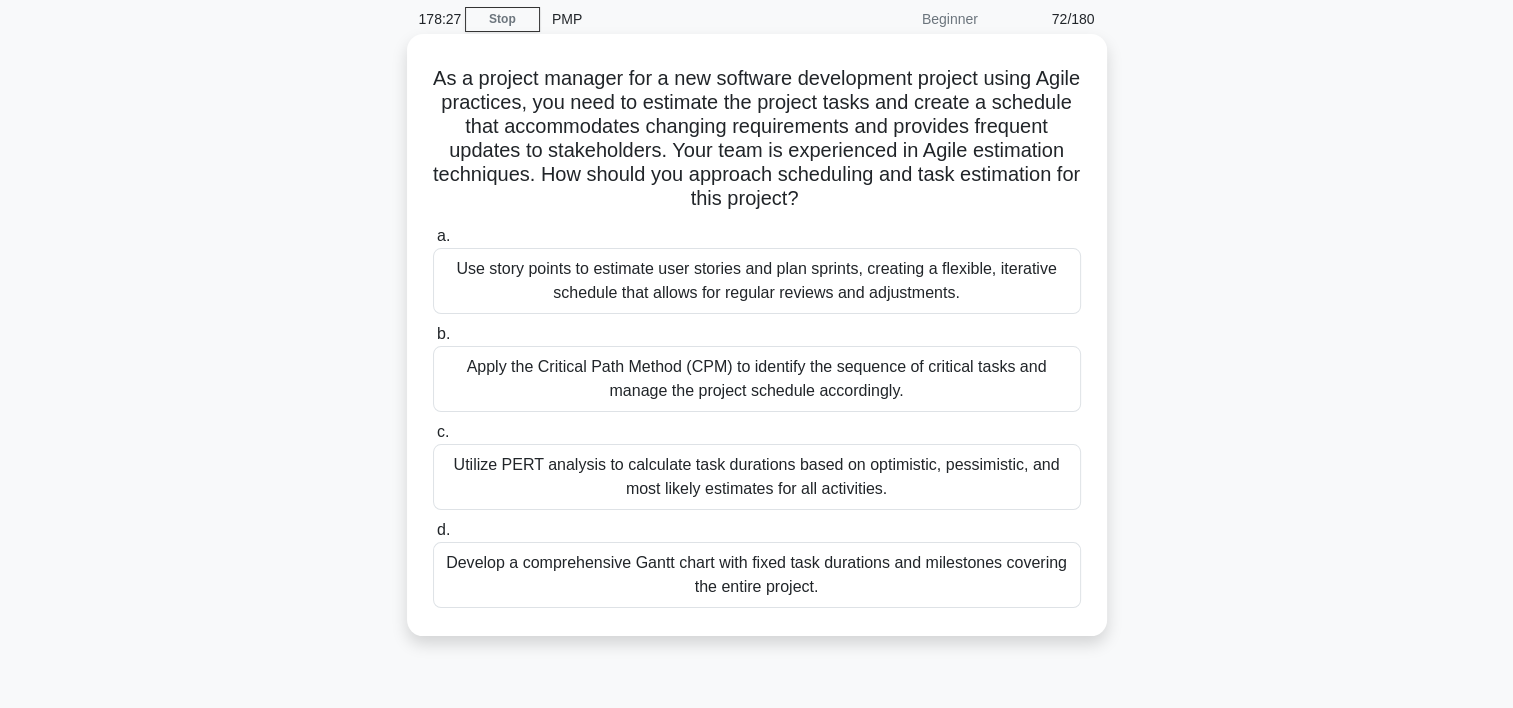 click on "Use story points to estimate user stories and plan sprints, creating a flexible, iterative schedule that allows for regular reviews and adjustments." at bounding box center (757, 281) 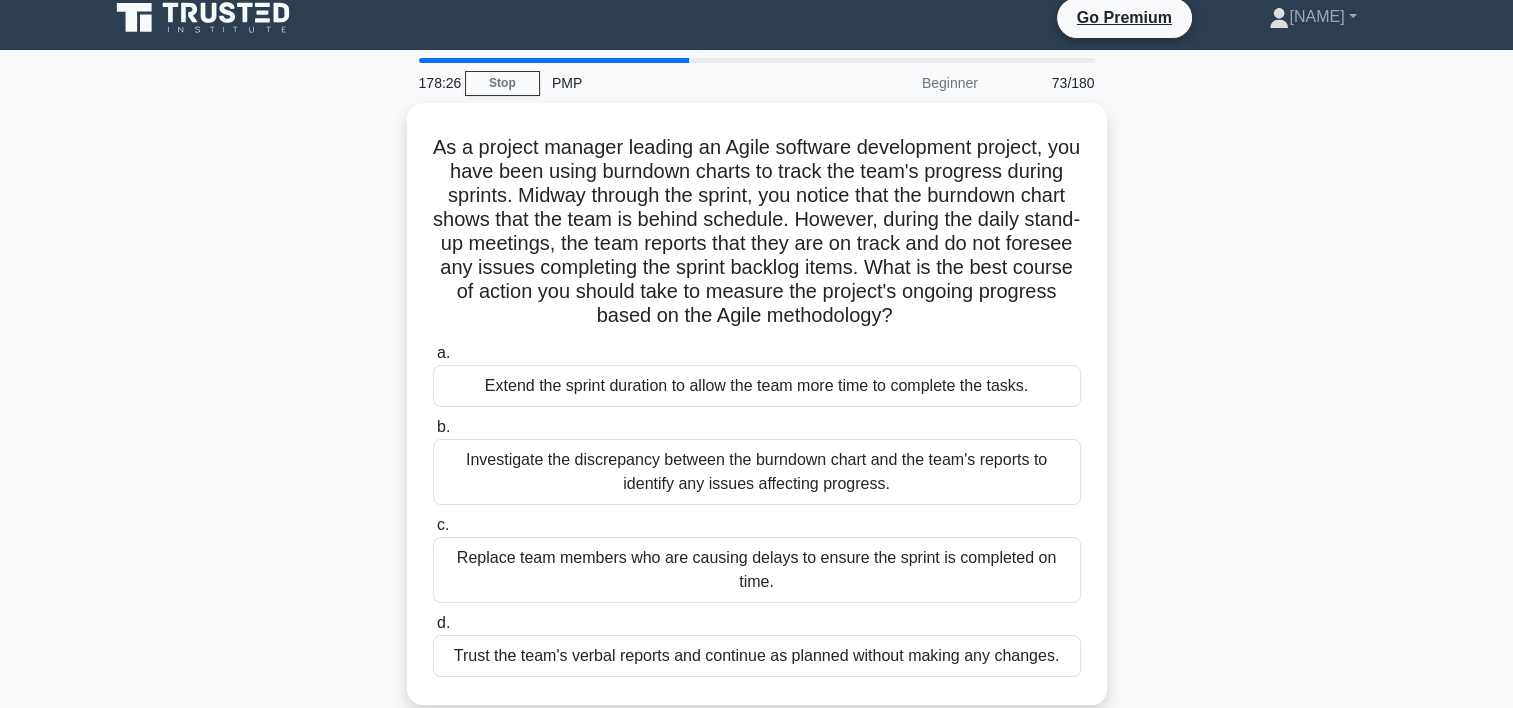 scroll, scrollTop: 0, scrollLeft: 0, axis: both 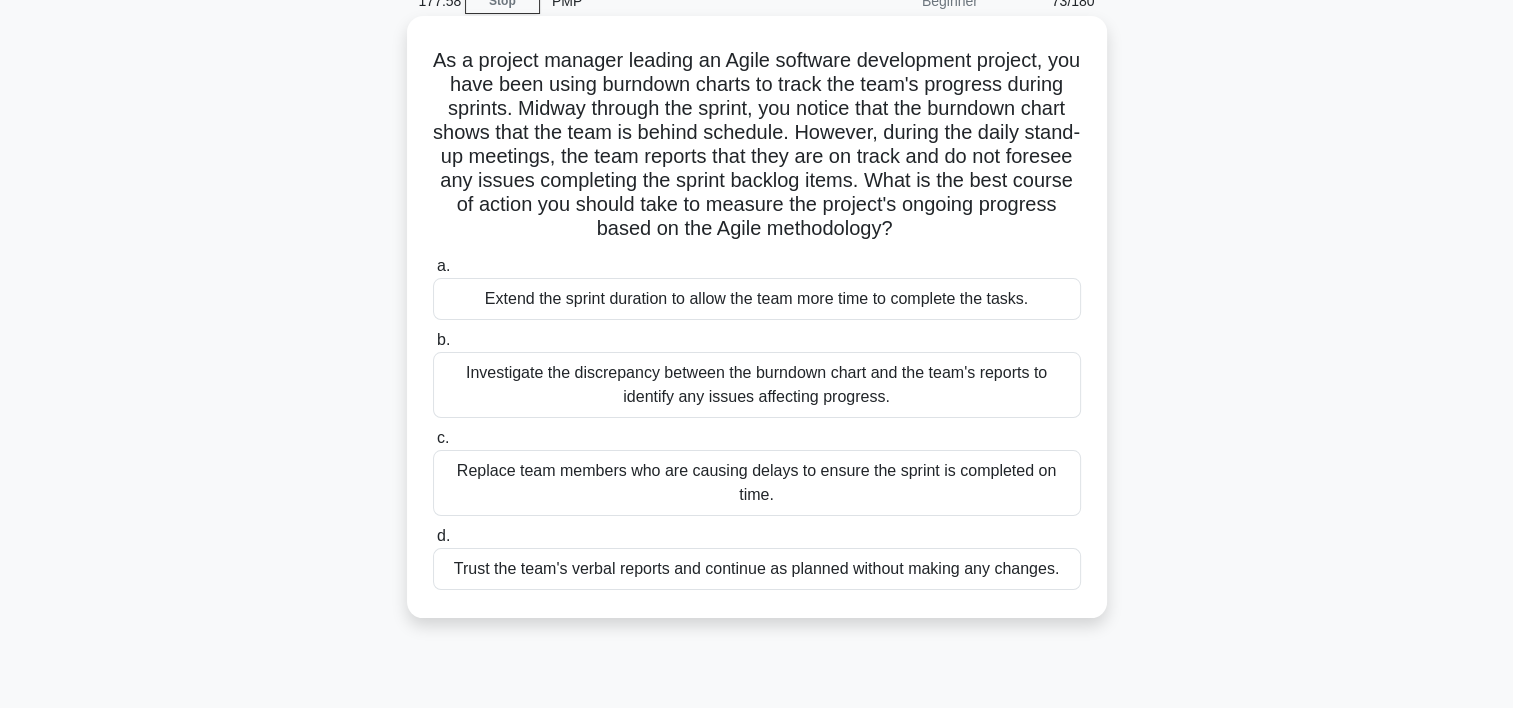 click on "Investigate the discrepancy between the burndown chart and the team's reports to identify any issues affecting progress." at bounding box center (757, 385) 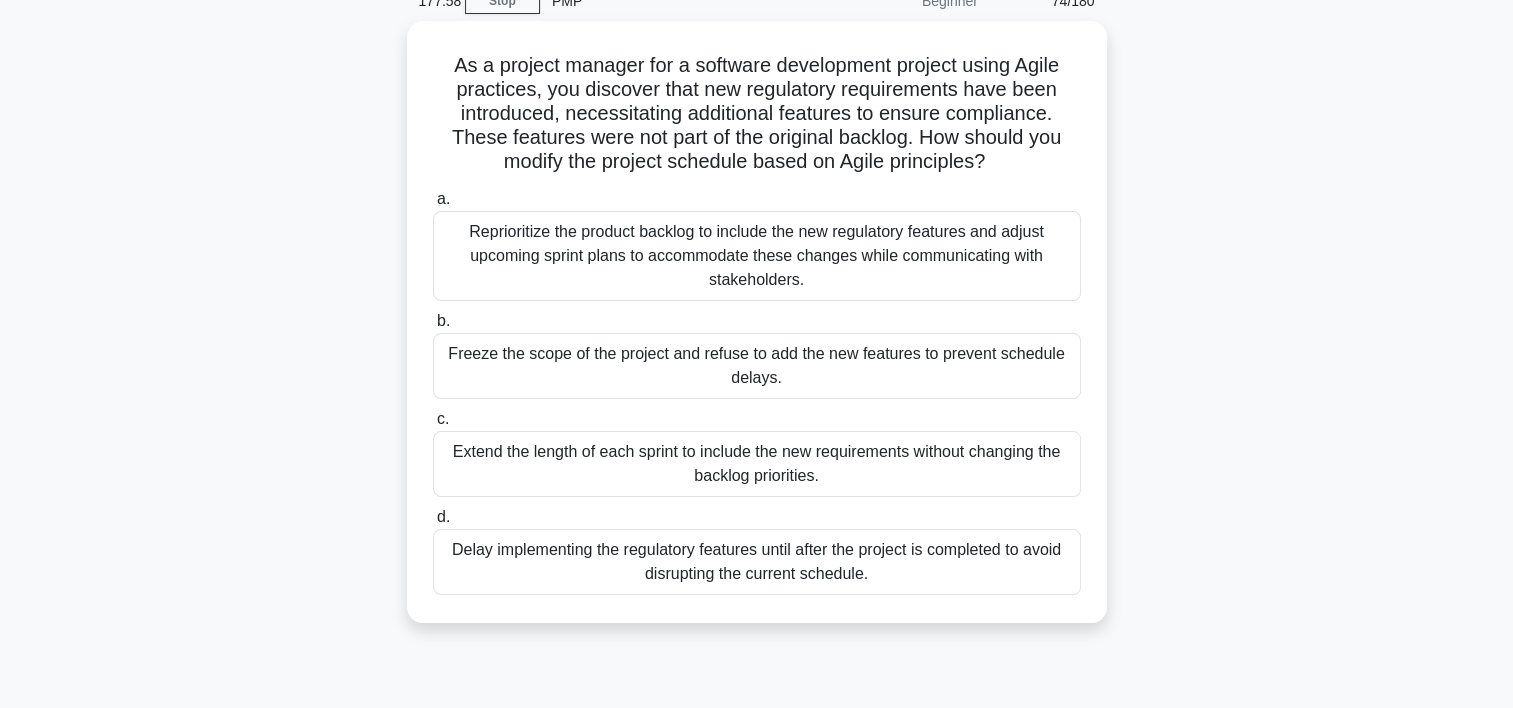 scroll, scrollTop: 0, scrollLeft: 0, axis: both 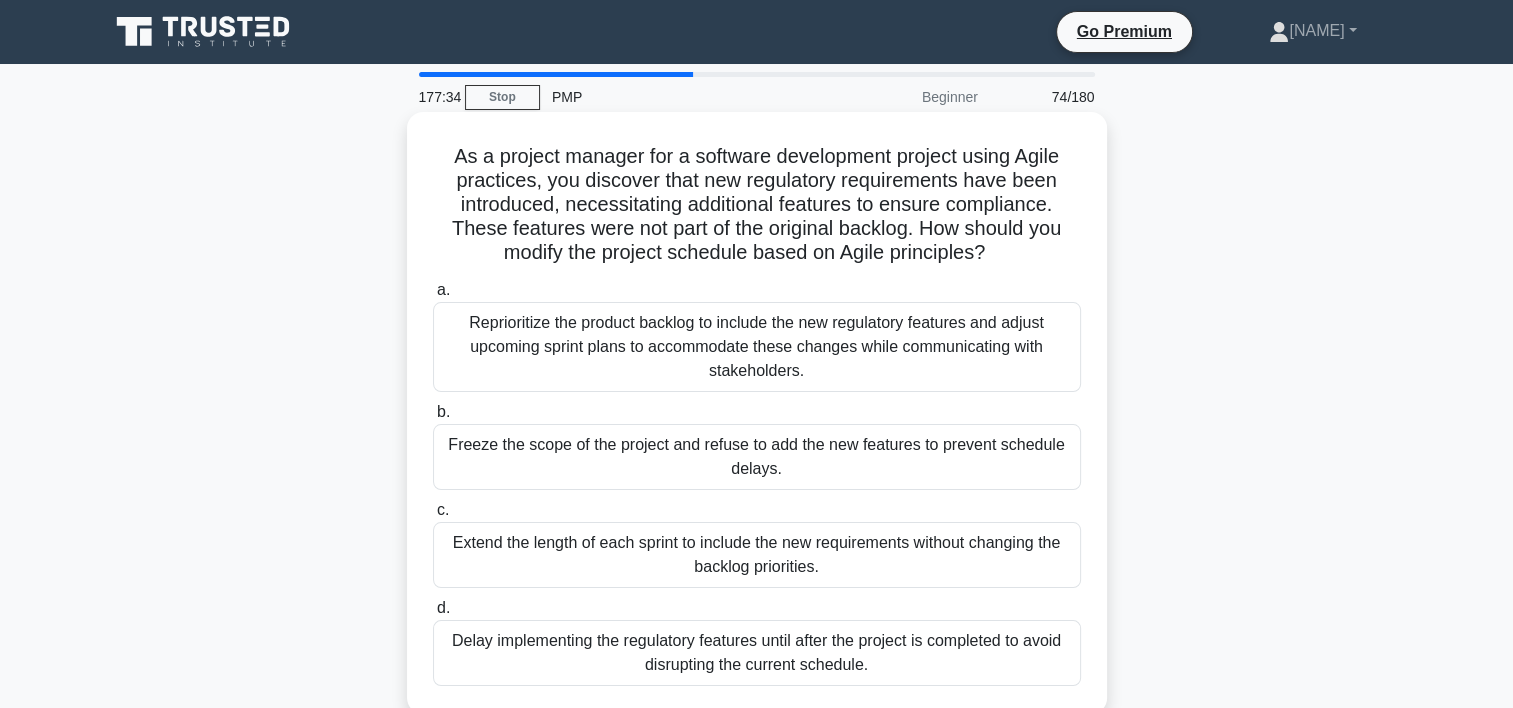 click on "Reprioritize the product backlog to include the new regulatory features and adjust upcoming sprint plans to accommodate these changes while communicating with stakeholders." at bounding box center [757, 347] 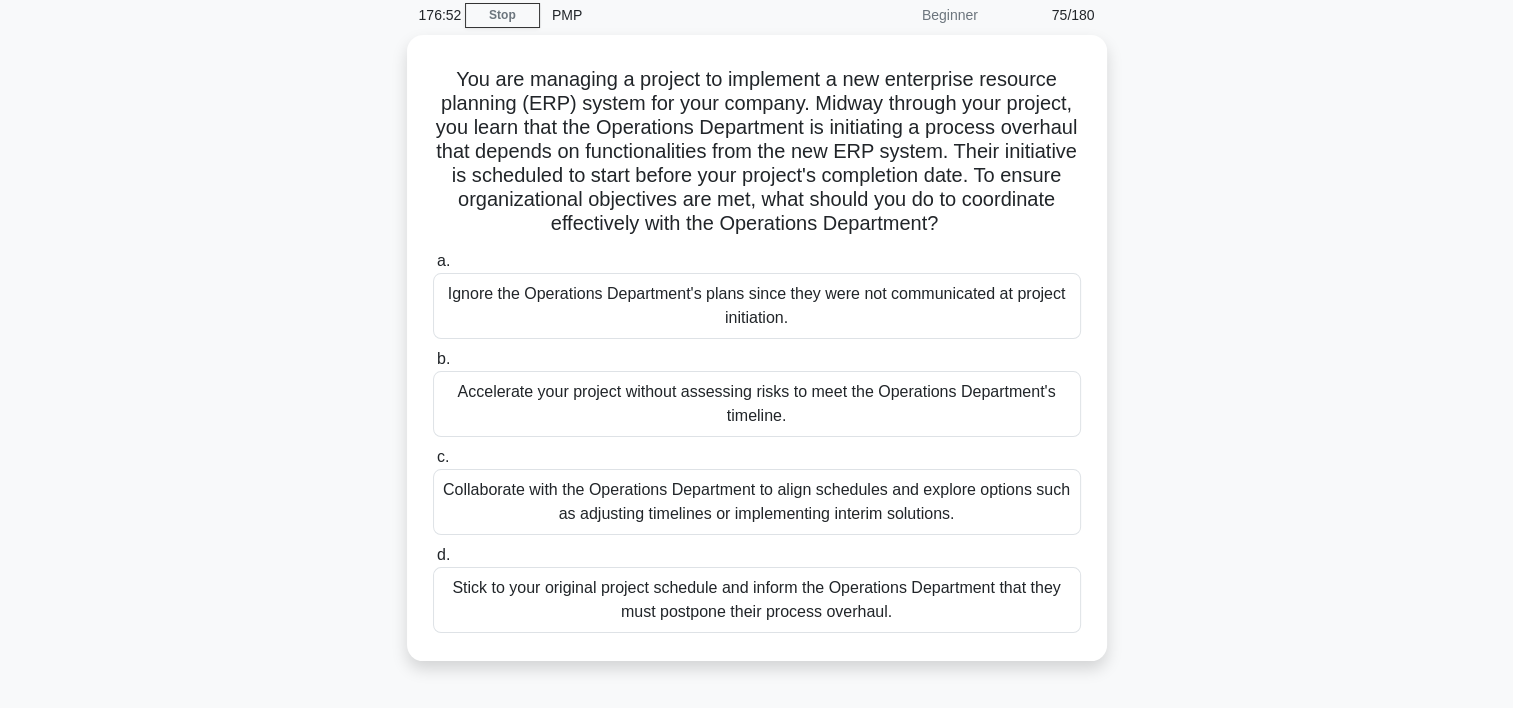 scroll, scrollTop: 88, scrollLeft: 0, axis: vertical 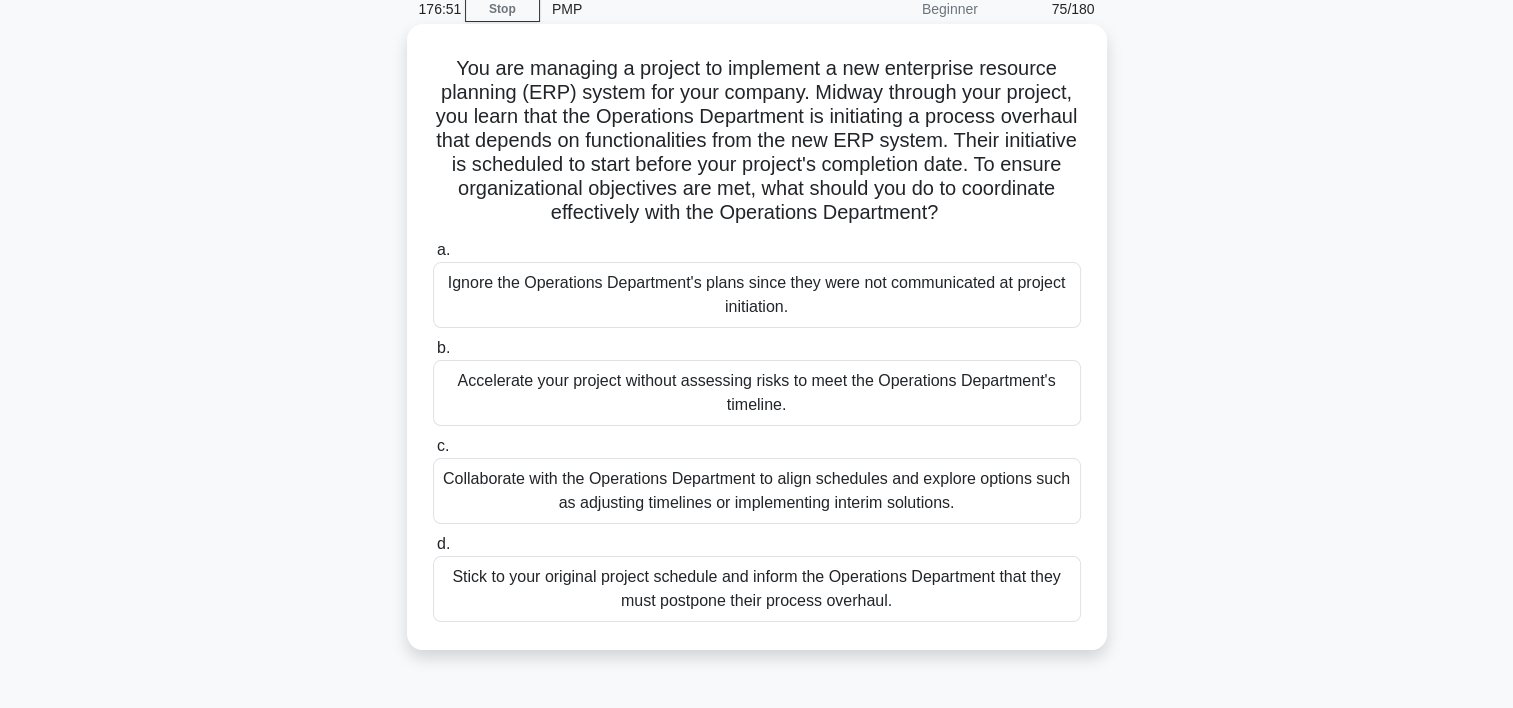click on "Collaborate with the Operations Department to align schedules and explore options such as adjusting timelines or implementing interim solutions." at bounding box center (757, 491) 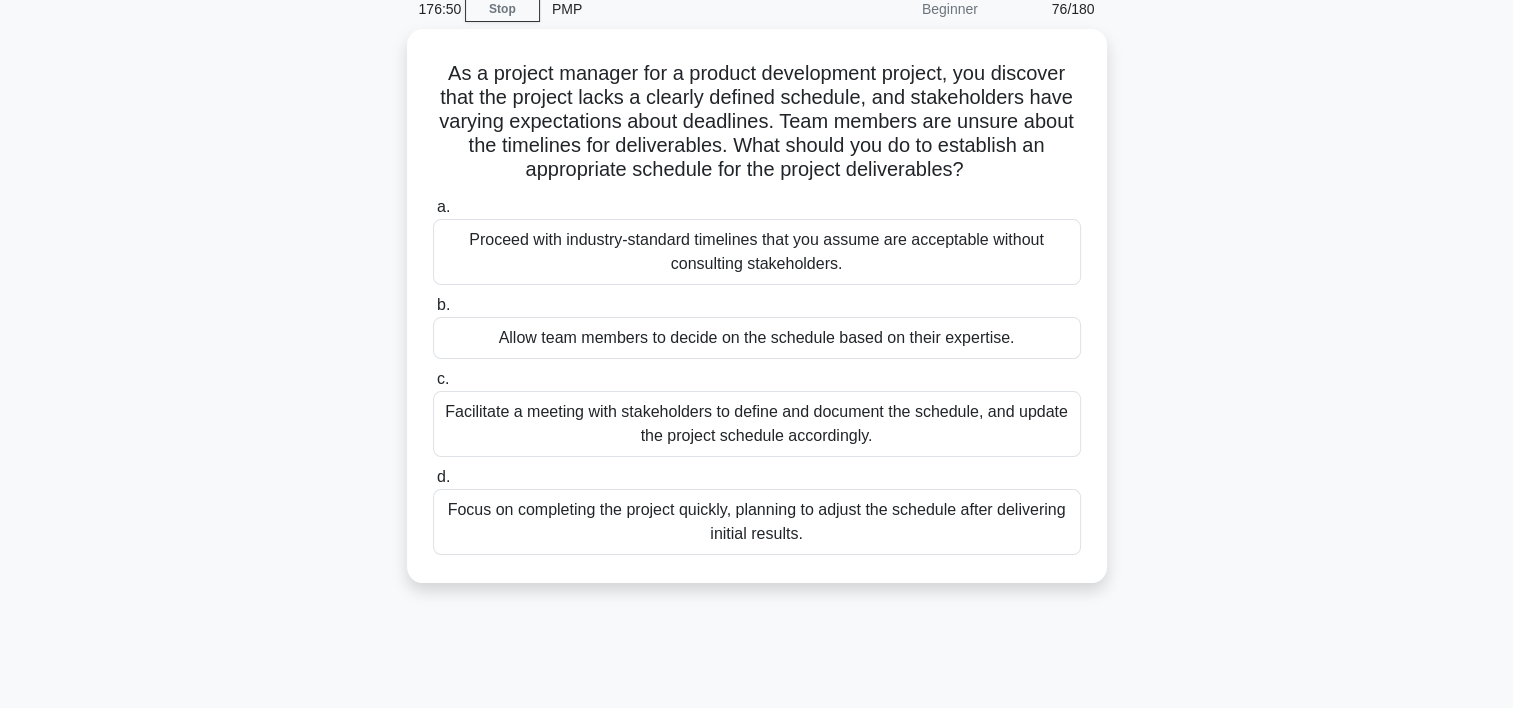 scroll, scrollTop: 0, scrollLeft: 0, axis: both 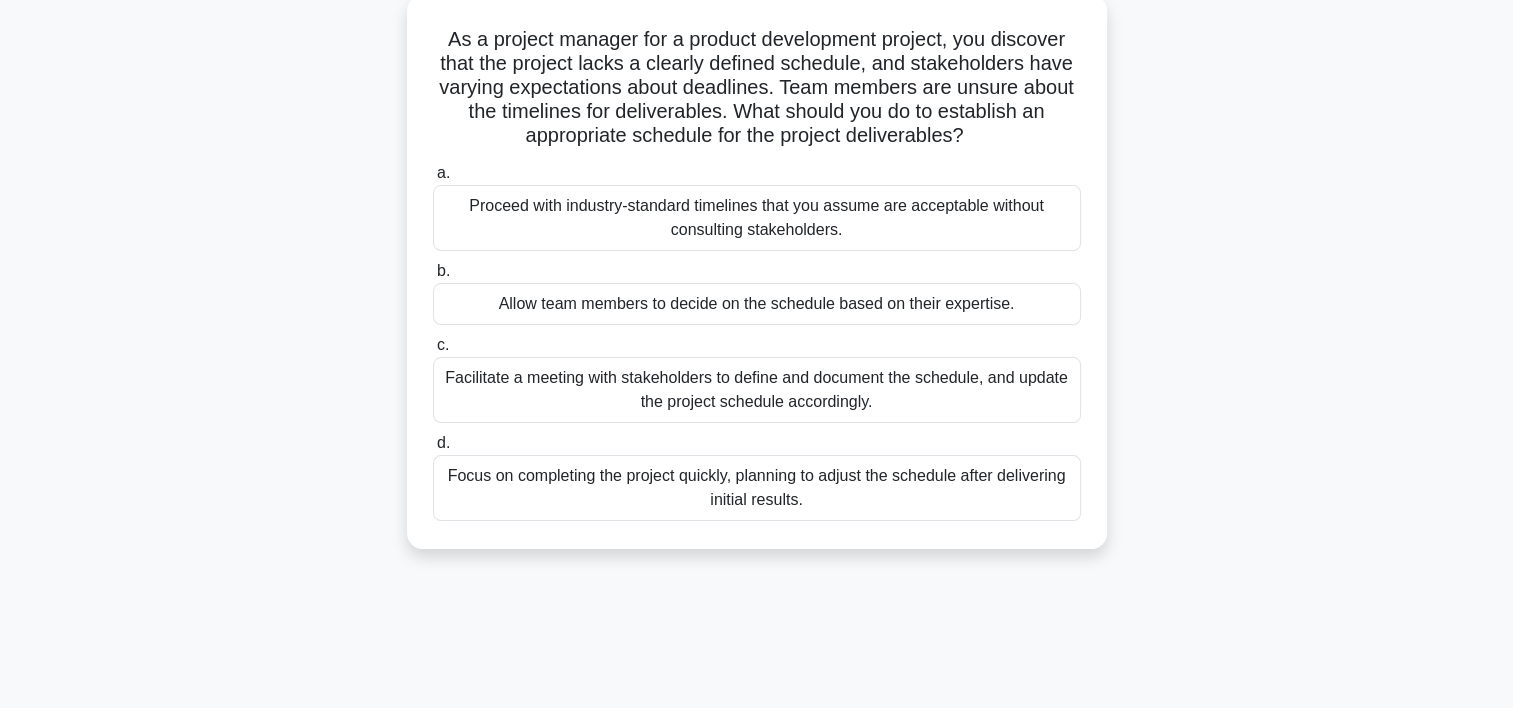 click on "Facilitate a meeting with stakeholders to define and document the schedule, and update the project schedule accordingly." at bounding box center (757, 390) 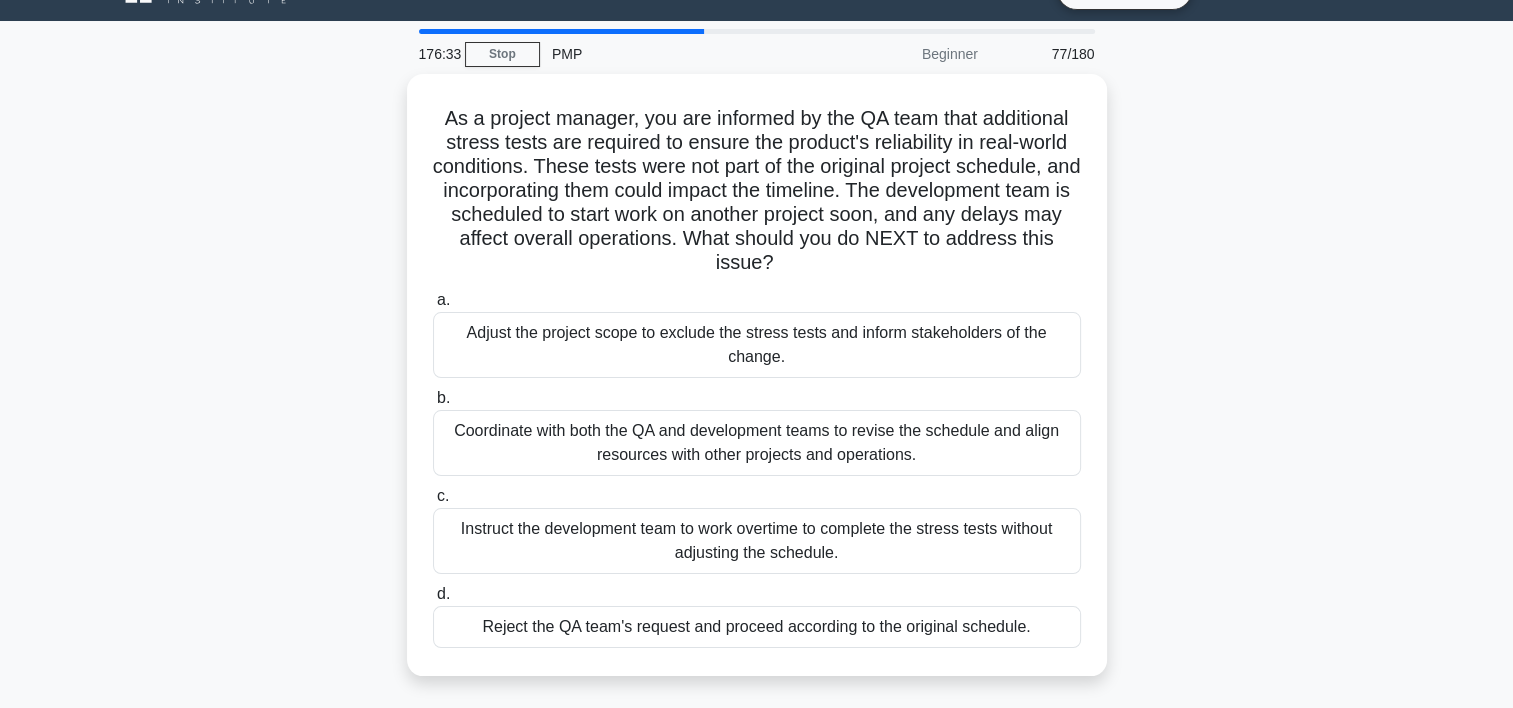 scroll, scrollTop: 0, scrollLeft: 0, axis: both 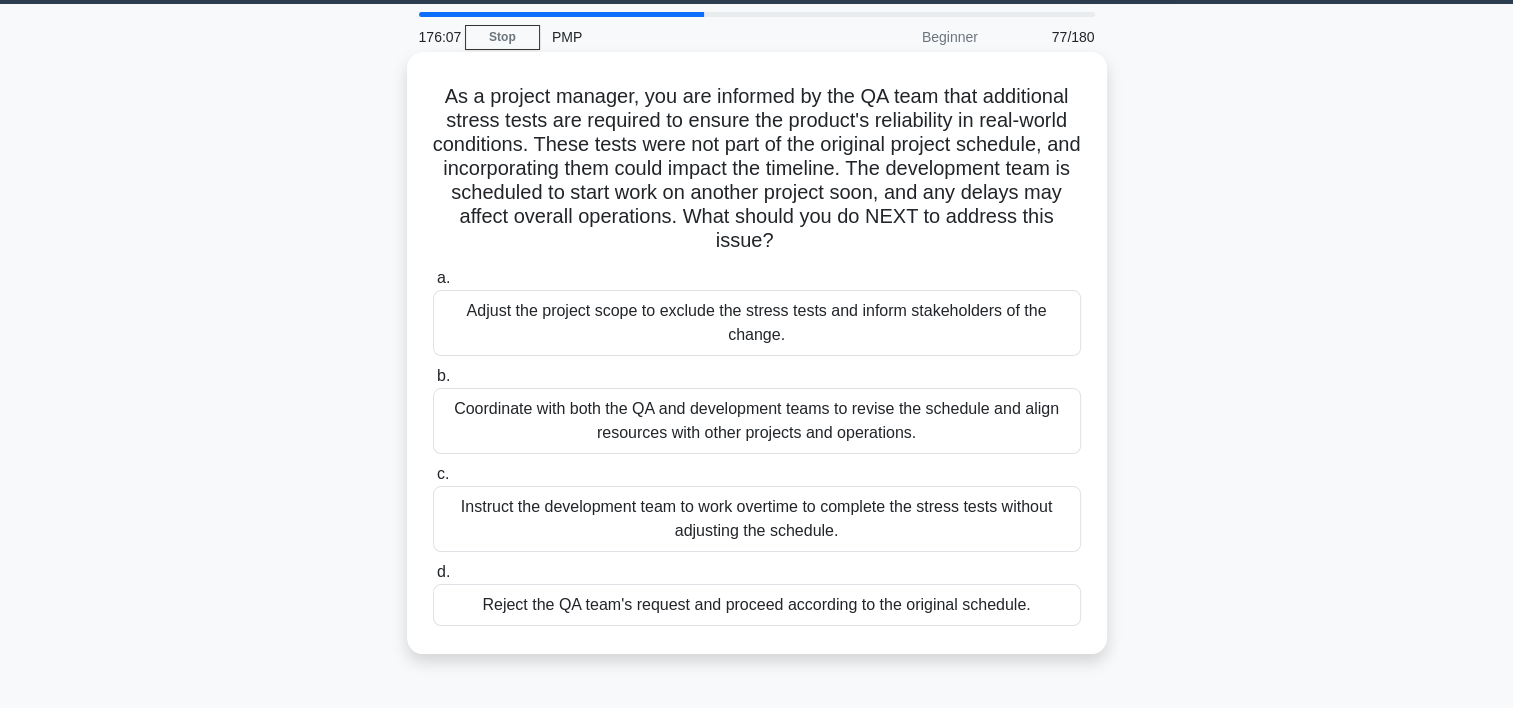 click on "Coordinate with both the QA and development teams to revise the schedule and align resources with other projects and operations." at bounding box center (757, 421) 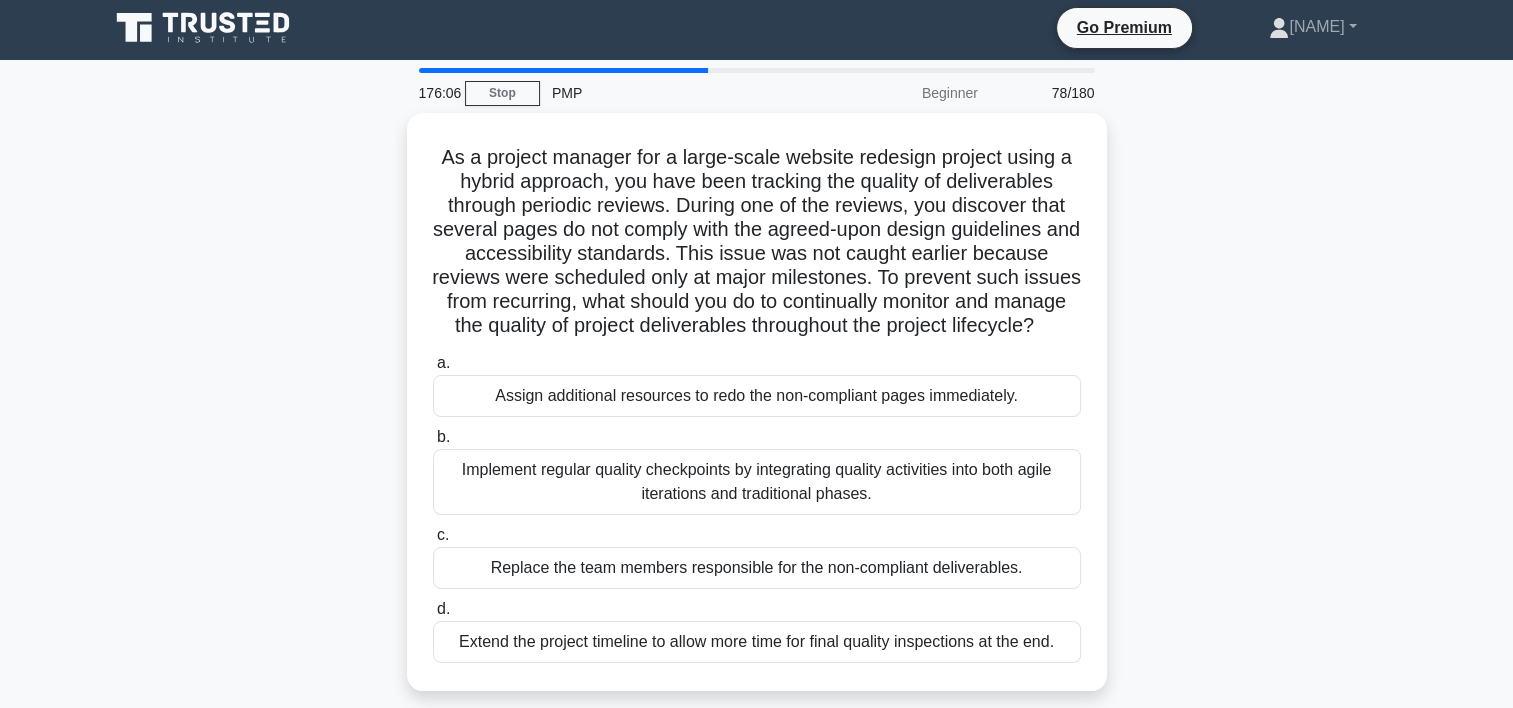 scroll, scrollTop: 0, scrollLeft: 0, axis: both 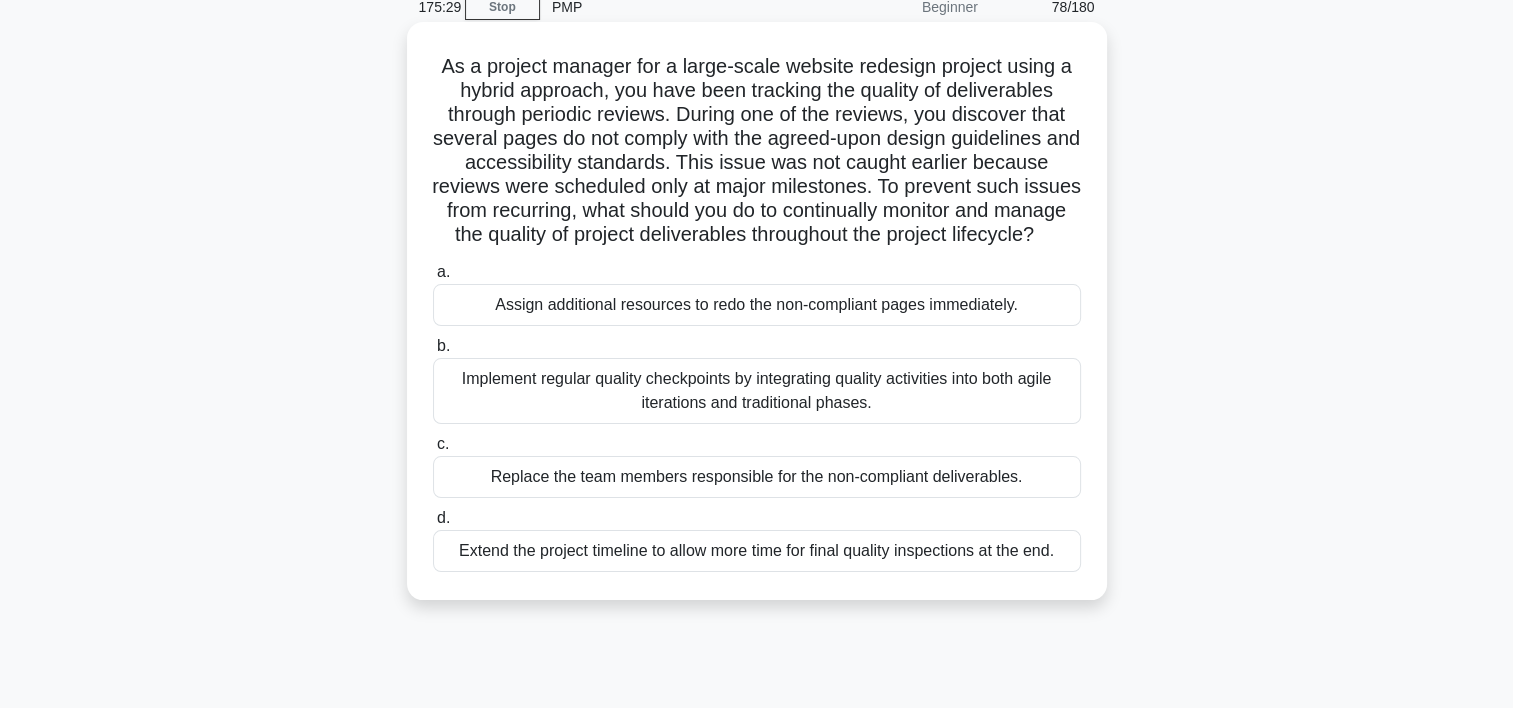 click on "Implement regular quality checkpoints by integrating quality activities into both agile iterations and traditional phases." at bounding box center (757, 391) 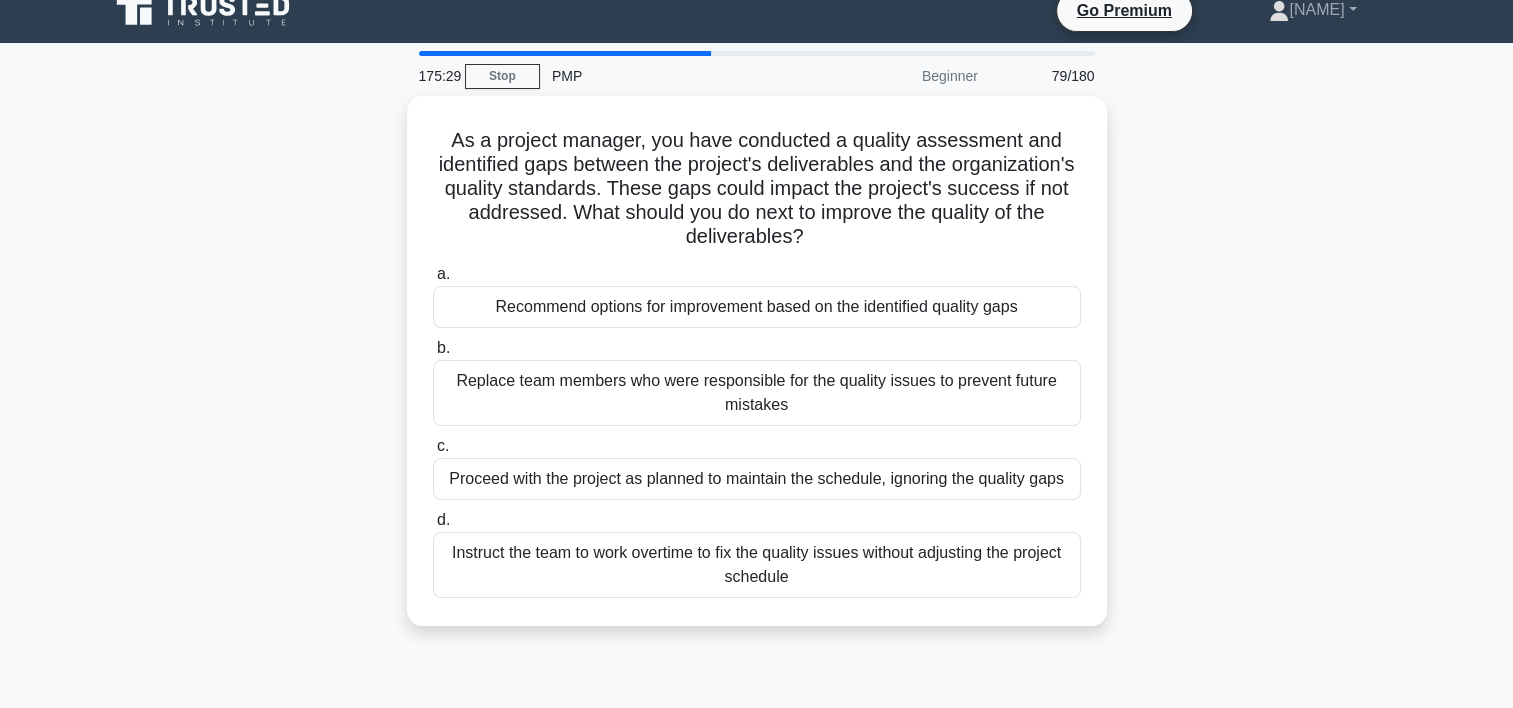 scroll, scrollTop: 0, scrollLeft: 0, axis: both 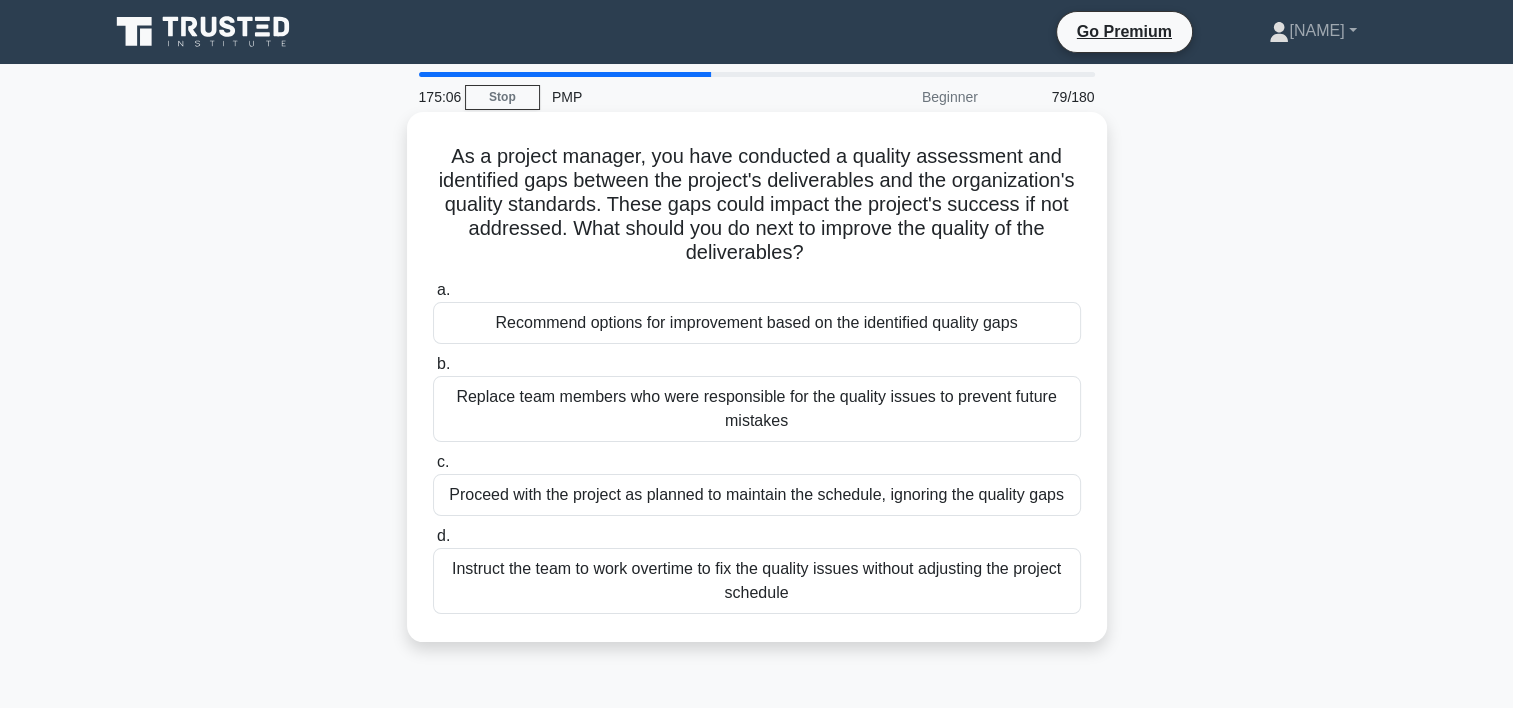 click on "Recommend options for improvement based on the identified quality gaps" at bounding box center [757, 323] 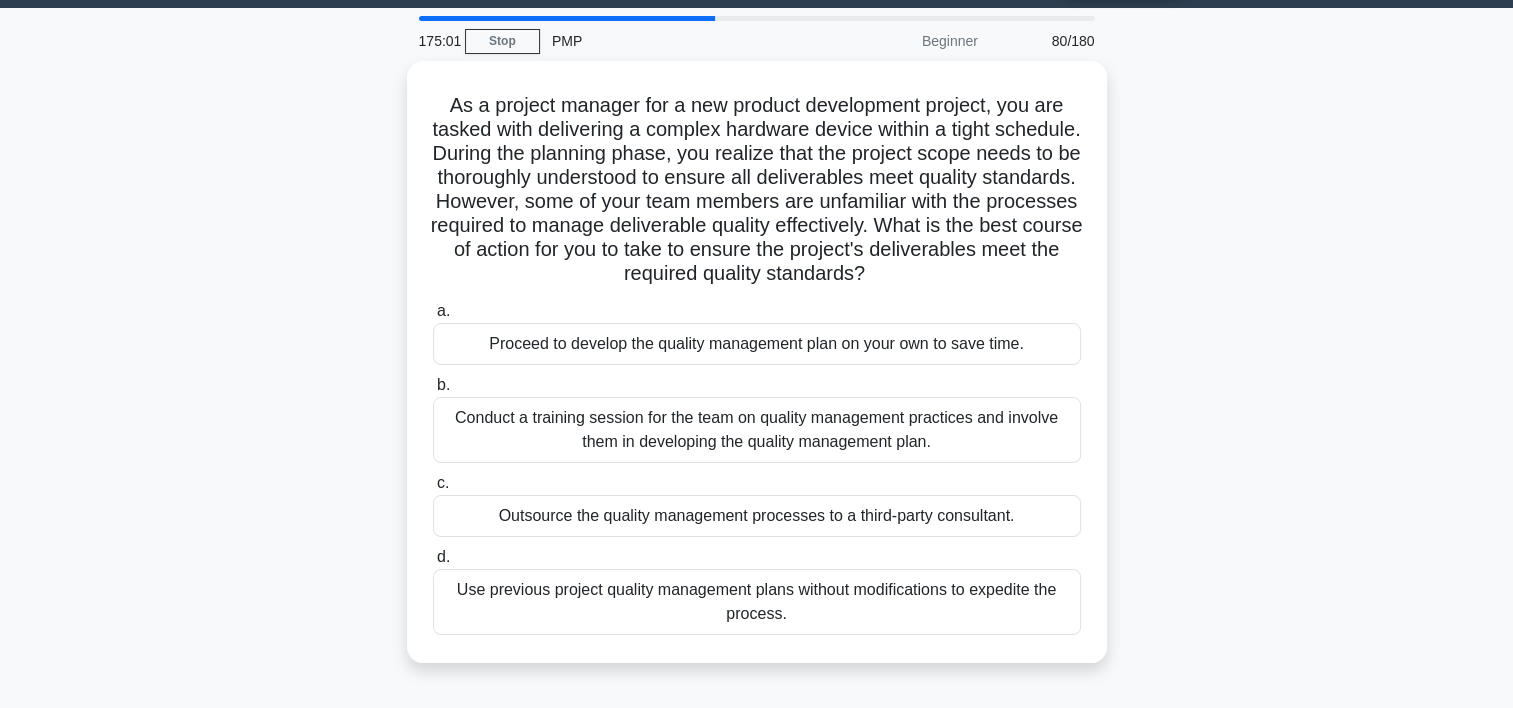 scroll, scrollTop: 82, scrollLeft: 0, axis: vertical 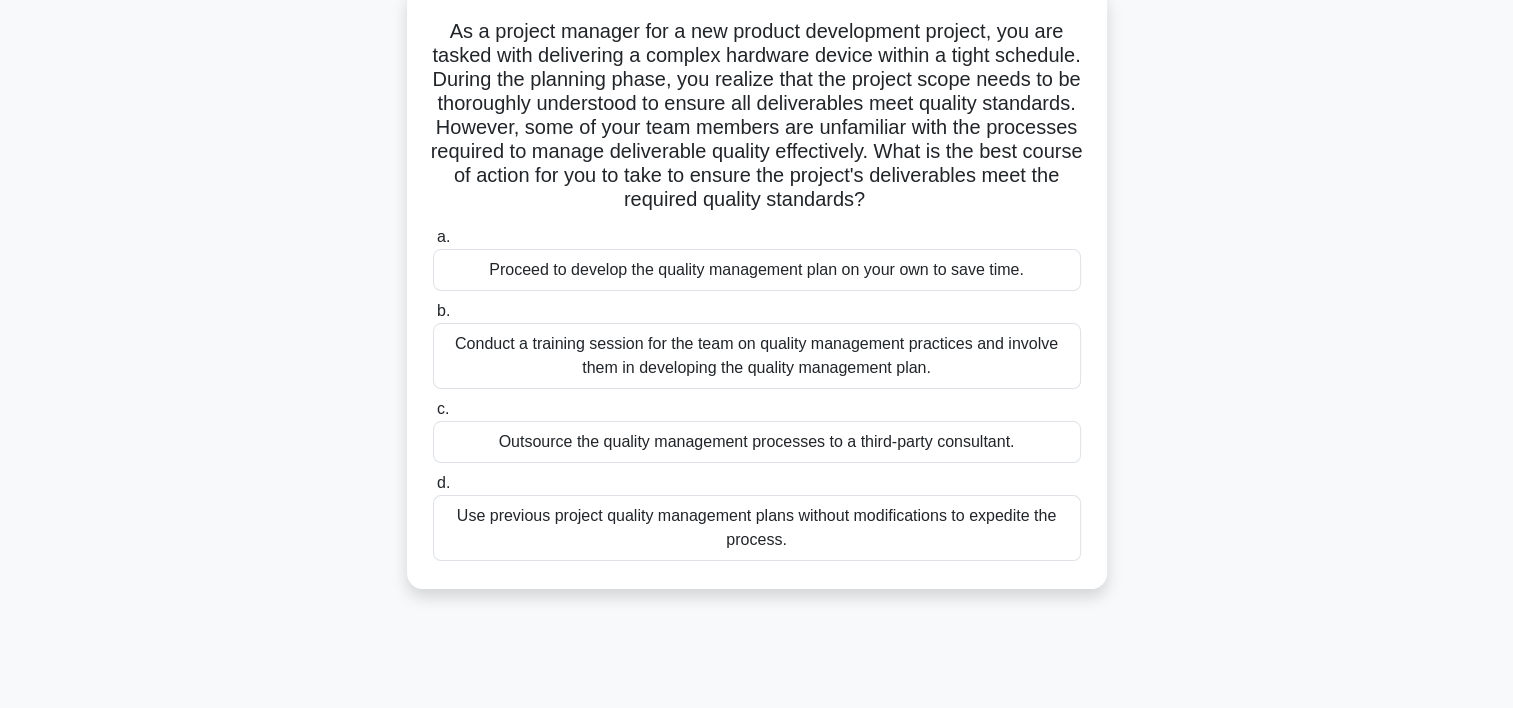 click on "Conduct a training session for the team on quality management practices and involve them in developing the quality management plan." at bounding box center (757, 356) 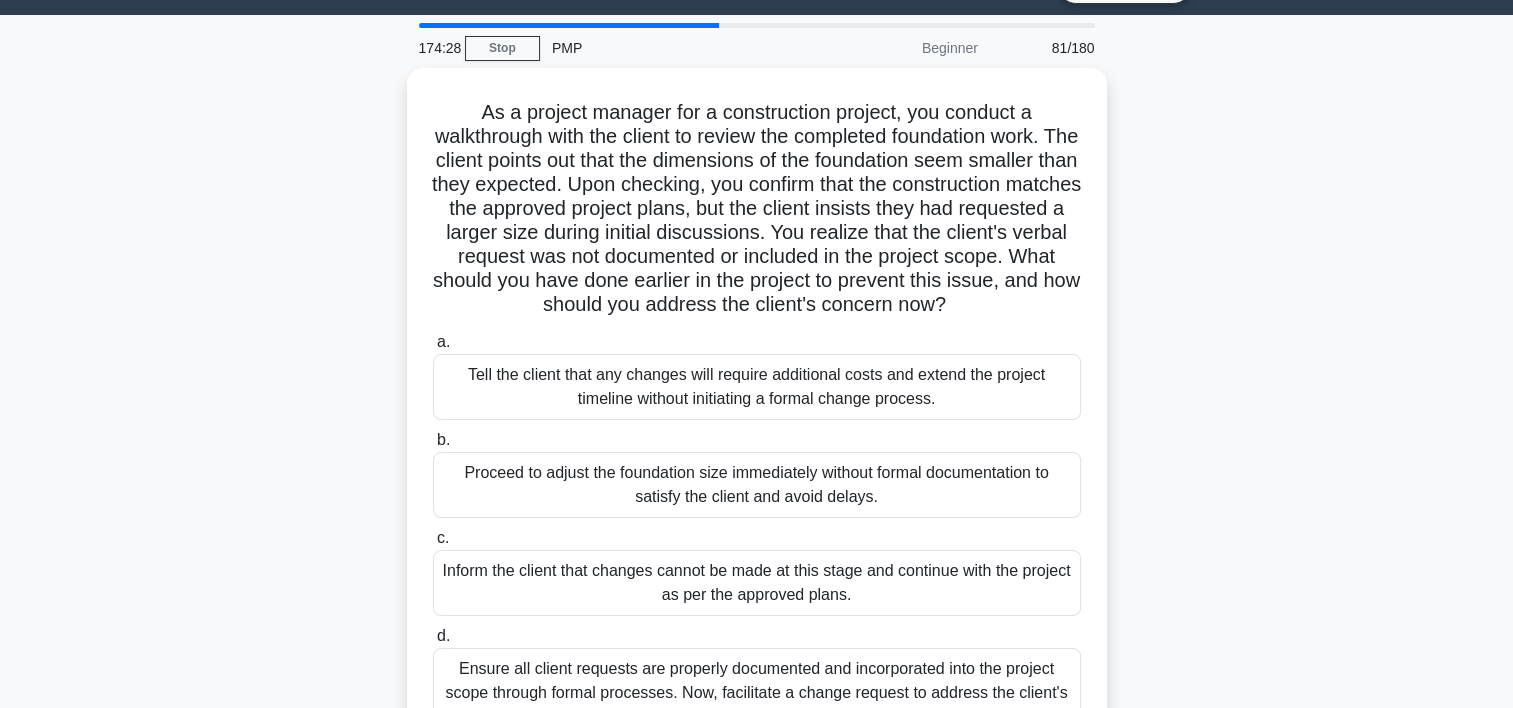 scroll, scrollTop: 0, scrollLeft: 0, axis: both 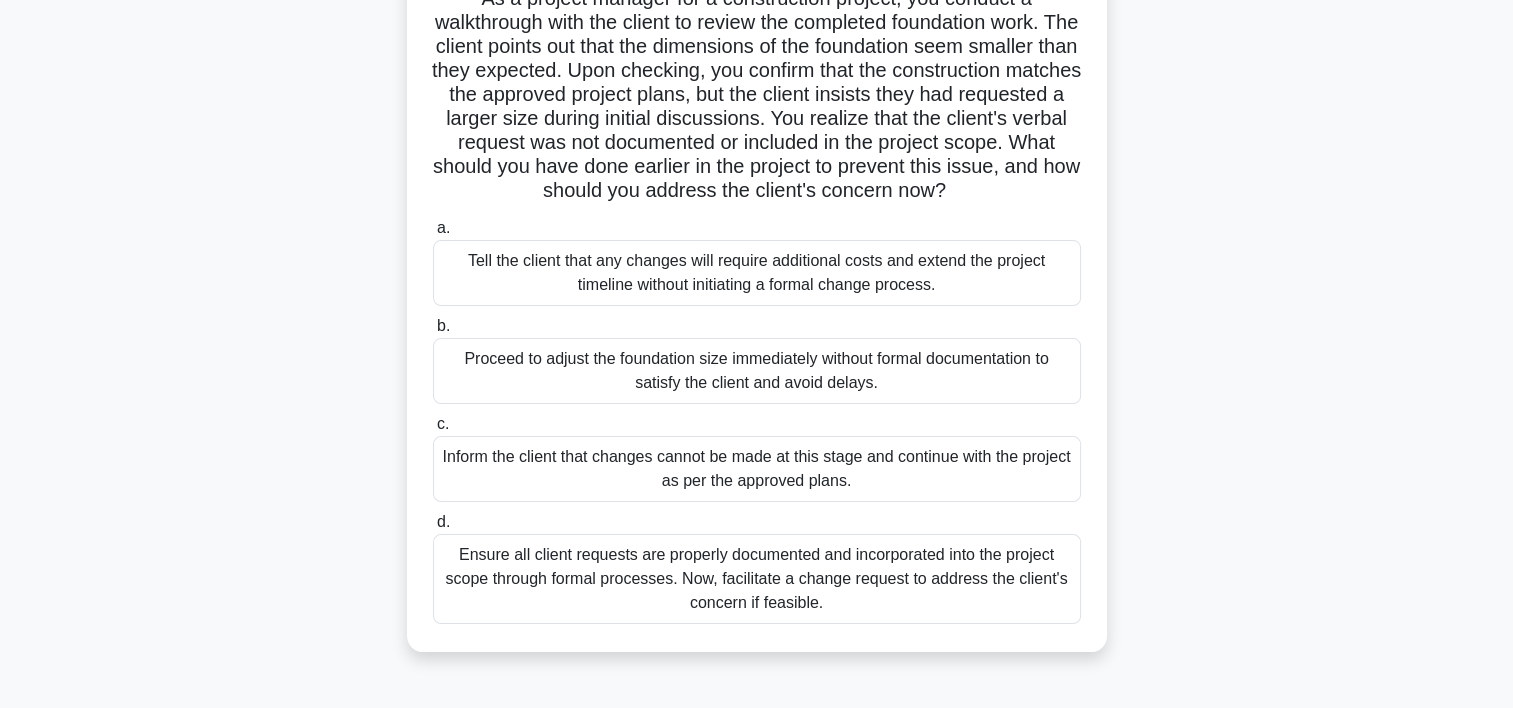 click on "Ensure all client requests are properly documented and incorporated into the project scope through formal processes. Now, facilitate a change request to address the client's concern if feasible." at bounding box center [757, 579] 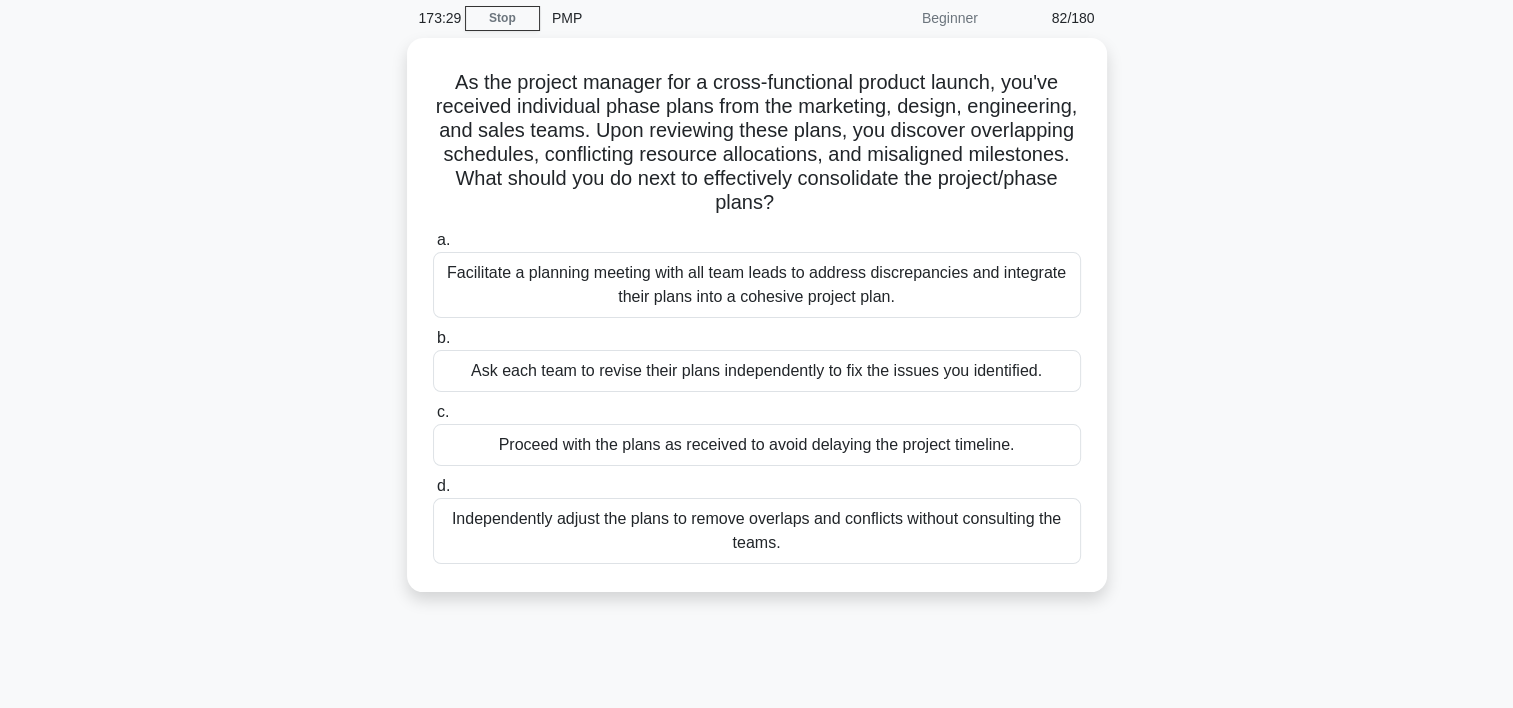 scroll, scrollTop: 0, scrollLeft: 0, axis: both 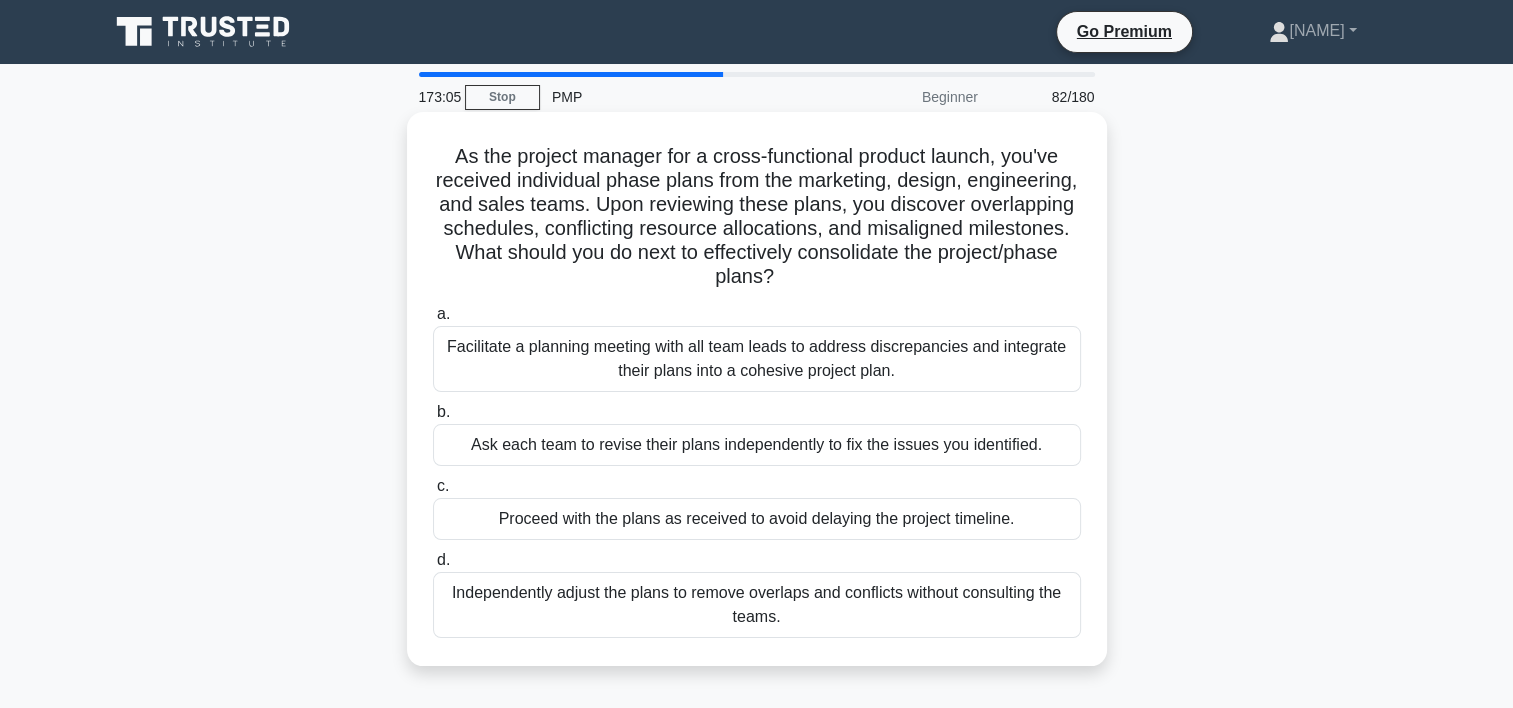 click on "Facilitate a planning meeting with all team leads to address discrepancies and integrate their plans into a cohesive project plan." at bounding box center [757, 359] 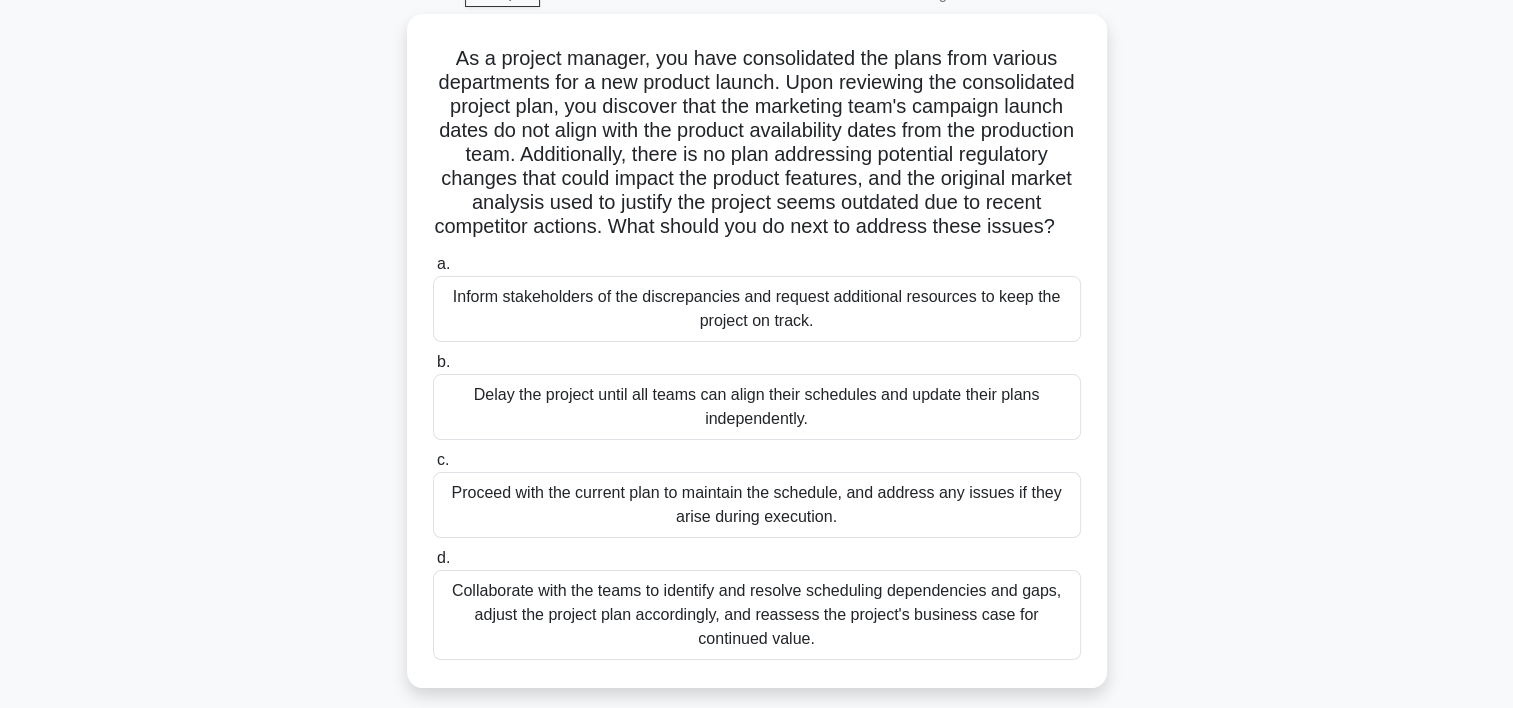 scroll, scrollTop: 113, scrollLeft: 0, axis: vertical 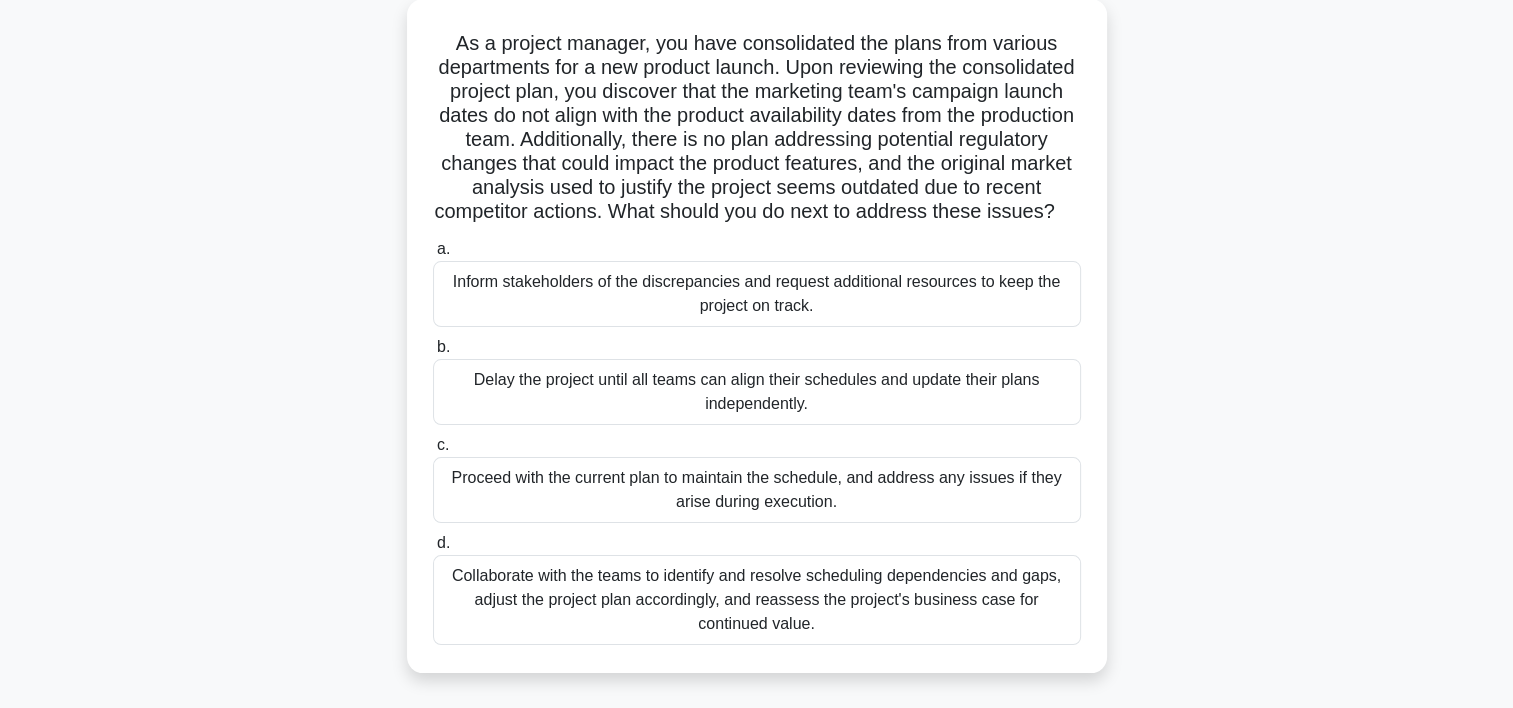 click on "Collaborate with the teams to identify and resolve scheduling dependencies and gaps, adjust the project plan accordingly, and reassess the project's business case for continued value." at bounding box center [757, 600] 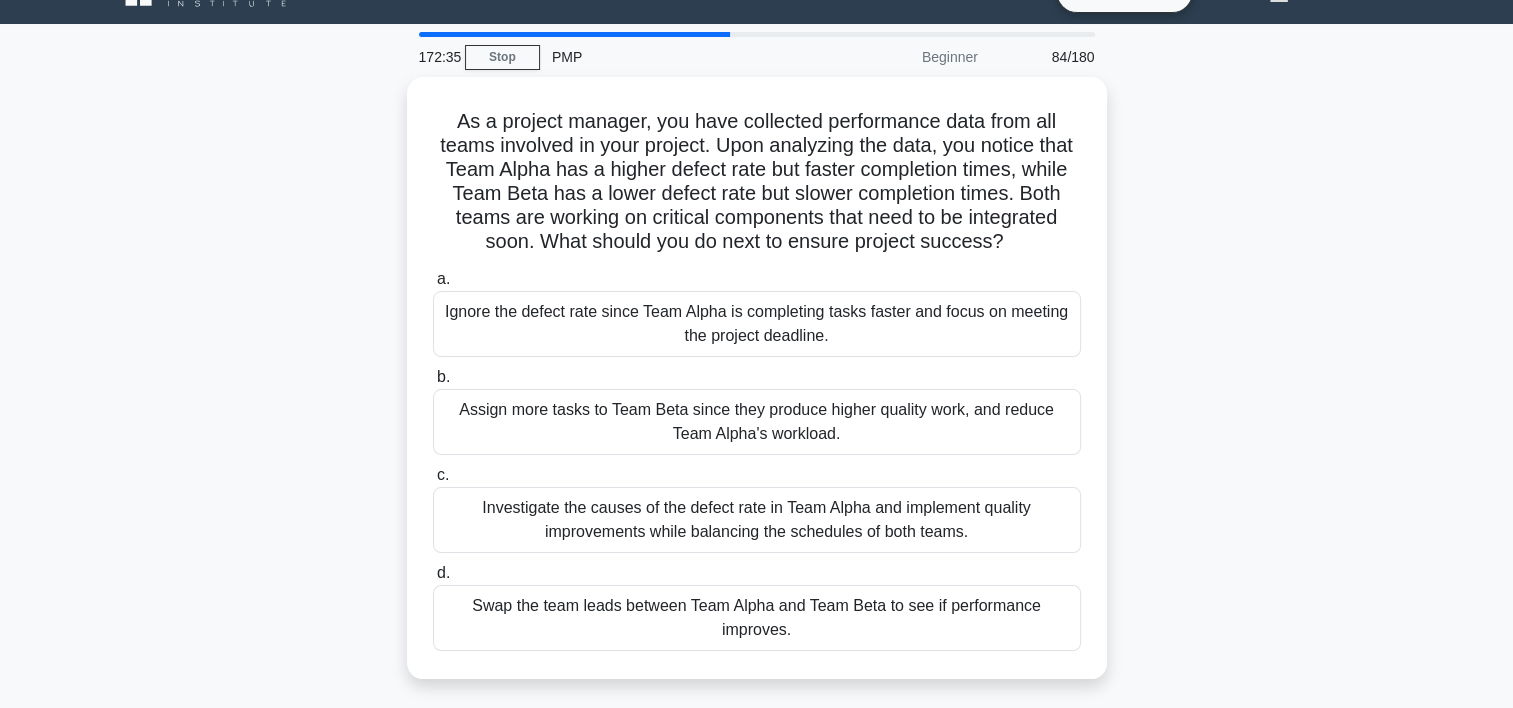 scroll, scrollTop: 0, scrollLeft: 0, axis: both 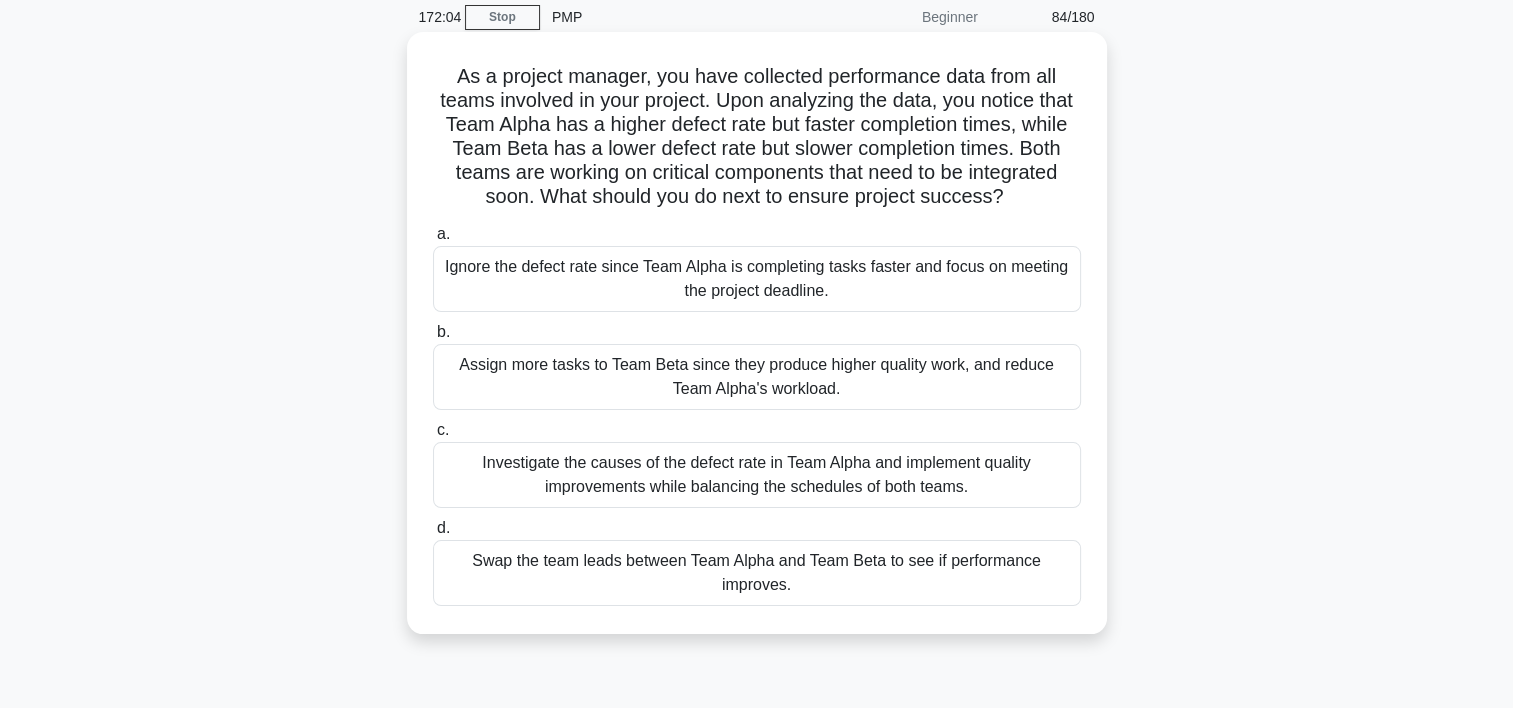 click on "Investigate the causes of the defect rate in Team Alpha and implement quality improvements while balancing the schedules of both teams." at bounding box center (757, 475) 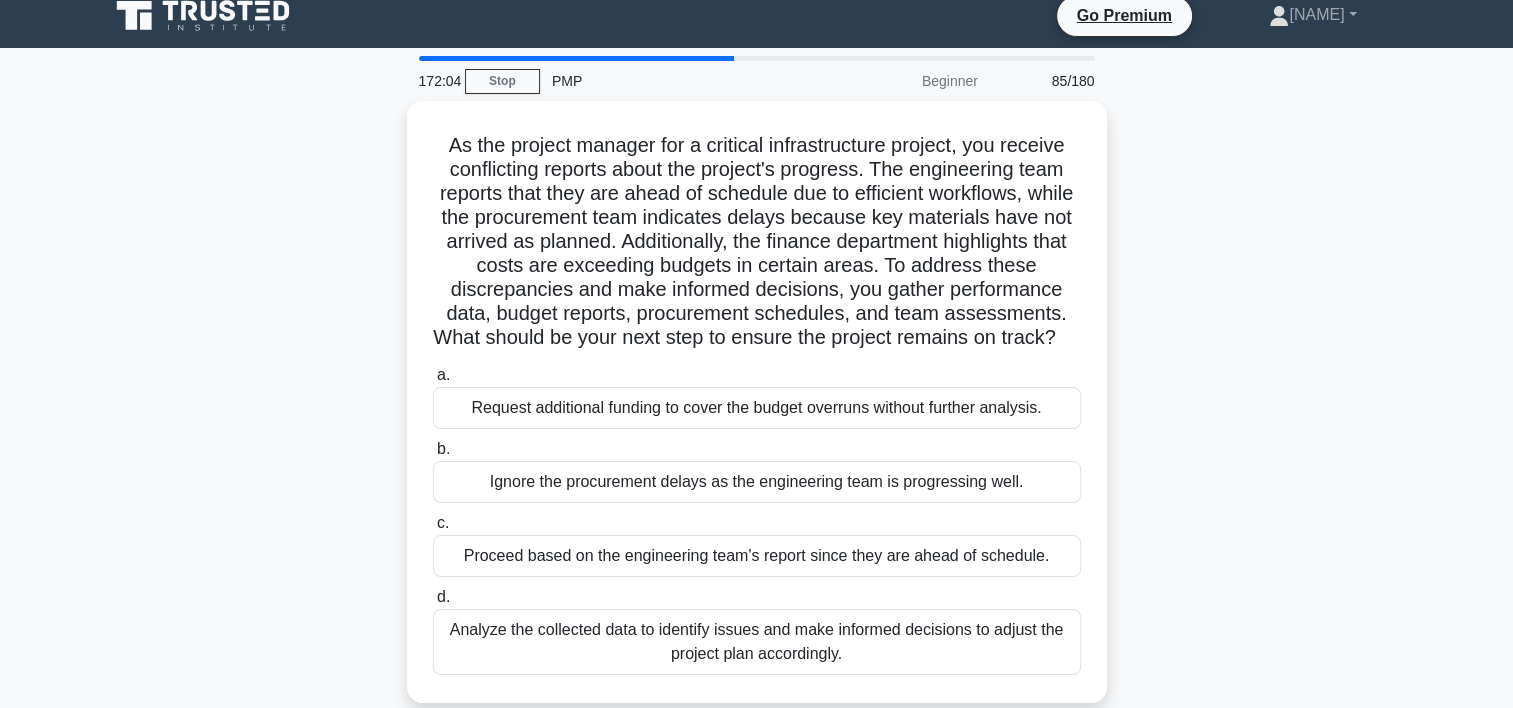 scroll, scrollTop: 0, scrollLeft: 0, axis: both 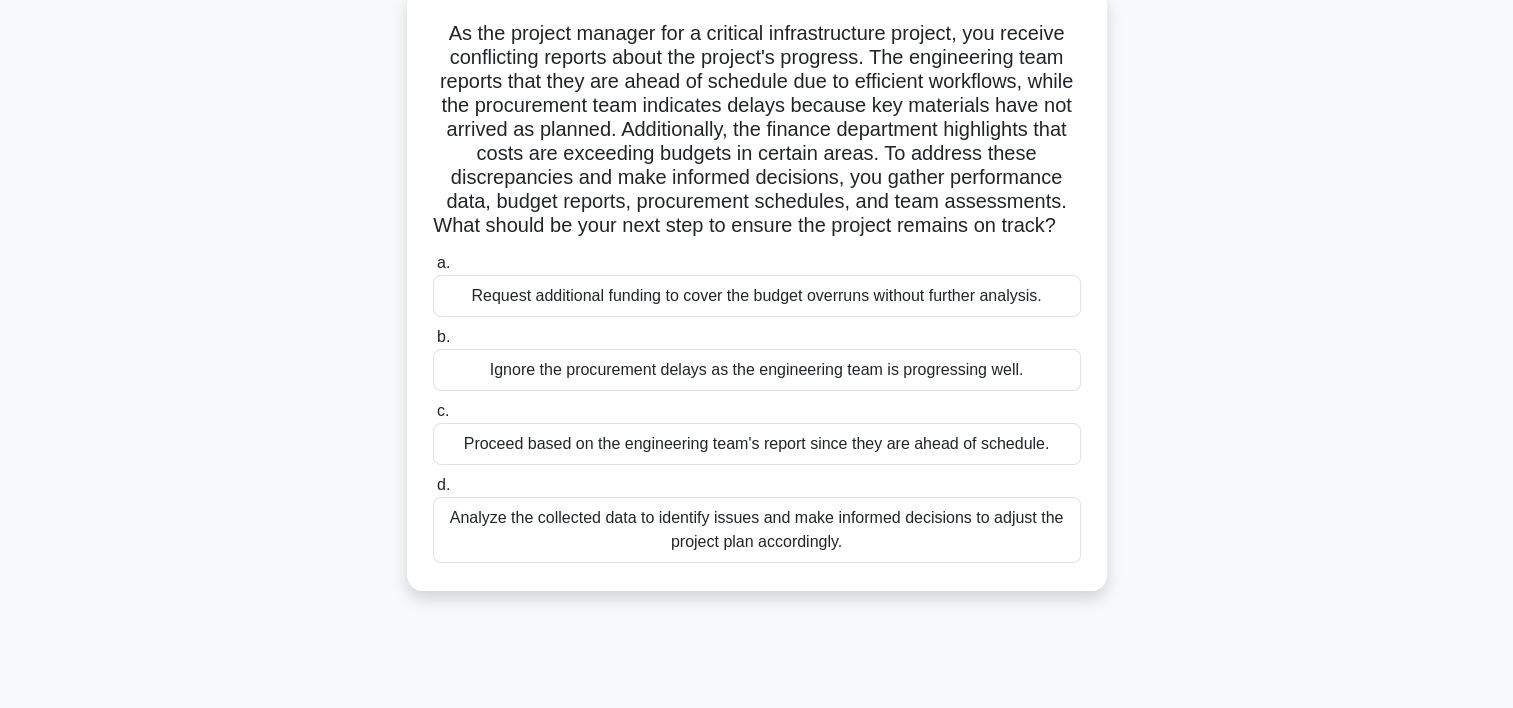 click on "Analyze the collected data to identify issues and make informed decisions to adjust the project plan accordingly." at bounding box center (757, 530) 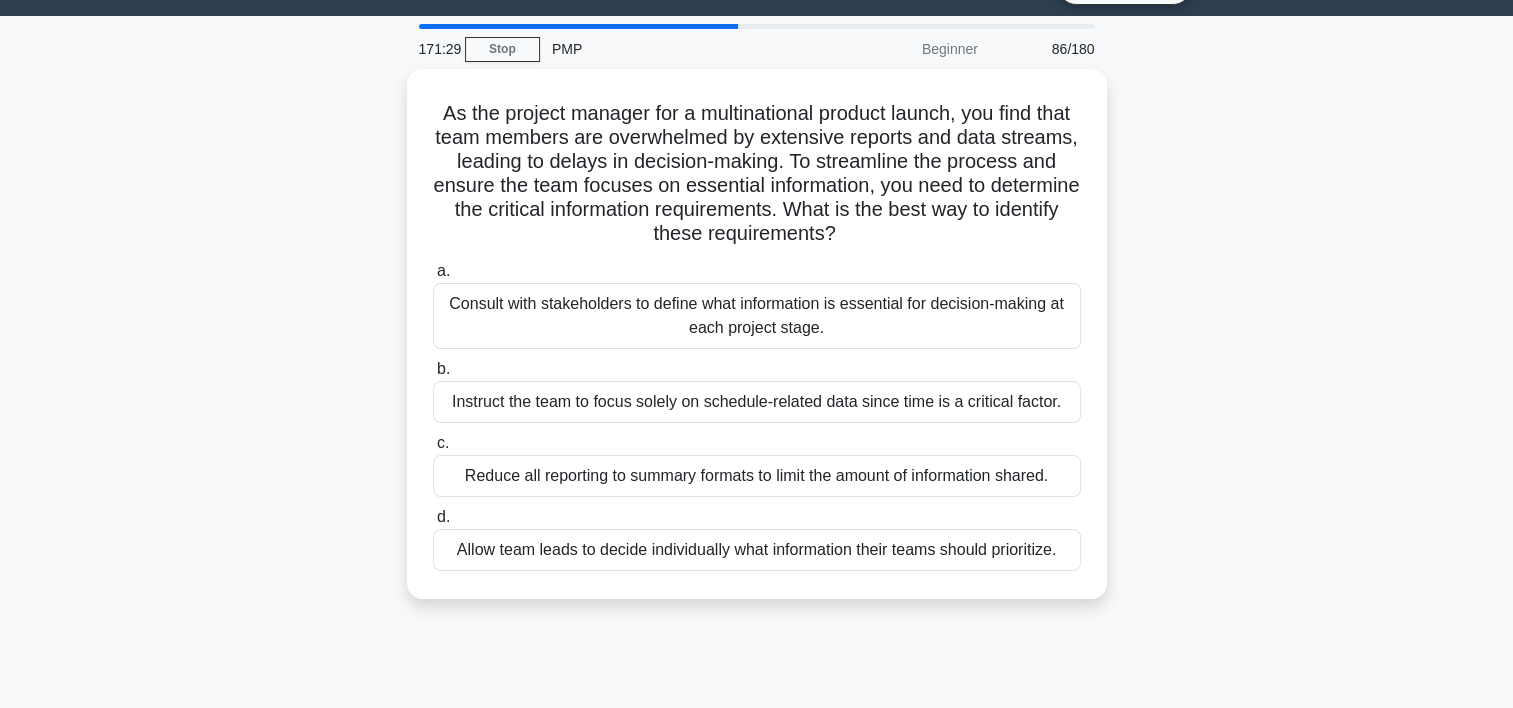 scroll, scrollTop: 0, scrollLeft: 0, axis: both 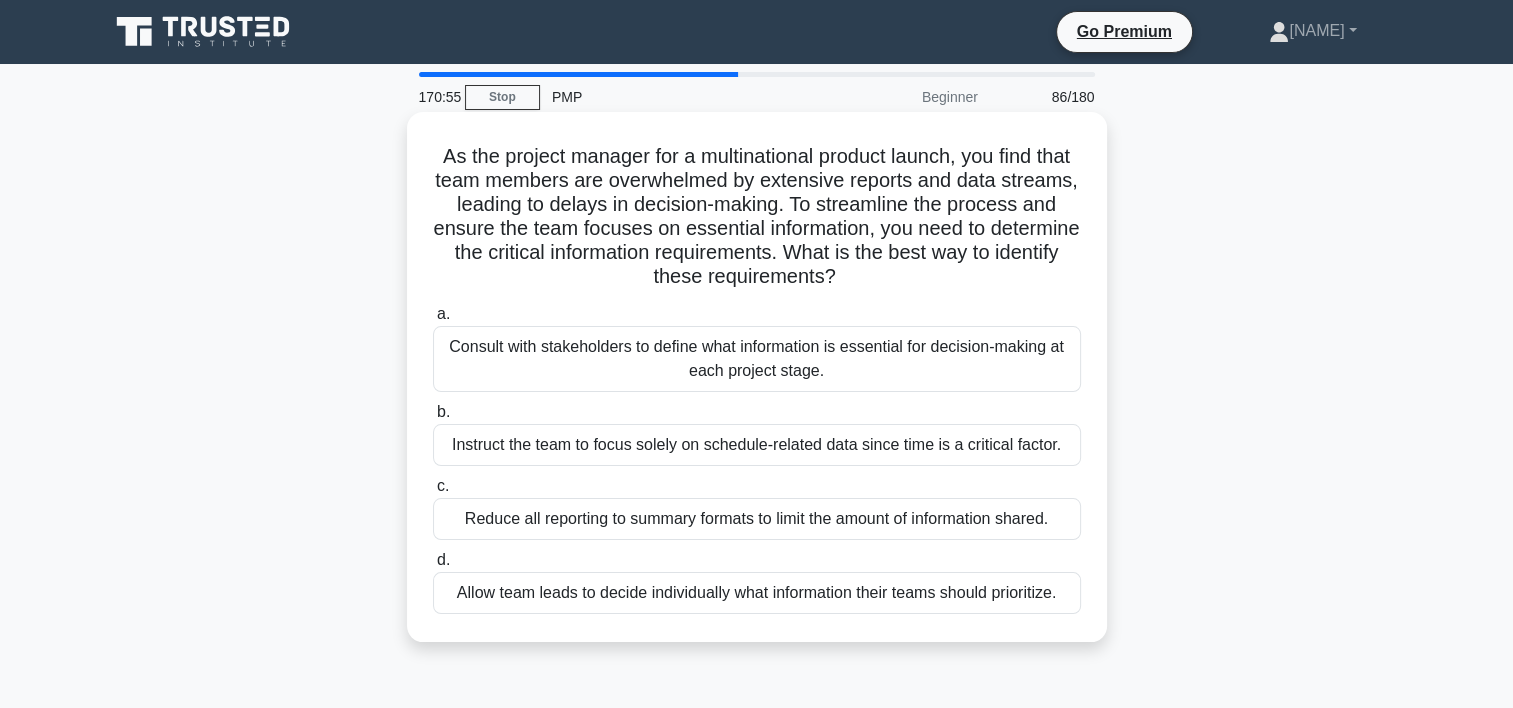 click on "Consult with stakeholders to define what information is essential for decision-making at each project stage." at bounding box center (757, 359) 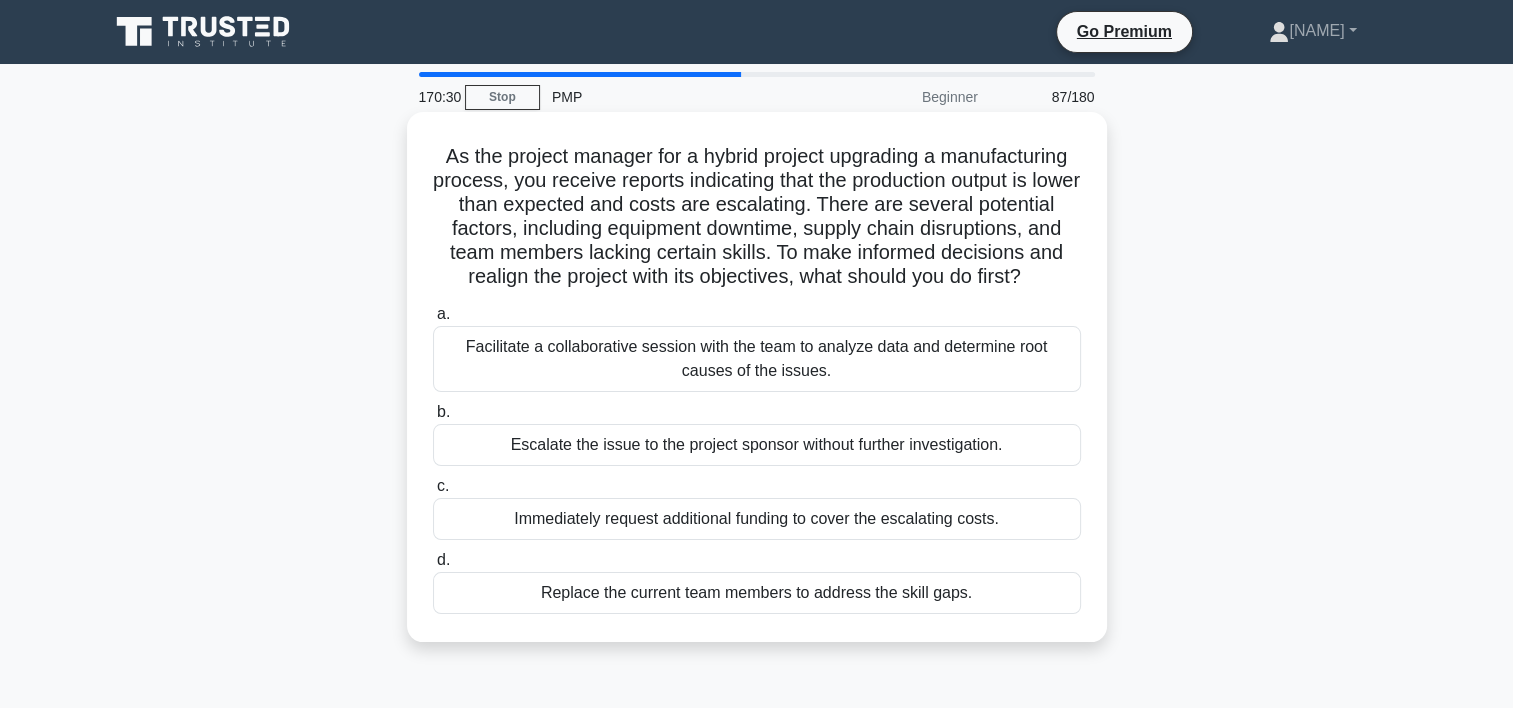 click on "Facilitate a collaborative session with the team to analyze data and determine root causes of the issues." at bounding box center (757, 359) 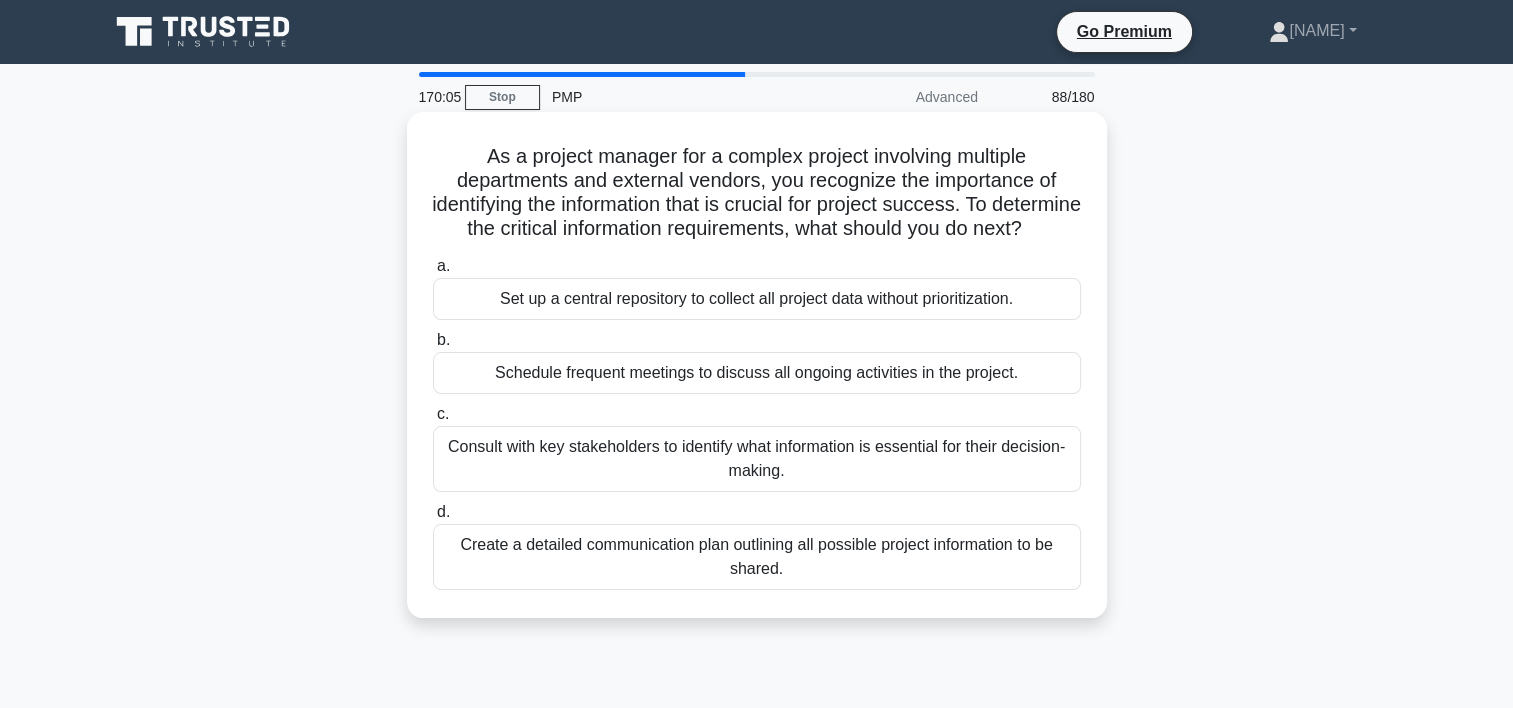 click on "Consult with key stakeholders to identify what information is essential for their decision-making." at bounding box center [757, 459] 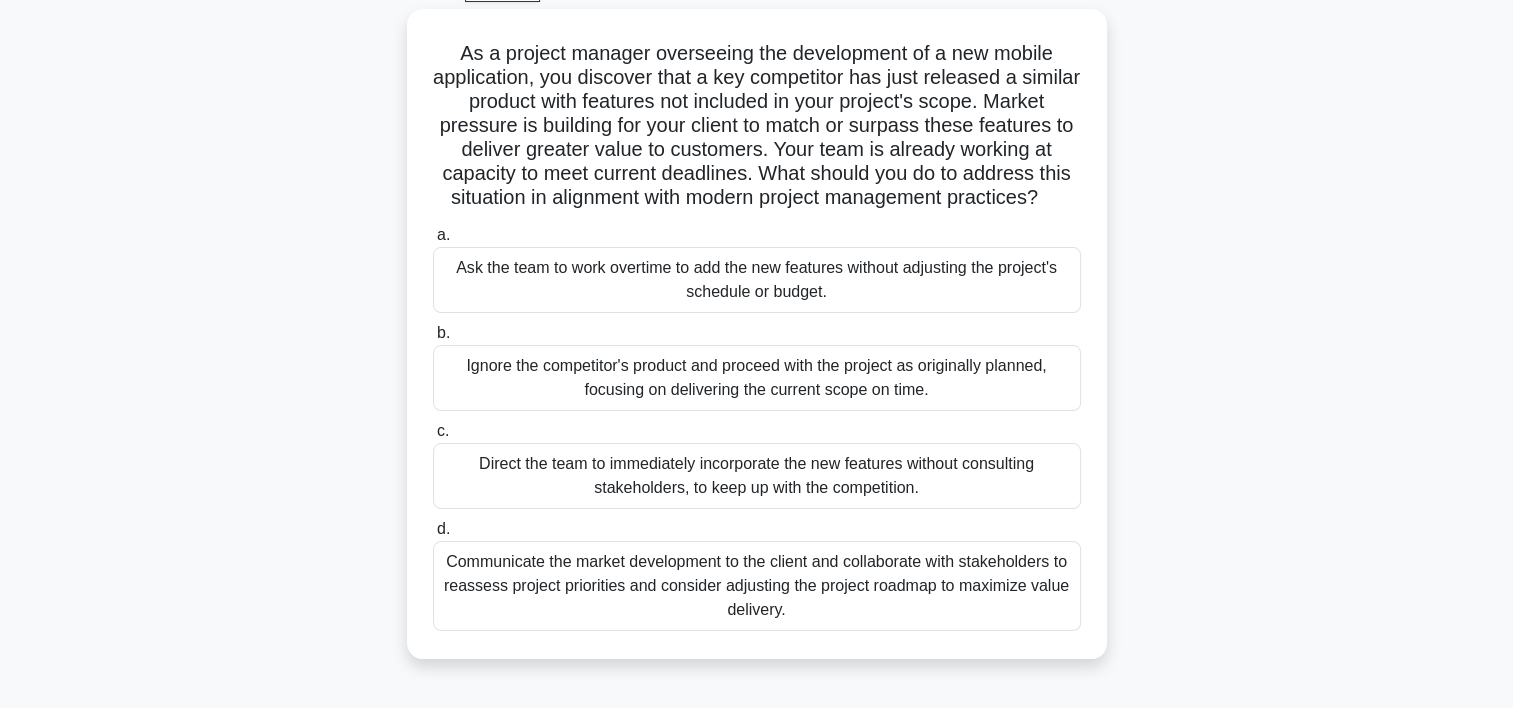 scroll, scrollTop: 113, scrollLeft: 0, axis: vertical 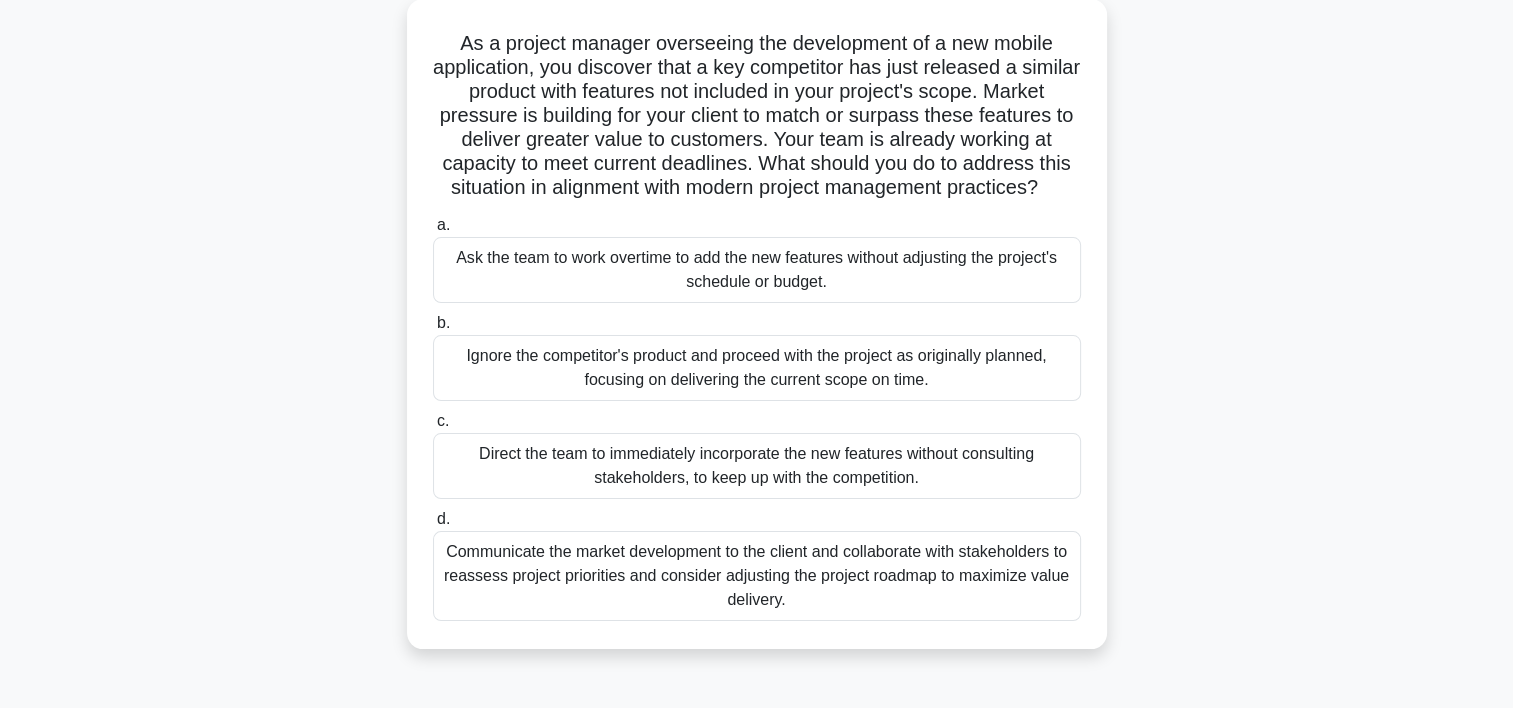 click on "Communicate the market development to the client and collaborate with stakeholders to reassess project priorities and consider adjusting the project roadmap to maximize value delivery." at bounding box center (757, 576) 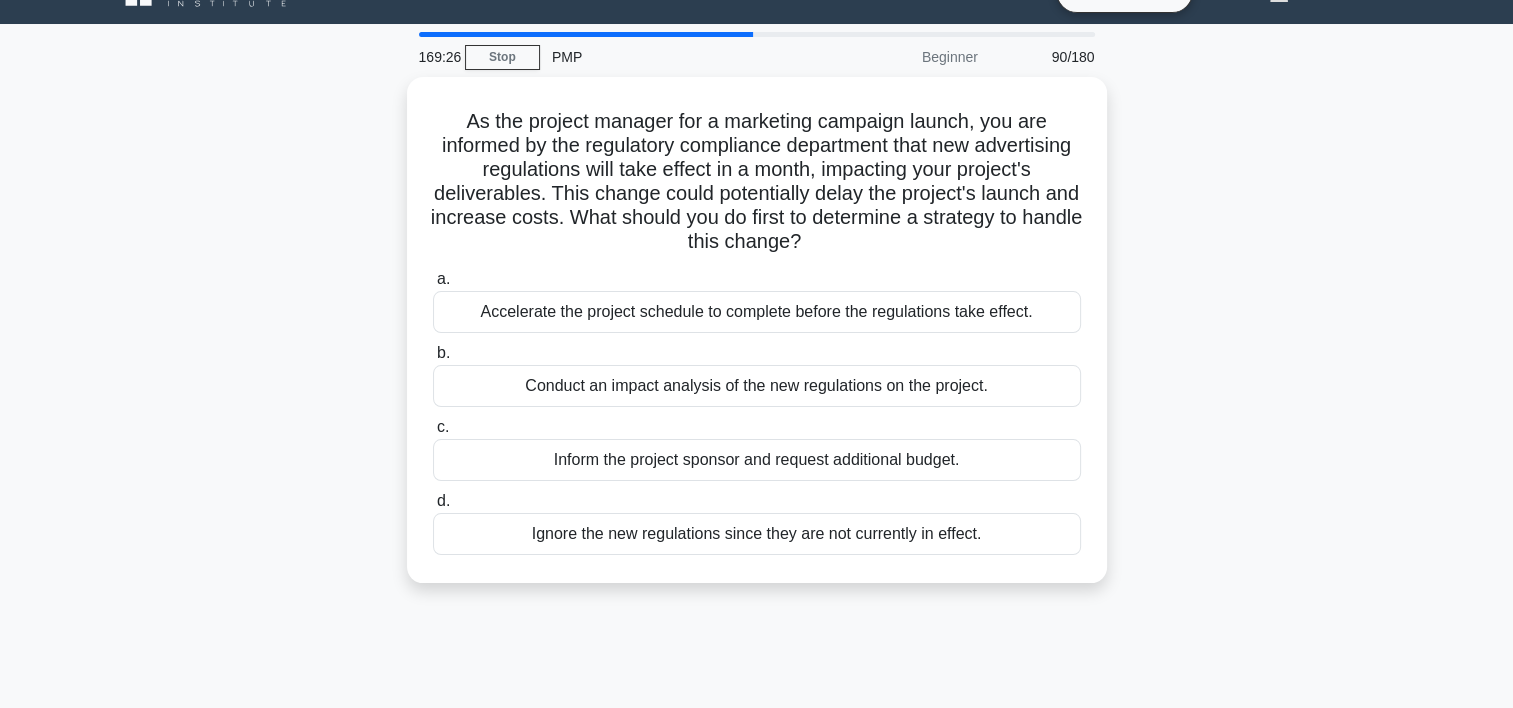 scroll, scrollTop: 0, scrollLeft: 0, axis: both 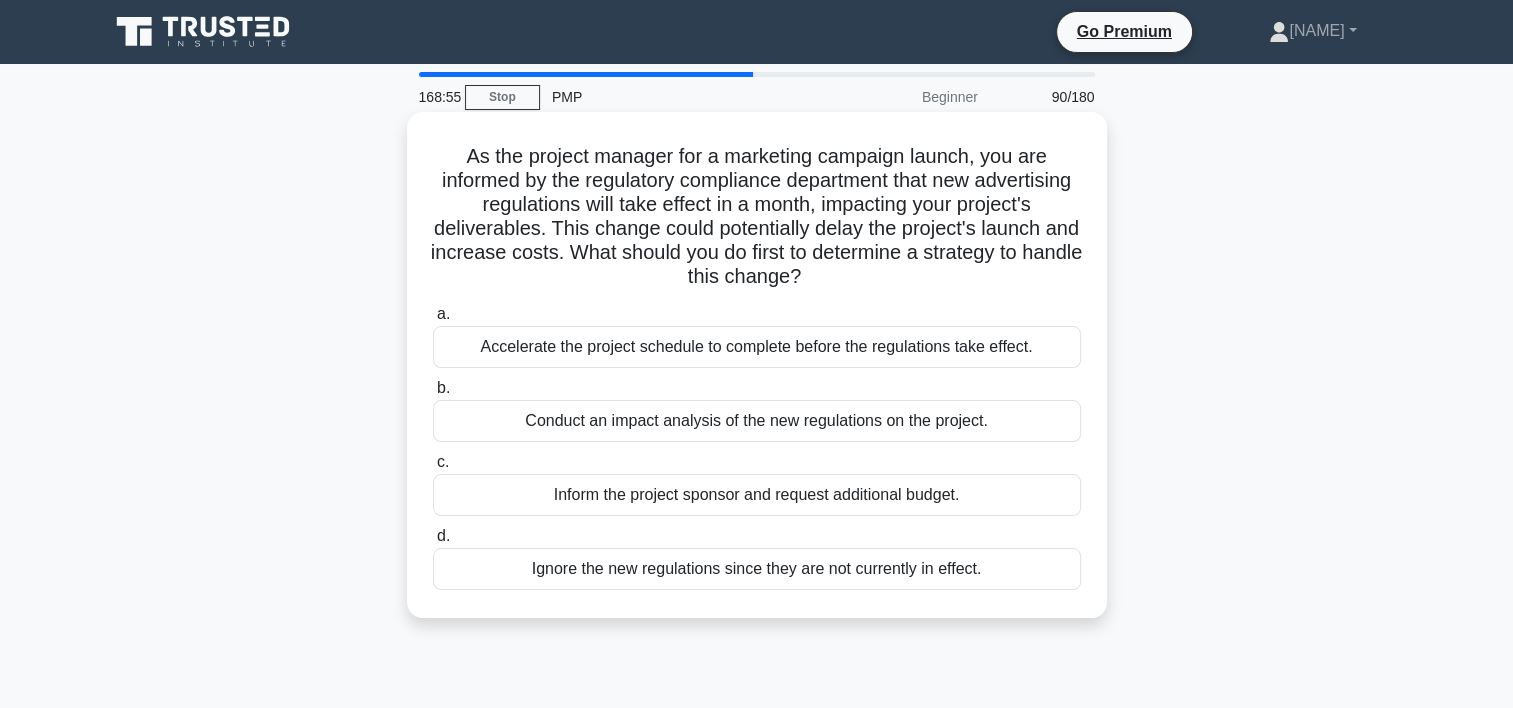 click on "Conduct an impact analysis of the new regulations on the project." at bounding box center (757, 421) 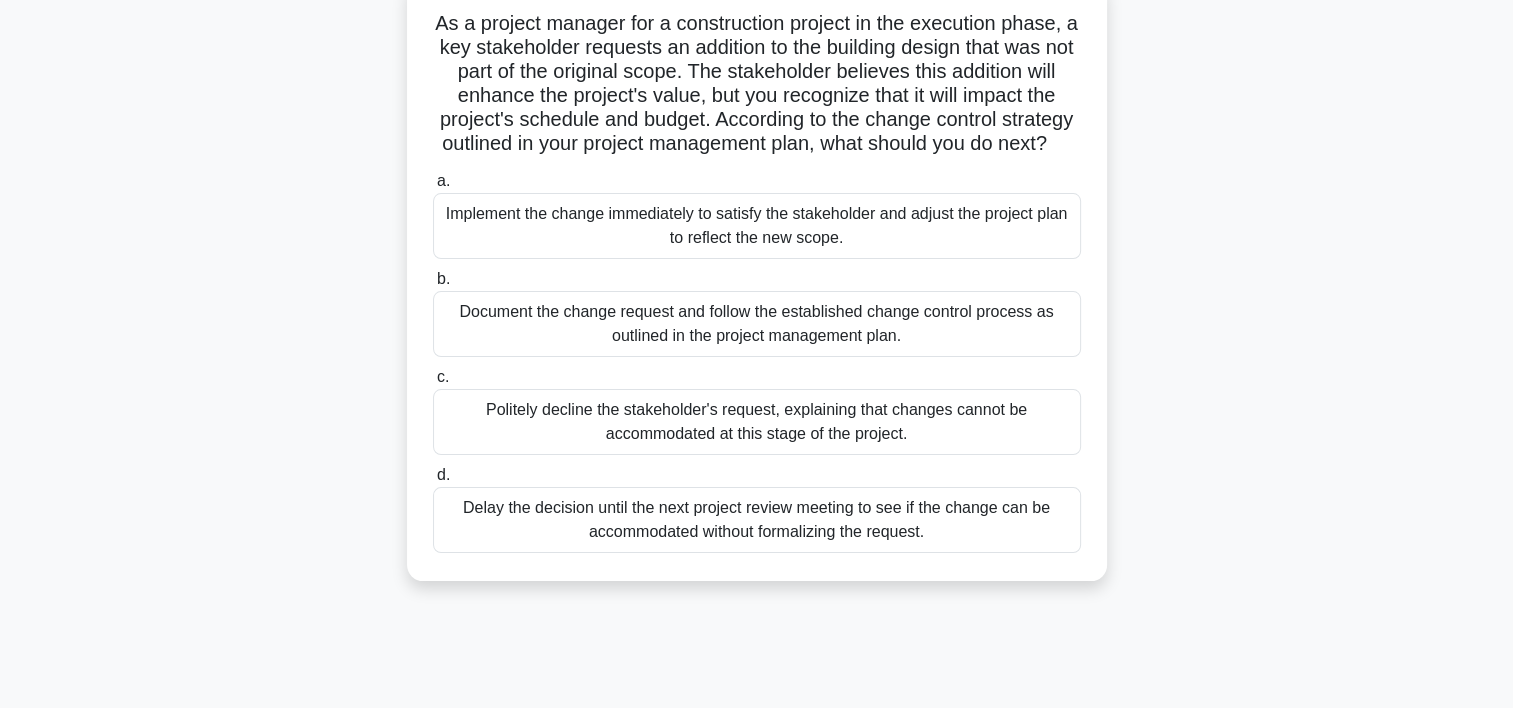 scroll, scrollTop: 134, scrollLeft: 0, axis: vertical 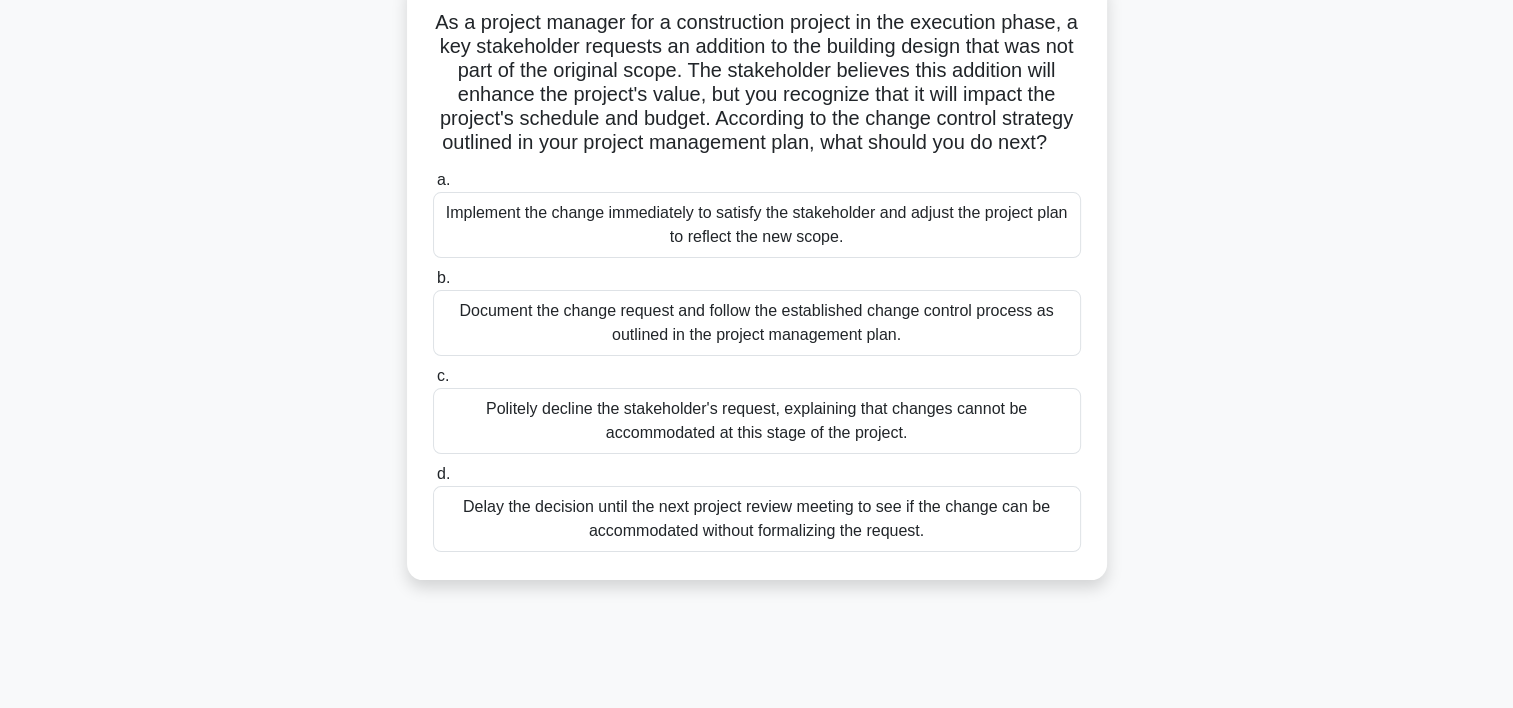 click on "Document the change request and follow the established change control process as outlined in the project management plan." at bounding box center [757, 323] 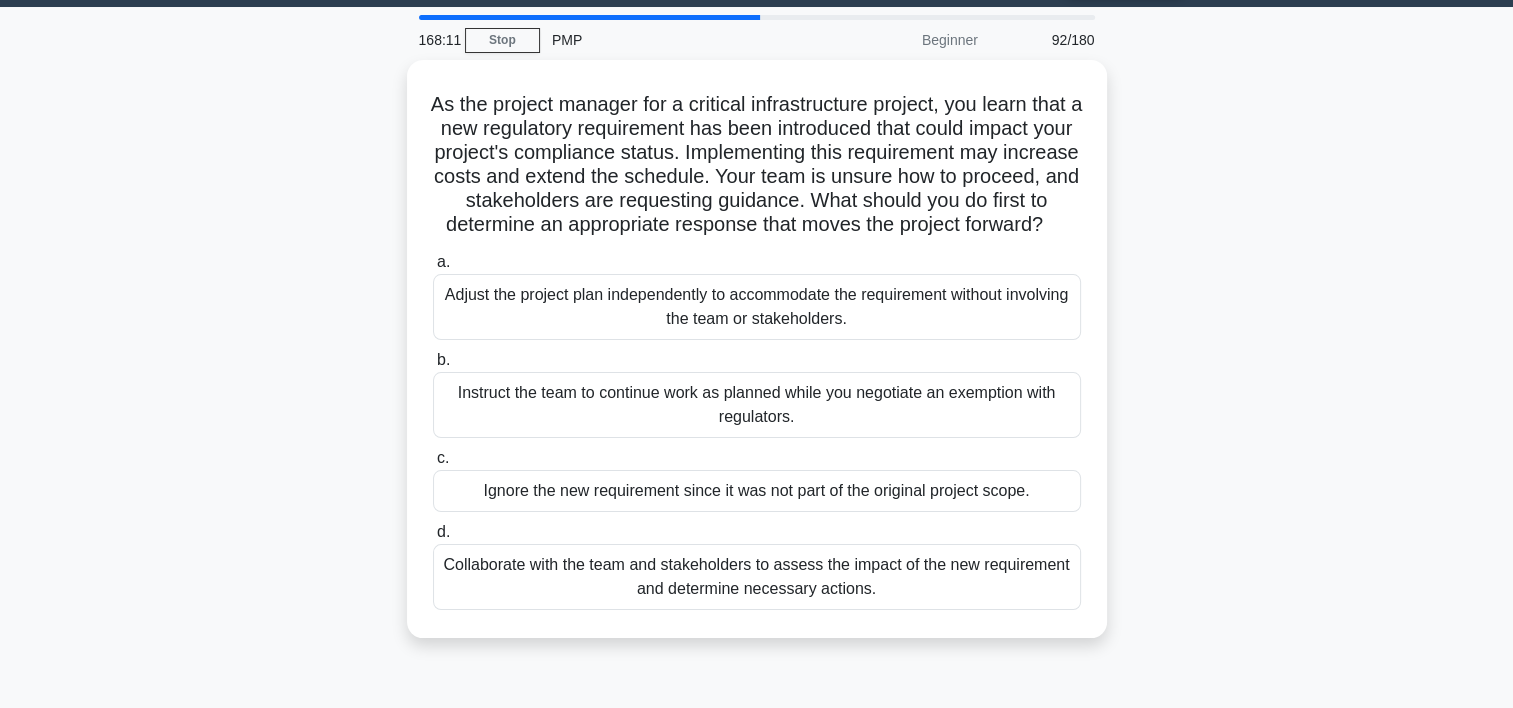 scroll, scrollTop: 0, scrollLeft: 0, axis: both 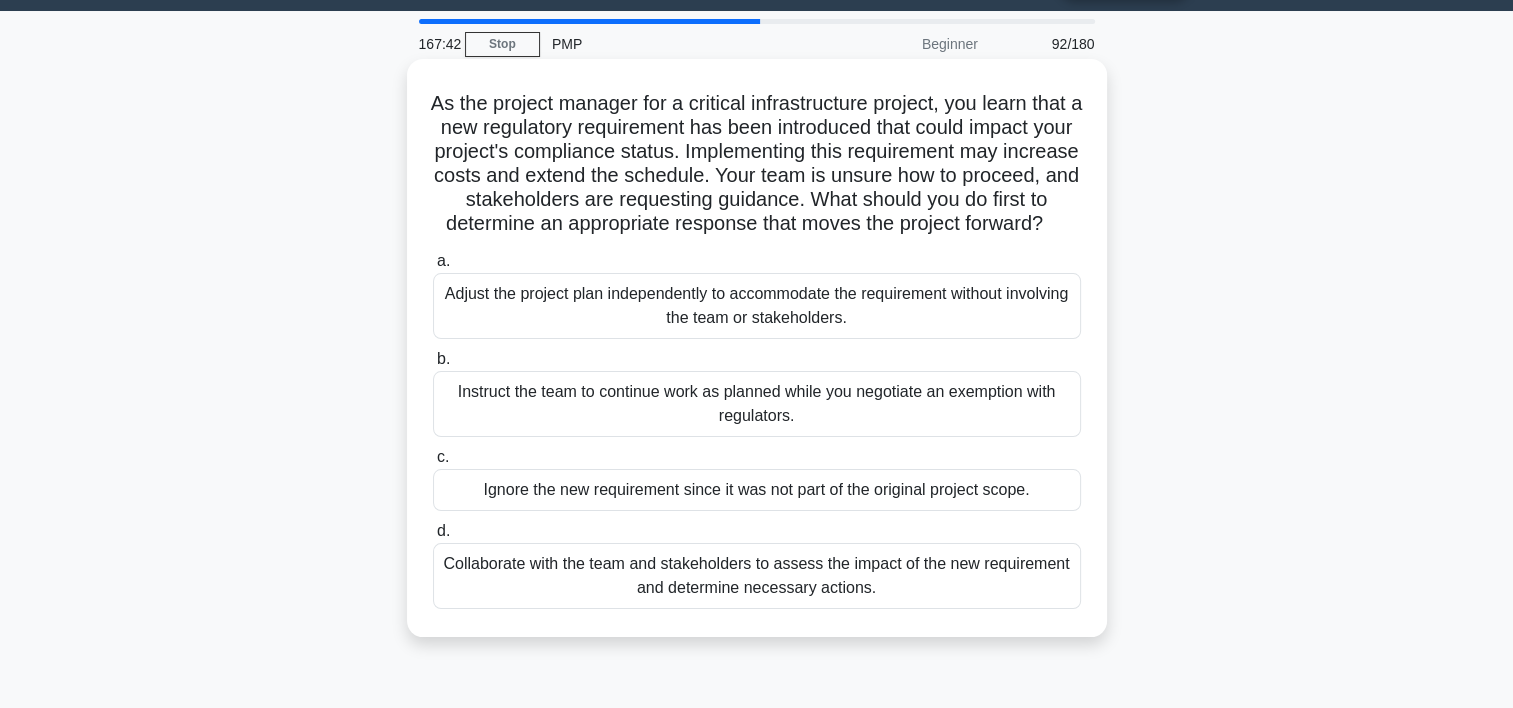 click on "Collaborate with the team and stakeholders to assess the impact of the new requirement and determine necessary actions." at bounding box center [757, 576] 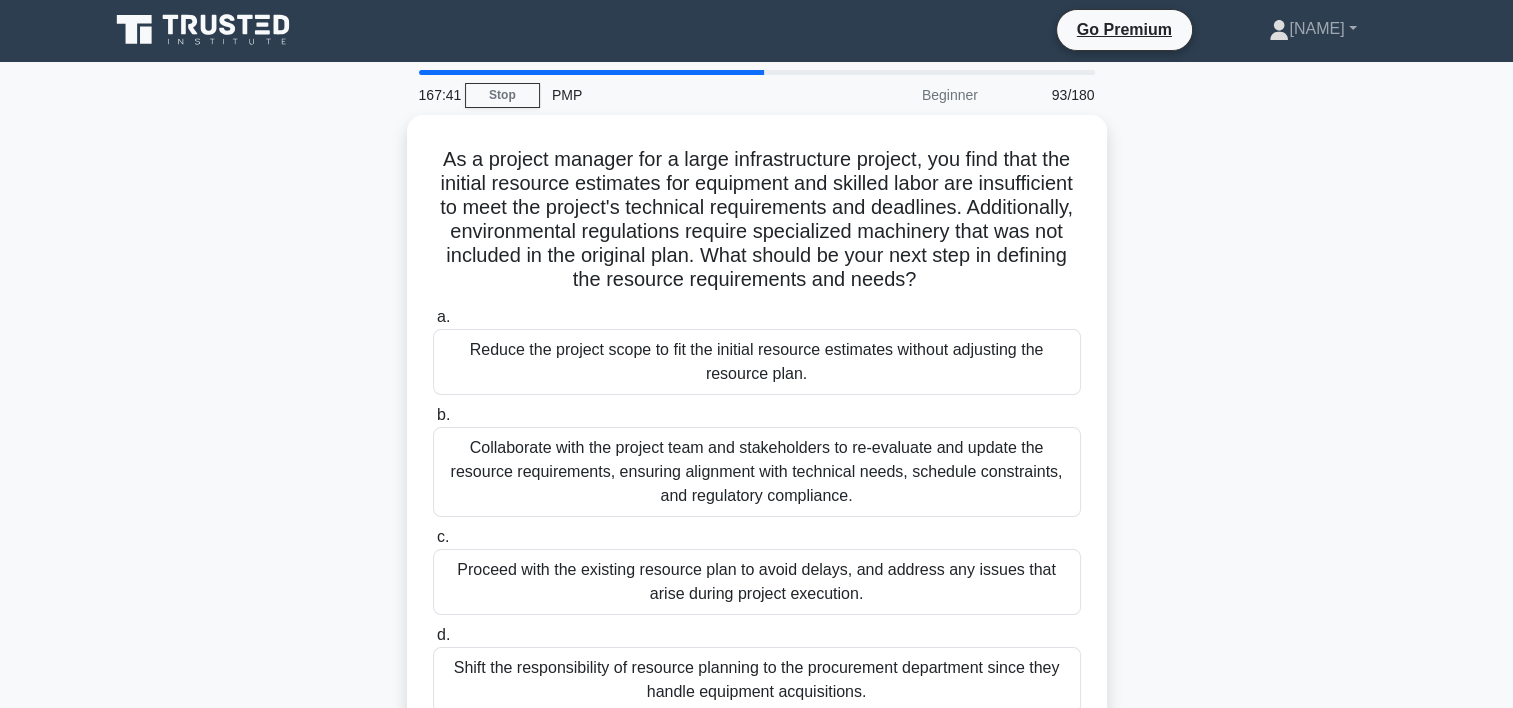 scroll, scrollTop: 0, scrollLeft: 0, axis: both 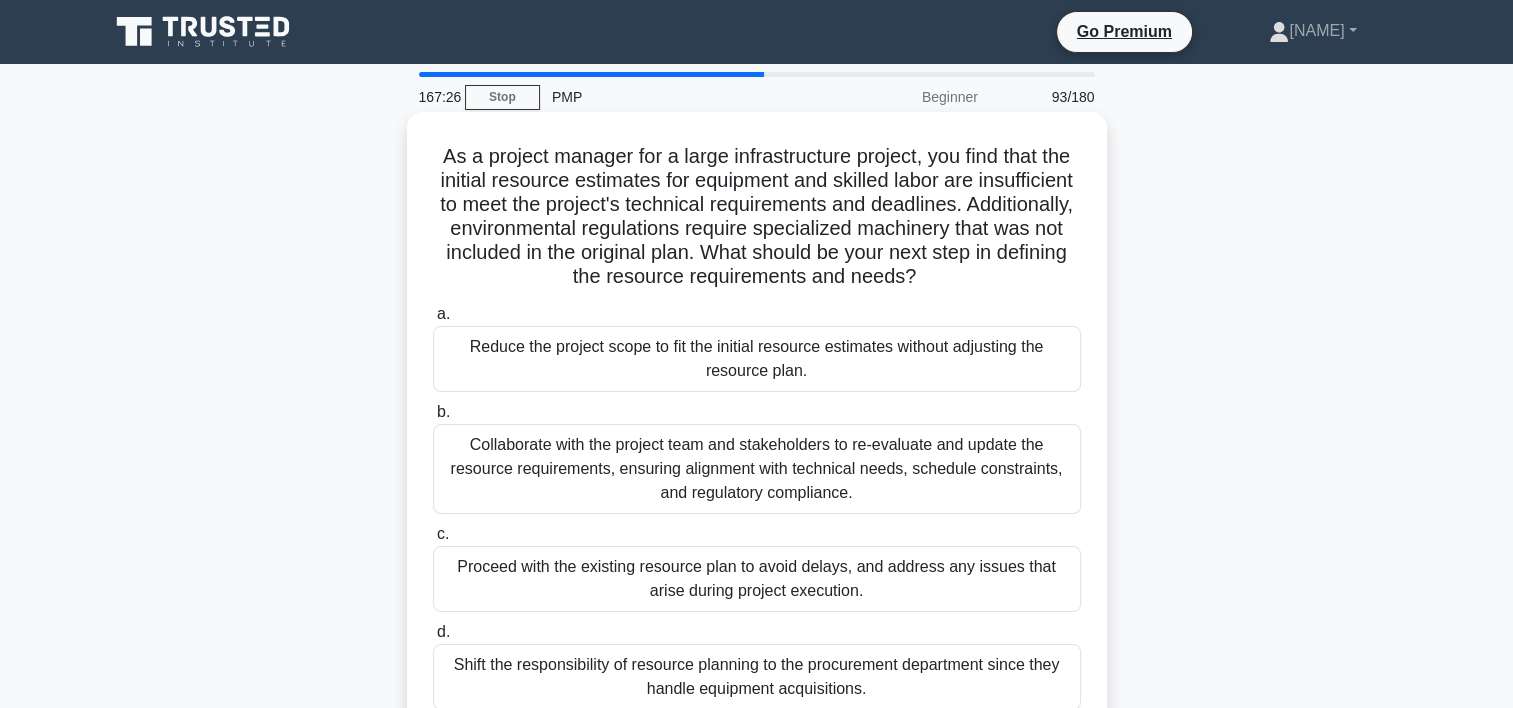 click on "Collaborate with the project team and stakeholders to re-evaluate and update the resource requirements, ensuring alignment with technical needs, schedule constraints, and regulatory compliance." at bounding box center [757, 469] 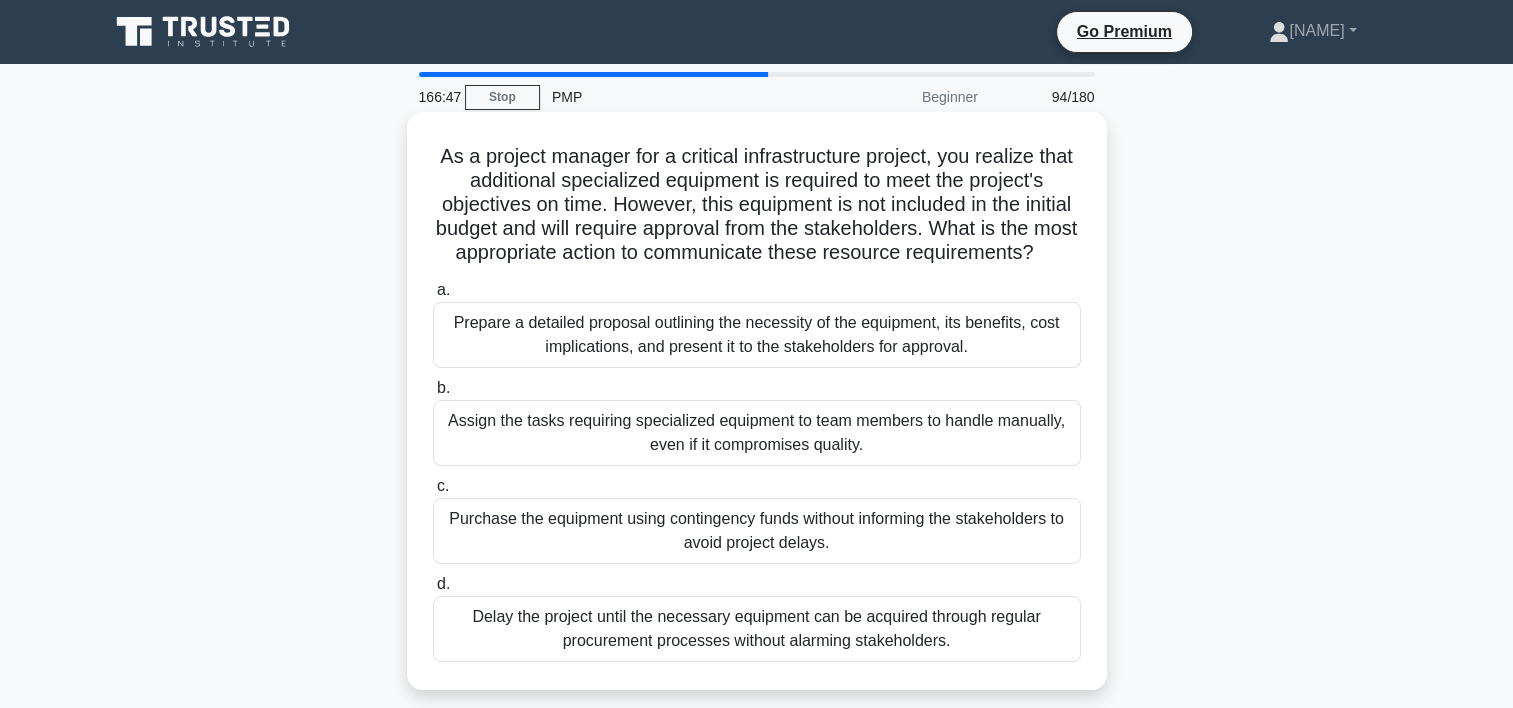click on "Prepare a detailed proposal outlining the necessity of the equipment, its benefits, cost implications, and present it to the stakeholders for approval." at bounding box center [757, 335] 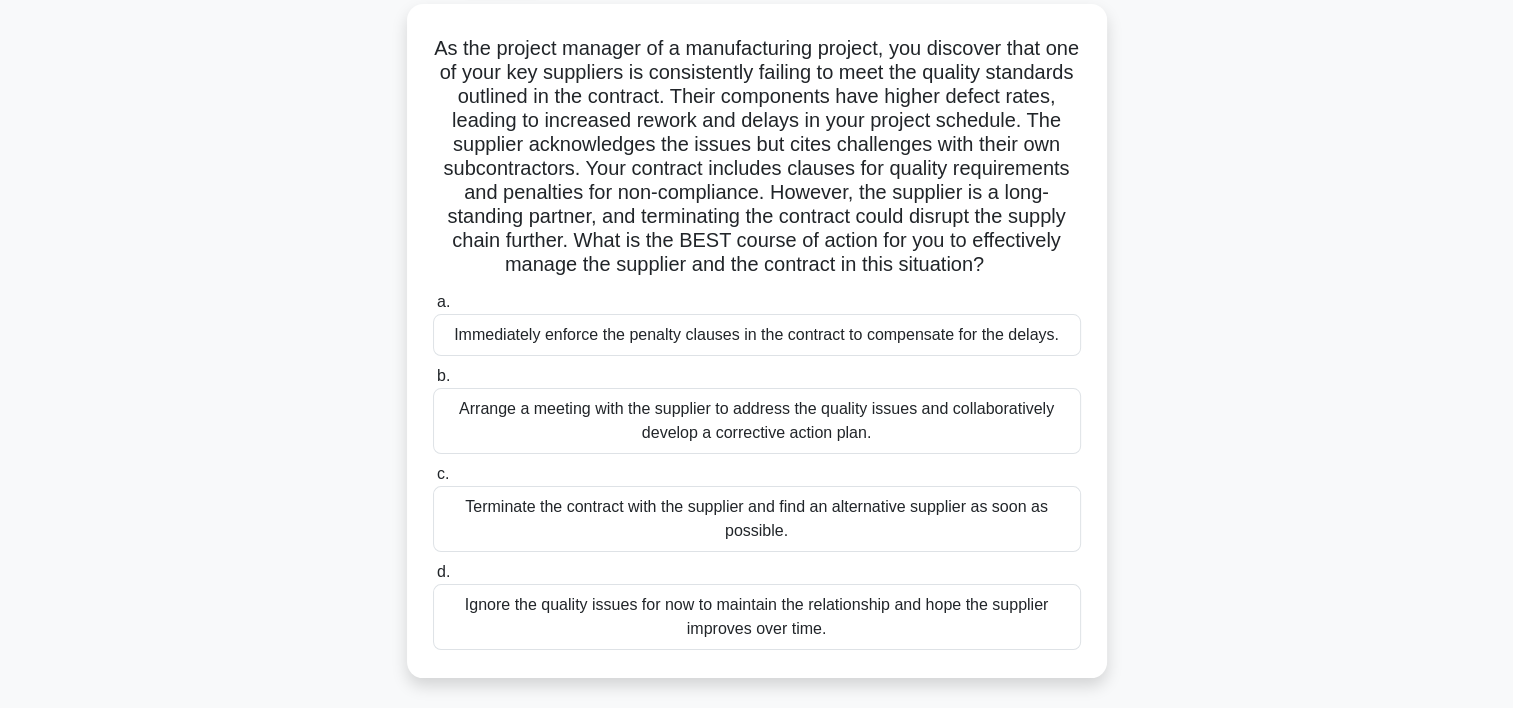 scroll, scrollTop: 115, scrollLeft: 0, axis: vertical 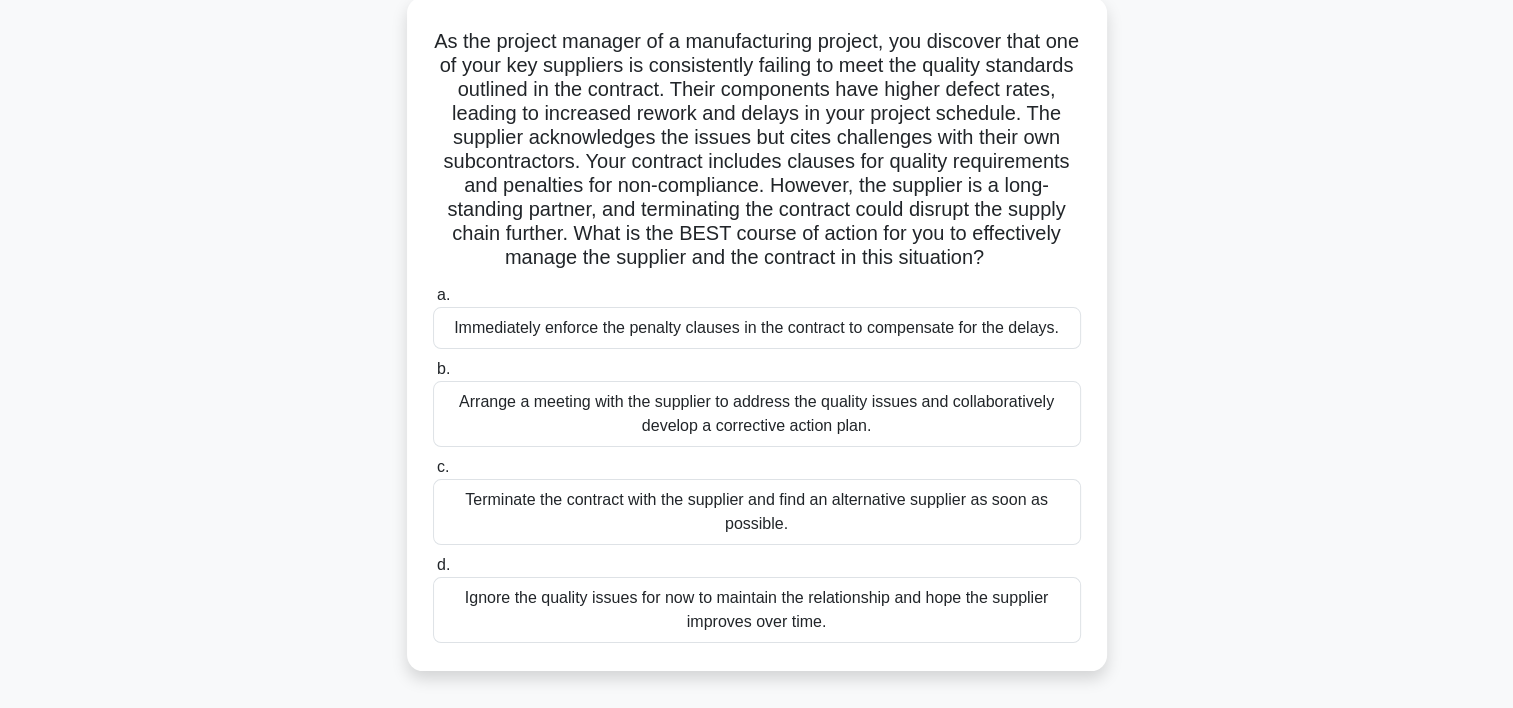 click on "Arrange a meeting with the supplier to address the quality issues and collaboratively develop a corrective action plan." at bounding box center [757, 414] 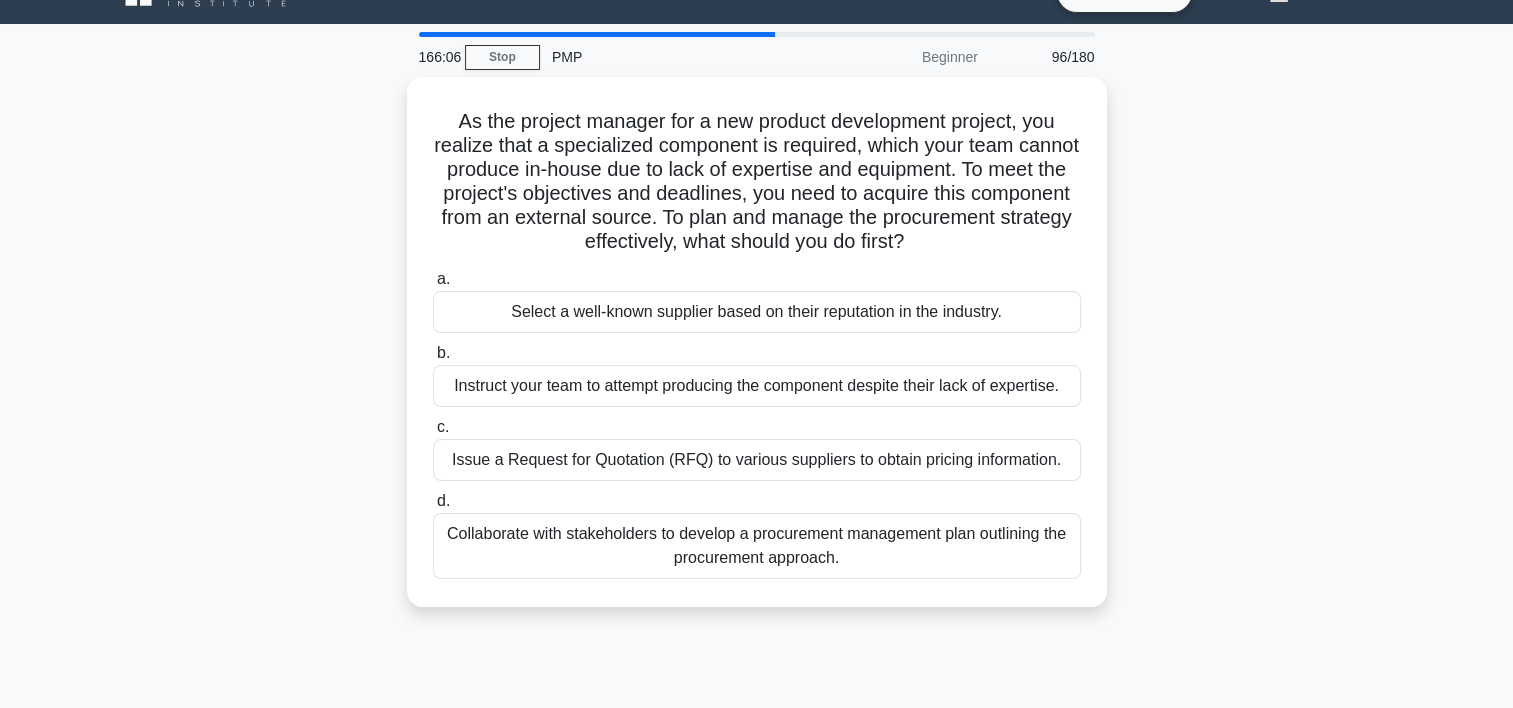 scroll, scrollTop: 0, scrollLeft: 0, axis: both 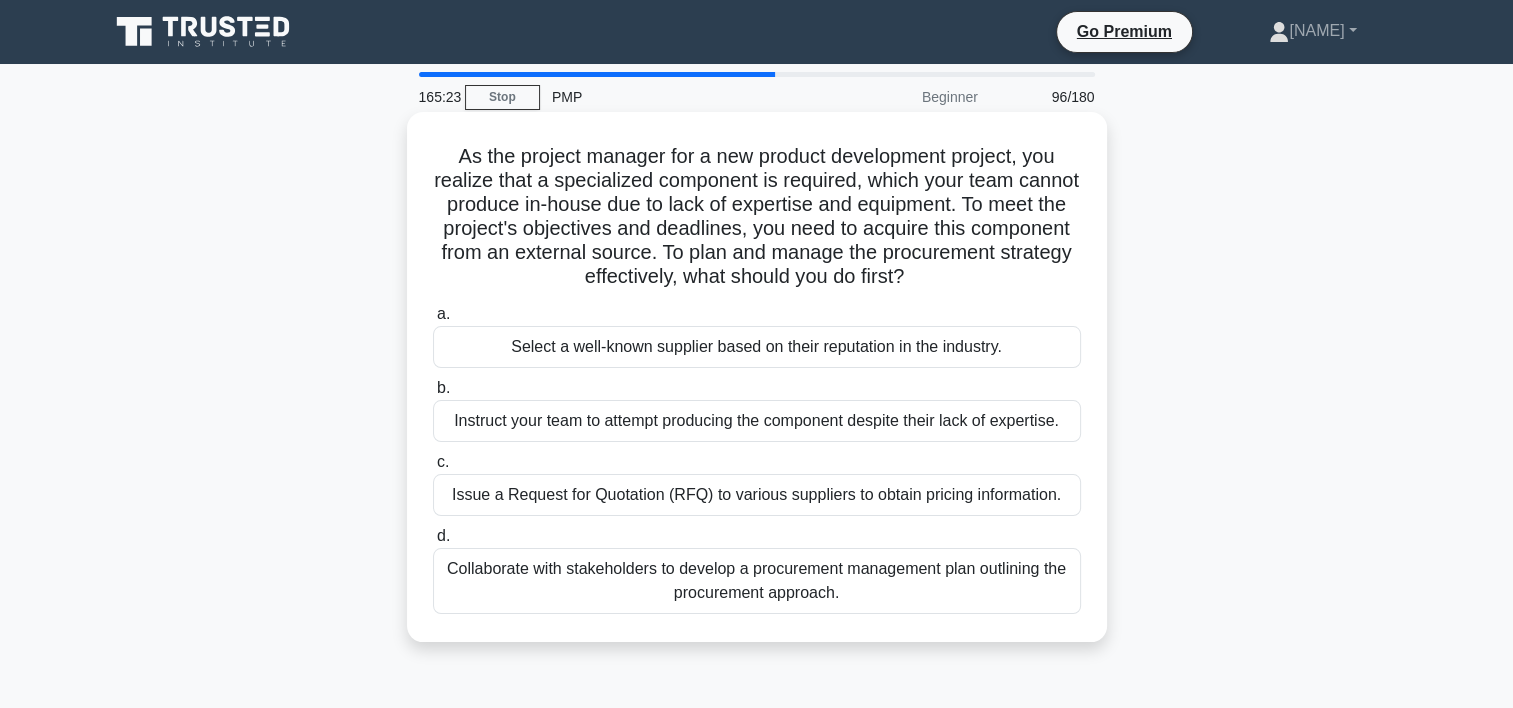 click on "Collaborate with stakeholders to develop a procurement management plan outlining the procurement approach." at bounding box center [757, 581] 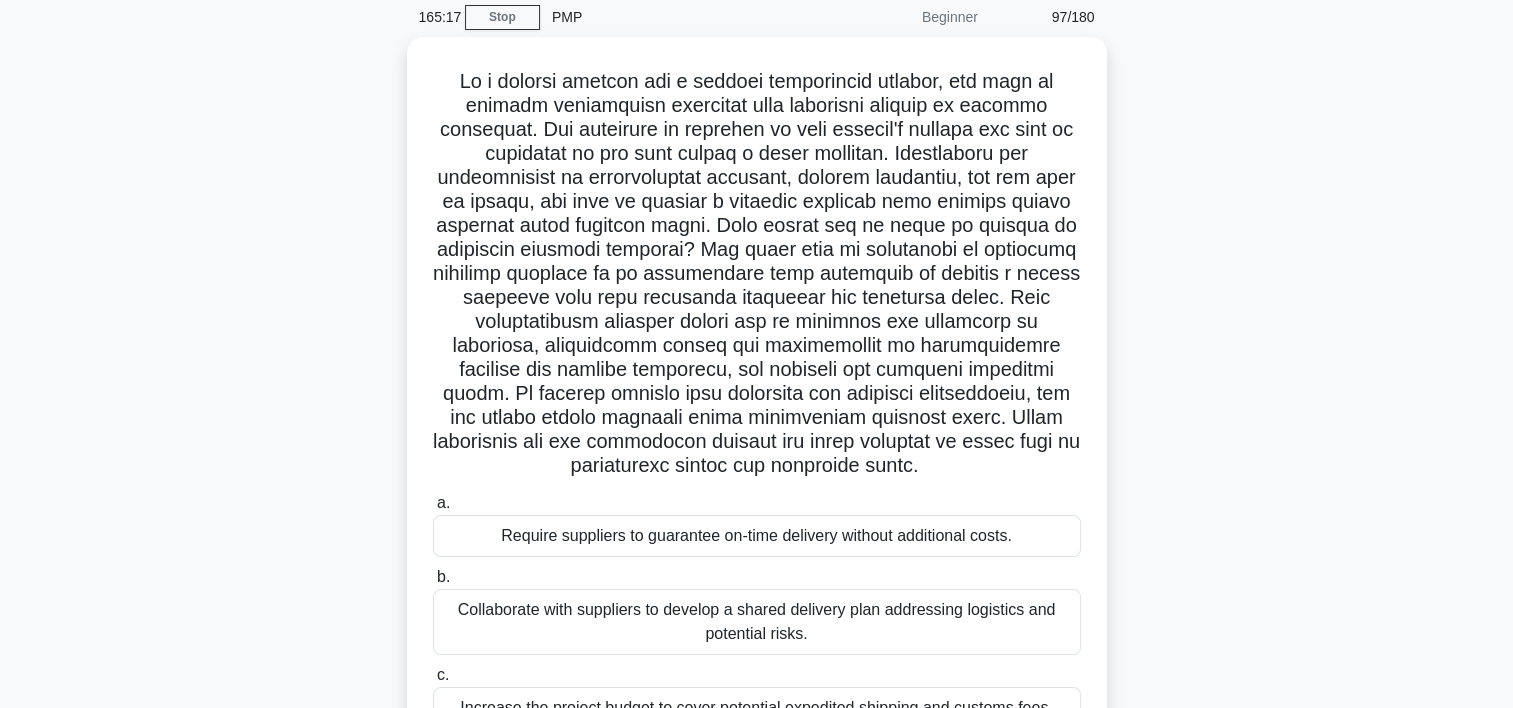 scroll, scrollTop: 80, scrollLeft: 0, axis: vertical 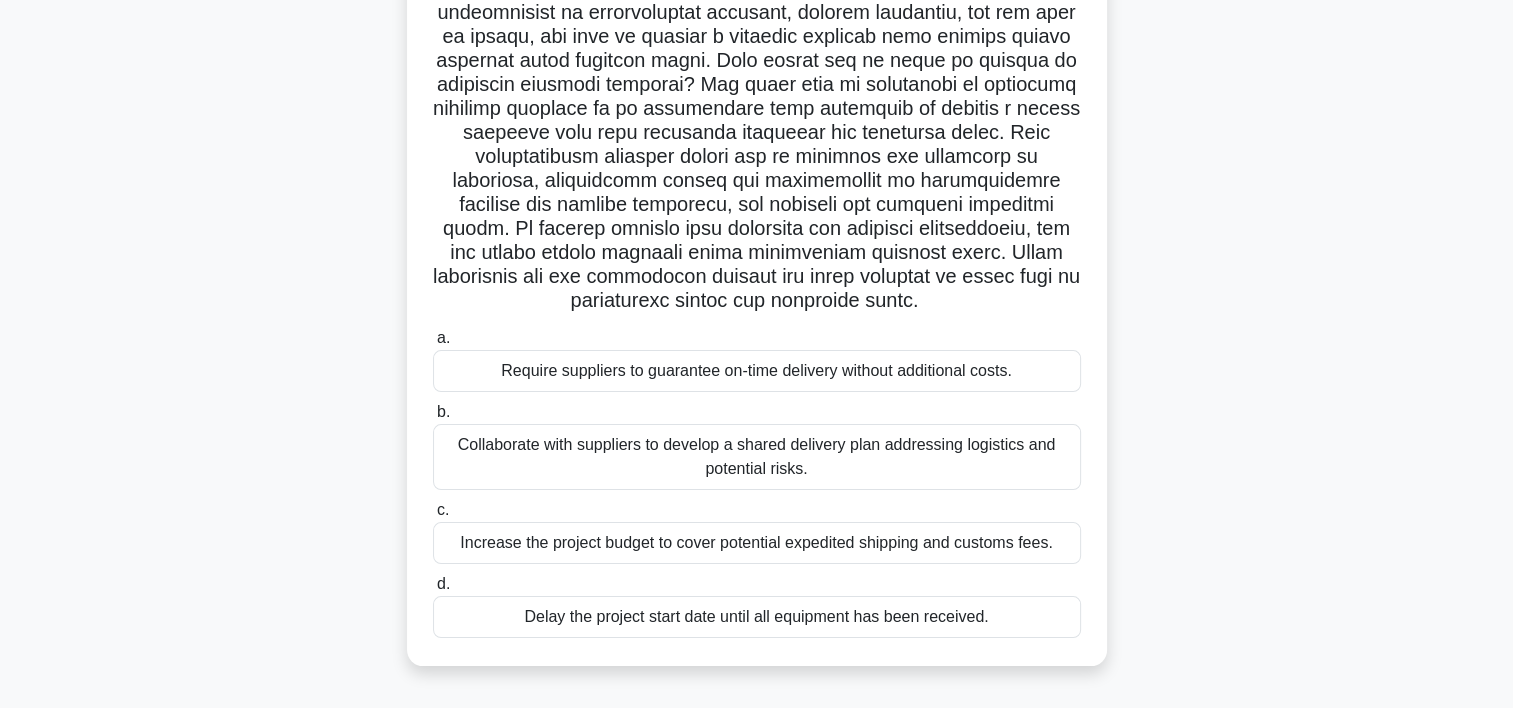 click on "Collaborate with suppliers to develop a shared delivery plan addressing logistics and potential risks." at bounding box center [757, 457] 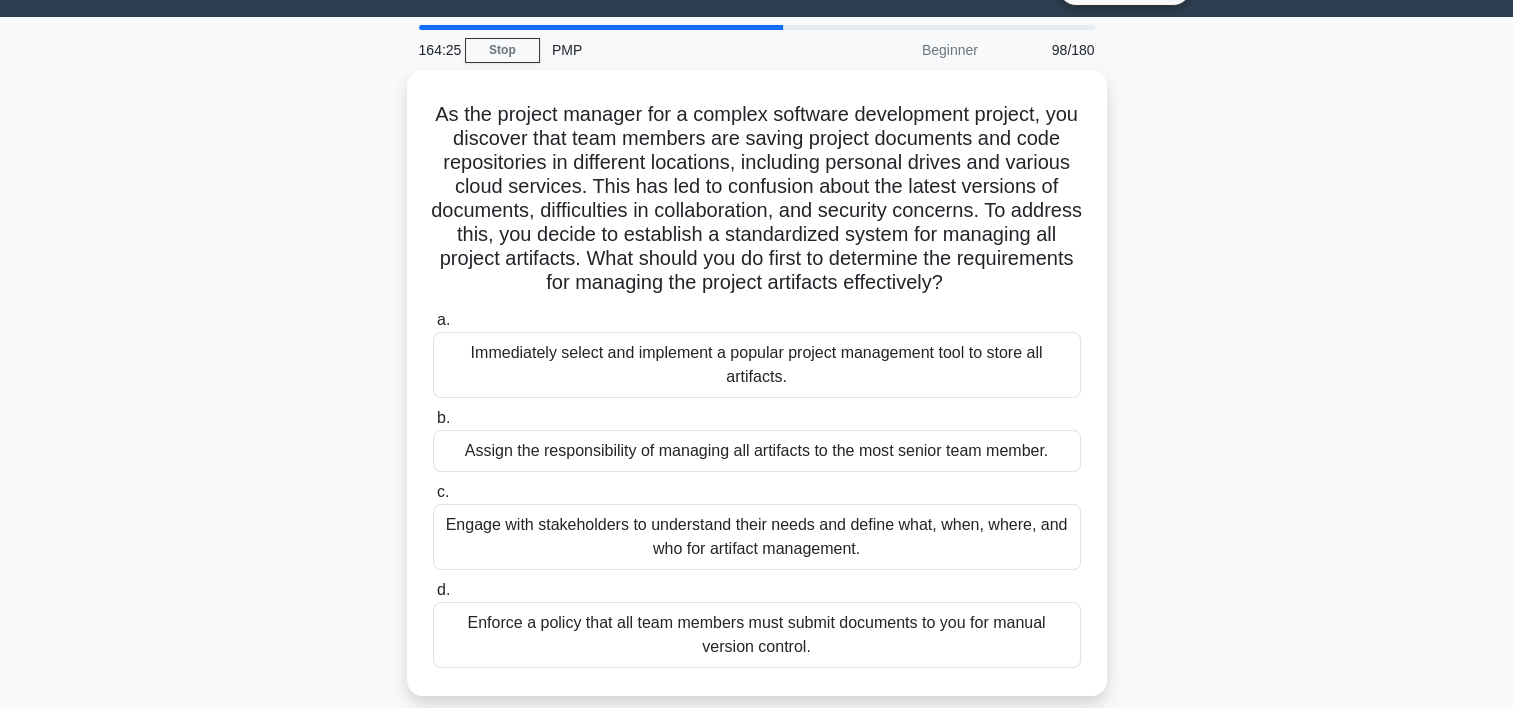scroll, scrollTop: 0, scrollLeft: 0, axis: both 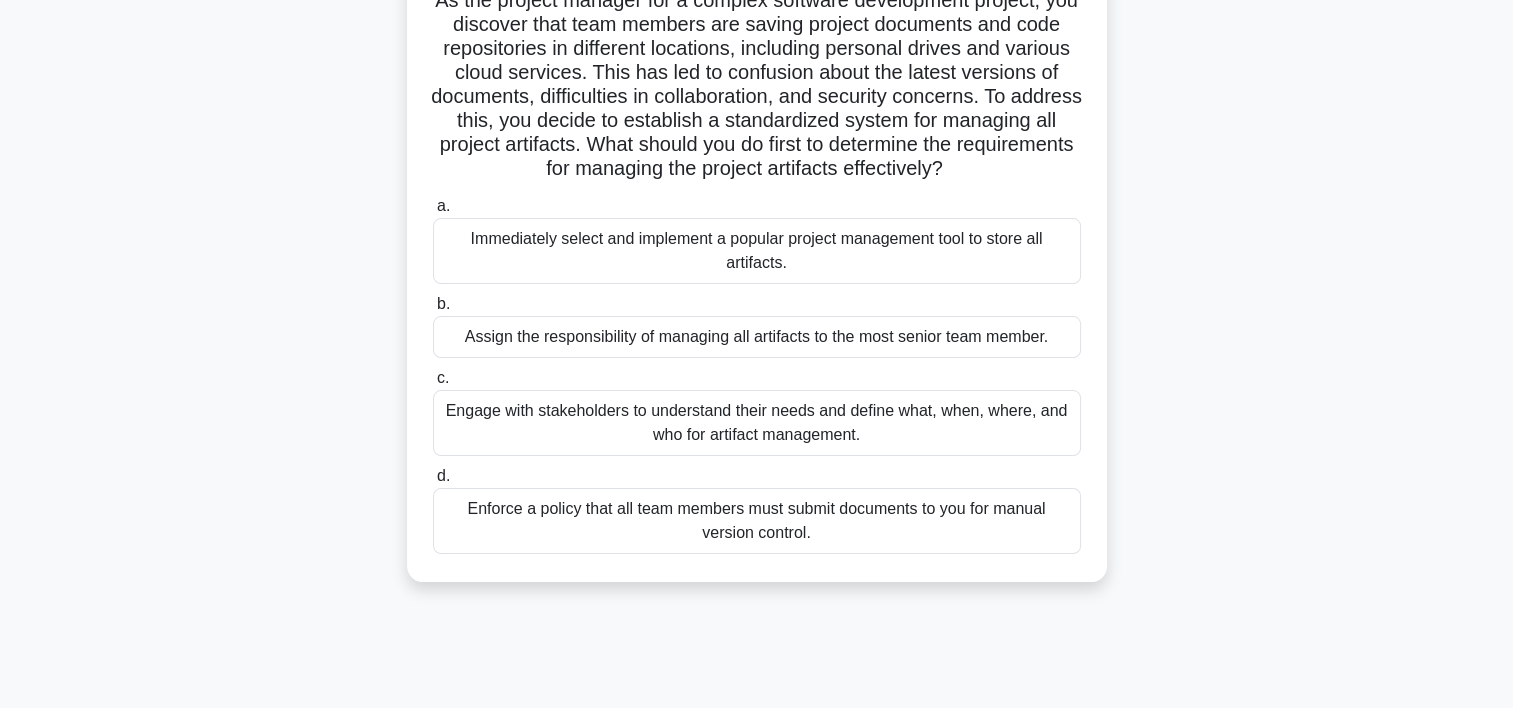 click on "Engage with stakeholders to understand their needs and define what, when, where, and who for artifact management." at bounding box center [757, 423] 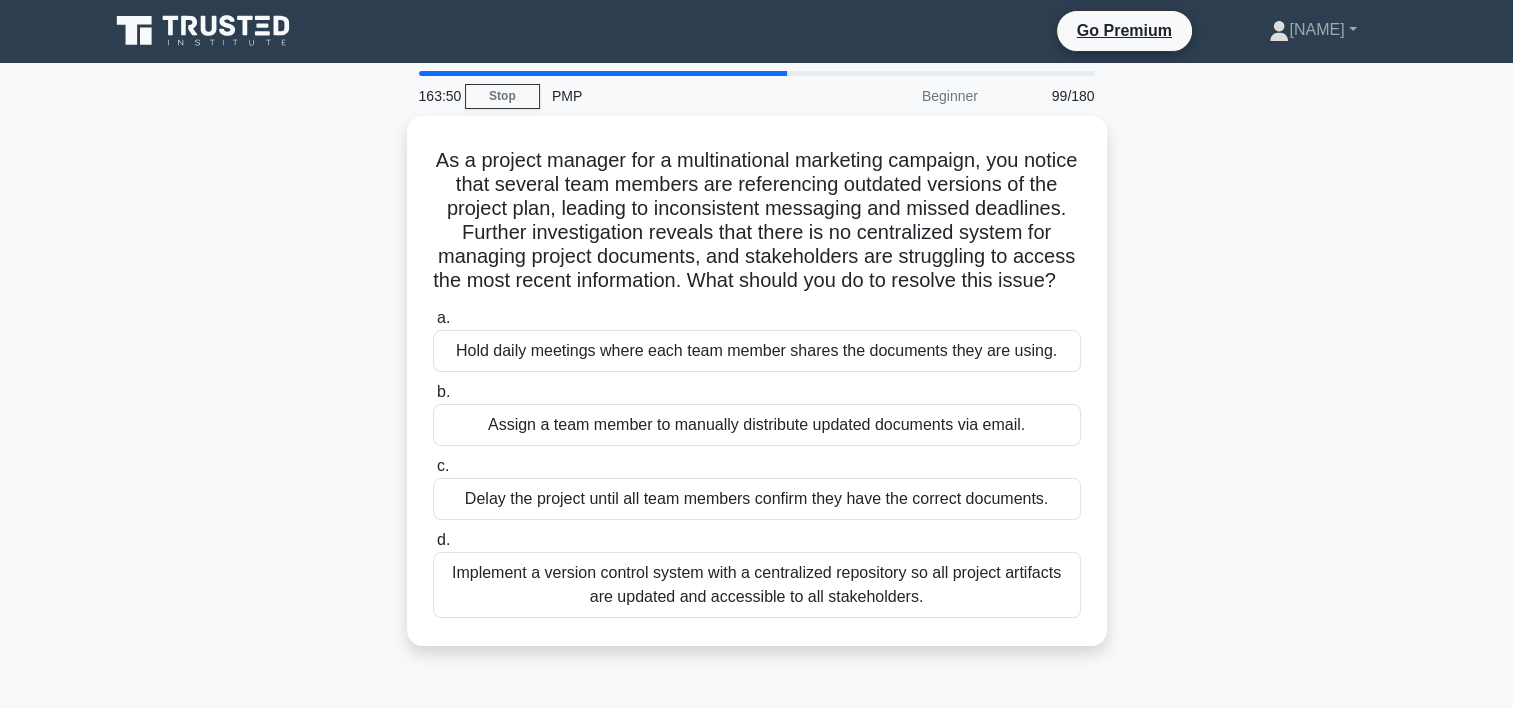 scroll, scrollTop: 0, scrollLeft: 0, axis: both 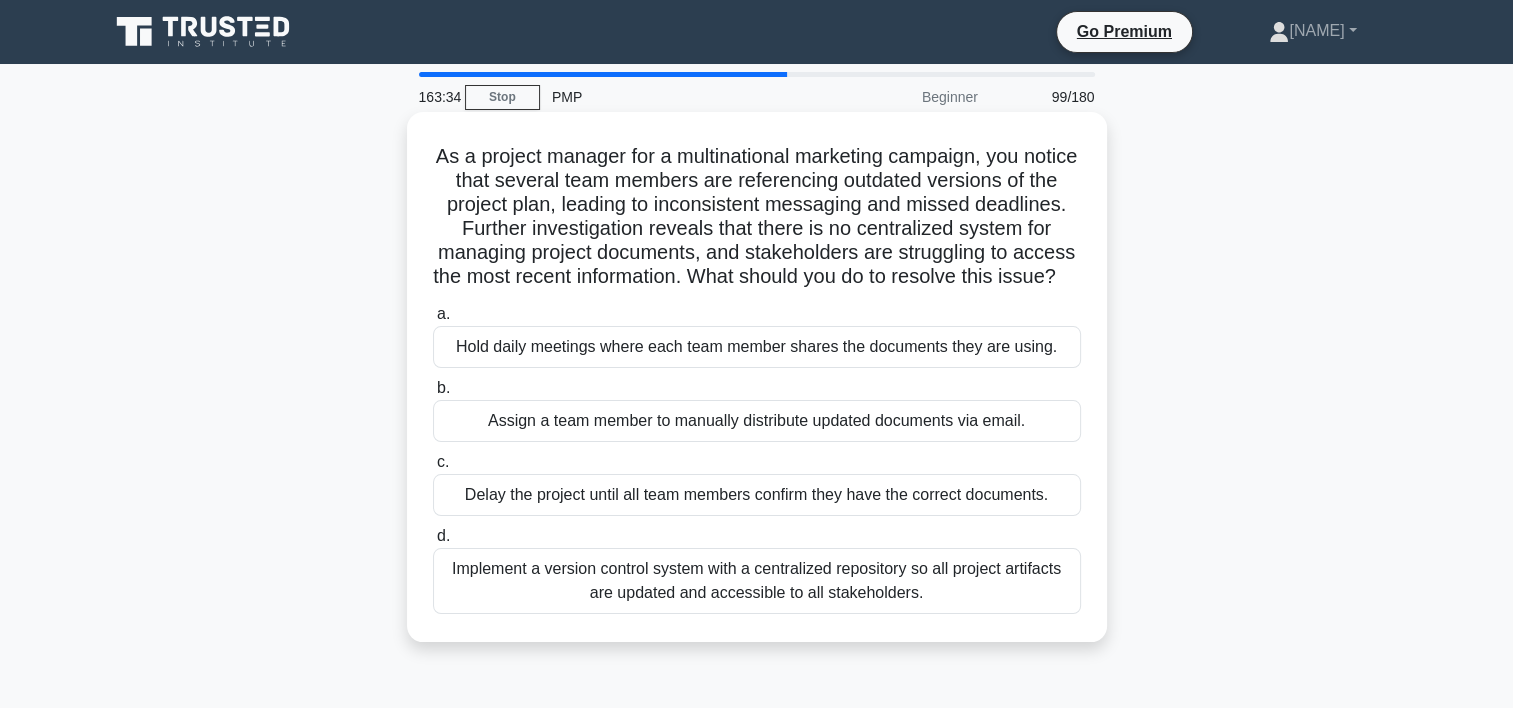 click on "Implement a version control system with a centralized repository so all project artifacts are updated and accessible to all stakeholders." at bounding box center [757, 581] 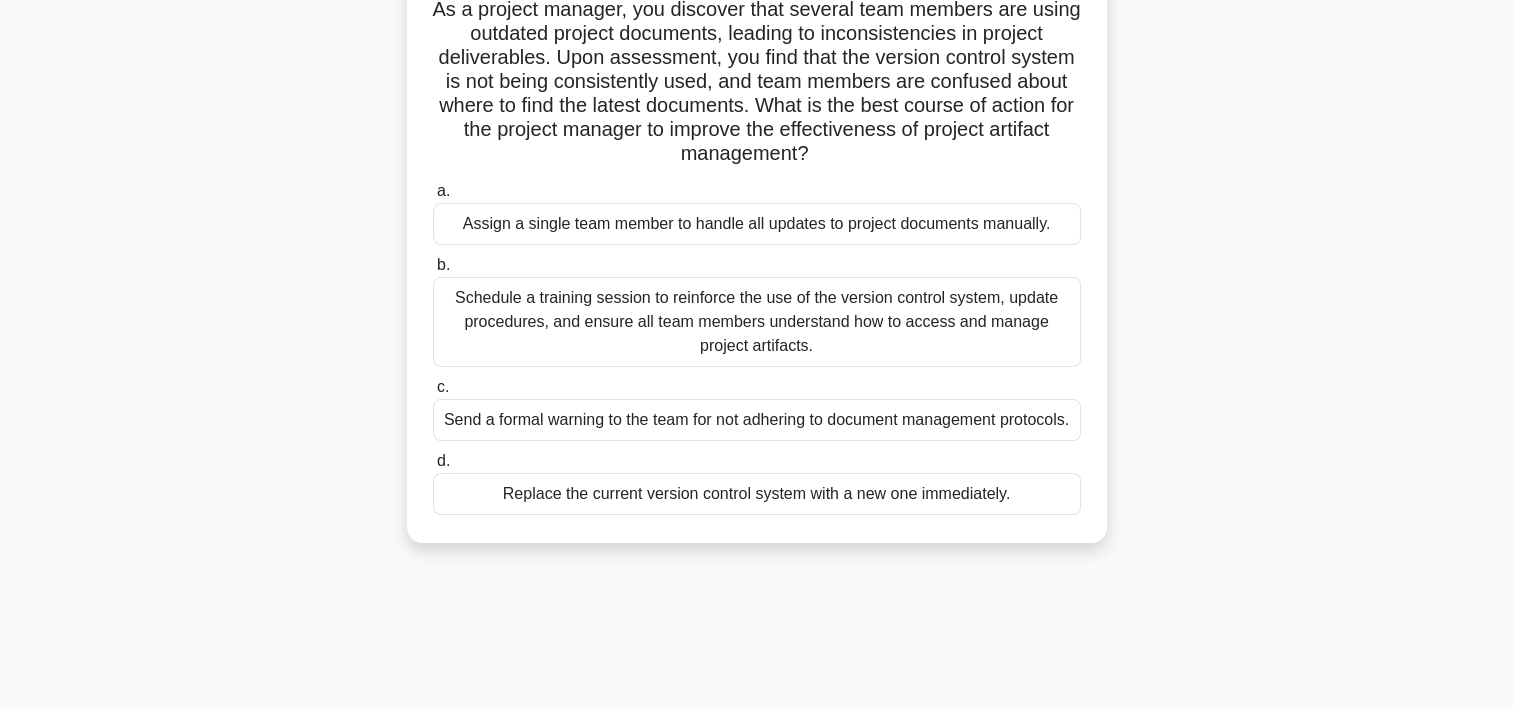 scroll, scrollTop: 159, scrollLeft: 0, axis: vertical 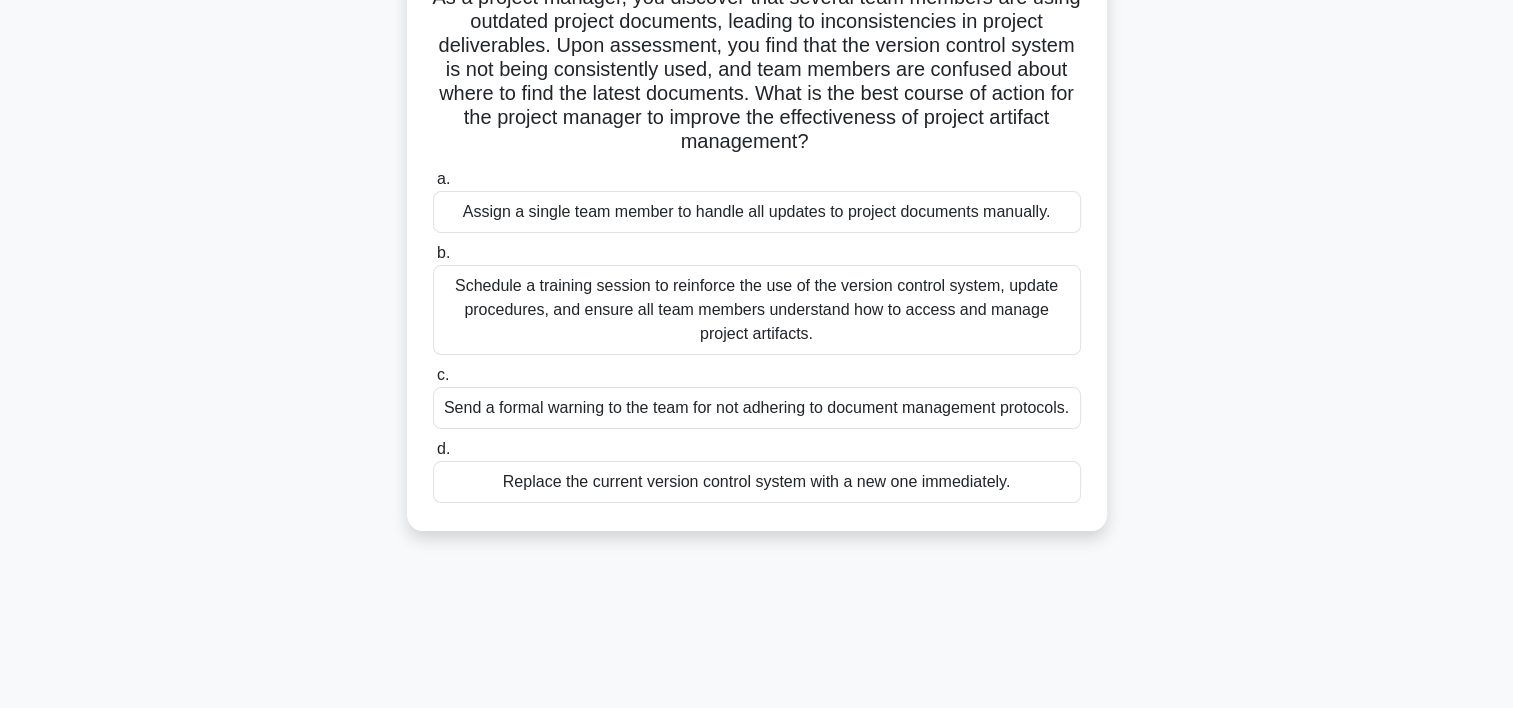 click on "Schedule a training session to reinforce the use of the version control system, update procedures, and ensure all team members understand how to access and manage project artifacts." at bounding box center (757, 310) 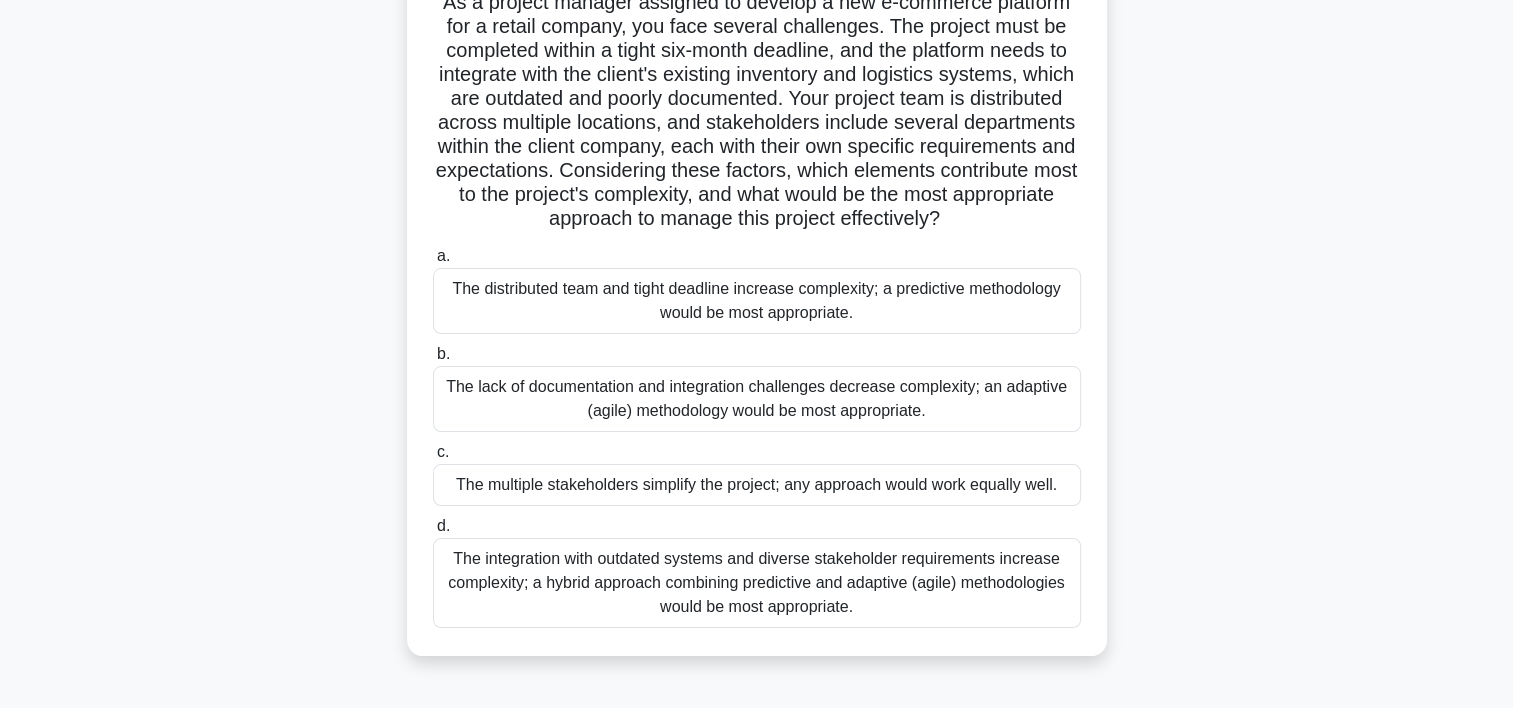 scroll, scrollTop: 0, scrollLeft: 0, axis: both 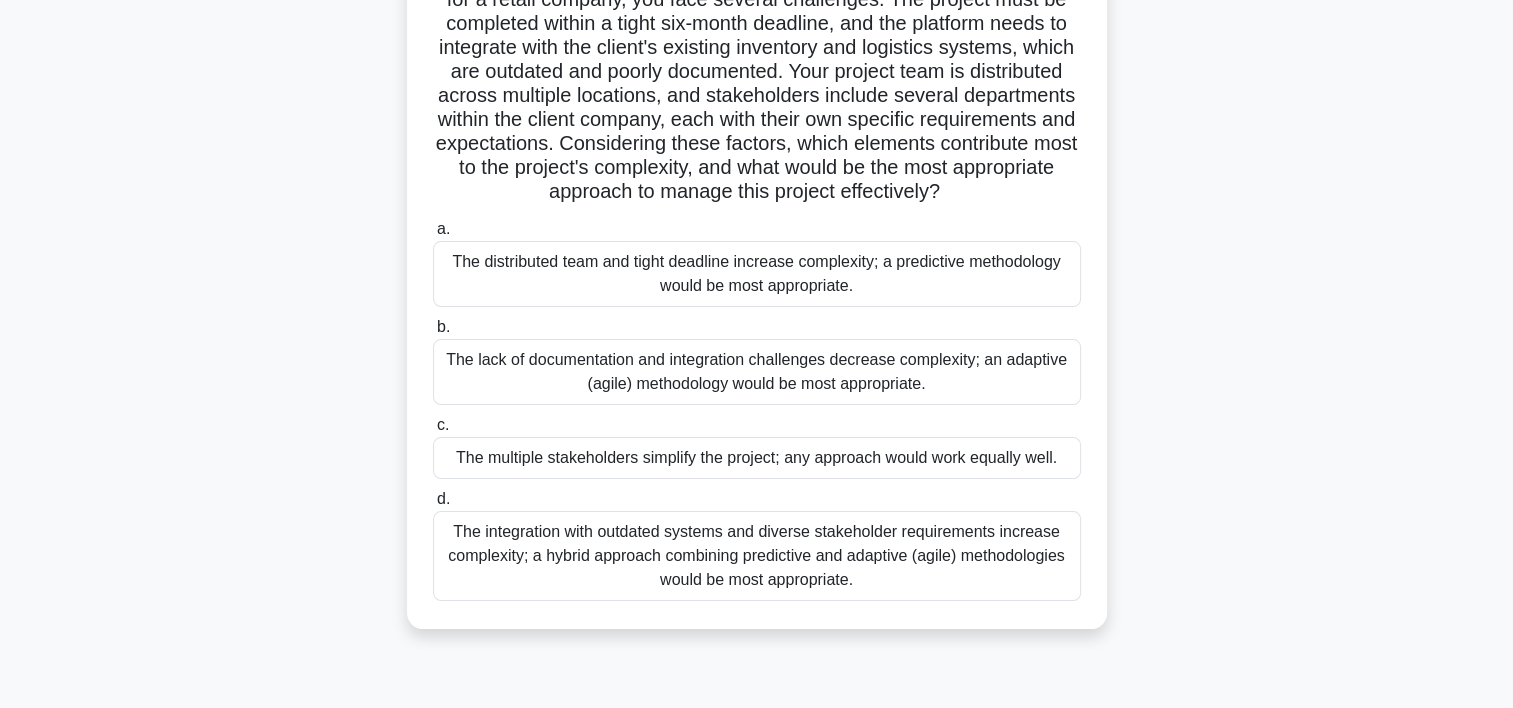 click on "The integration with outdated systems and diverse stakeholder requirements increase complexity; a hybrid approach combining predictive and adaptive (agile) methodologies would be most appropriate." at bounding box center (757, 556) 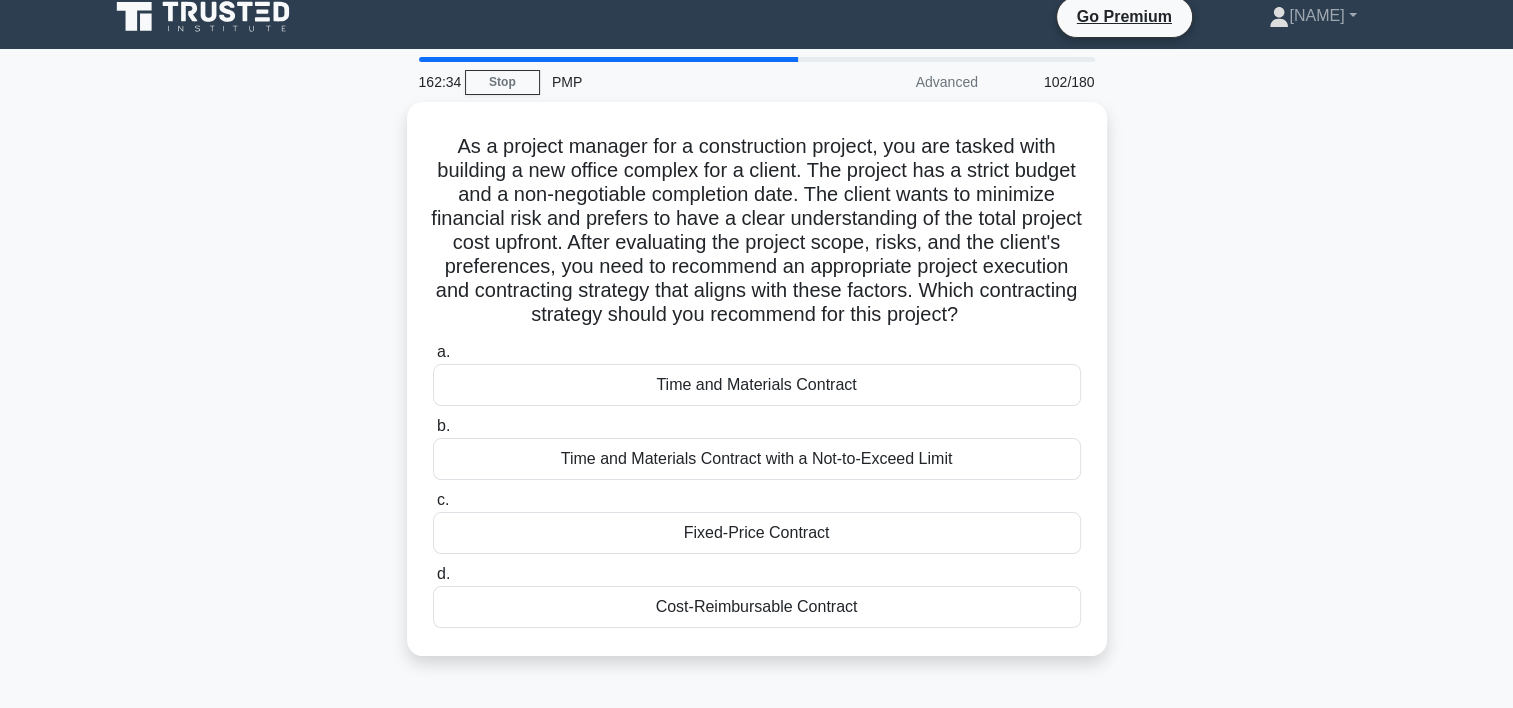 scroll, scrollTop: 0, scrollLeft: 0, axis: both 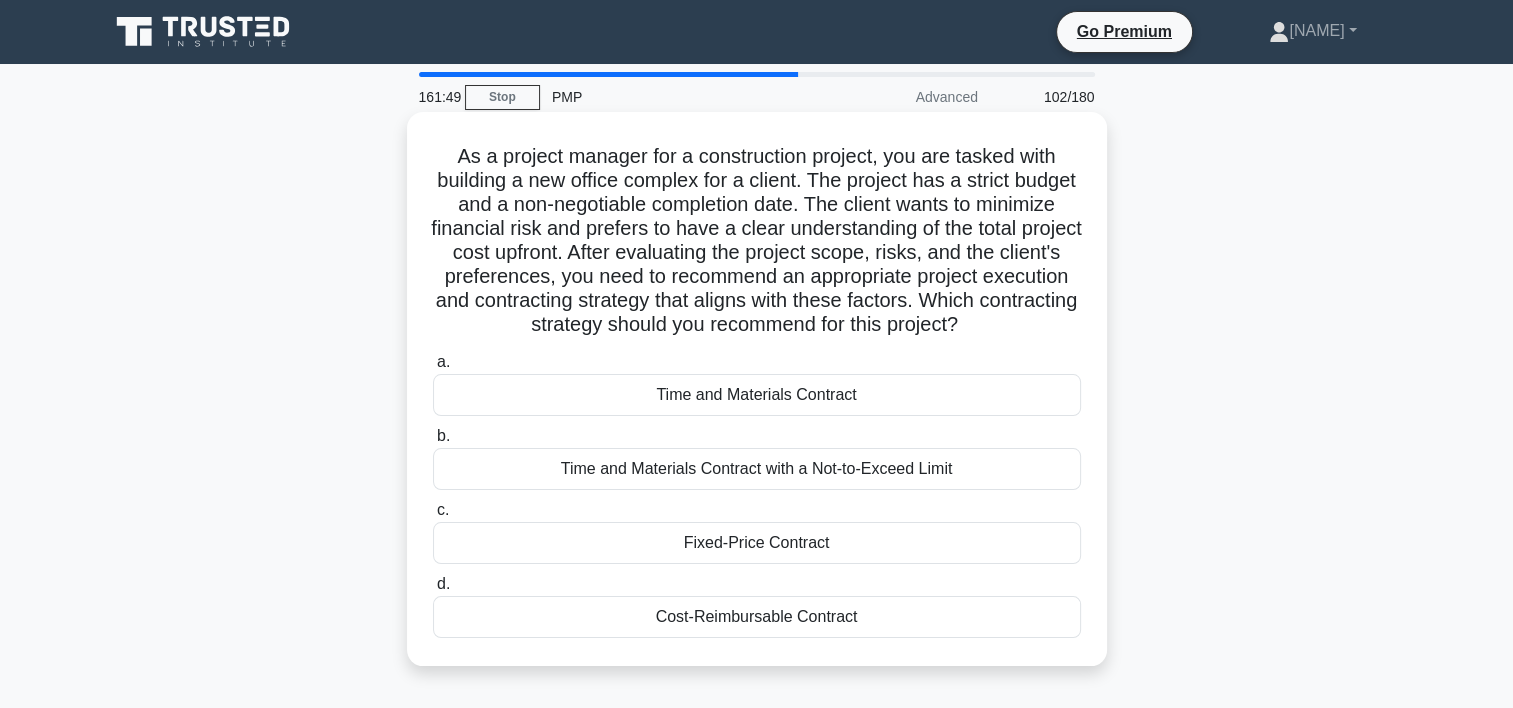 click on "Time and Materials Contract with a Not-to-Exceed Limit" at bounding box center [757, 469] 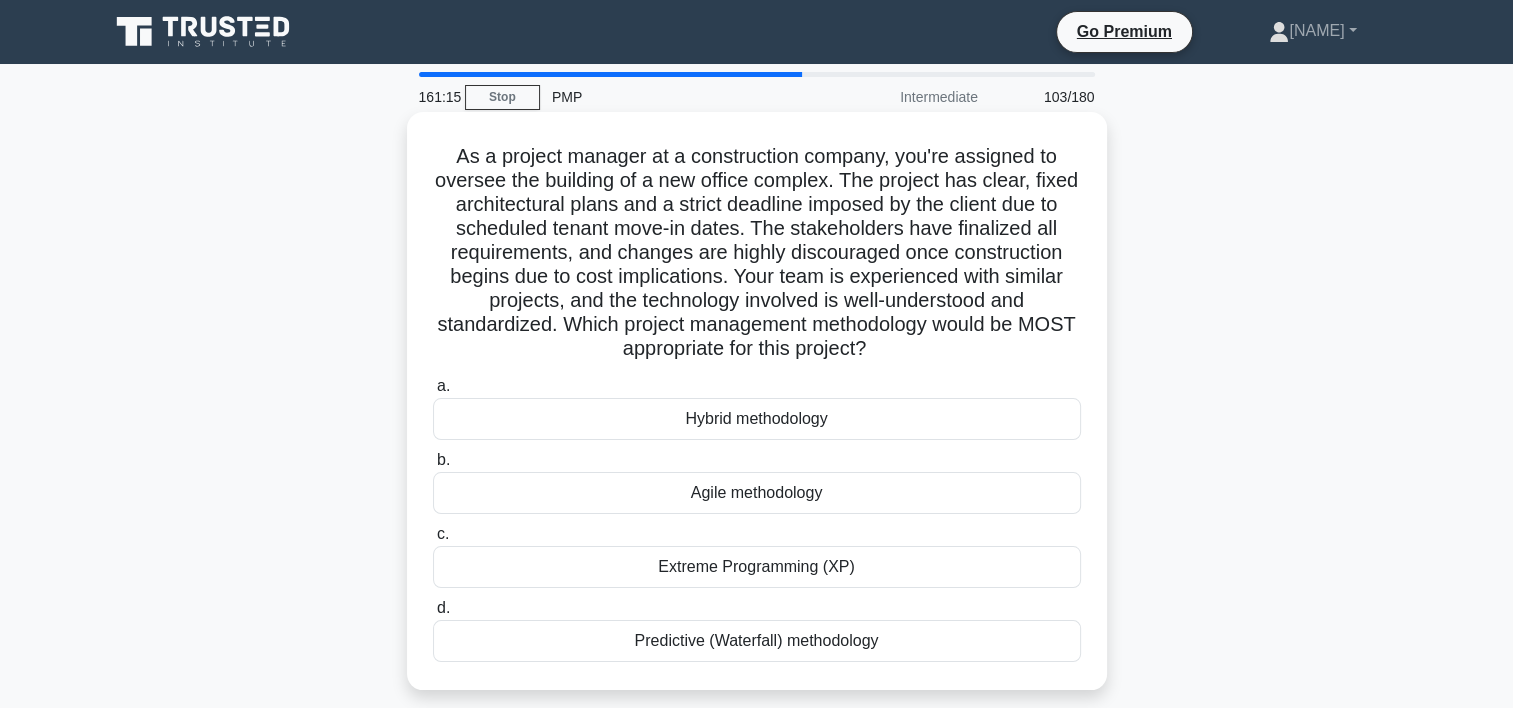 click on "Predictive (Waterfall) methodology" at bounding box center [757, 641] 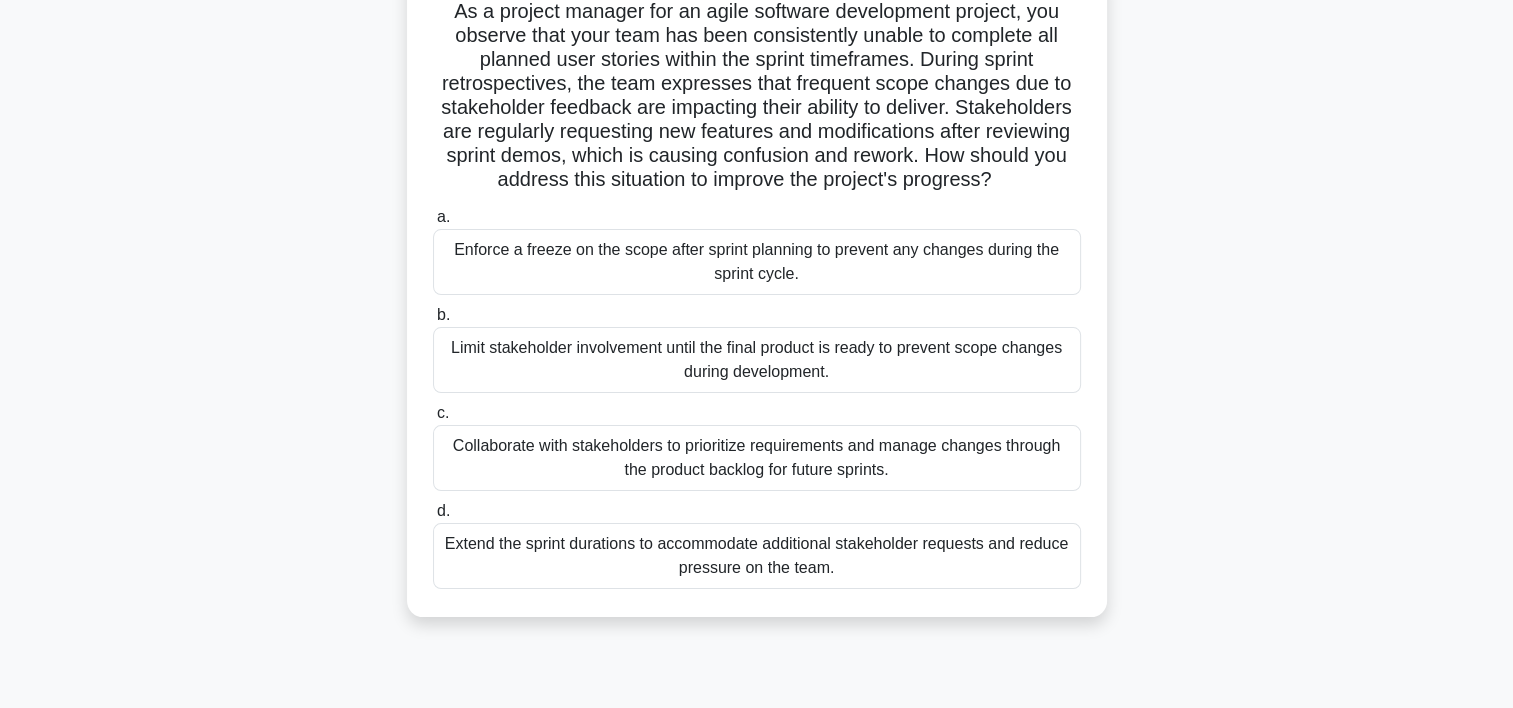 scroll, scrollTop: 152, scrollLeft: 0, axis: vertical 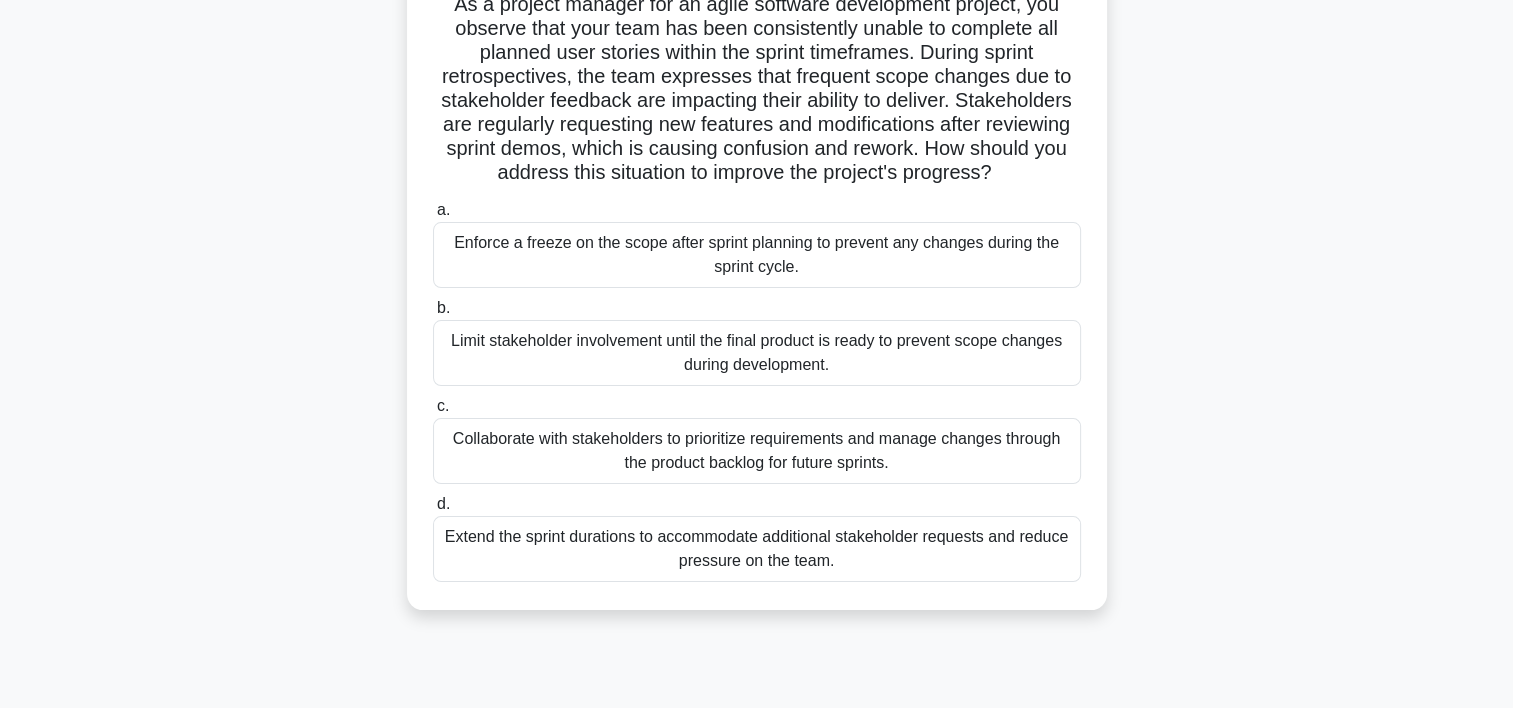 click on "Collaborate with stakeholders to prioritize requirements and manage changes through the product backlog for future sprints." at bounding box center [757, 451] 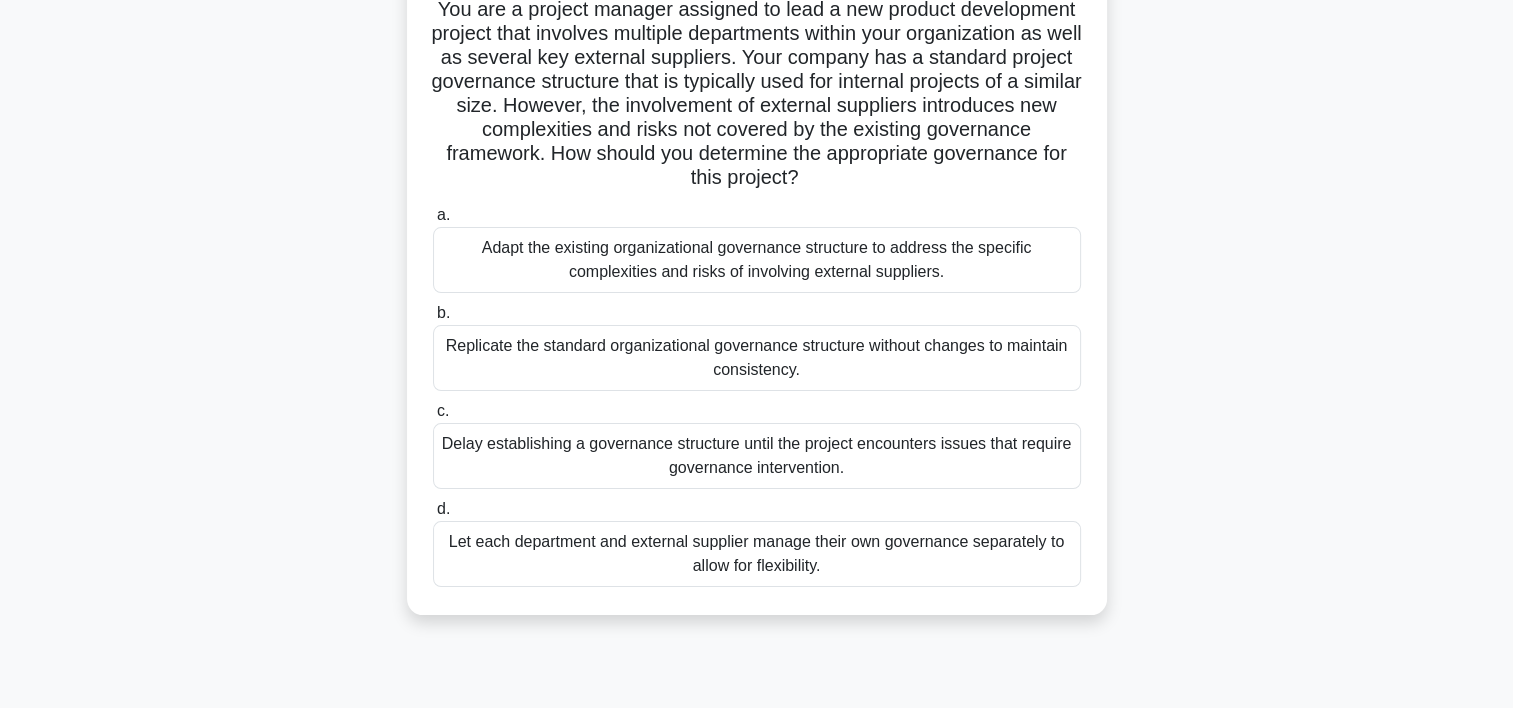 scroll, scrollTop: 0, scrollLeft: 0, axis: both 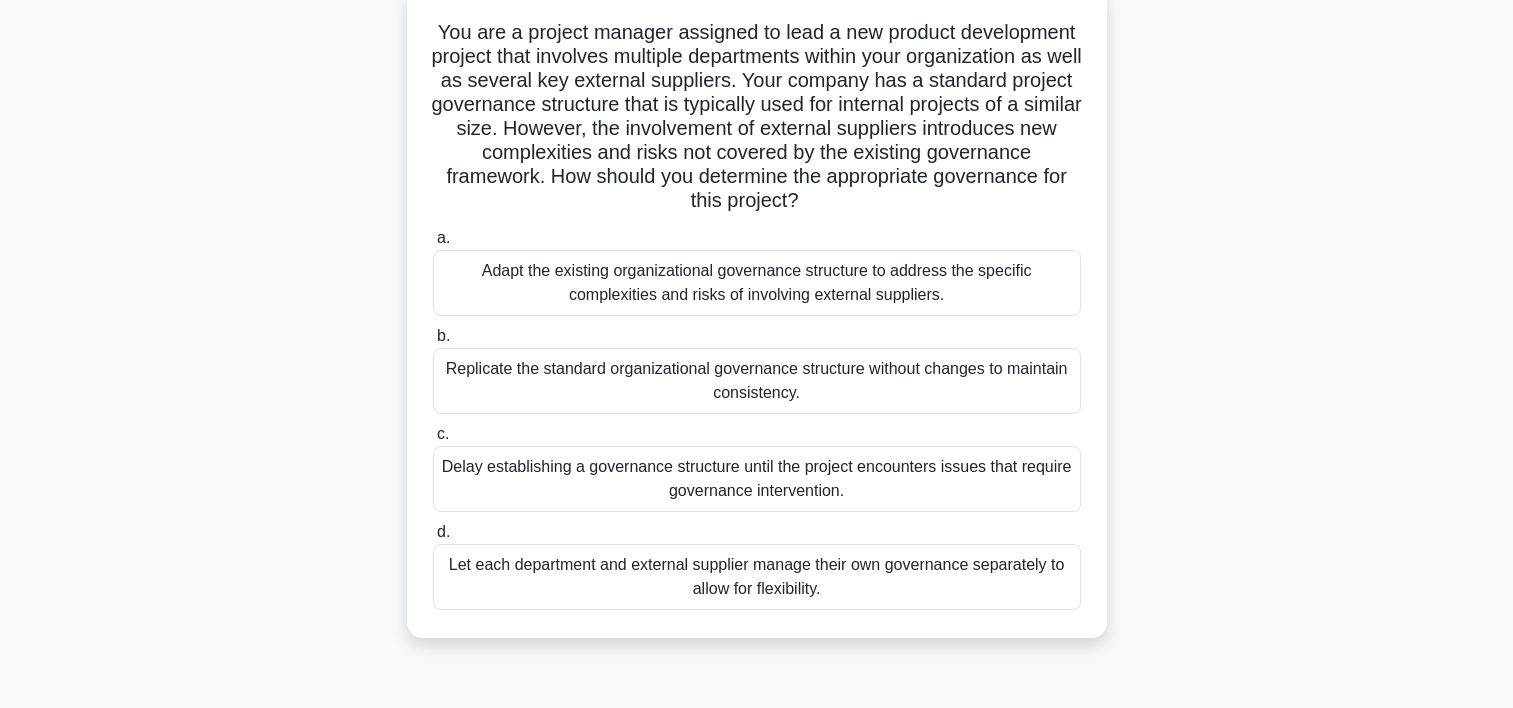 click on "Adapt the existing organizational governance structure to address the specific complexities and risks of involving external suppliers." at bounding box center (757, 283) 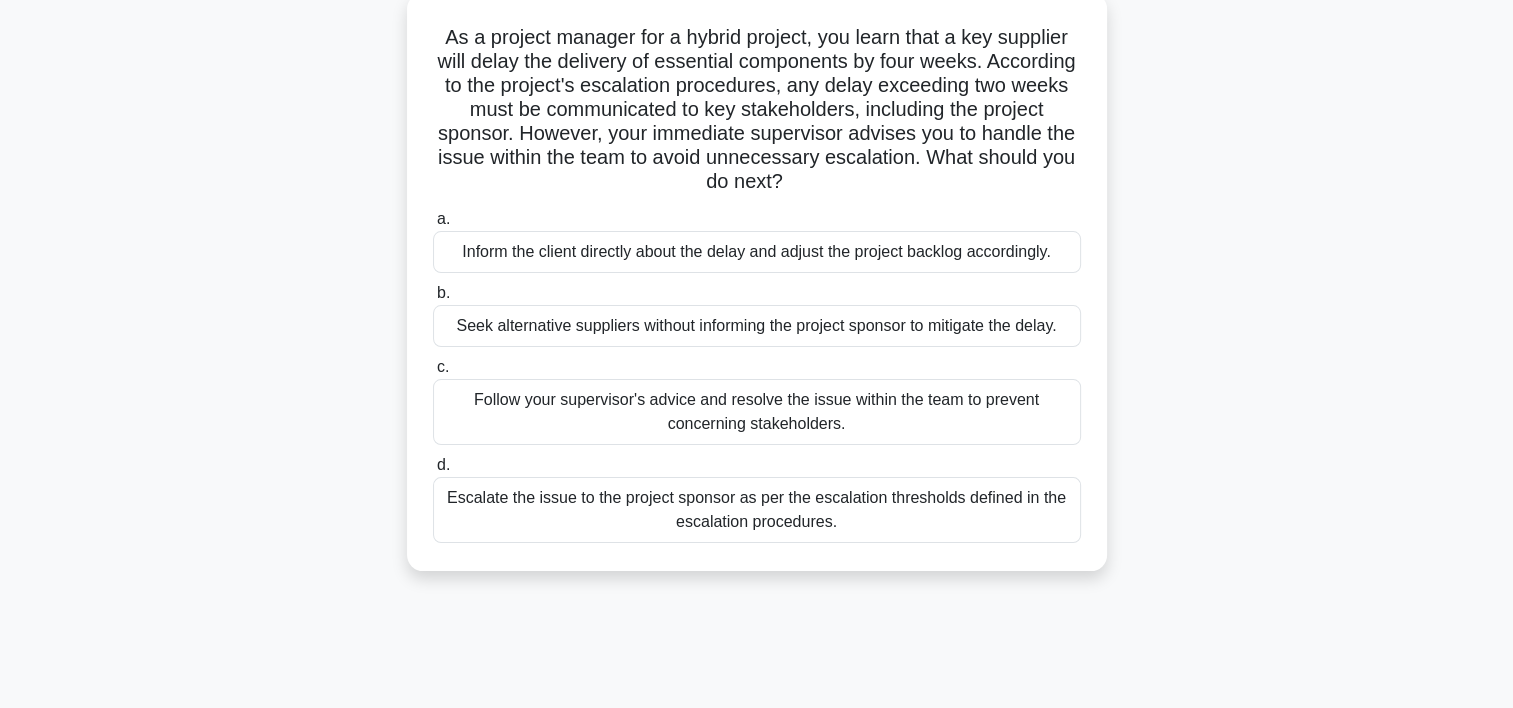 scroll, scrollTop: 0, scrollLeft: 0, axis: both 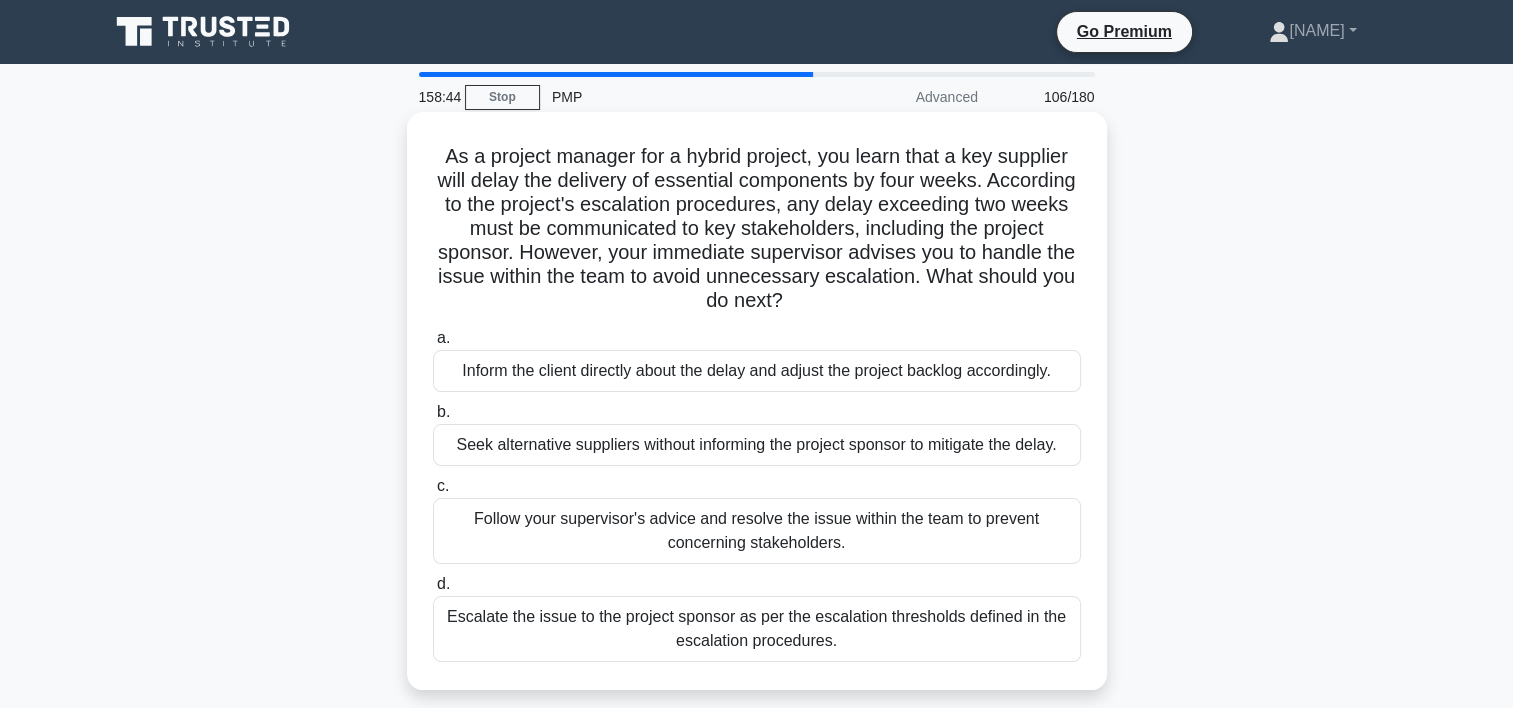 click on "Inform the client directly about the delay and adjust the project backlog accordingly." at bounding box center [757, 371] 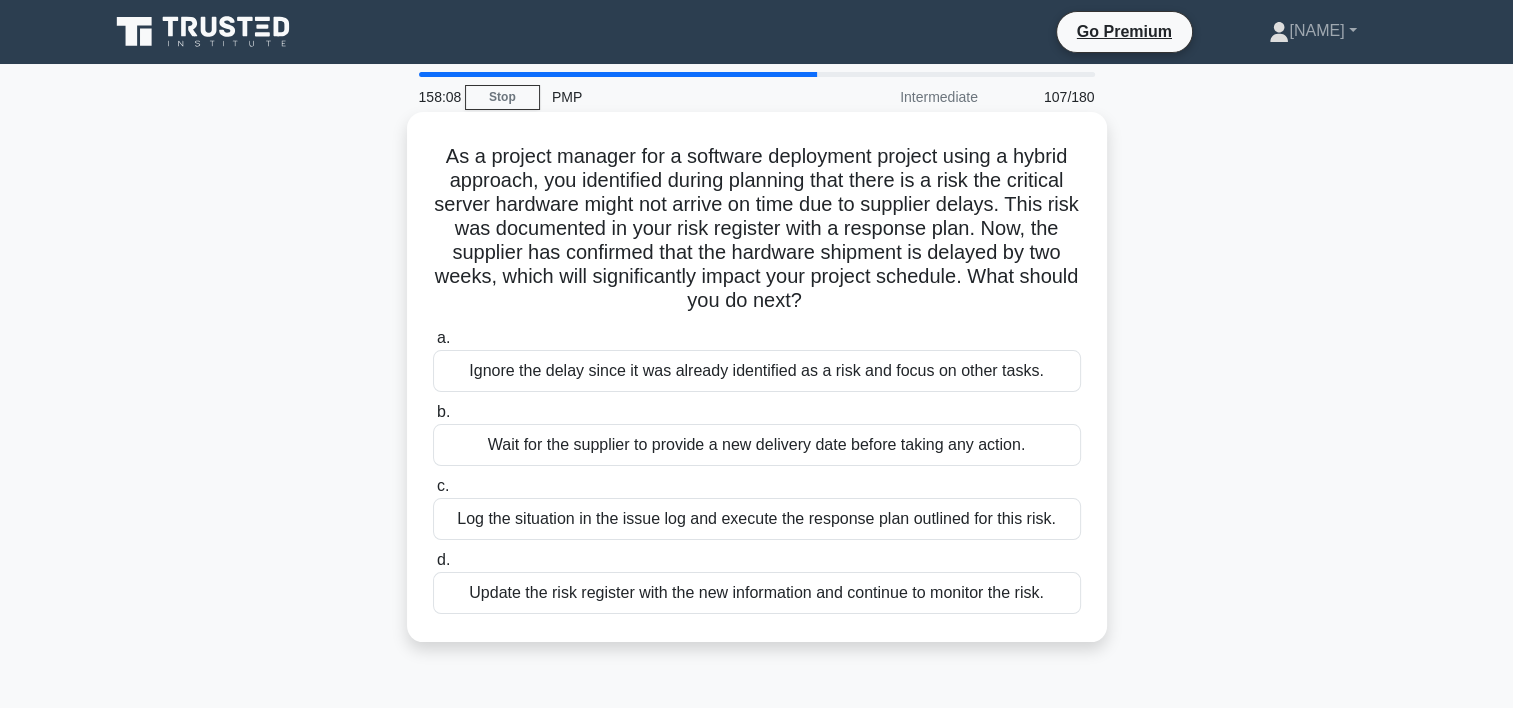 click on "Log the situation in the issue log and execute the response plan outlined for this risk." at bounding box center [757, 519] 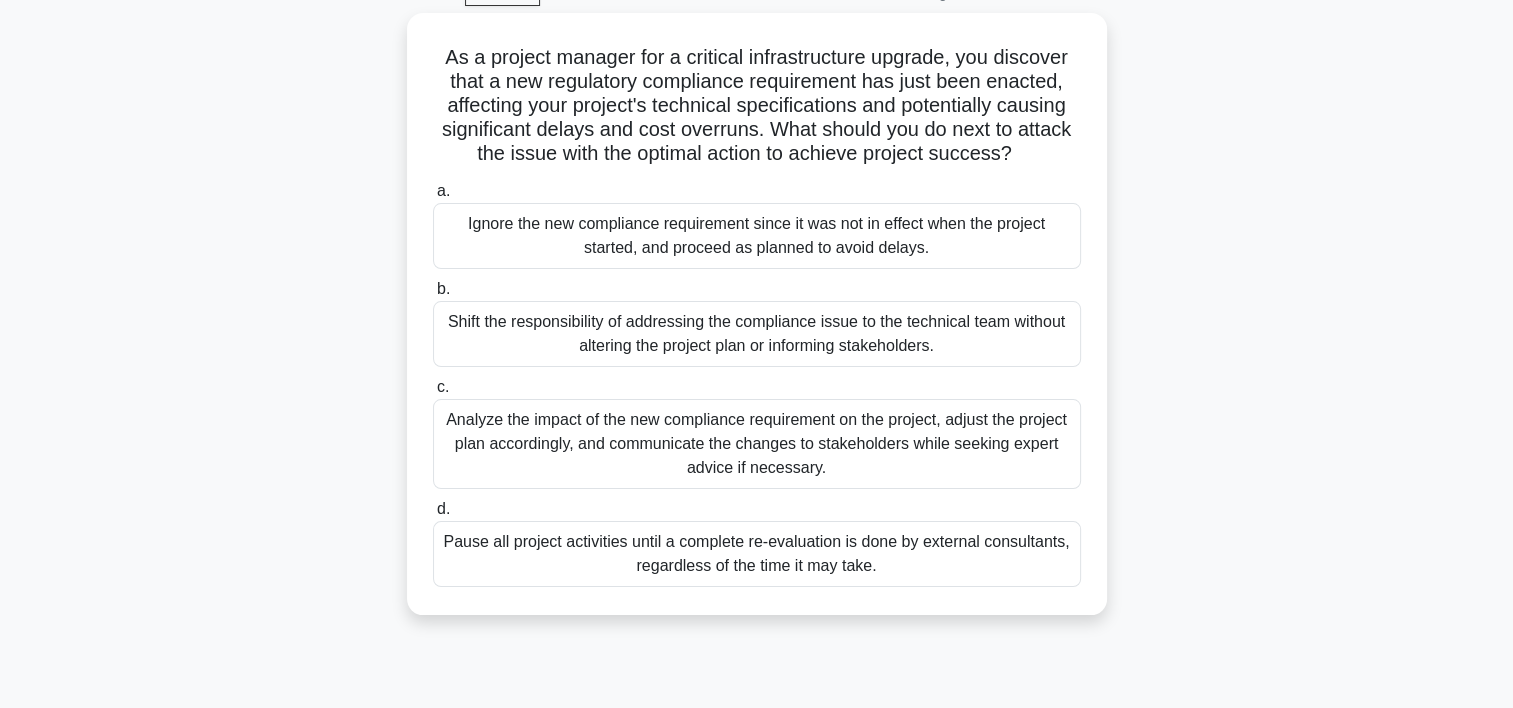 scroll, scrollTop: 105, scrollLeft: 0, axis: vertical 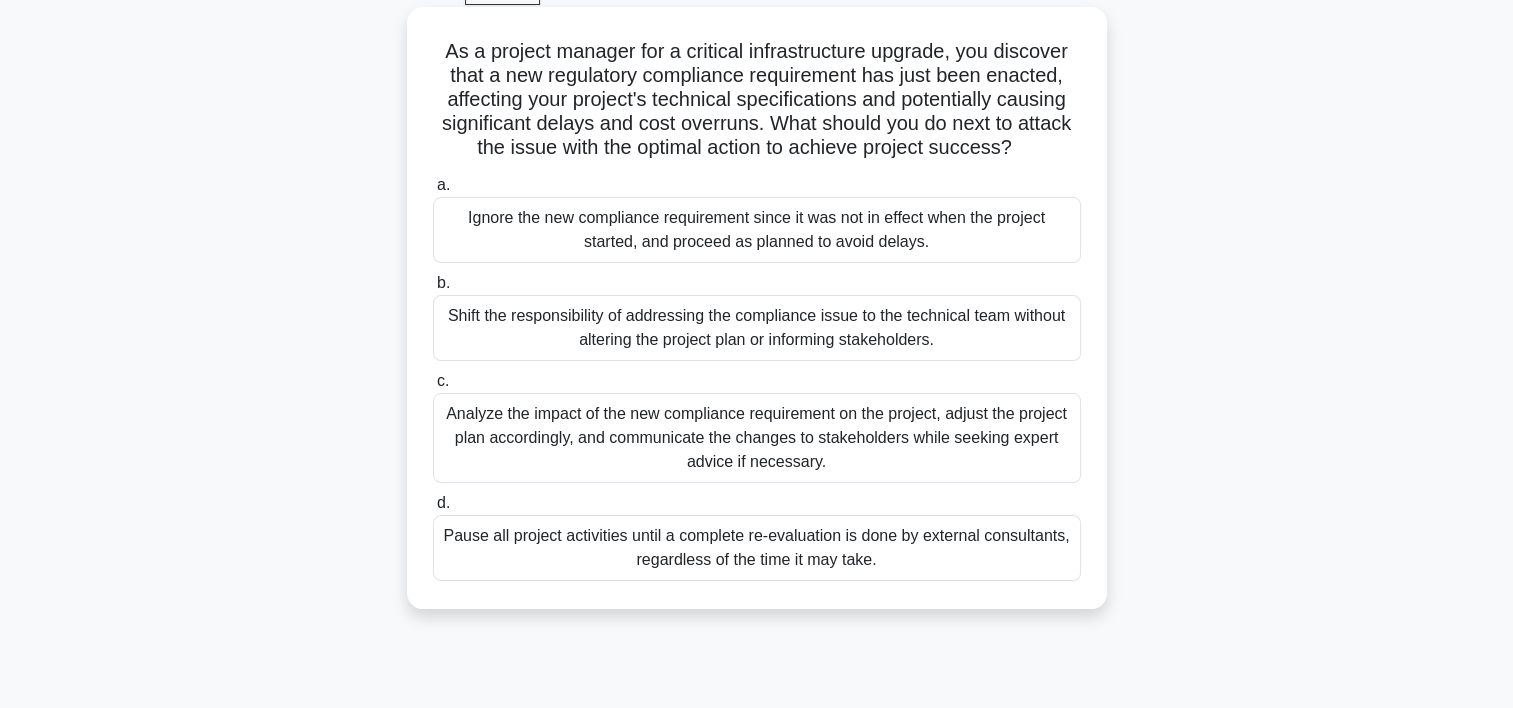 click on "Analyze the impact of the new compliance requirement on the project, adjust the project plan accordingly, and communicate the changes to stakeholders while seeking expert advice if necessary." at bounding box center [757, 438] 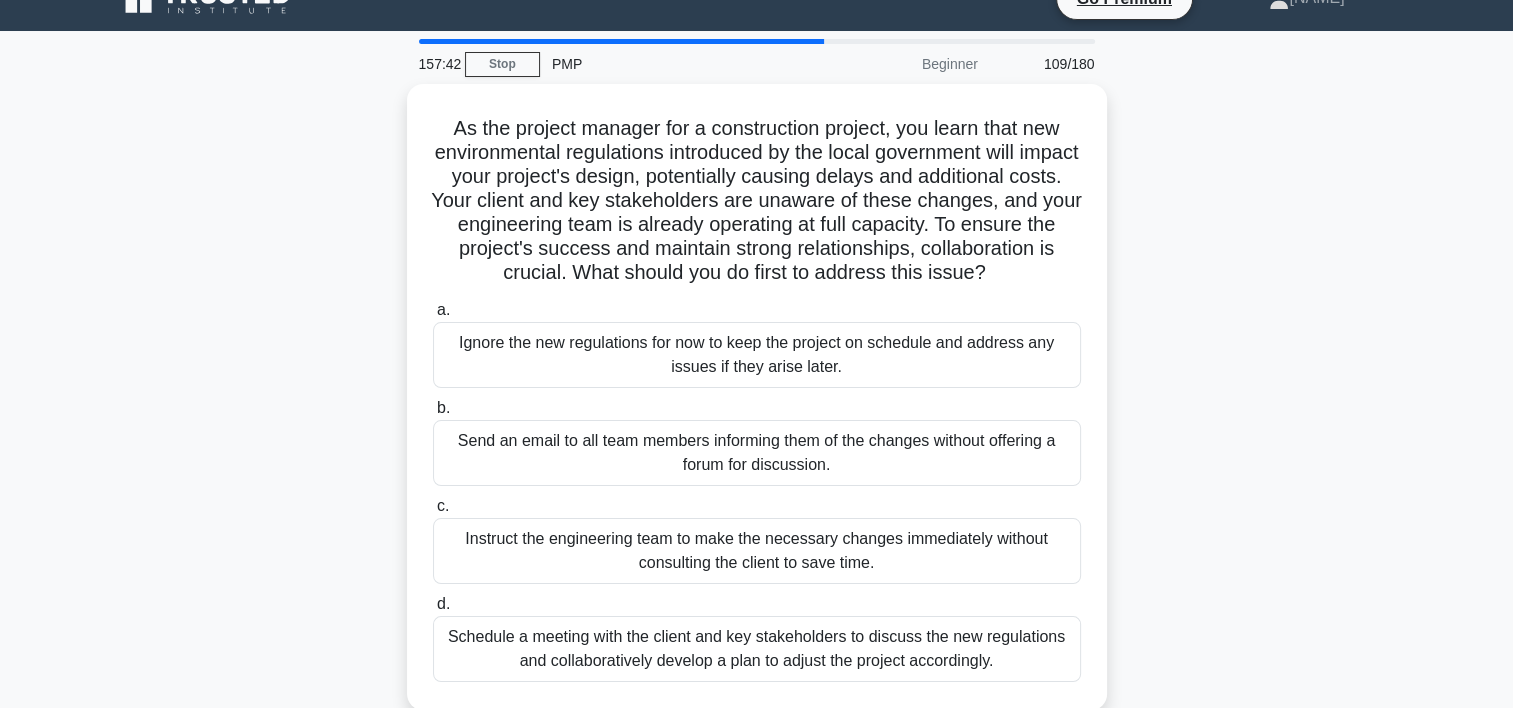scroll, scrollTop: 0, scrollLeft: 0, axis: both 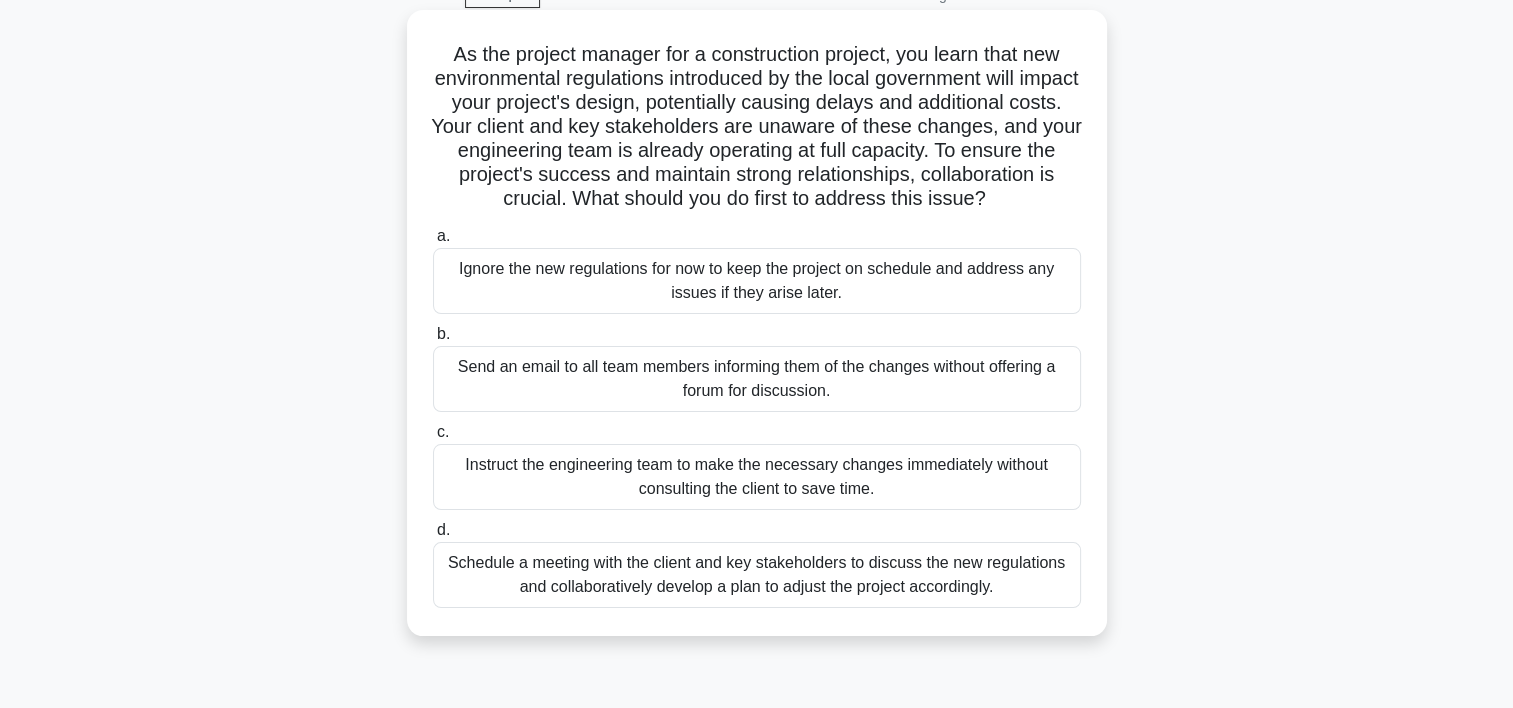 click on "Schedule a meeting with the client and key stakeholders to discuss the new regulations and collaboratively develop a plan to adjust the project accordingly." at bounding box center [757, 575] 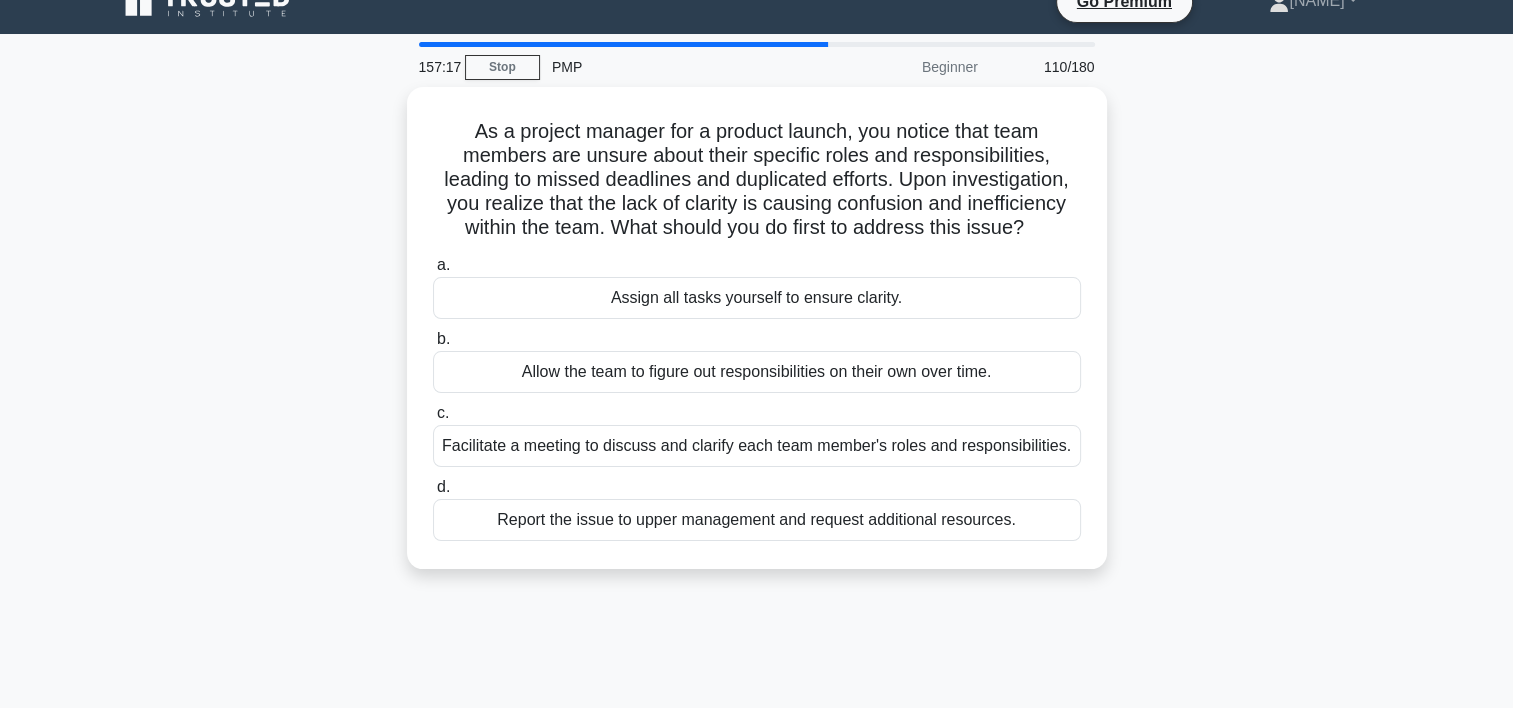 scroll, scrollTop: 0, scrollLeft: 0, axis: both 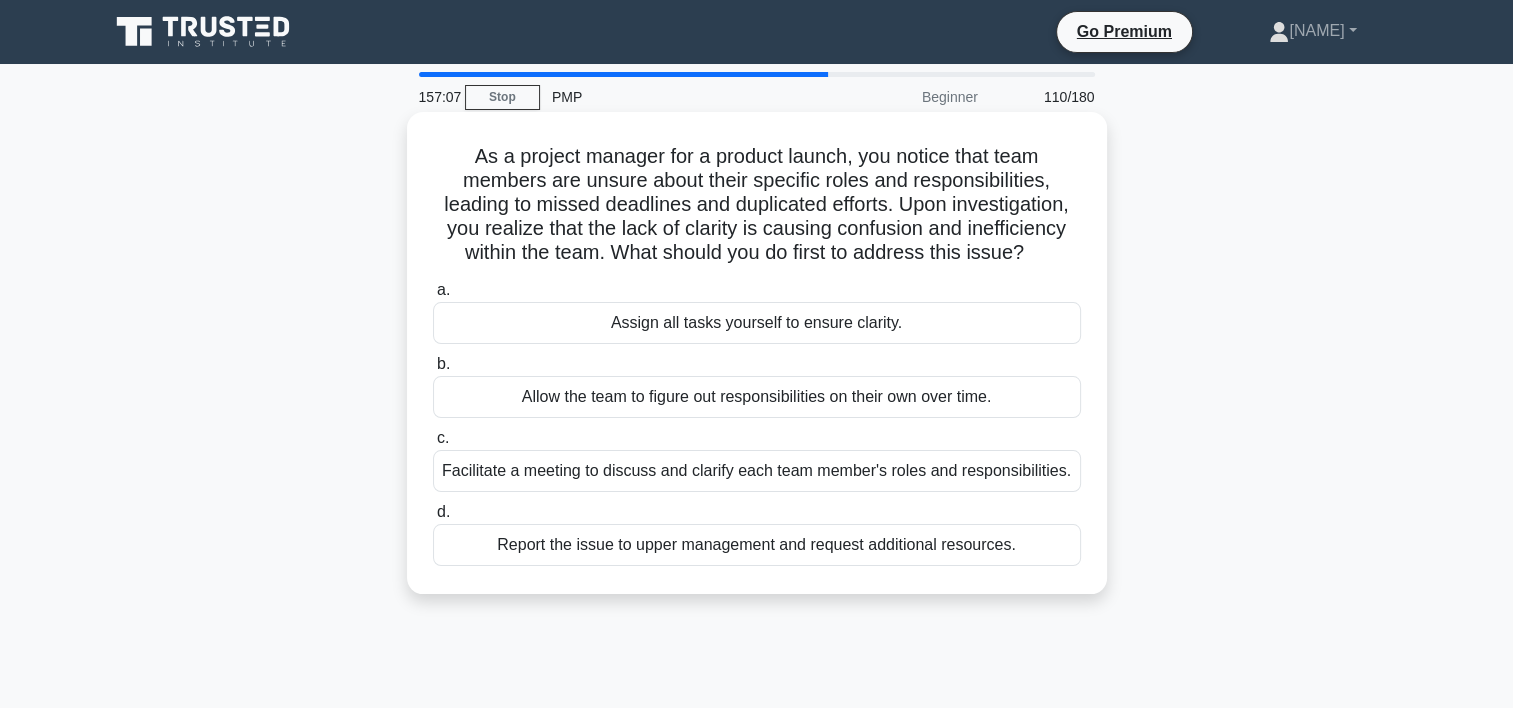 click on "Facilitate a meeting to discuss and clarify each team member's roles and responsibilities." at bounding box center (757, 471) 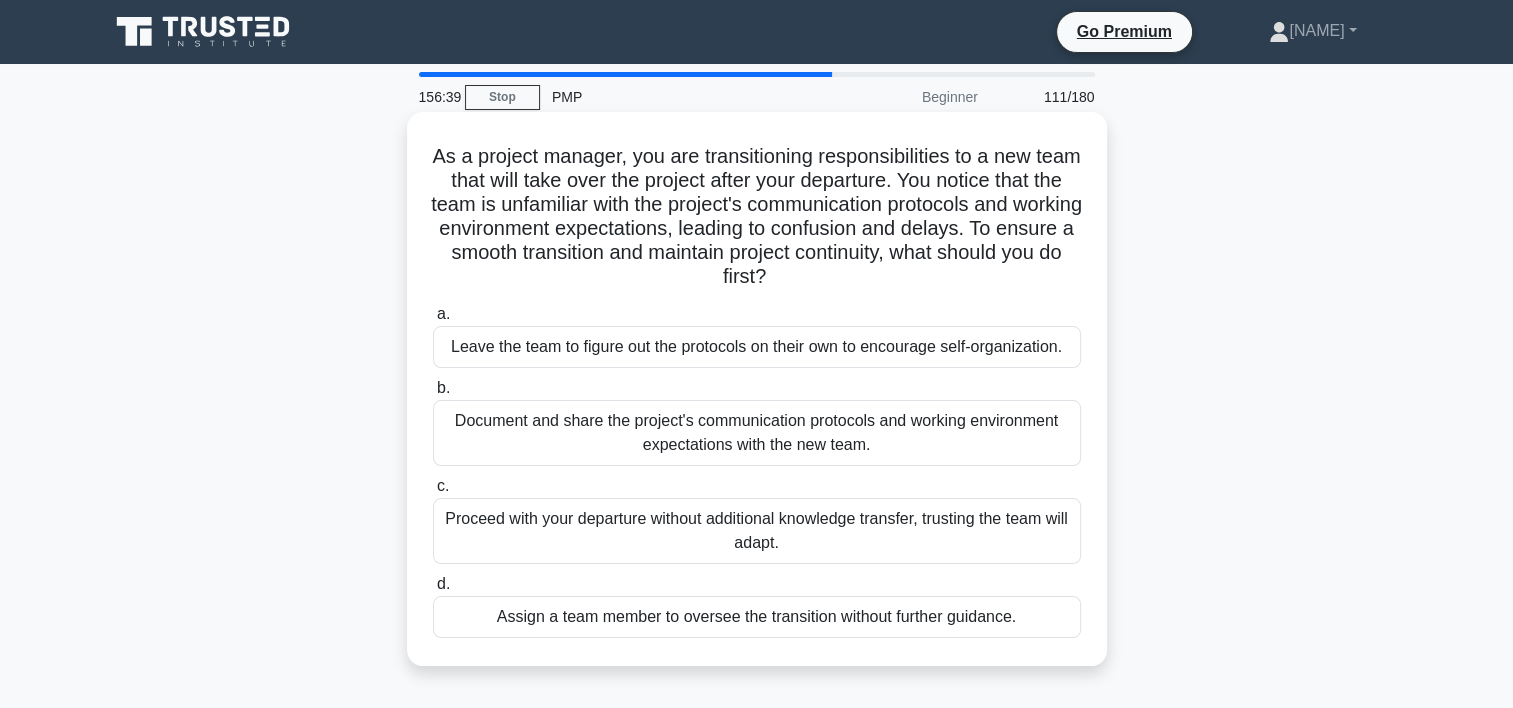 click on "Document and share the project's communication protocols and working environment expectations with the new team." at bounding box center (757, 433) 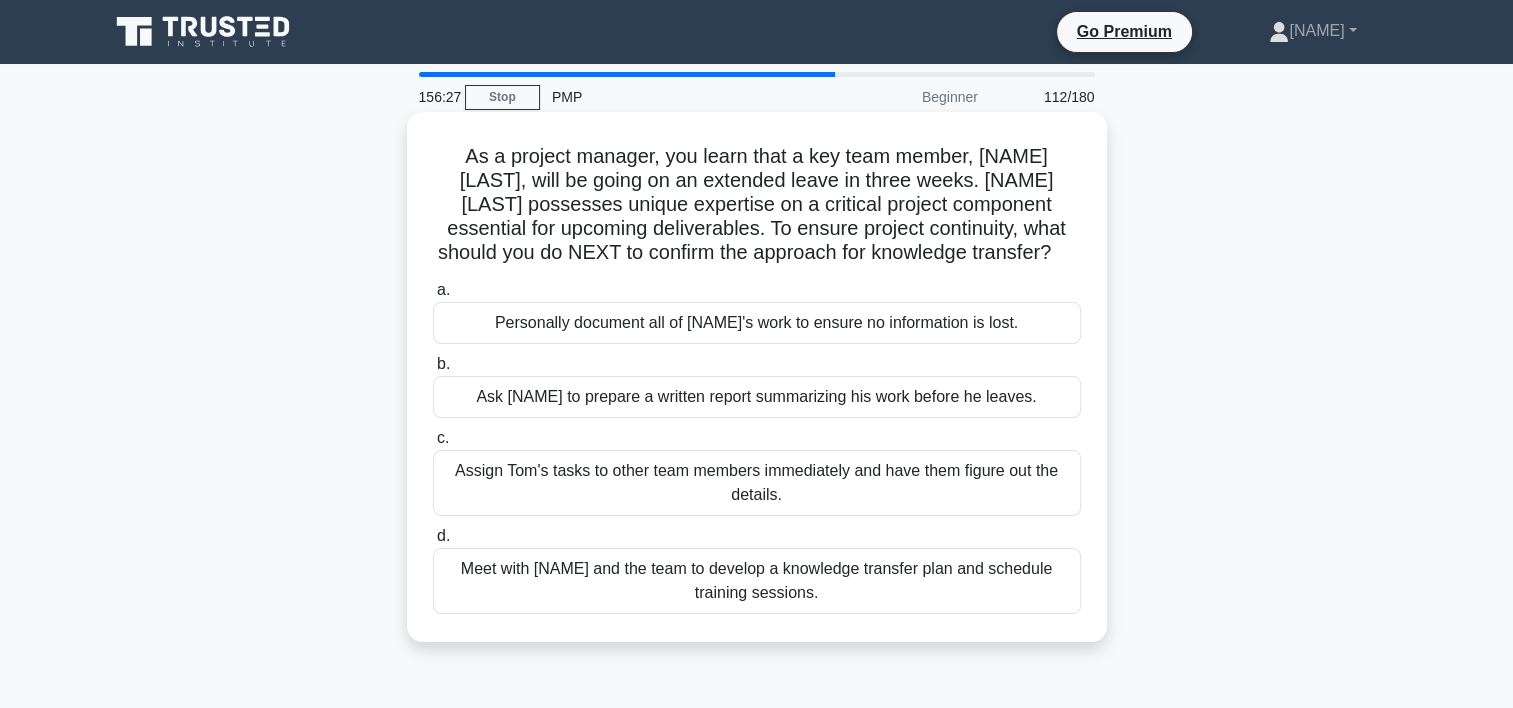 click on "d.
Meet with Tom and the team to develop a knowledge transfer plan and schedule training sessions." at bounding box center (757, 569) 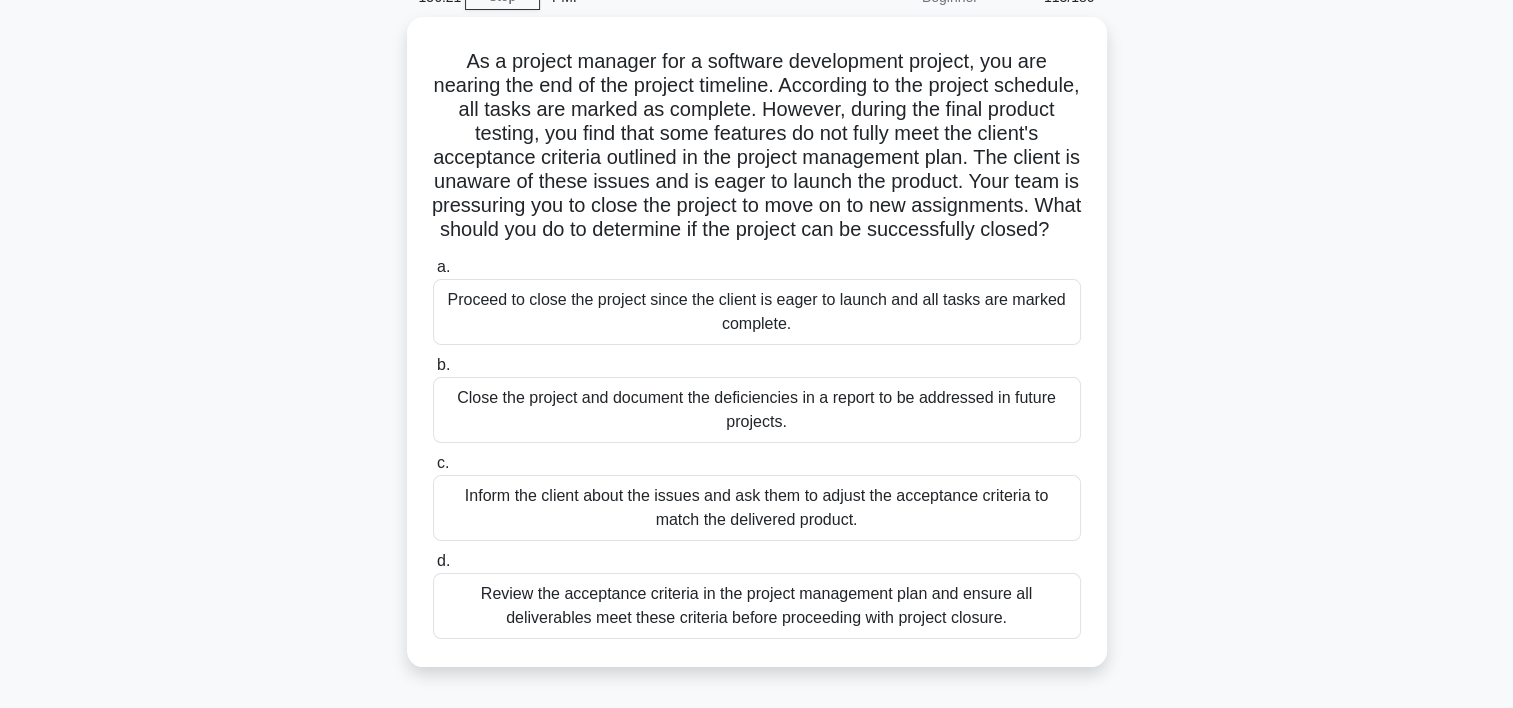 scroll, scrollTop: 102, scrollLeft: 0, axis: vertical 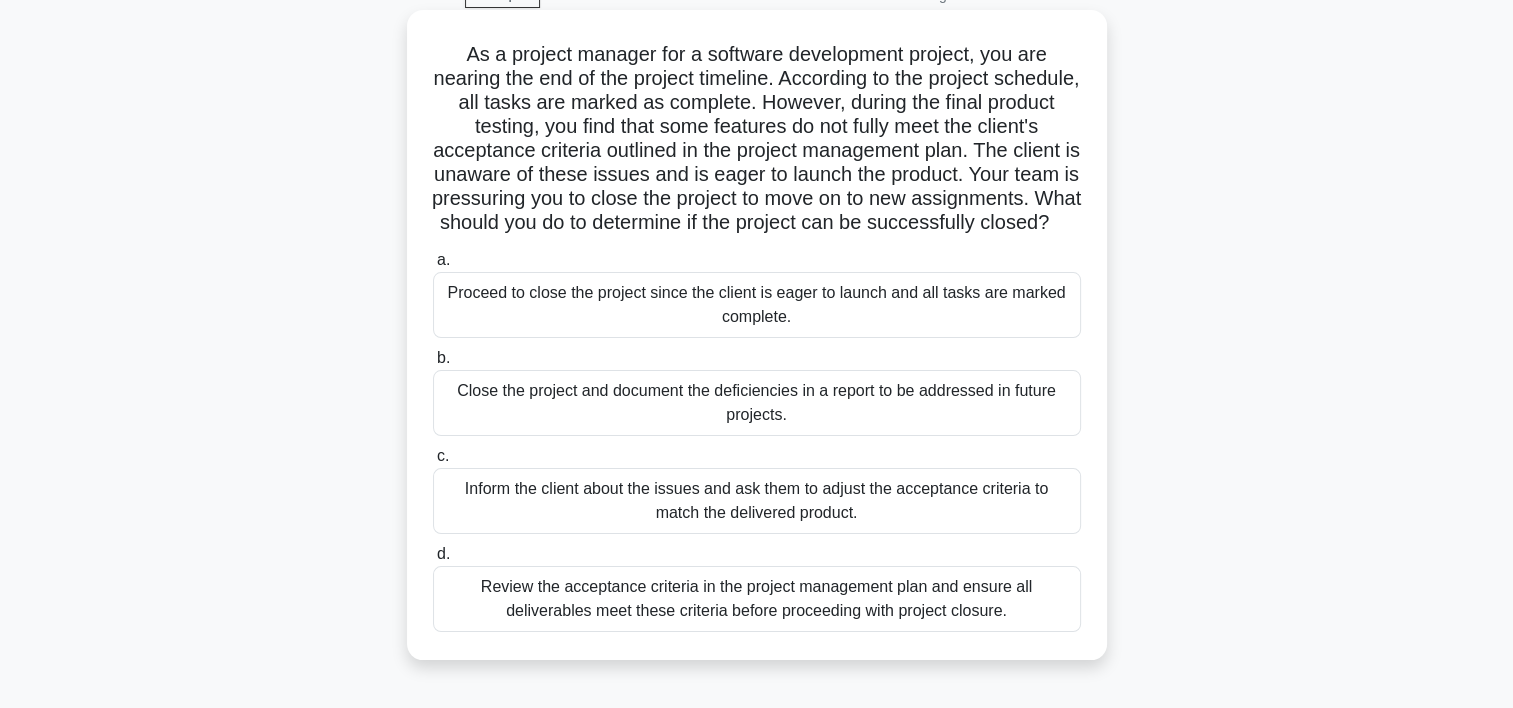 click on "Review the acceptance criteria in the project management plan and ensure all deliverables meet these criteria before proceeding with project closure." at bounding box center [757, 599] 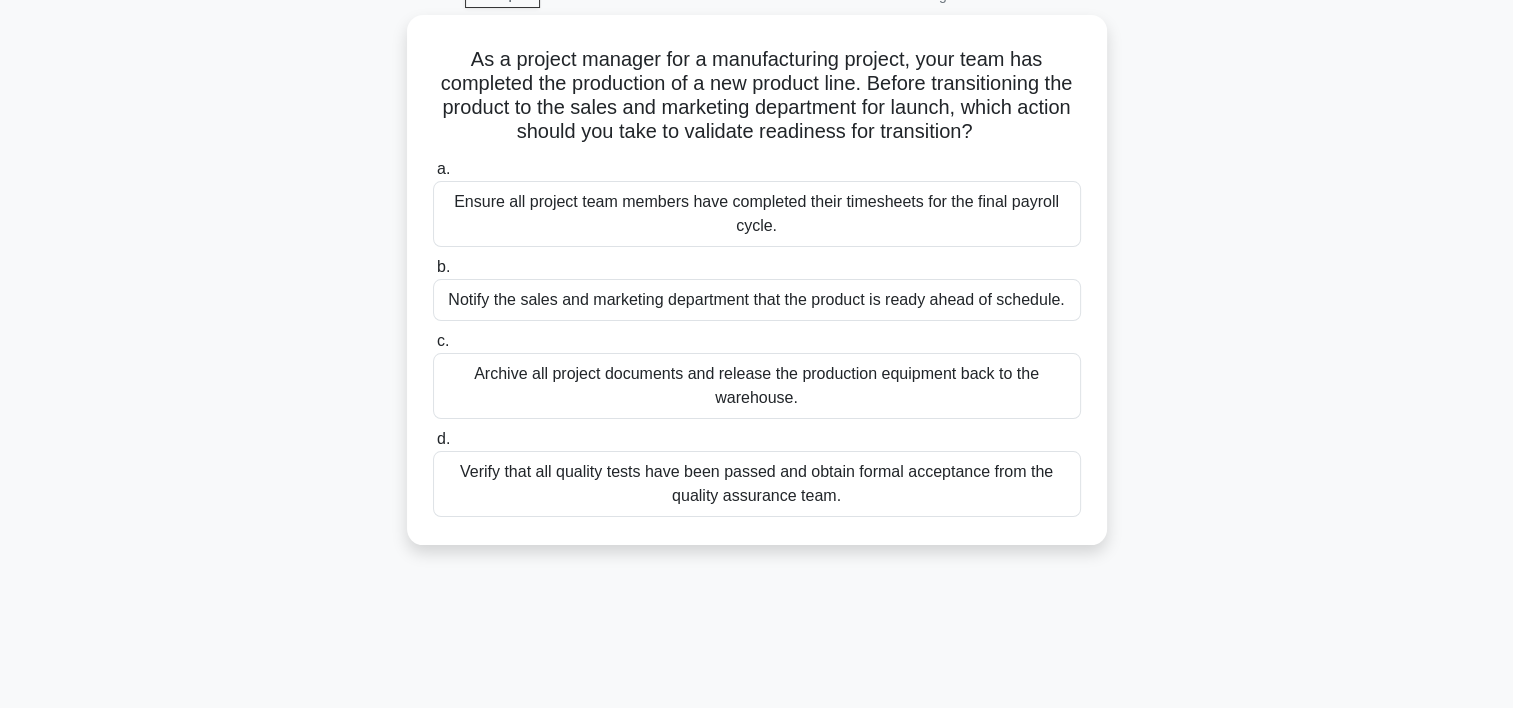 scroll, scrollTop: 0, scrollLeft: 0, axis: both 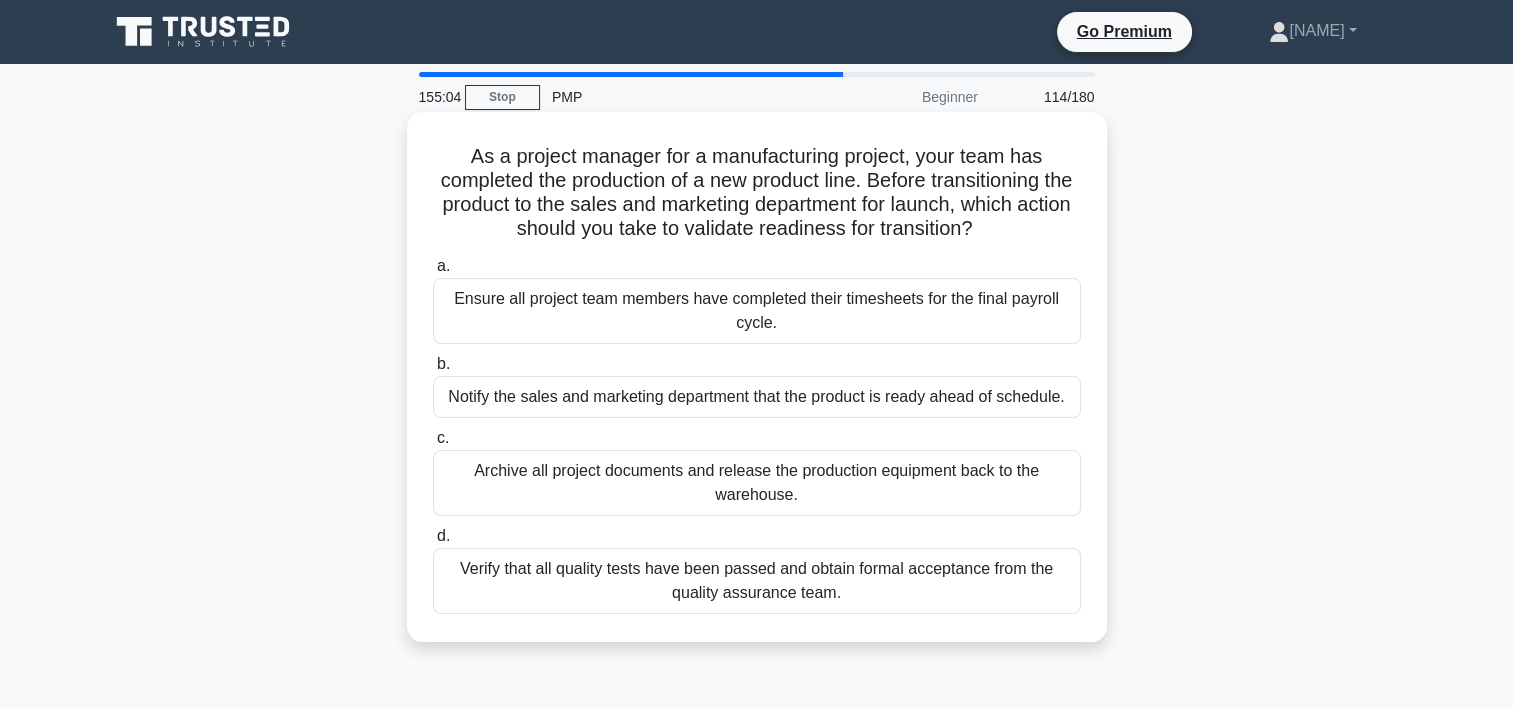 click on "Archive all project documents and release the production equipment back to the warehouse." at bounding box center [757, 483] 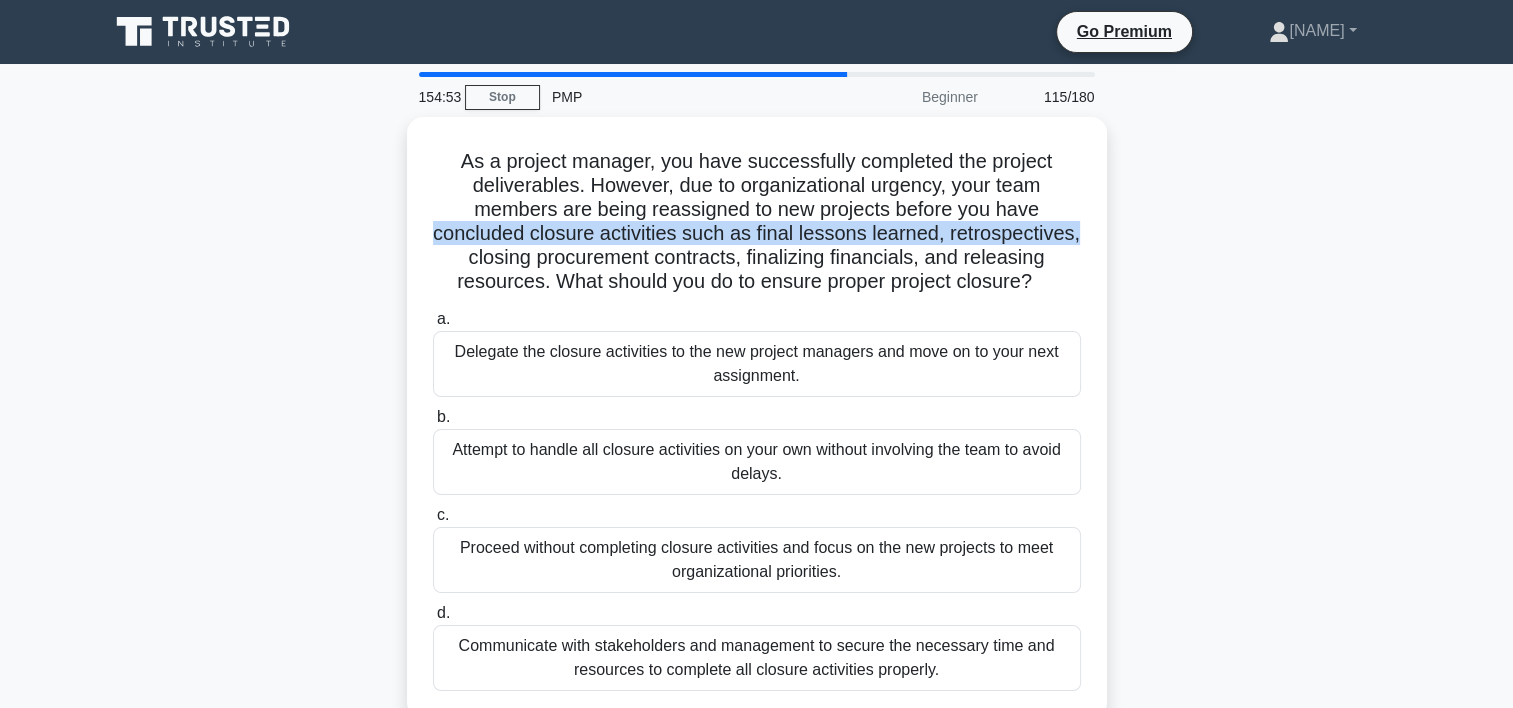 drag, startPoint x: 1508, startPoint y: 212, endPoint x: 1507, endPoint y: 228, distance: 16.03122 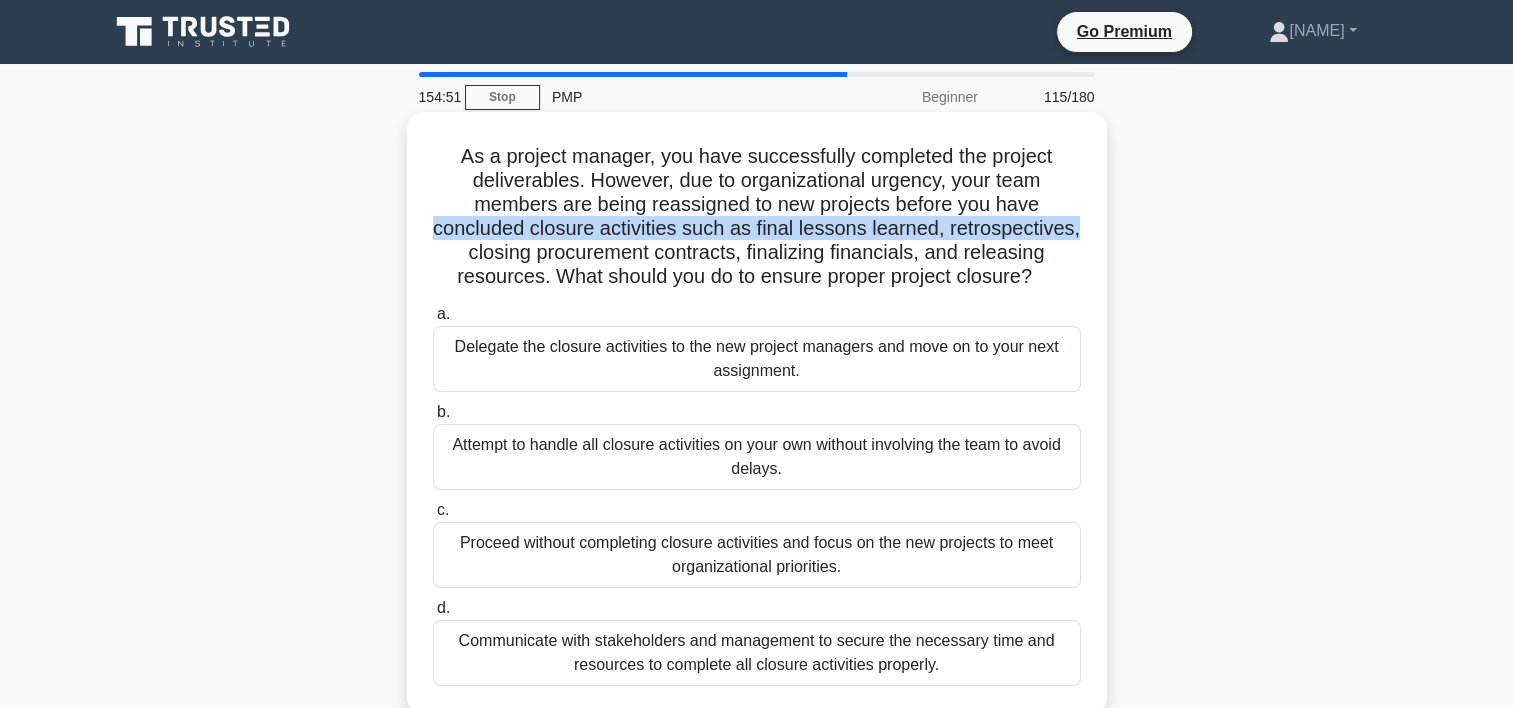 click on "As a project manager, you have successfully completed the project deliverables. However, due to organizational urgency, your team members are being reassigned to new projects before you have concluded closure activities such as final lessons learned, retrospectives, closing procurement contracts, finalizing financials, and releasing resources. What should you do to ensure proper project closure?
.spinner_0XTQ{transform-origin:center;animation:spinner_y6GP .75s linear infinite}@keyframes spinner_y6GP{100%{transform:rotate(360deg)}}" at bounding box center (757, 217) 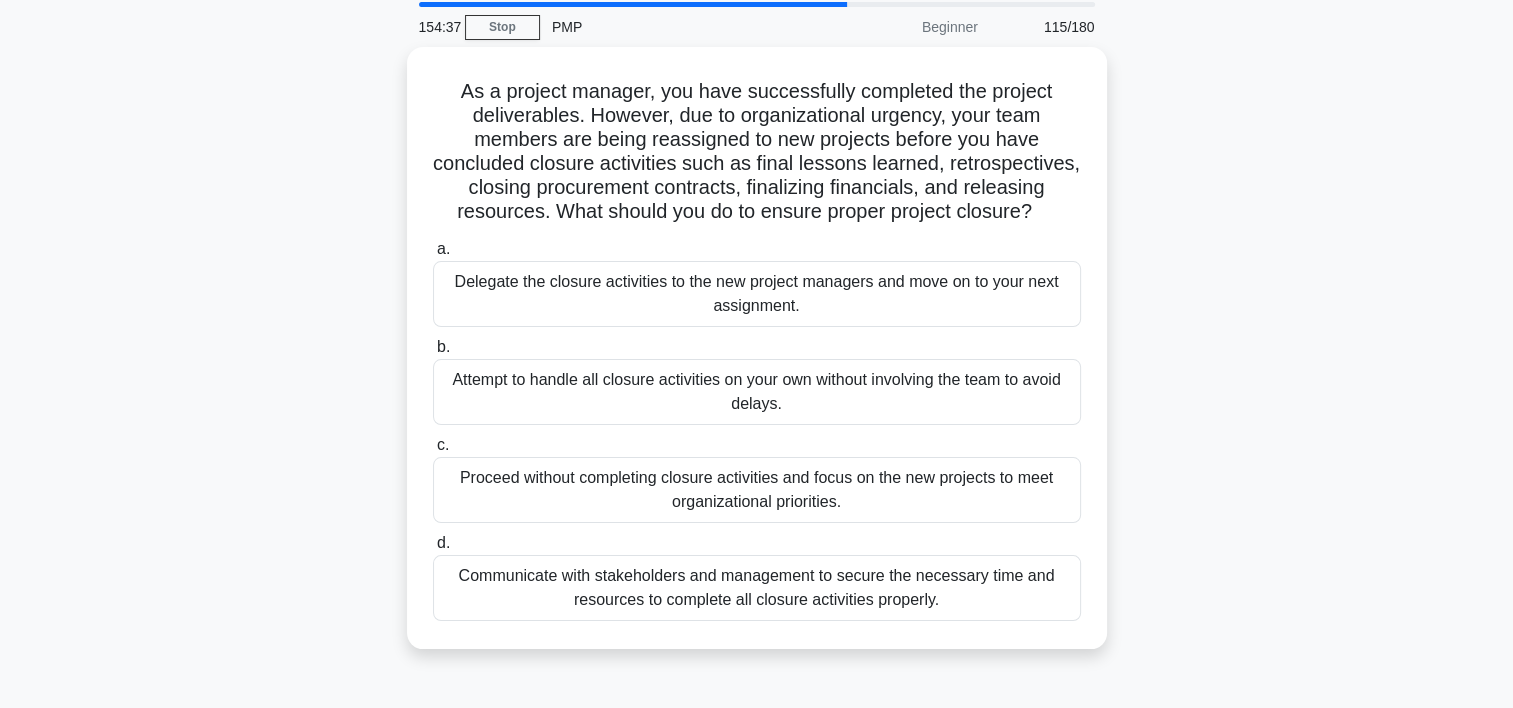 scroll, scrollTop: 72, scrollLeft: 0, axis: vertical 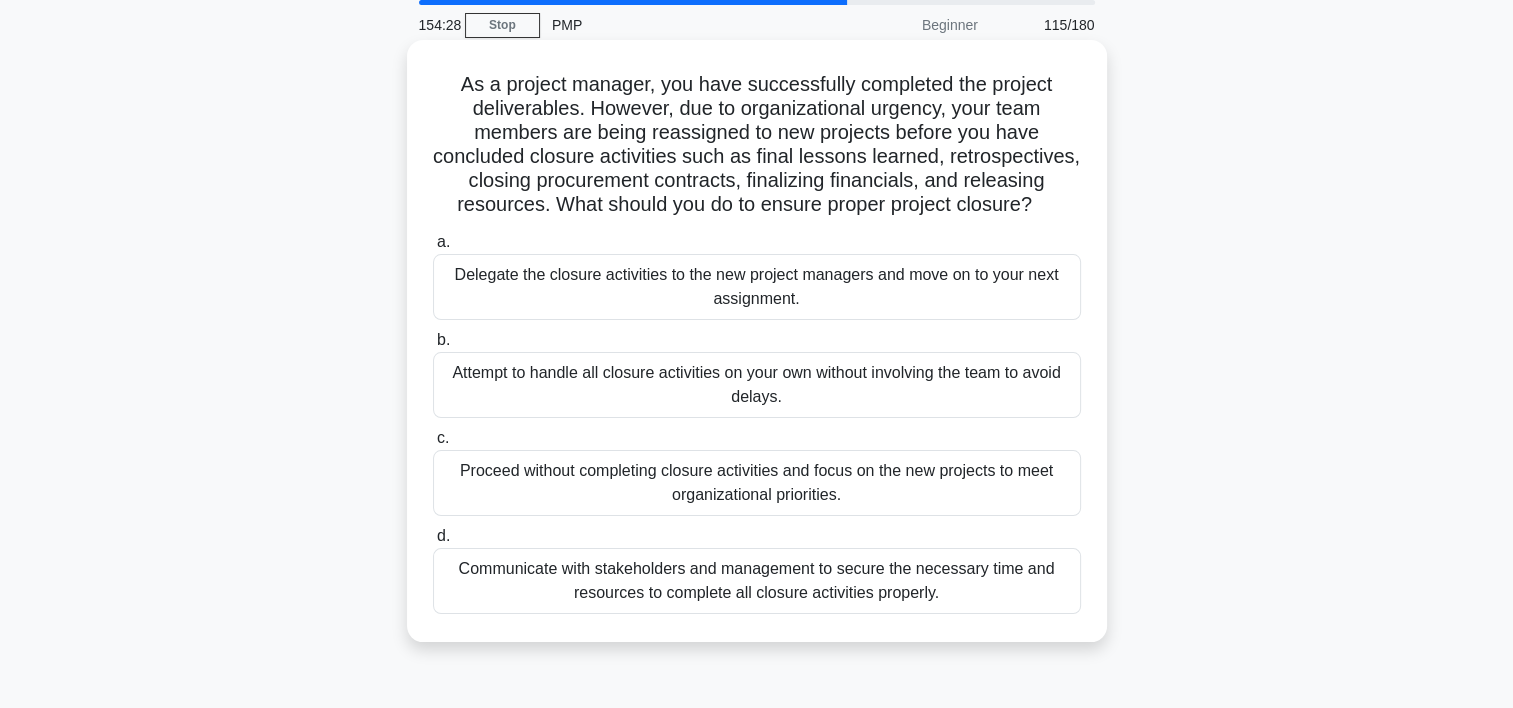click on "Communicate with stakeholders and management to secure the necessary time and resources to complete all closure activities properly." at bounding box center (757, 581) 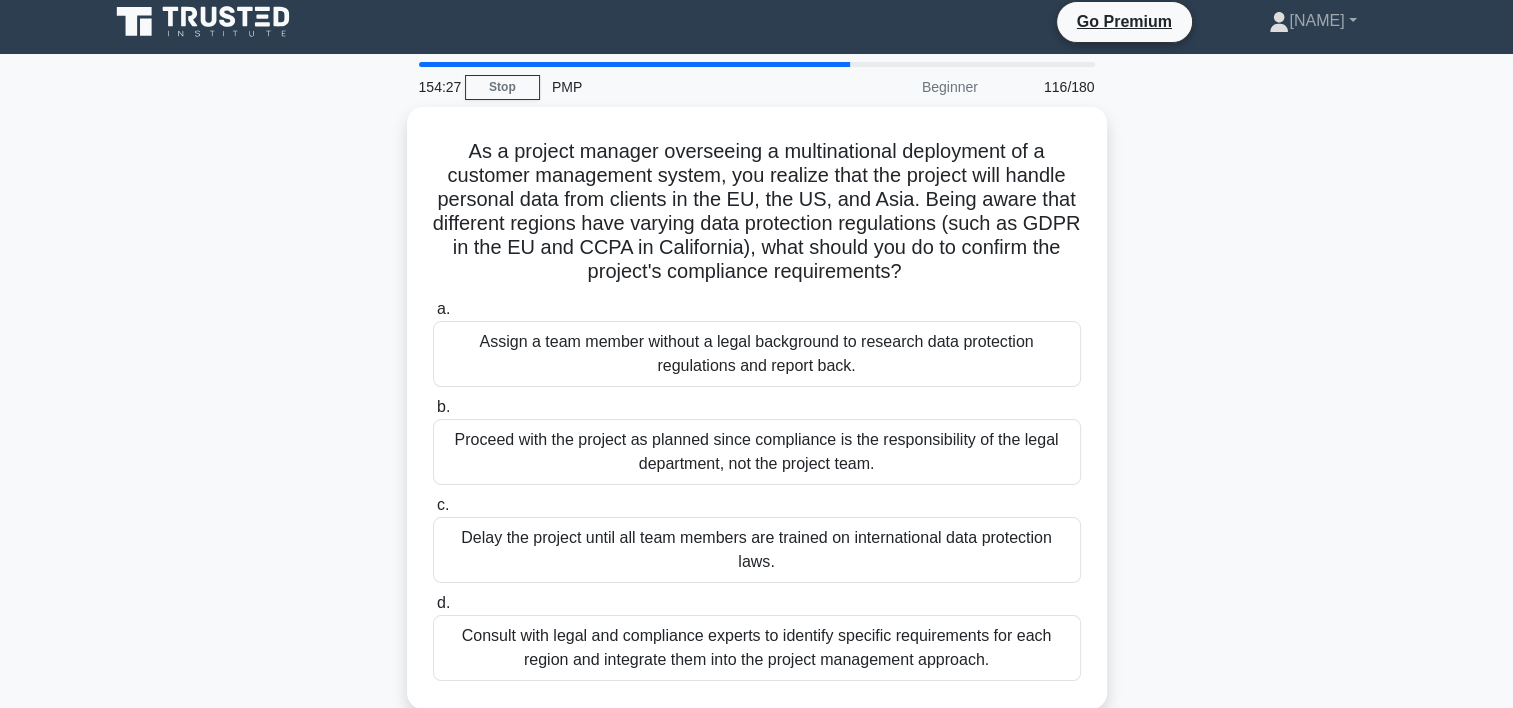 scroll, scrollTop: 0, scrollLeft: 0, axis: both 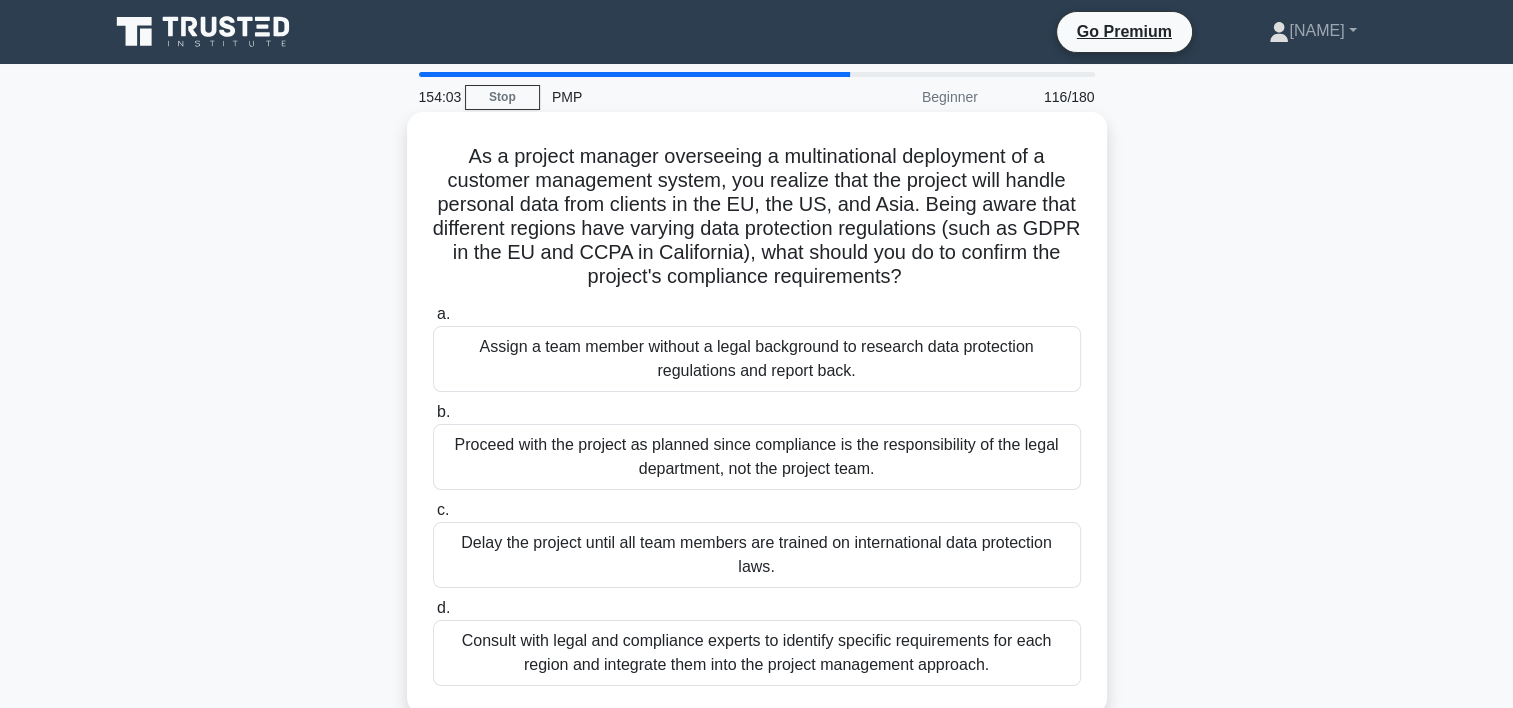 click on "Consult with legal and compliance experts to identify specific requirements for each region and integrate them into the project management approach." at bounding box center [757, 653] 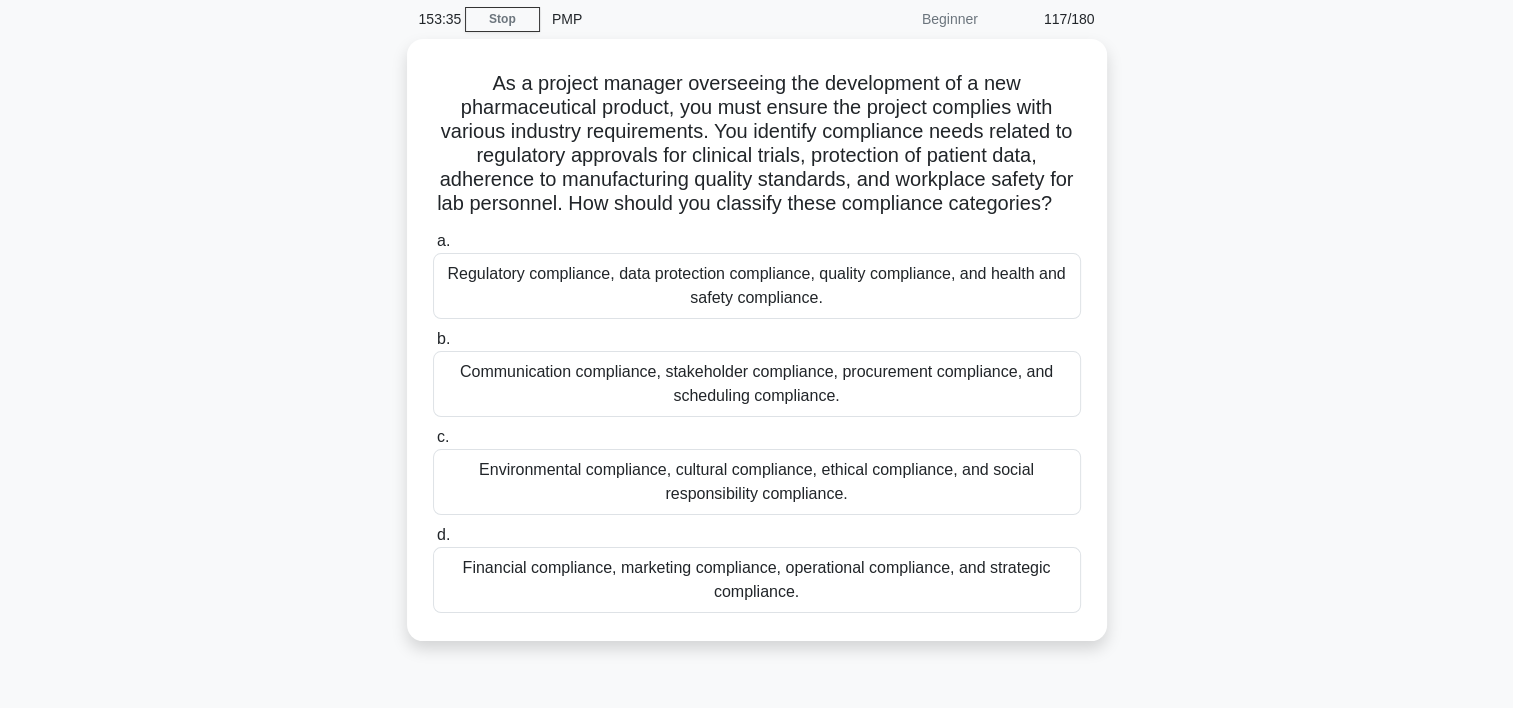 scroll, scrollTop: 91, scrollLeft: 0, axis: vertical 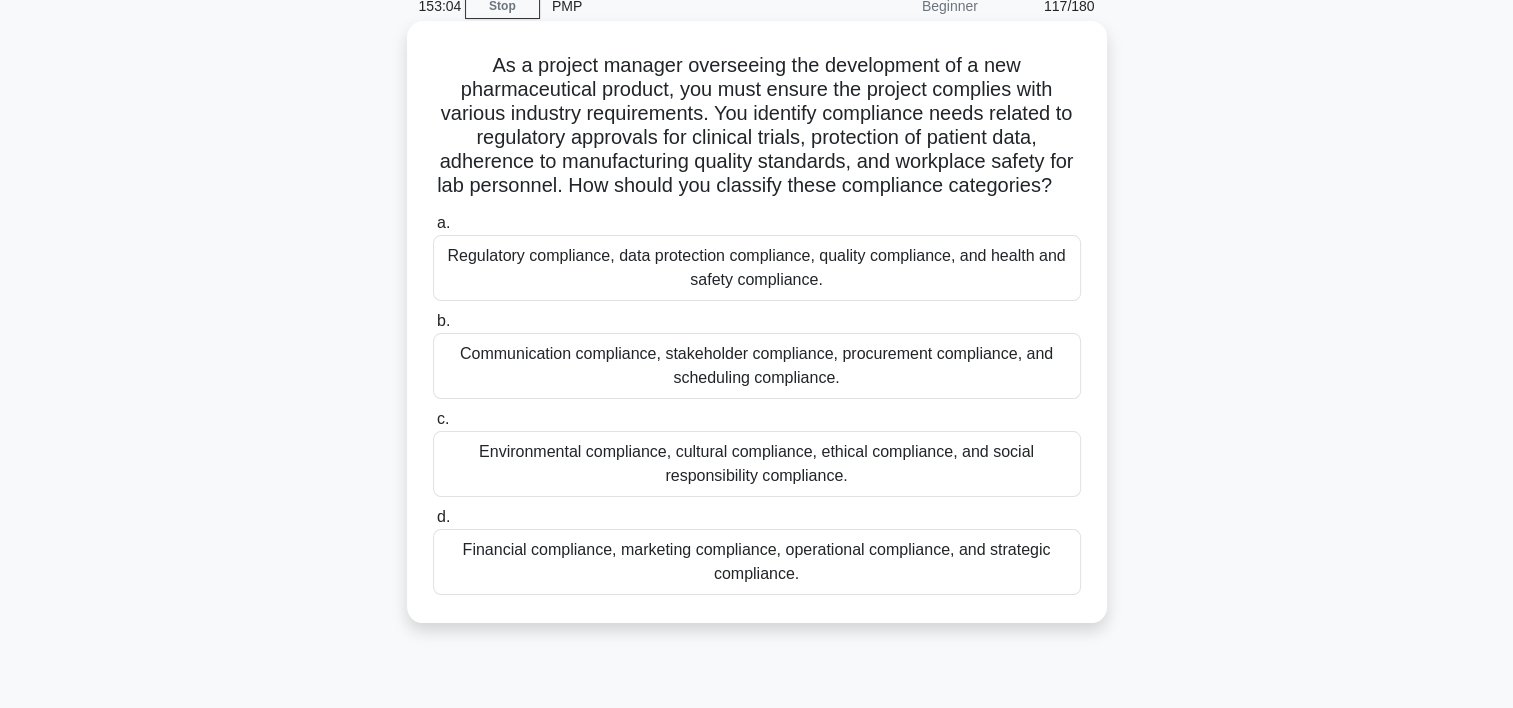 click on "Regulatory compliance, data protection compliance, quality compliance, and health and safety compliance." at bounding box center [757, 268] 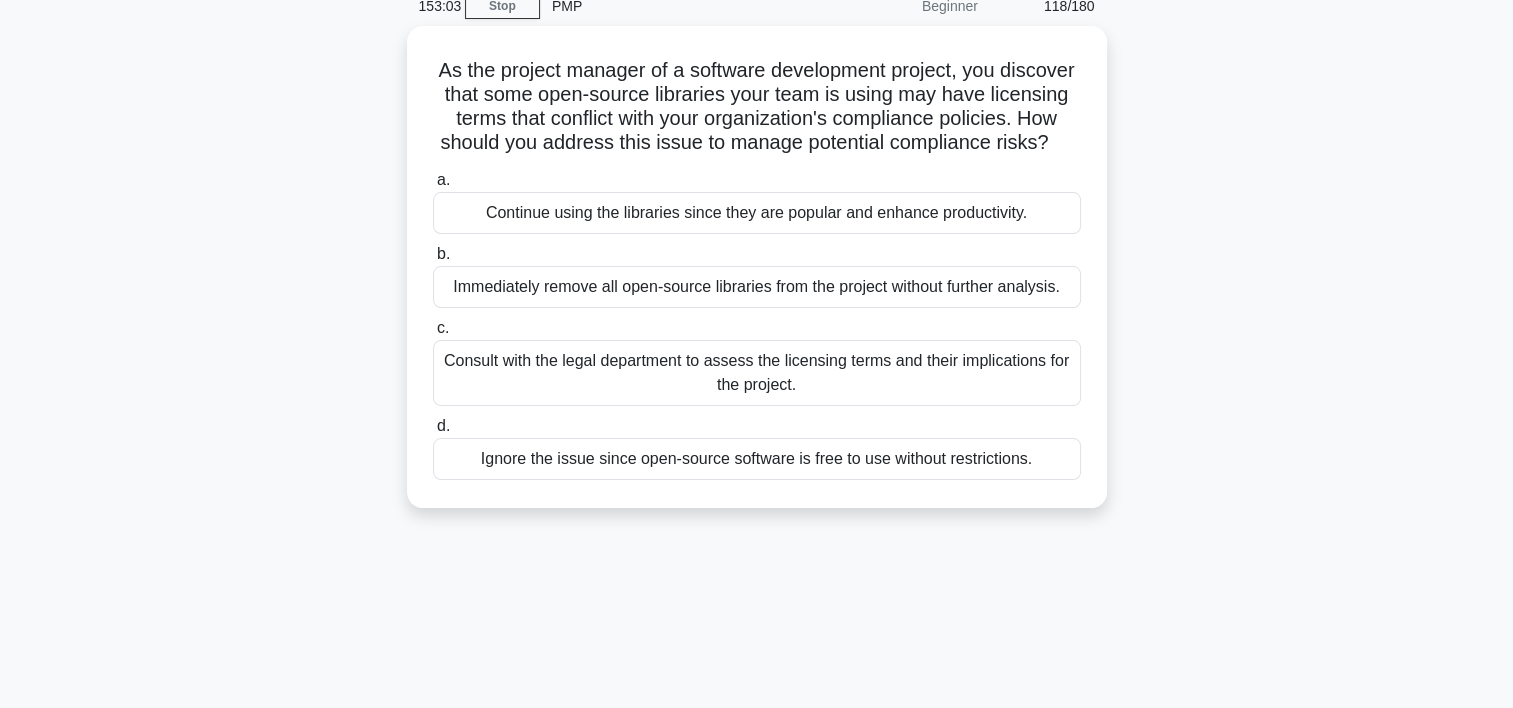 scroll, scrollTop: 0, scrollLeft: 0, axis: both 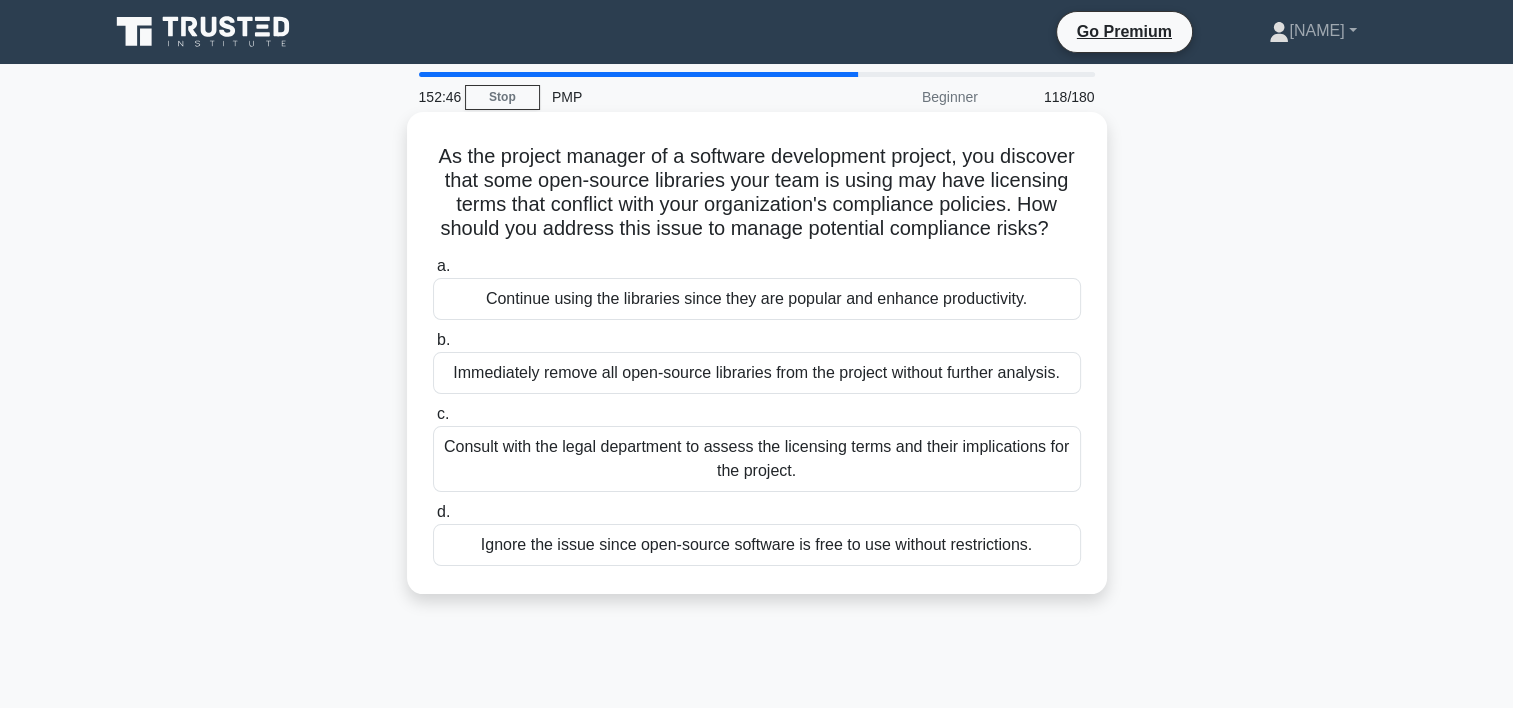 click on "Consult with the legal department to assess the licensing terms and their implications for the project." at bounding box center (757, 459) 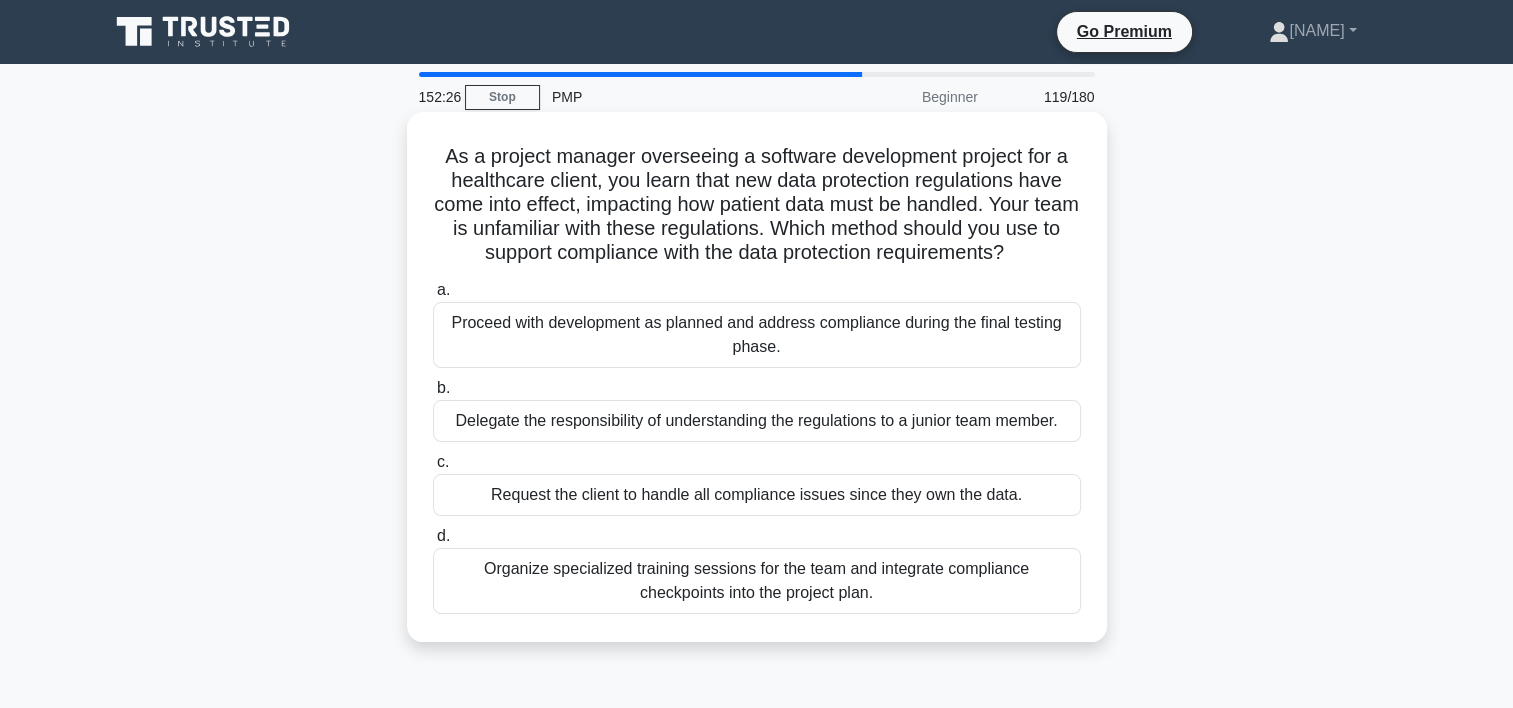 click on "Organize specialized training sessions for the team and integrate compliance checkpoints into the project plan." at bounding box center (757, 581) 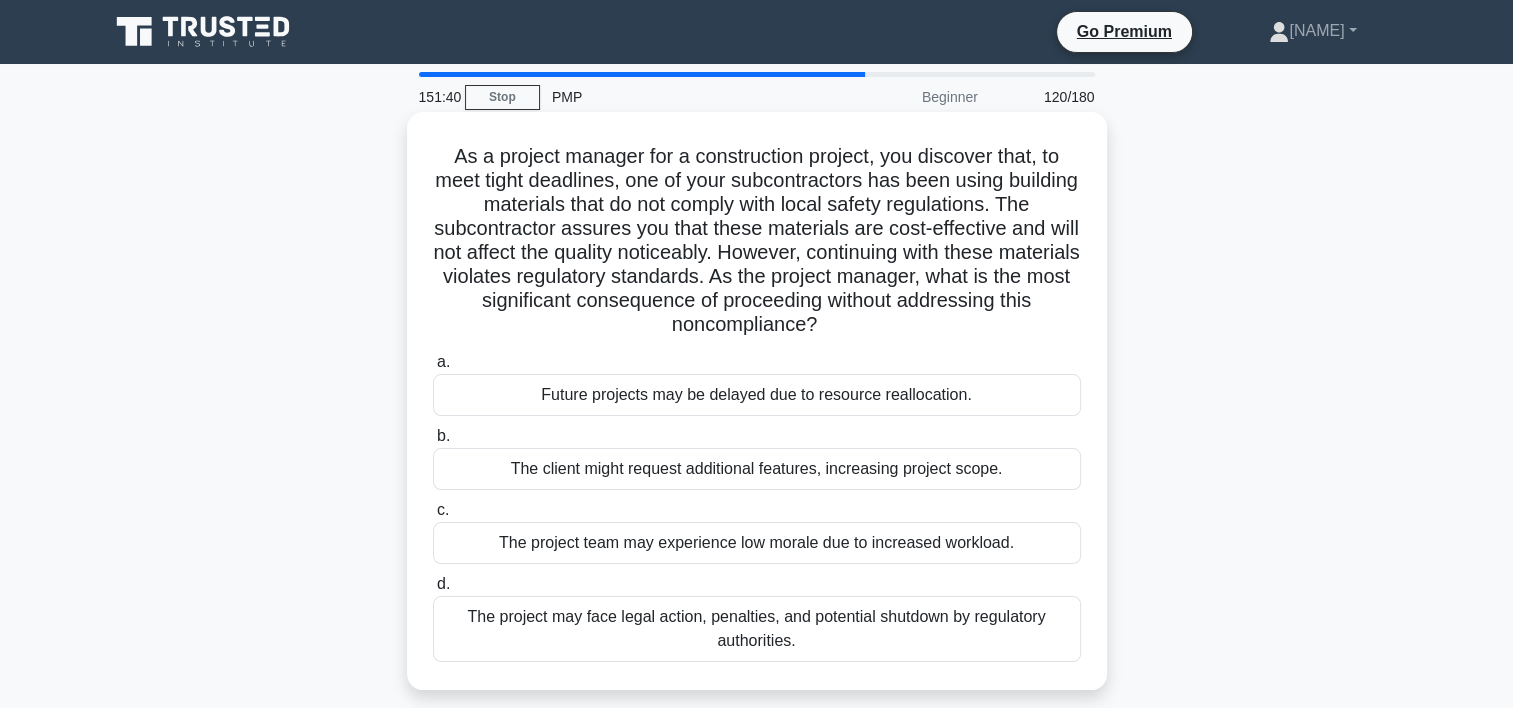 click on "The project may face legal action, penalties, and potential shutdown by regulatory authorities." at bounding box center (757, 629) 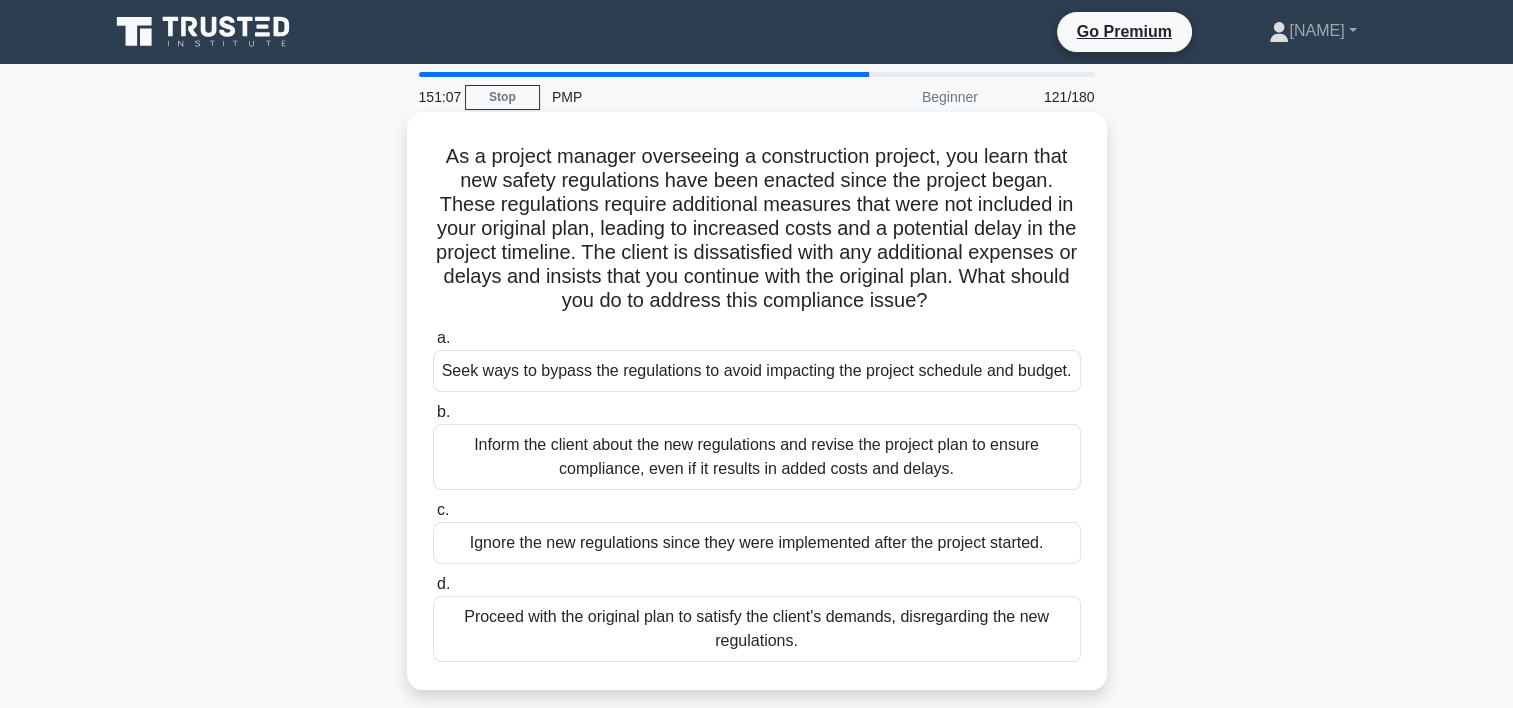 click on "Inform the client about the new regulations and revise the project plan to ensure compliance, even if it results in added costs and delays." at bounding box center (757, 457) 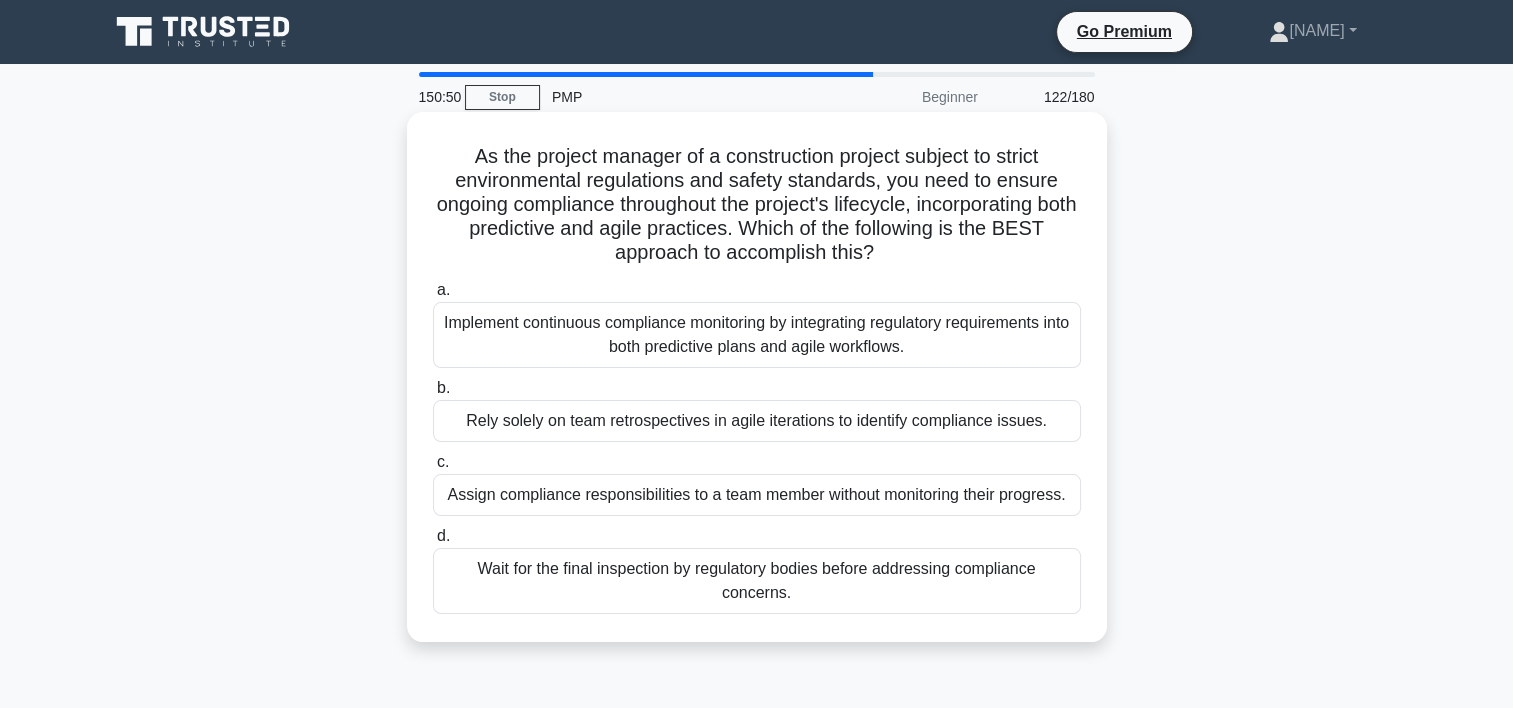 click on "Implement continuous compliance monitoring by integrating regulatory requirements into both predictive plans and agile workflows." at bounding box center (757, 335) 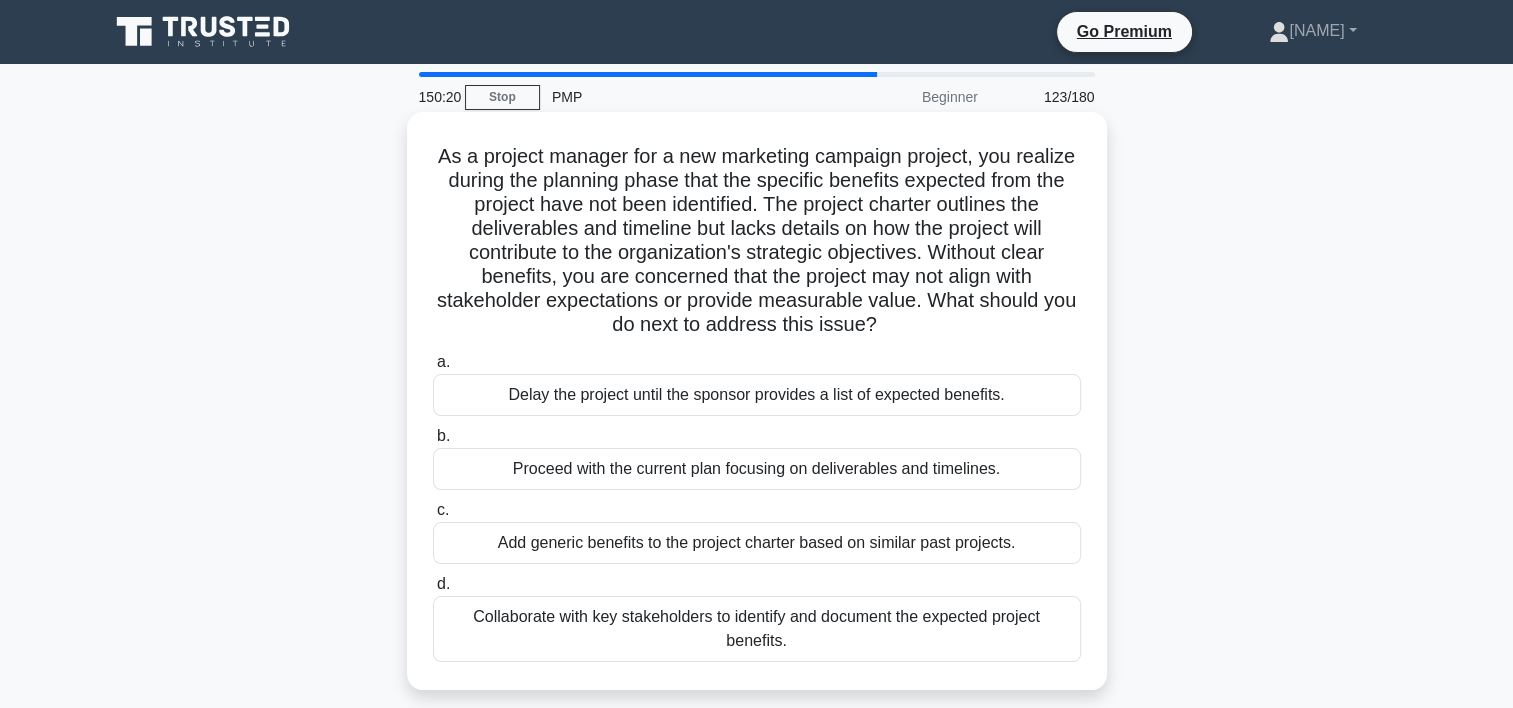 click on "Collaborate with key stakeholders to identify and document the expected project benefits." at bounding box center [757, 629] 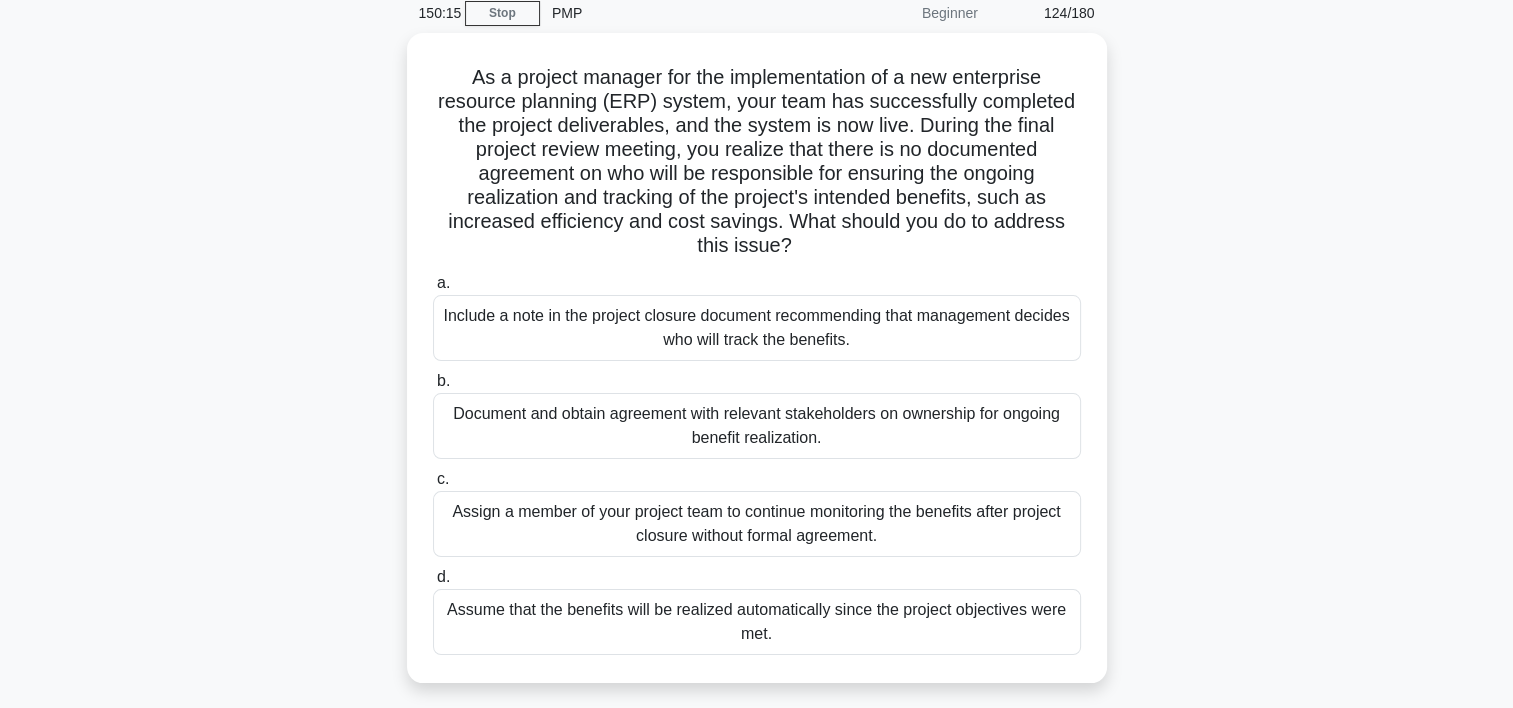 scroll, scrollTop: 86, scrollLeft: 0, axis: vertical 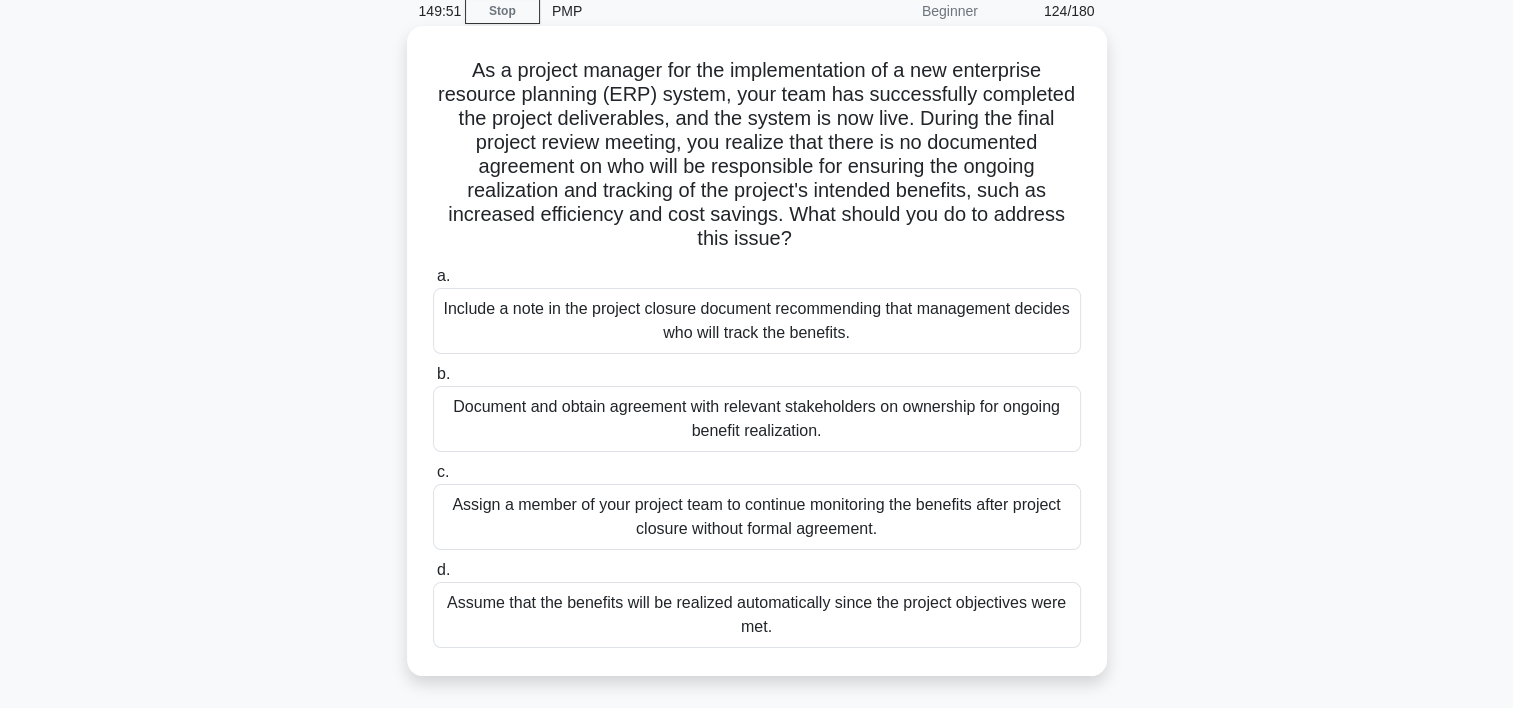 click on "Document and obtain agreement with relevant stakeholders on ownership for ongoing benefit realization." at bounding box center [757, 419] 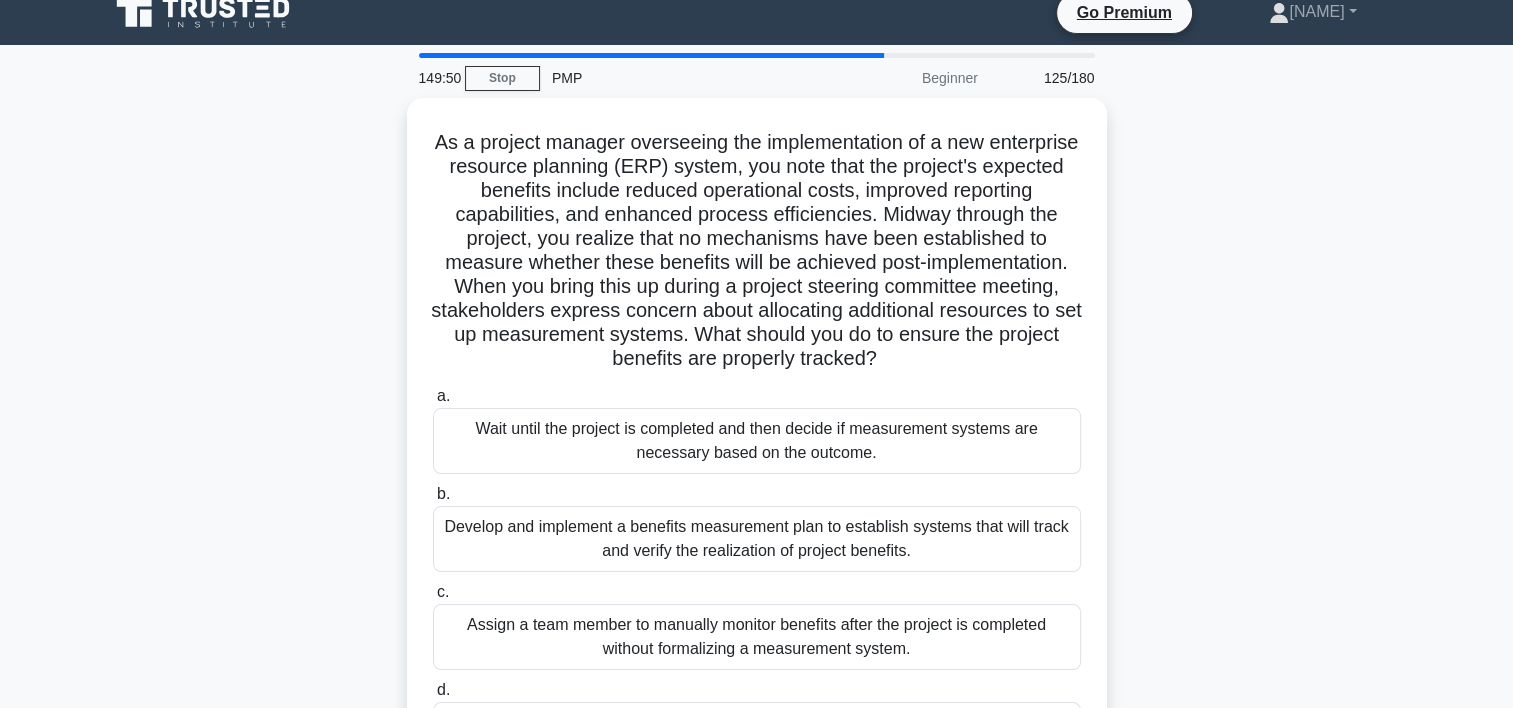scroll, scrollTop: 0, scrollLeft: 0, axis: both 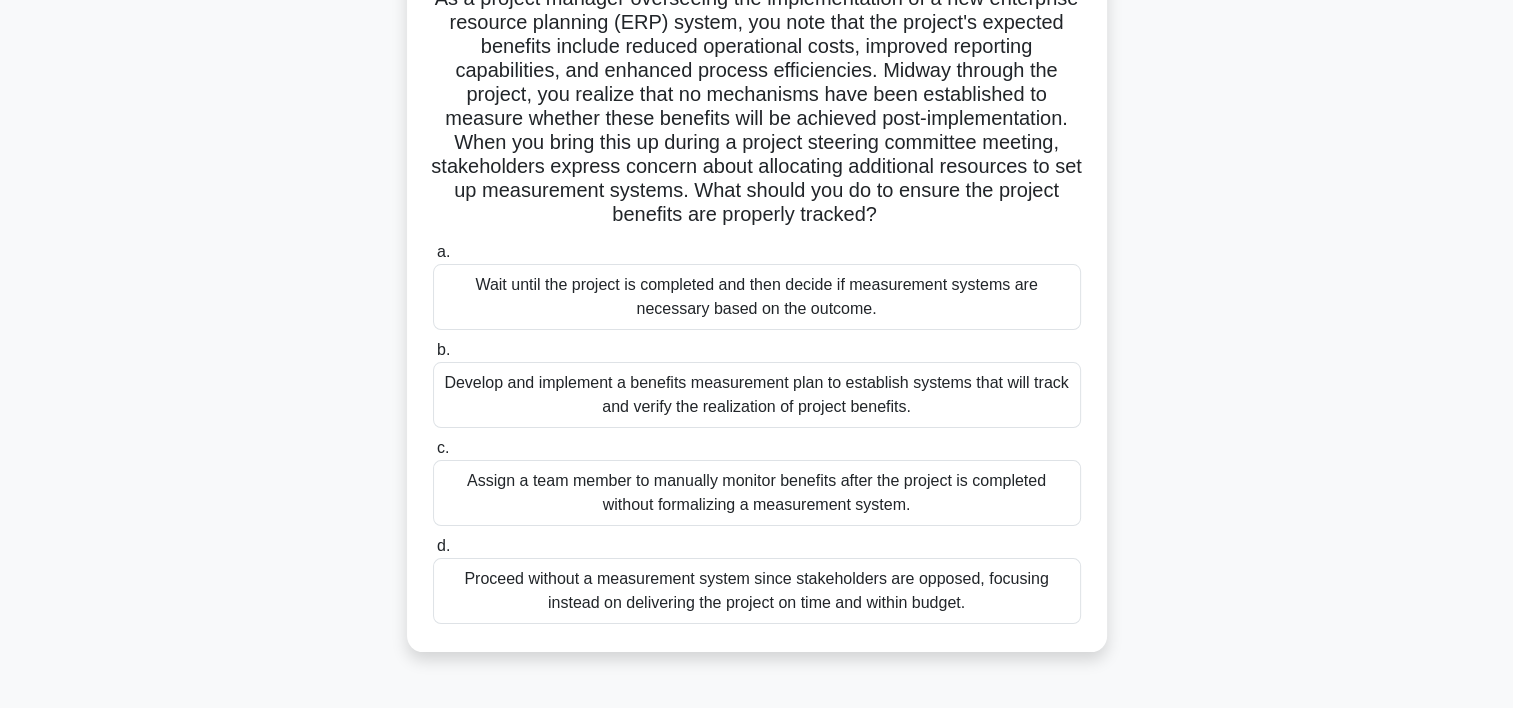click on "Develop and implement a benefits measurement plan to establish systems that will track and verify the realization of project benefits." at bounding box center (757, 395) 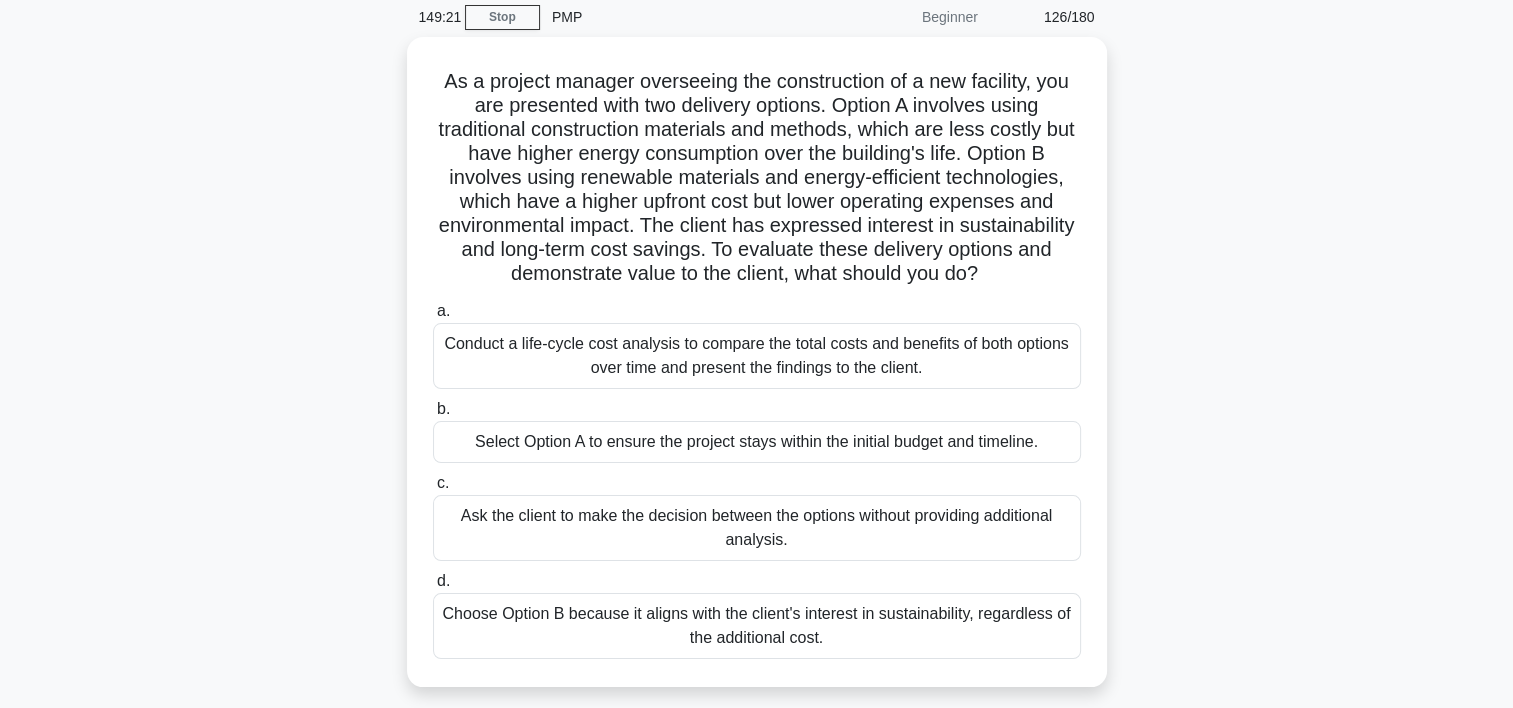 scroll, scrollTop: 0, scrollLeft: 0, axis: both 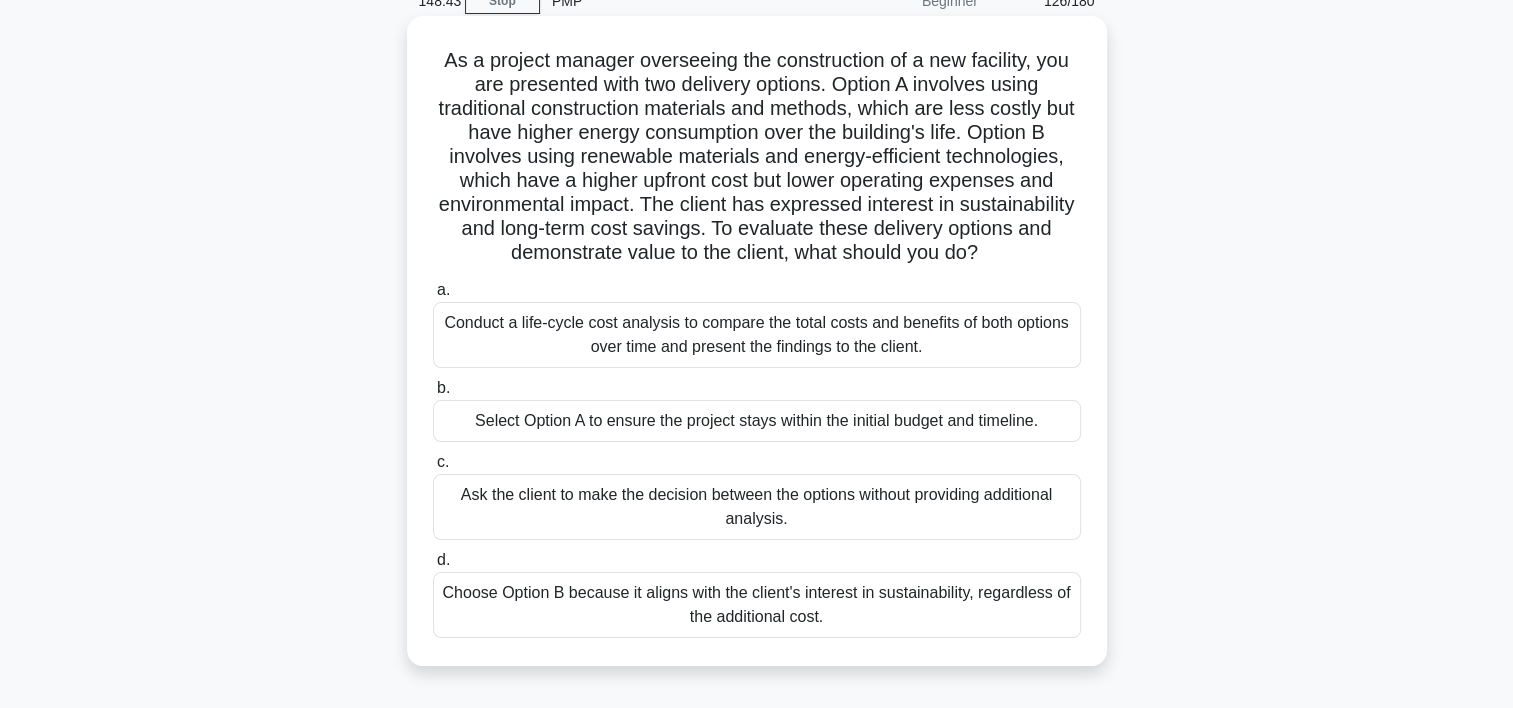 click on "Conduct a life-cycle cost analysis to compare the total costs and benefits of both options over time and present the findings to the client." at bounding box center [757, 335] 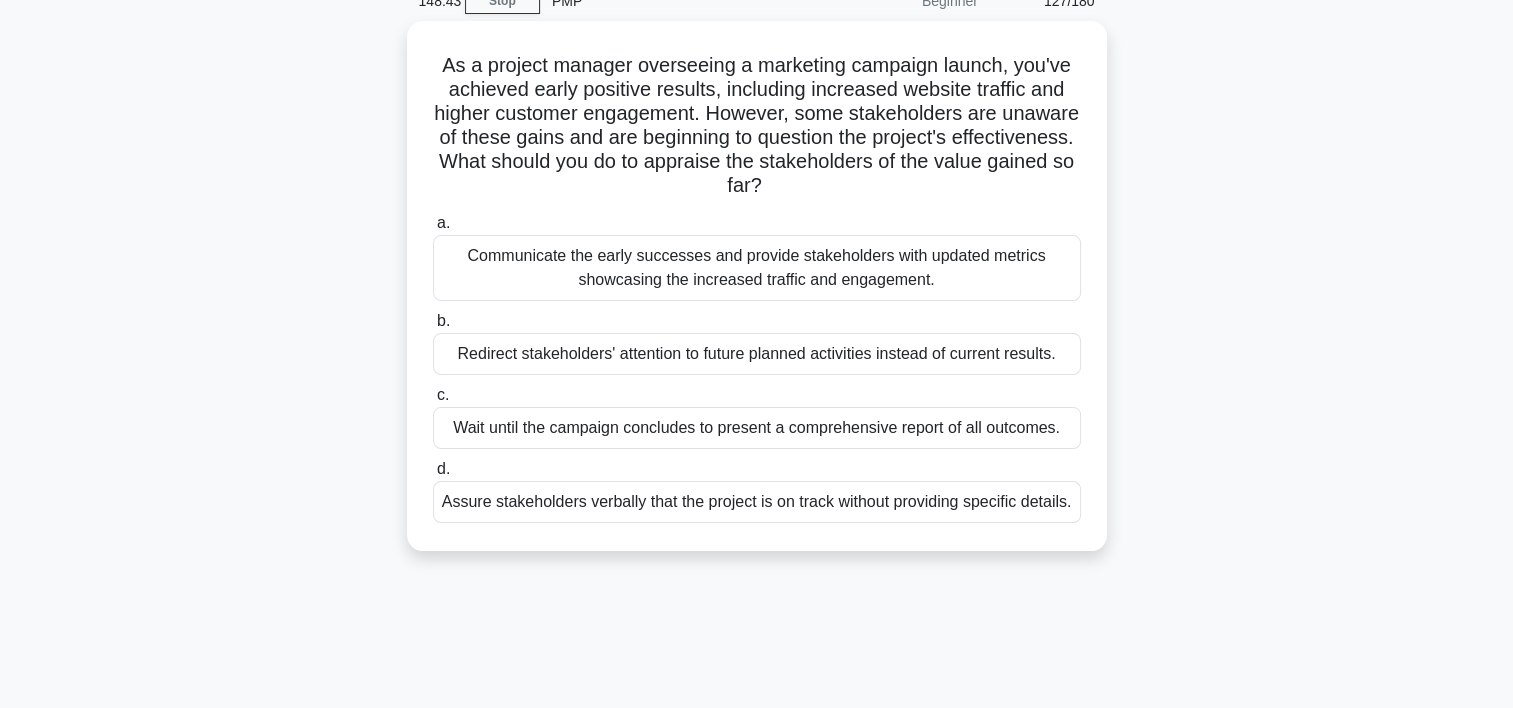scroll, scrollTop: 0, scrollLeft: 0, axis: both 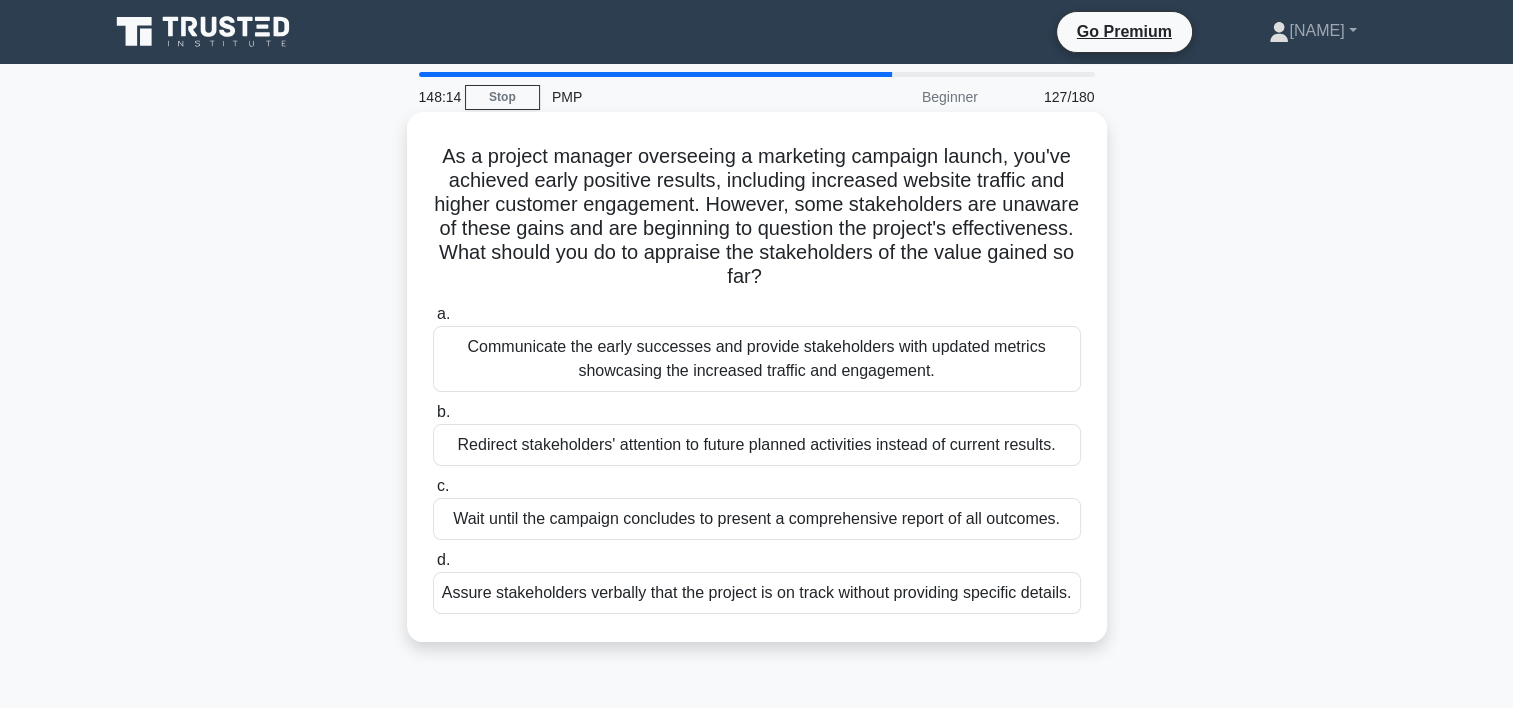 click on "Communicate the early successes and provide stakeholders with updated metrics showcasing the increased traffic and engagement." at bounding box center [757, 359] 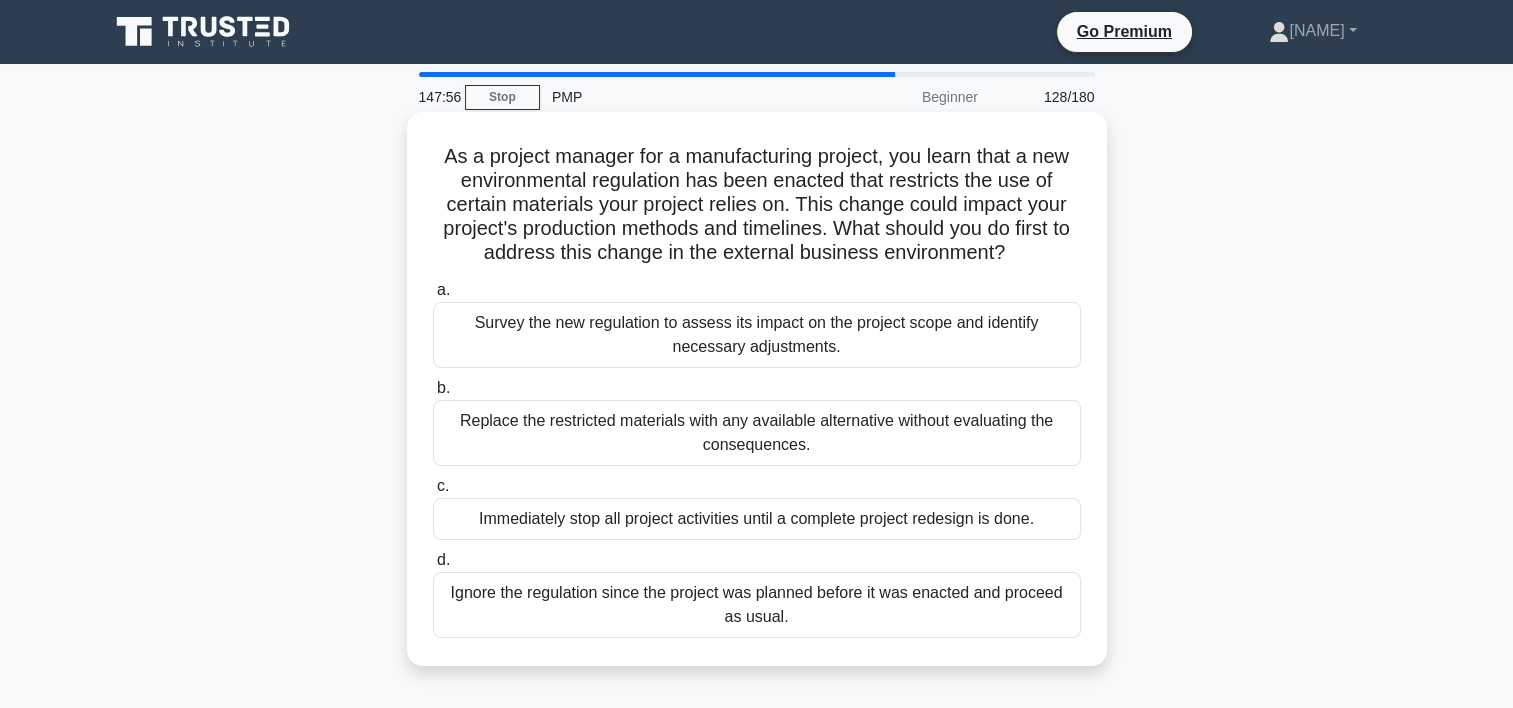 click on "Survey the new regulation to assess its impact on the project scope and identify necessary adjustments." at bounding box center (757, 335) 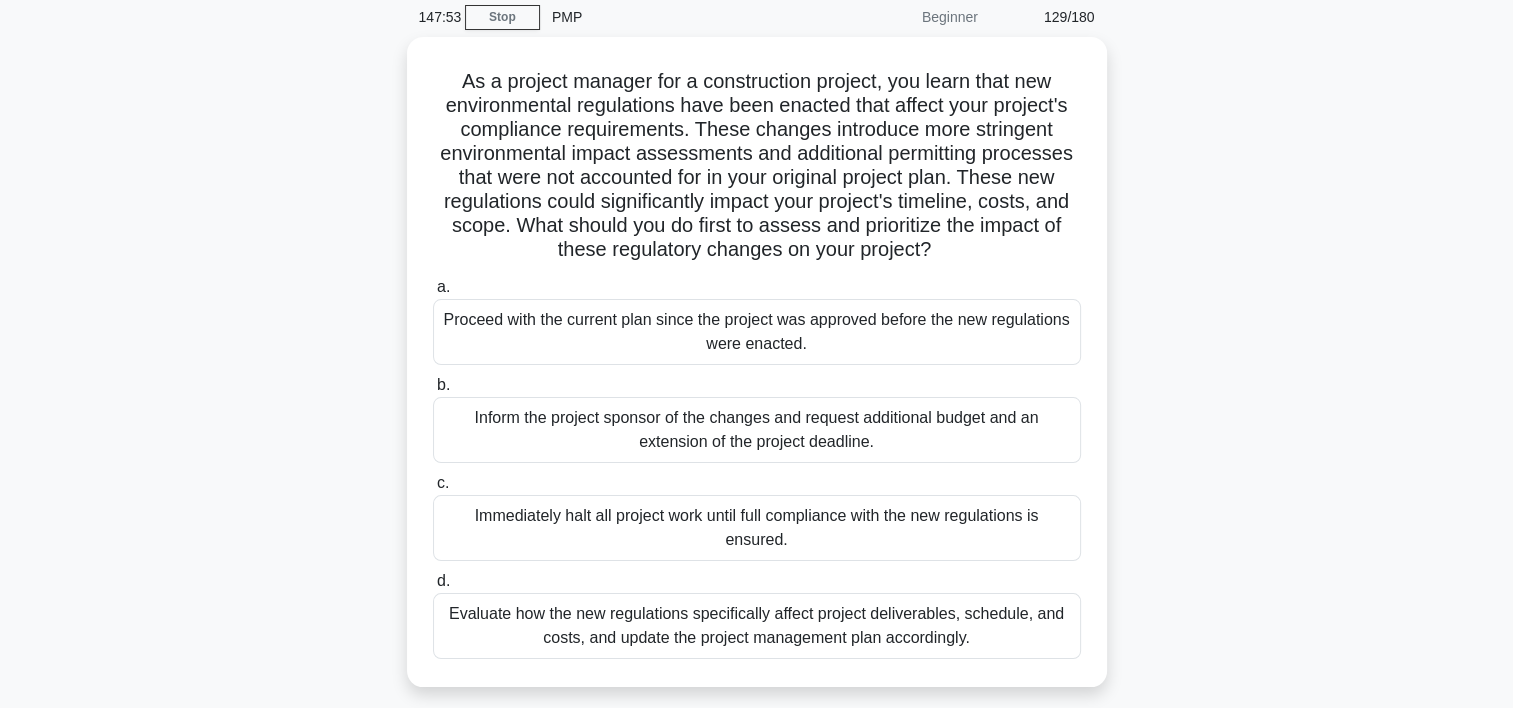 scroll, scrollTop: 86, scrollLeft: 0, axis: vertical 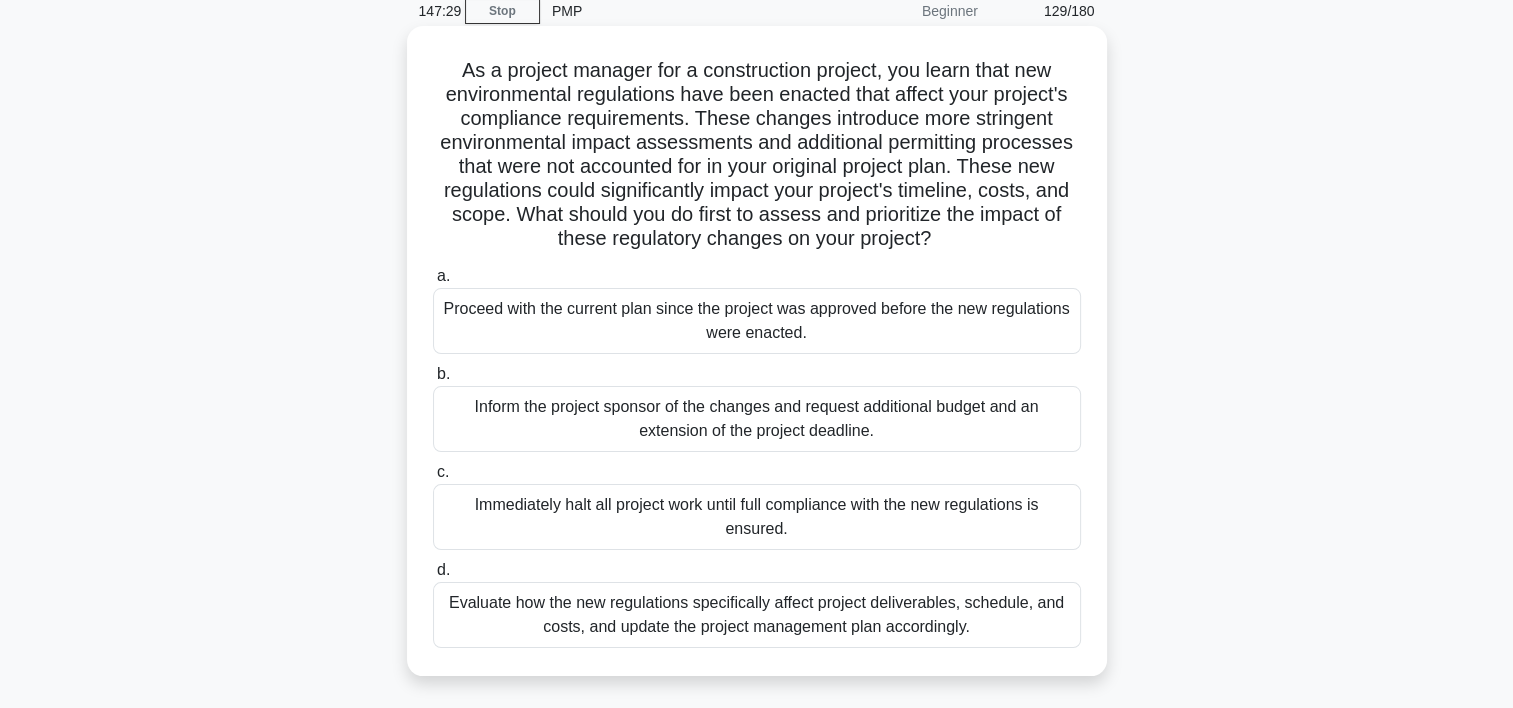 click on "Evaluate how the new regulations specifically affect project deliverables, schedule, and costs, and update the project management plan accordingly." at bounding box center [757, 615] 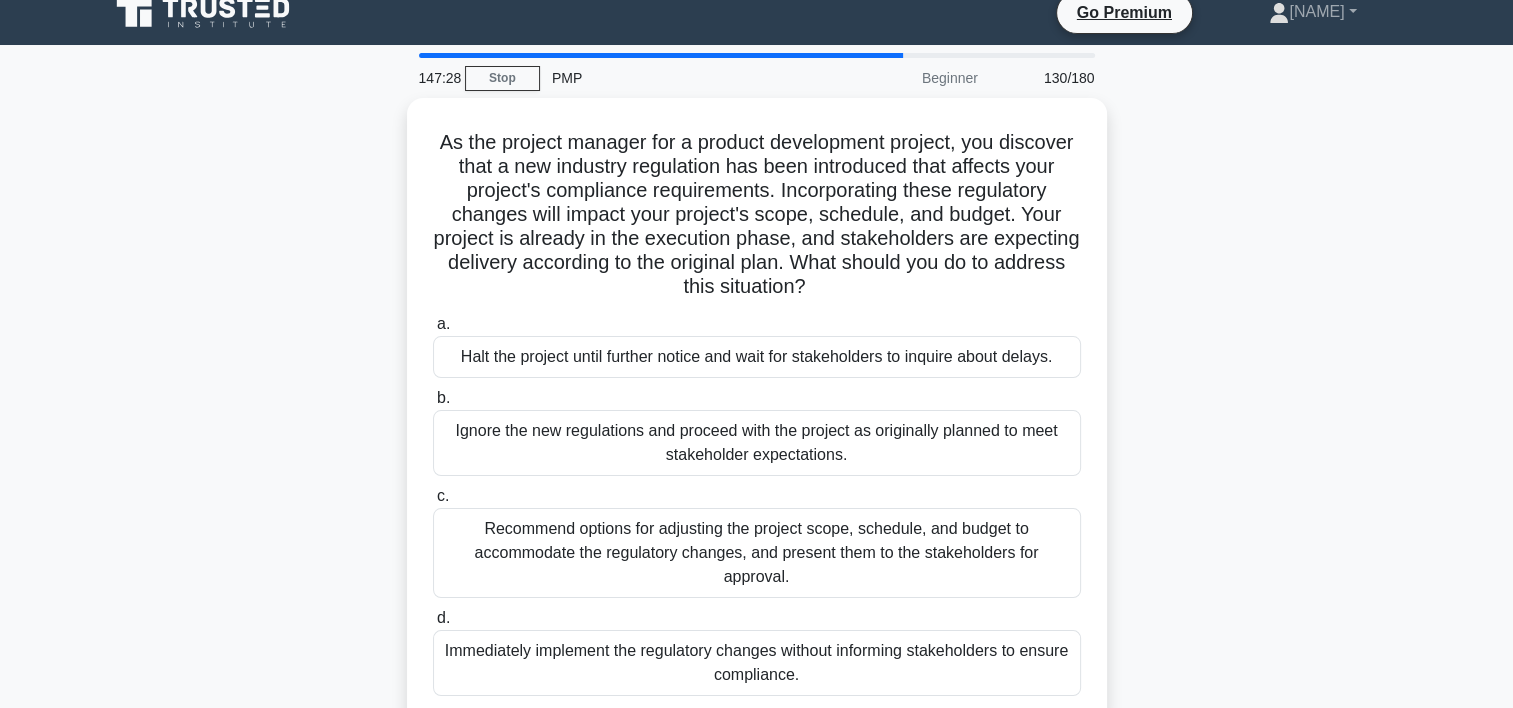 scroll, scrollTop: 0, scrollLeft: 0, axis: both 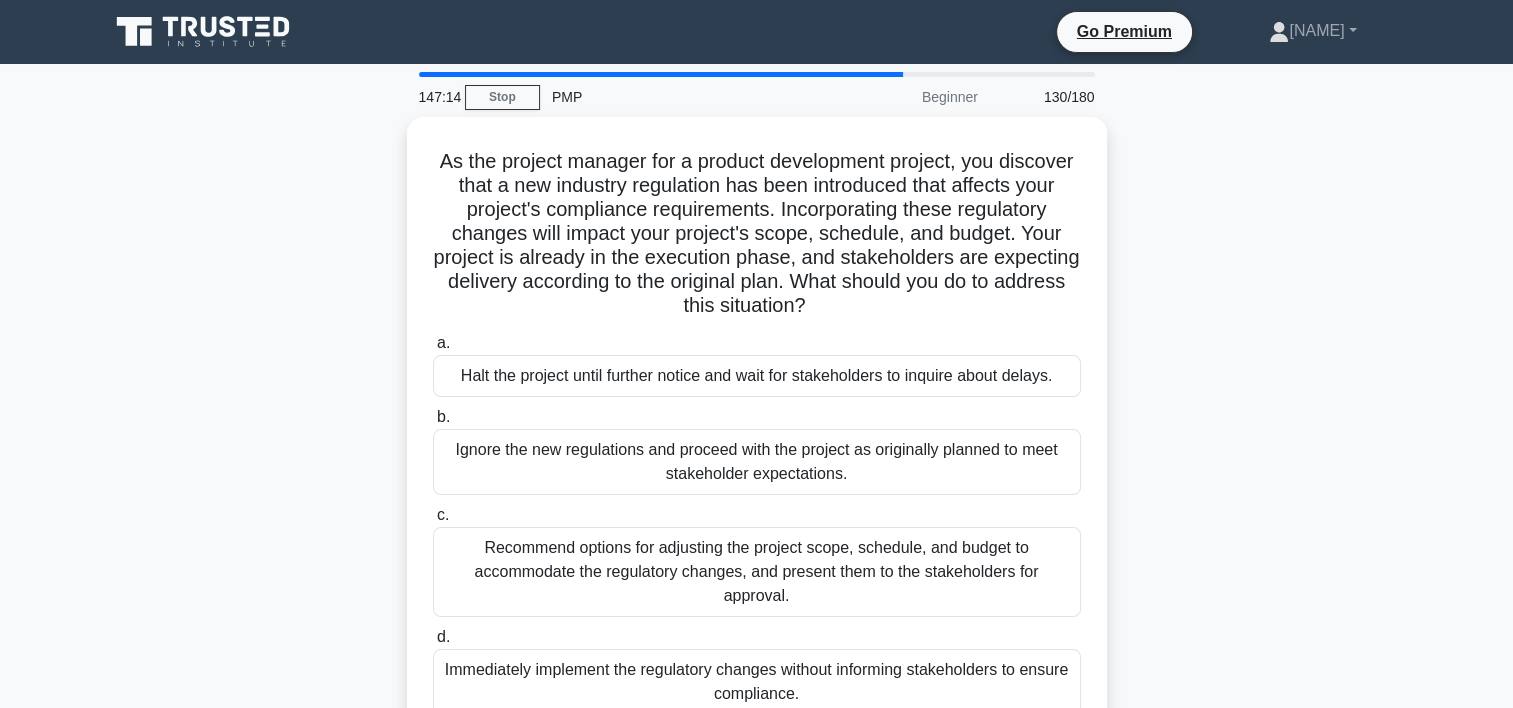drag, startPoint x: 1501, startPoint y: 352, endPoint x: 1501, endPoint y: 375, distance: 23 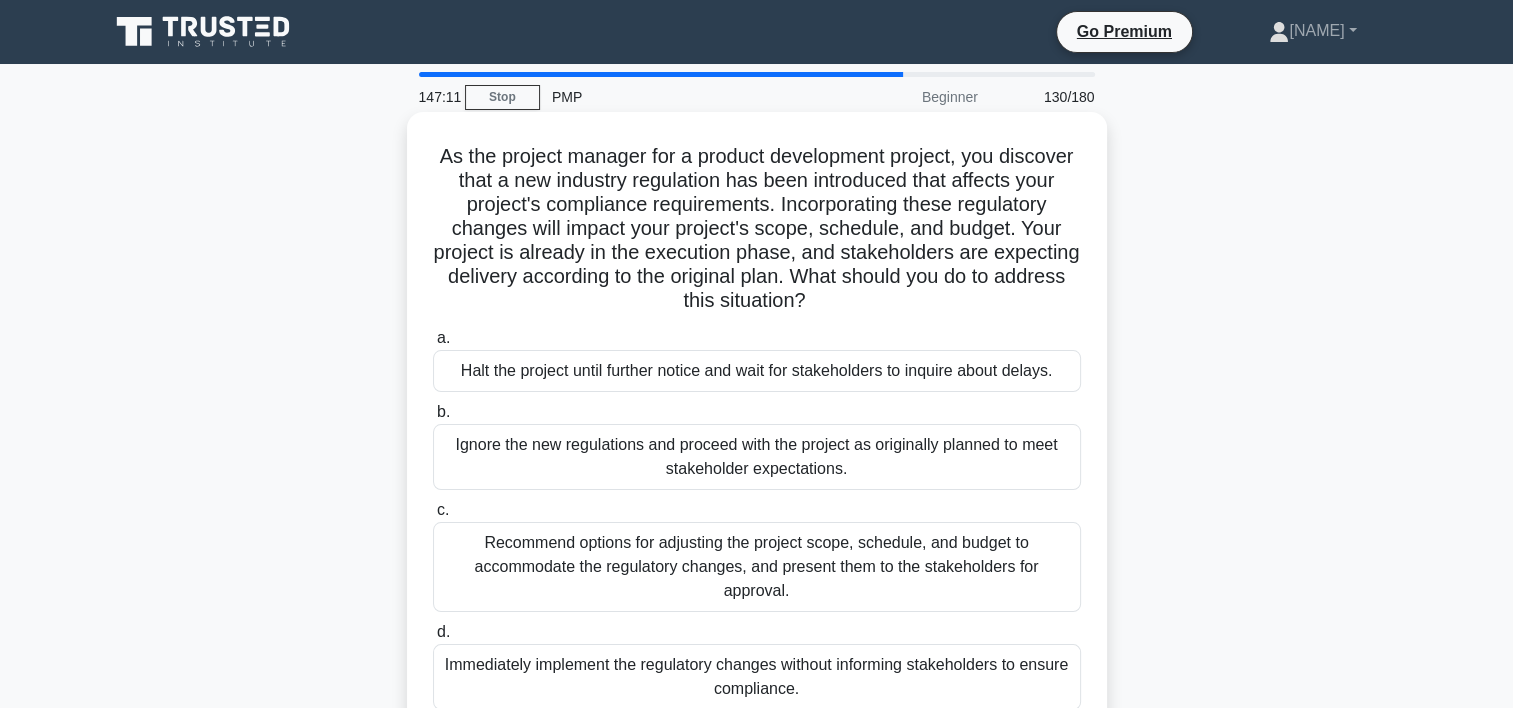 click on "Recommend options for adjusting the project scope, schedule, and budget to accommodate the regulatory changes, and present them to the stakeholders for approval." at bounding box center [757, 567] 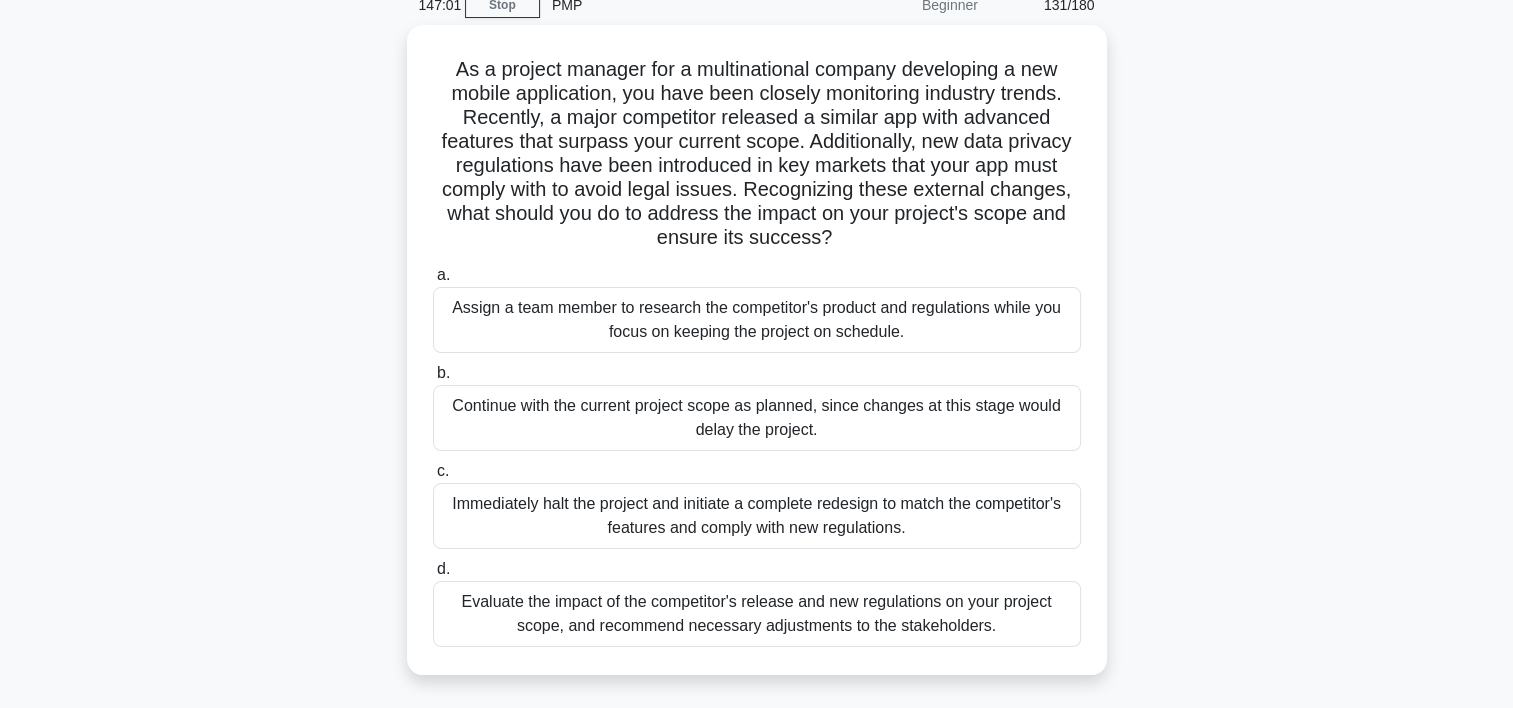 scroll, scrollTop: 98, scrollLeft: 0, axis: vertical 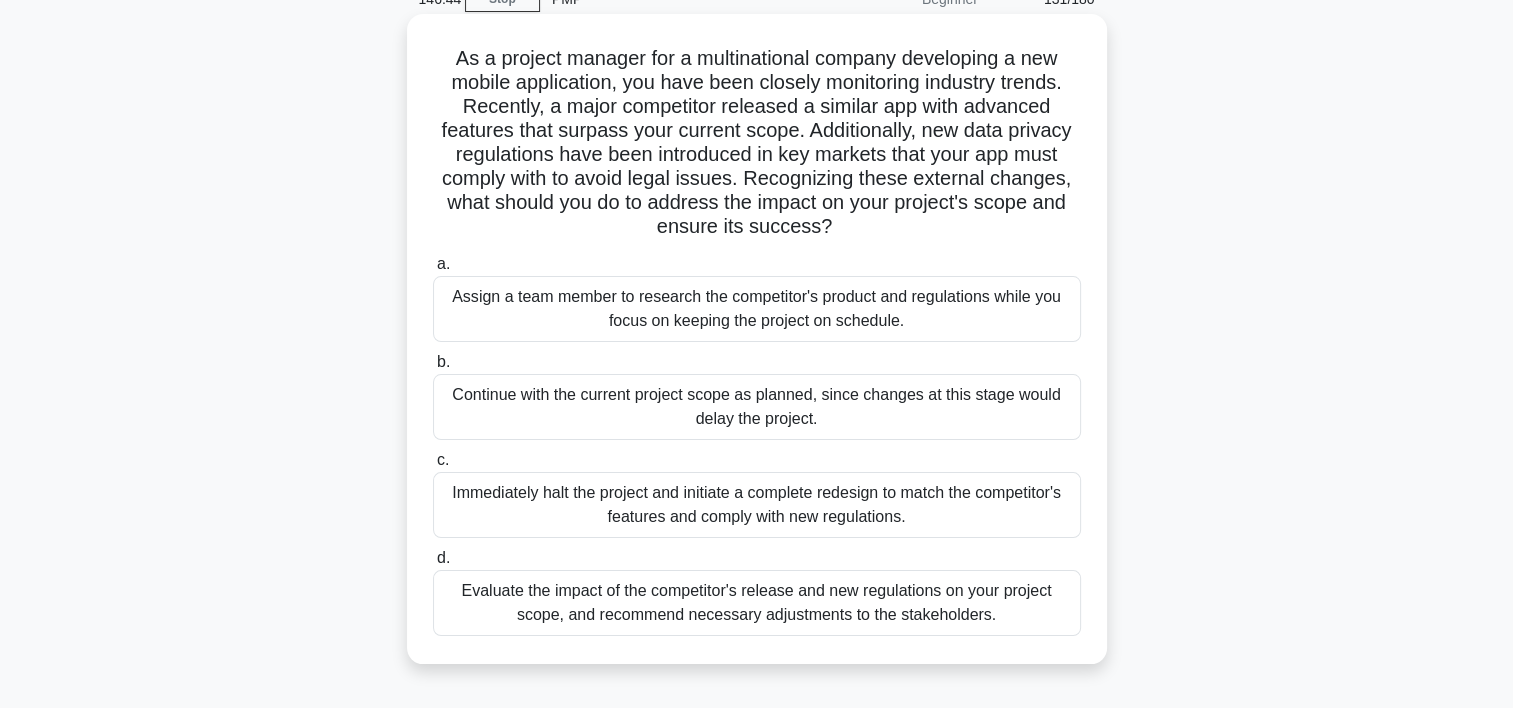 click on "Evaluate the impact of the competitor's release and new regulations on your project scope, and recommend necessary adjustments to the stakeholders." at bounding box center [757, 603] 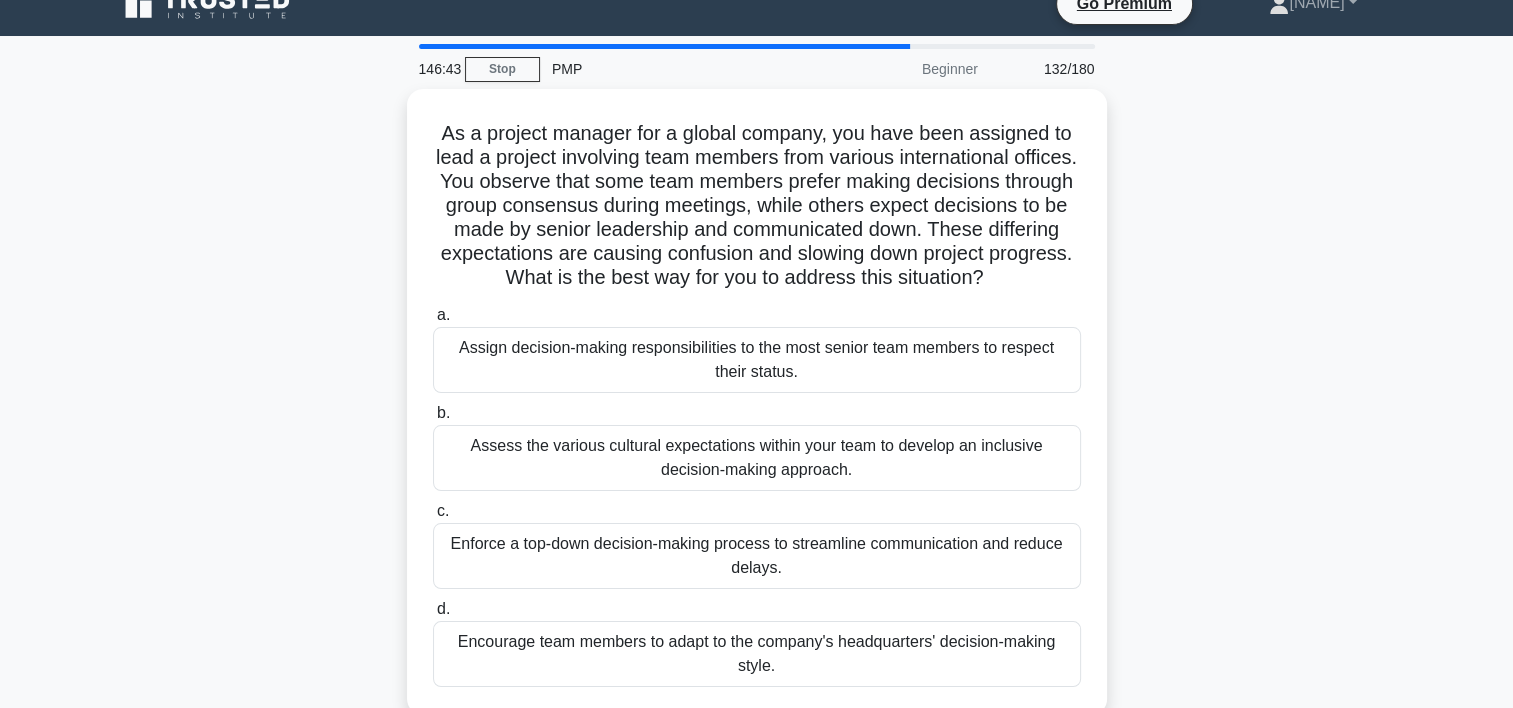 scroll, scrollTop: 0, scrollLeft: 0, axis: both 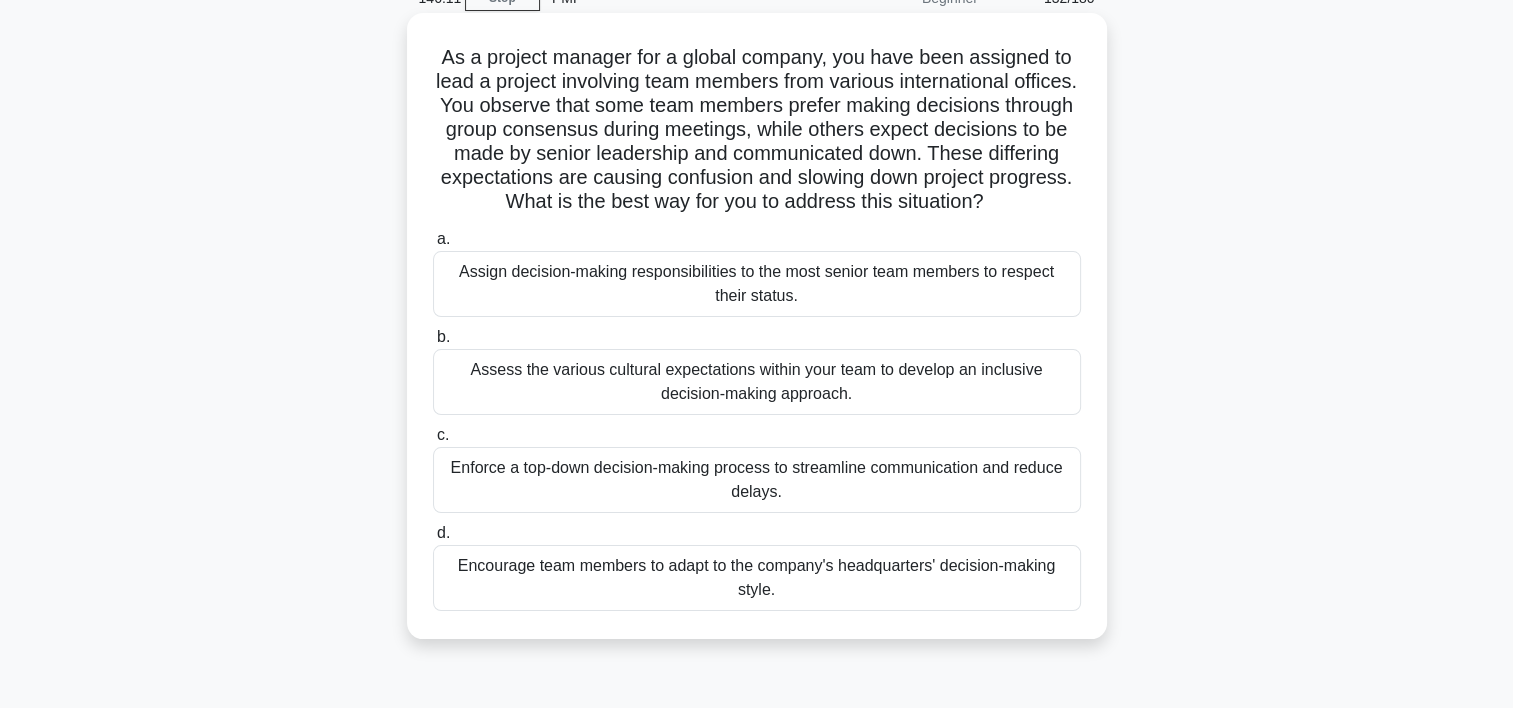 click on "Assess the various cultural expectations within your team to develop an inclusive decision-making approach." at bounding box center (757, 382) 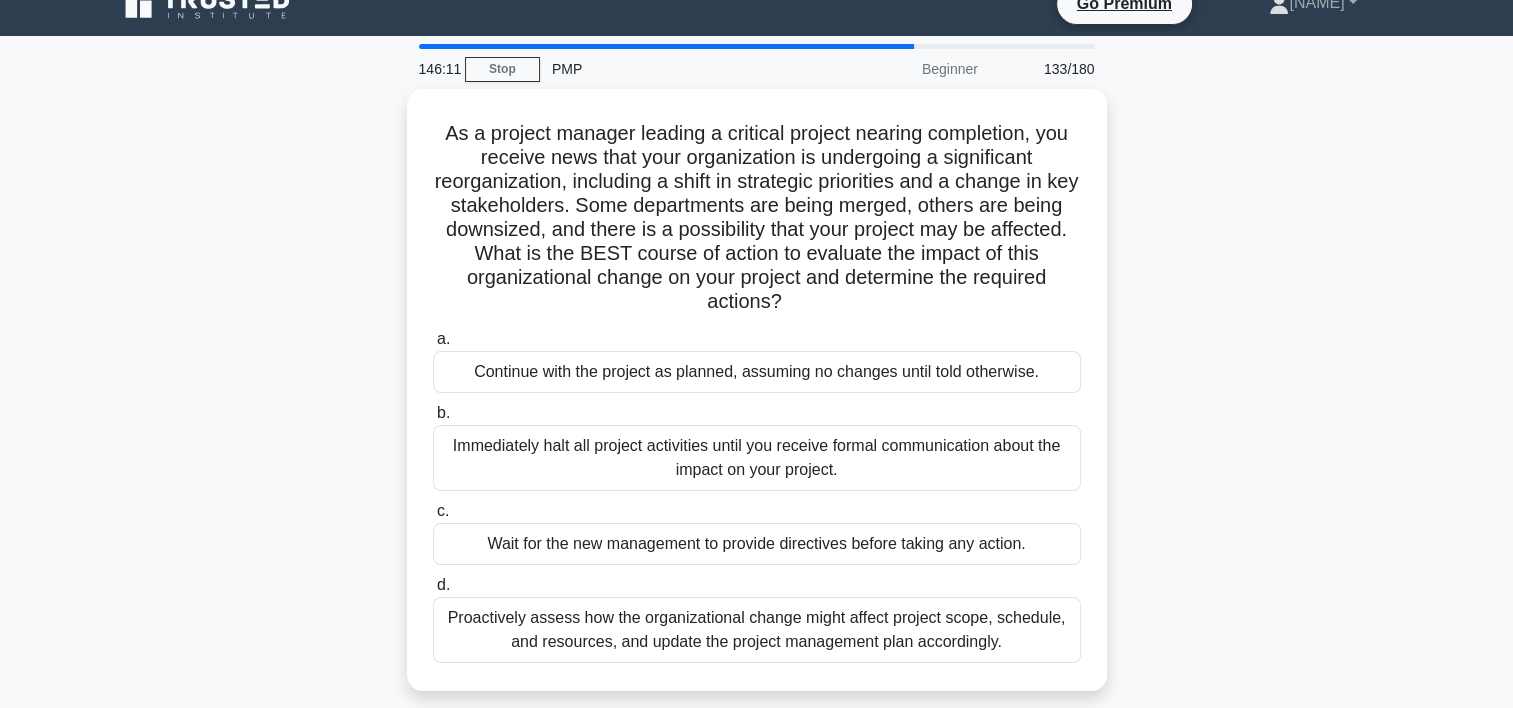 scroll, scrollTop: 0, scrollLeft: 0, axis: both 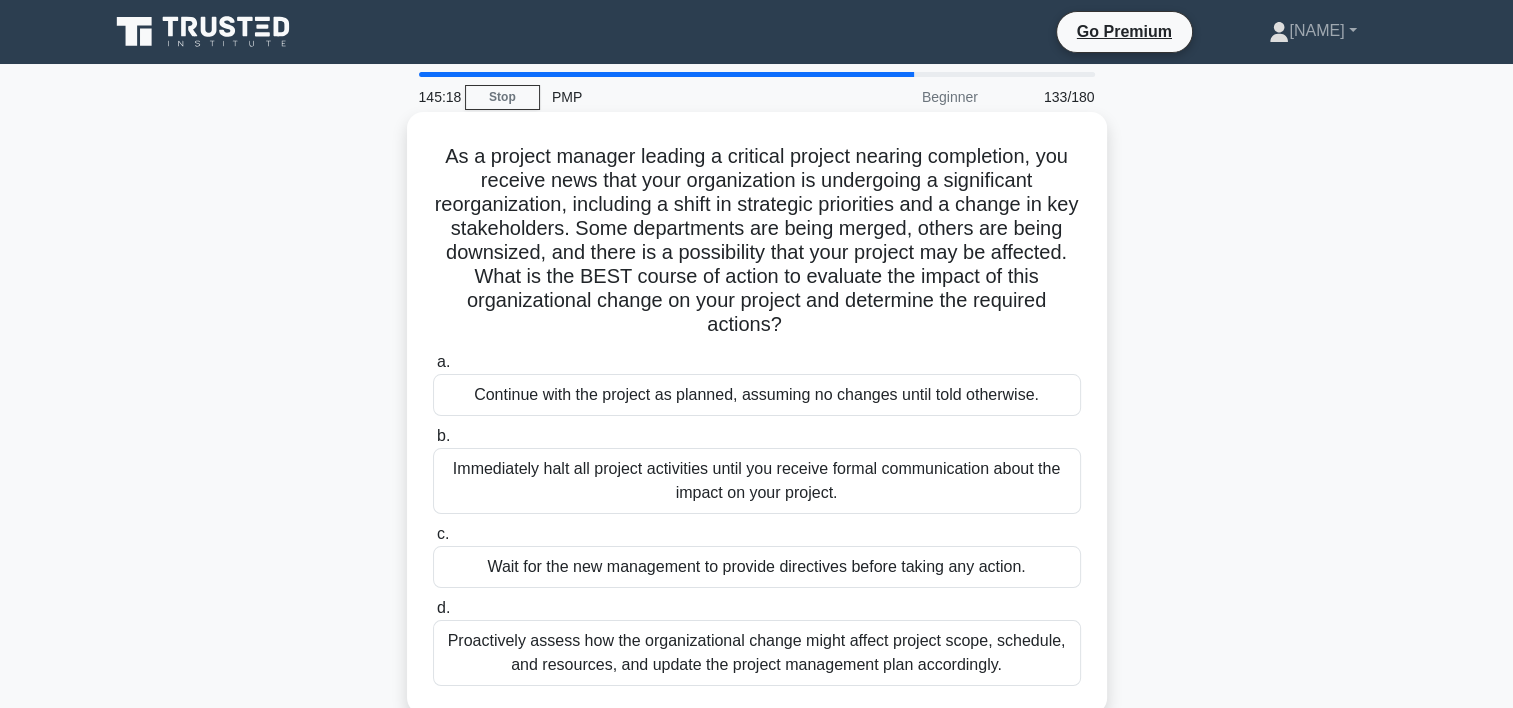 click on "Proactively assess how the organizational change might affect project scope, schedule, and resources, and update the project management plan accordingly." at bounding box center [757, 653] 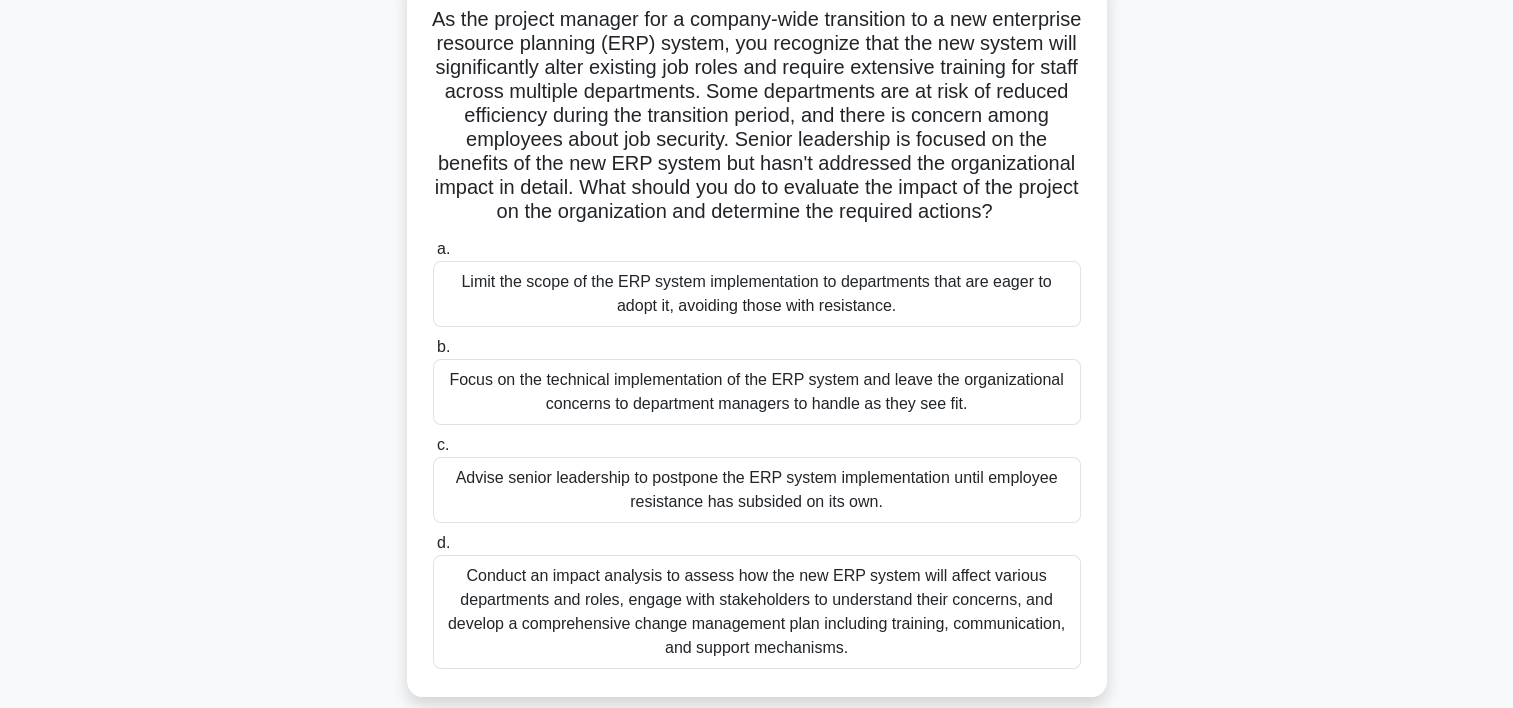 scroll, scrollTop: 144, scrollLeft: 0, axis: vertical 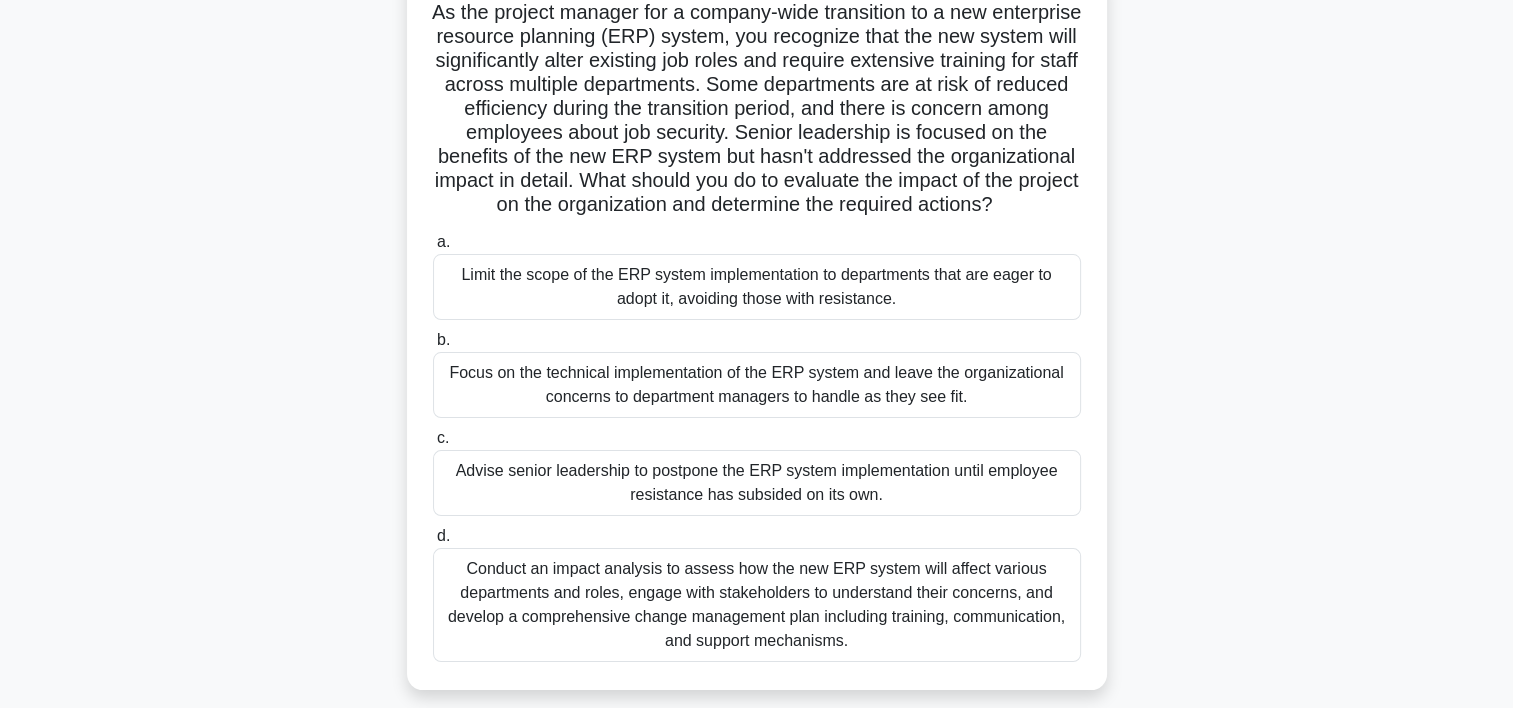 click on "Conduct an impact analysis to assess how the new ERP system will affect various departments and roles, engage with stakeholders to understand their concerns, and develop a comprehensive change management plan including training, communication, and support mechanisms." at bounding box center [757, 605] 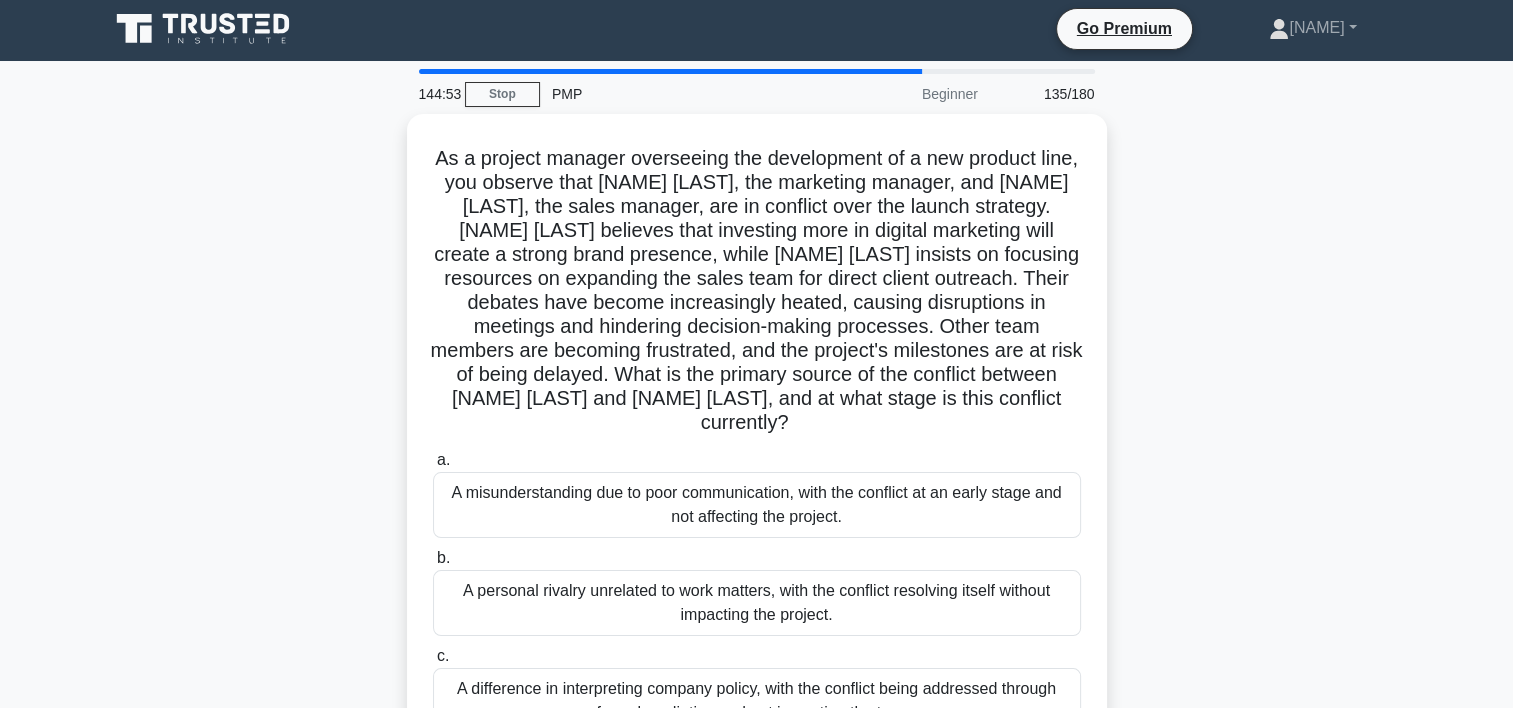 scroll, scrollTop: 0, scrollLeft: 0, axis: both 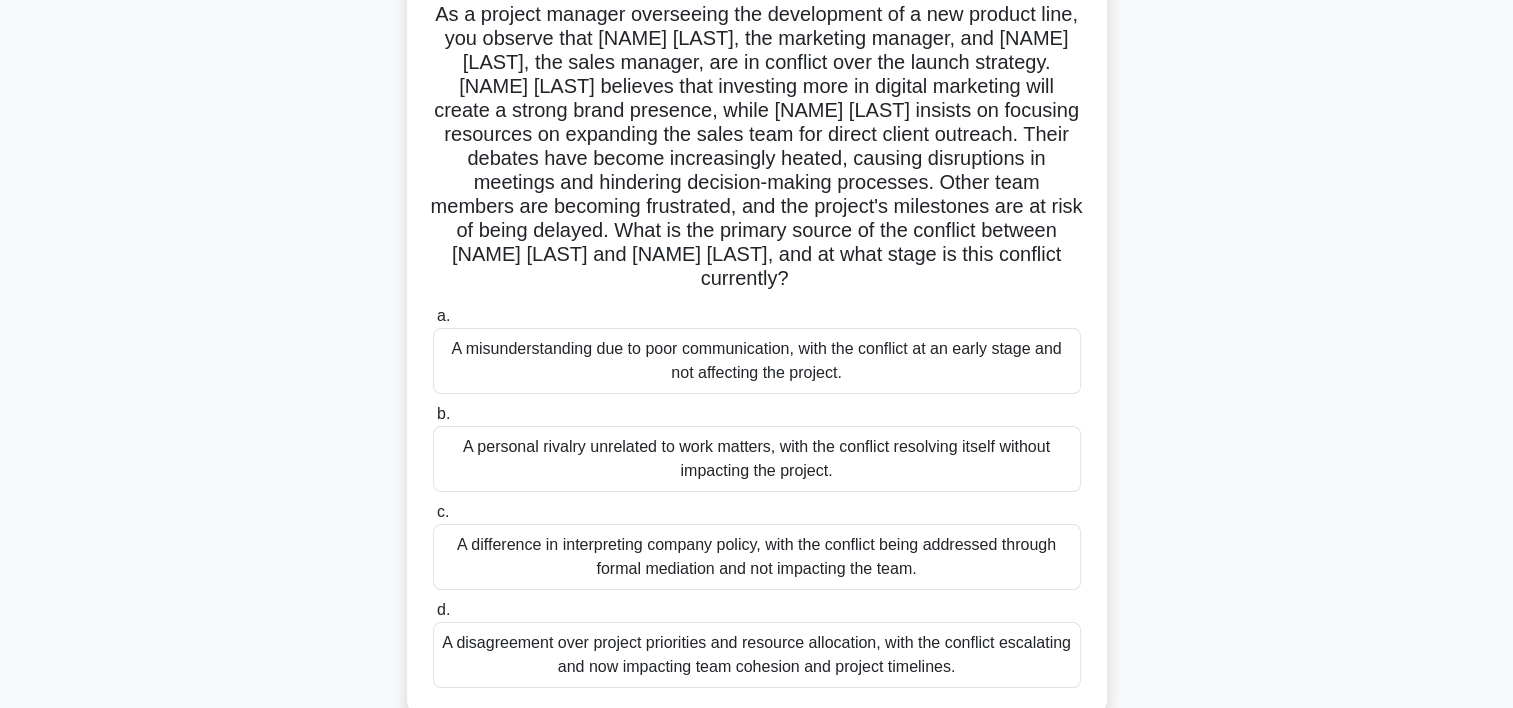 click on "A disagreement over project priorities and resource allocation, with the conflict escalating and now impacting team cohesion and project timelines." at bounding box center (757, 655) 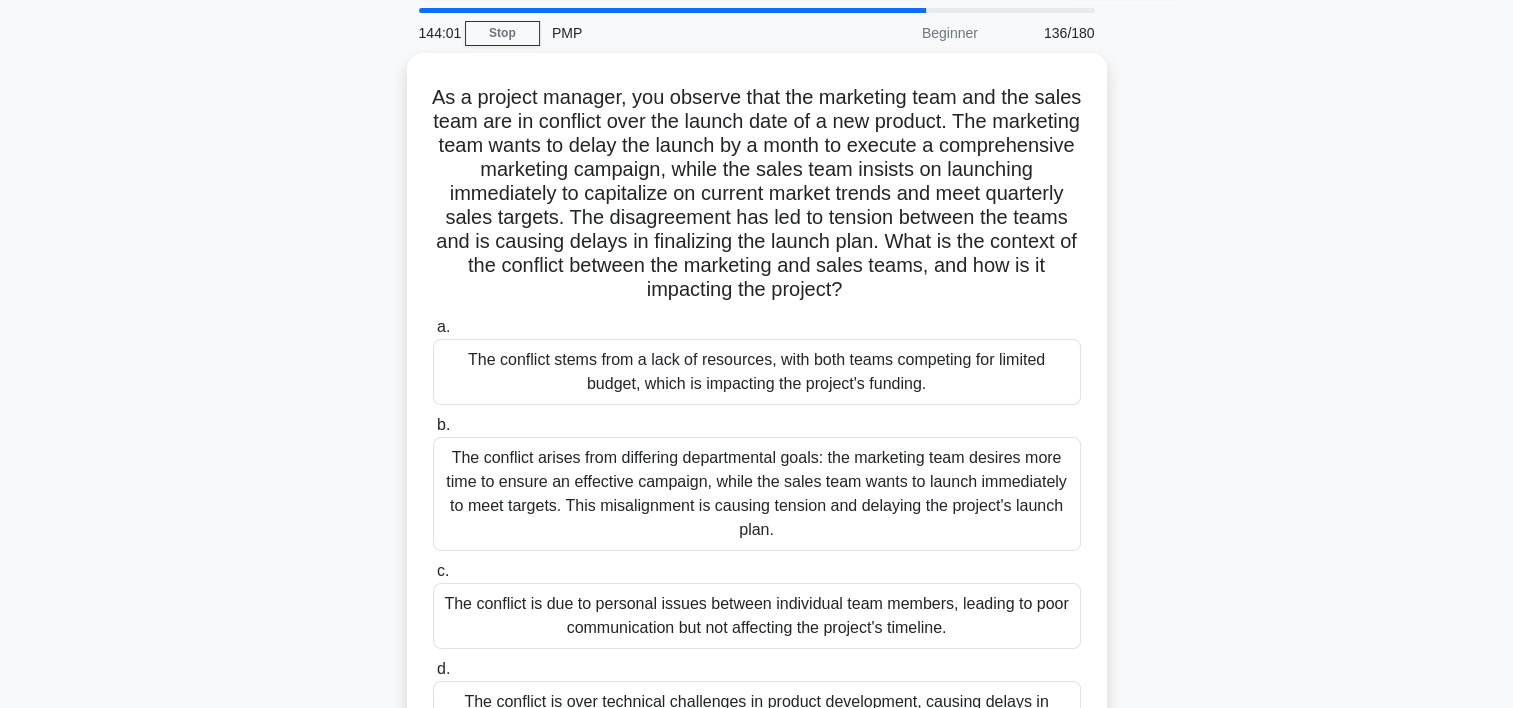 scroll, scrollTop: 0, scrollLeft: 0, axis: both 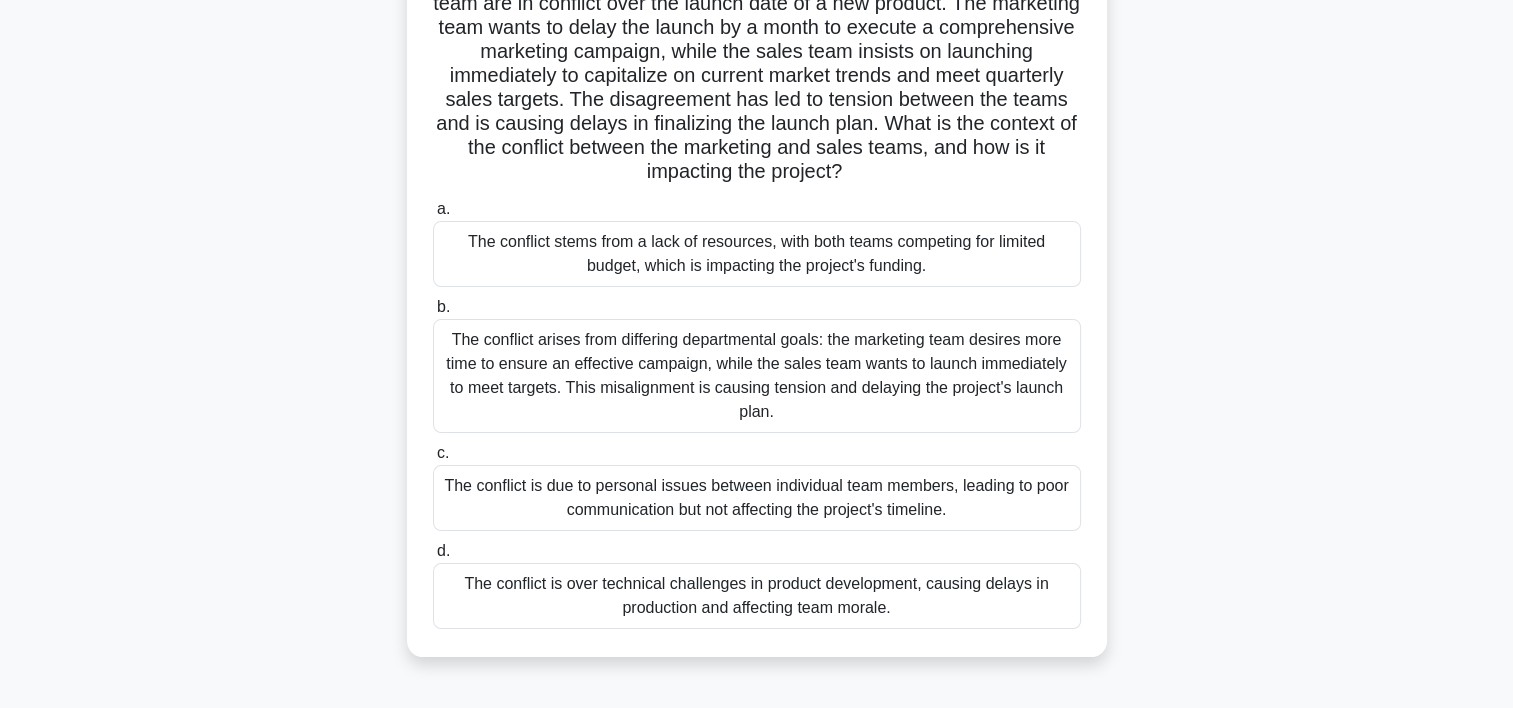 click on "The conflict arises from differing departmental goals: the marketing team desires more time to ensure an effective campaign, while the sales team wants to launch immediately to meet targets. This misalignment is causing tension and delaying the project's launch plan." at bounding box center (757, 376) 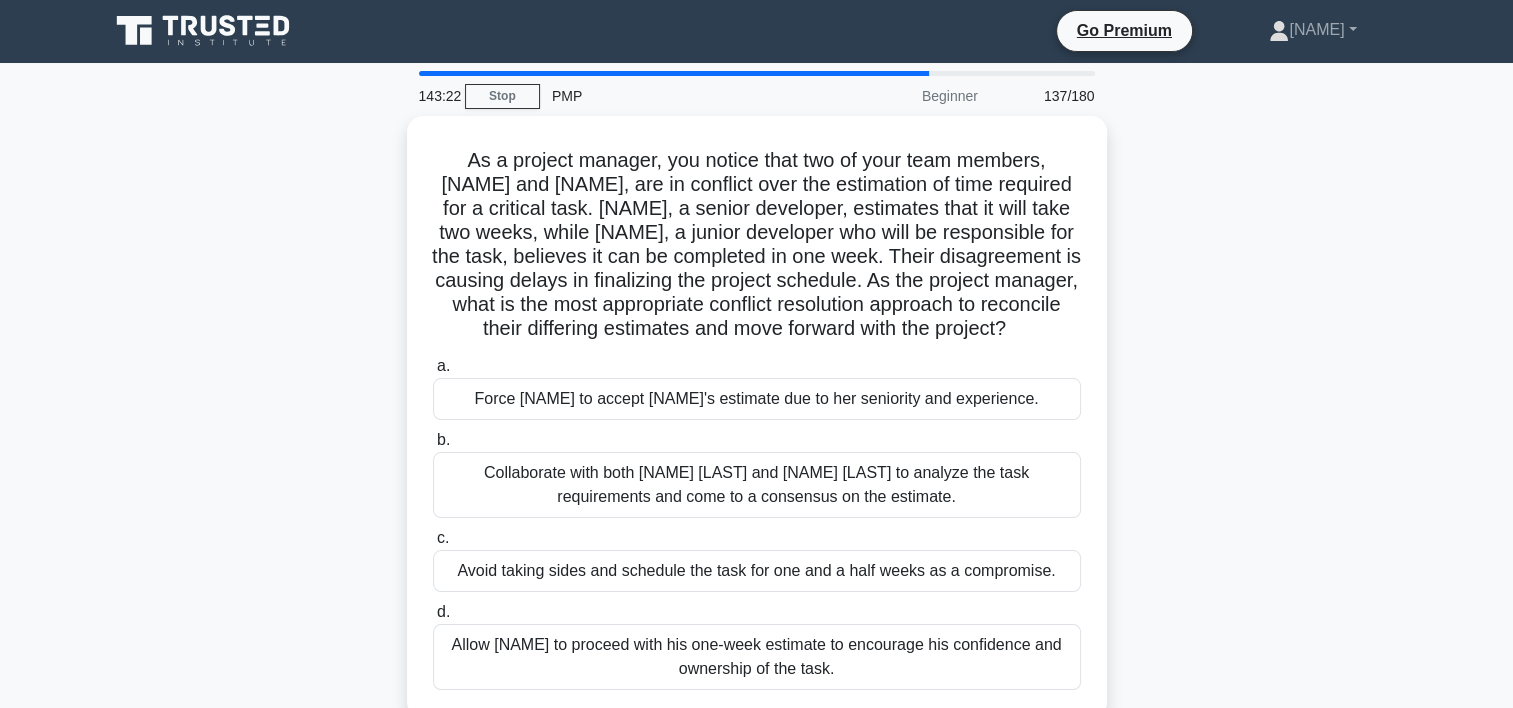 scroll, scrollTop: 0, scrollLeft: 0, axis: both 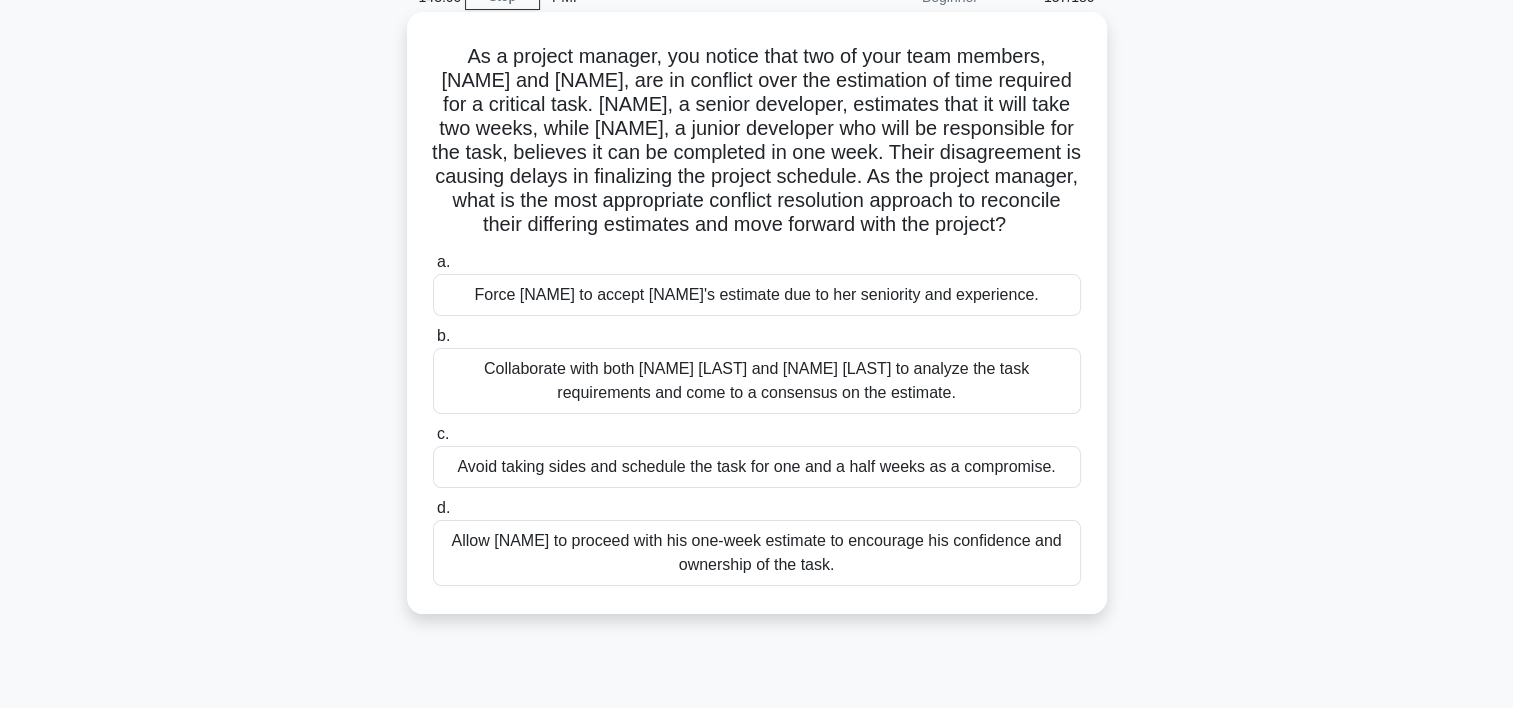 click on "Collaborate with both Emily and Raj to analyze the task requirements and come to a consensus on the estimate." at bounding box center [757, 381] 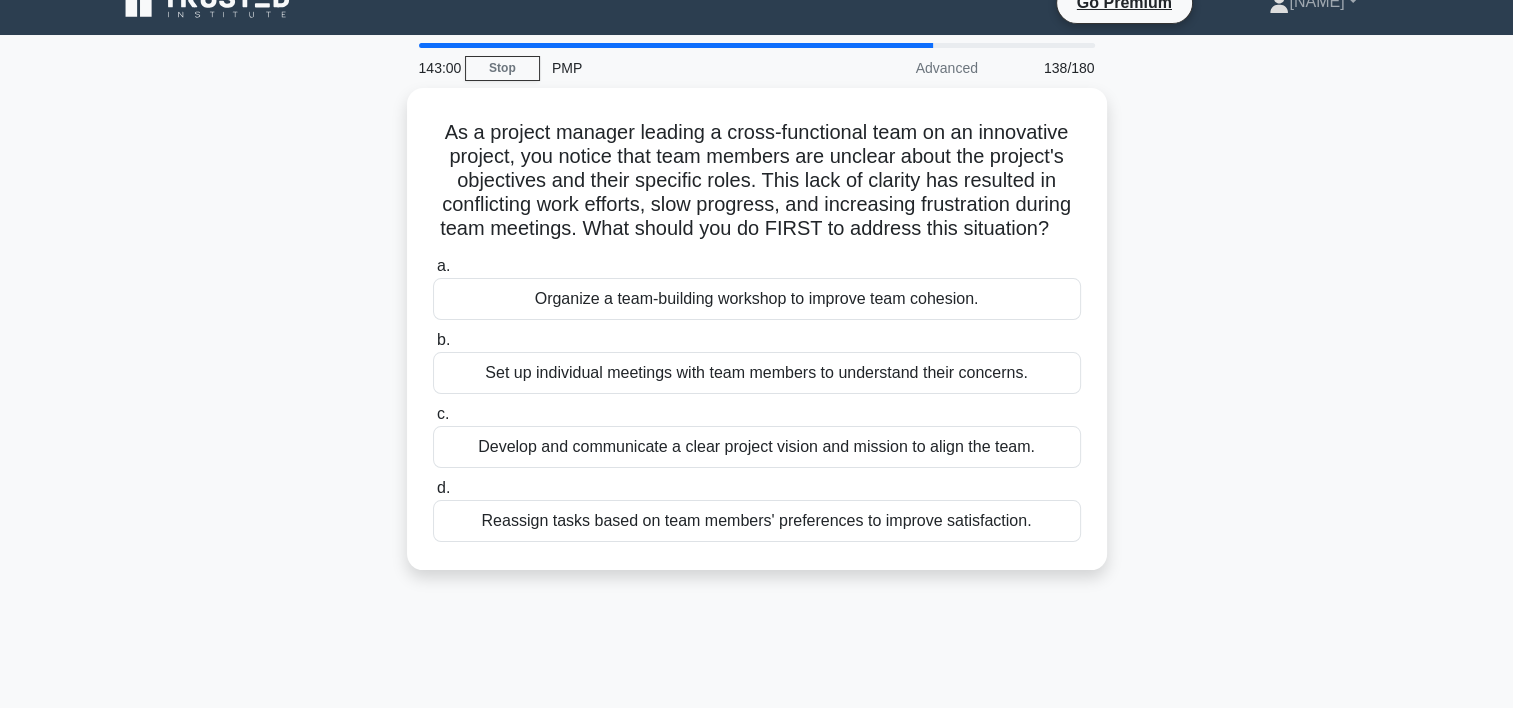 scroll, scrollTop: 0, scrollLeft: 0, axis: both 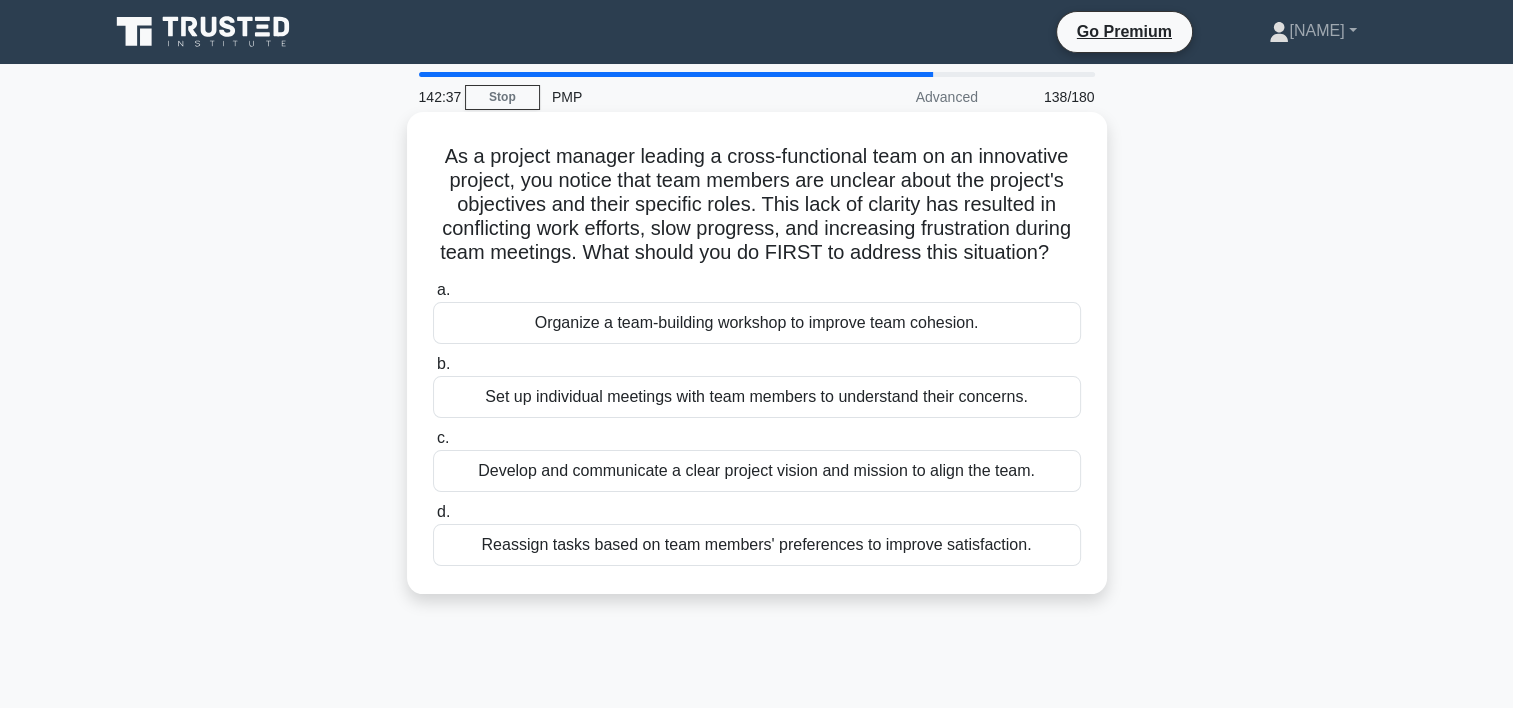 click on "Develop and communicate a clear project vision and mission to align the team." at bounding box center (757, 471) 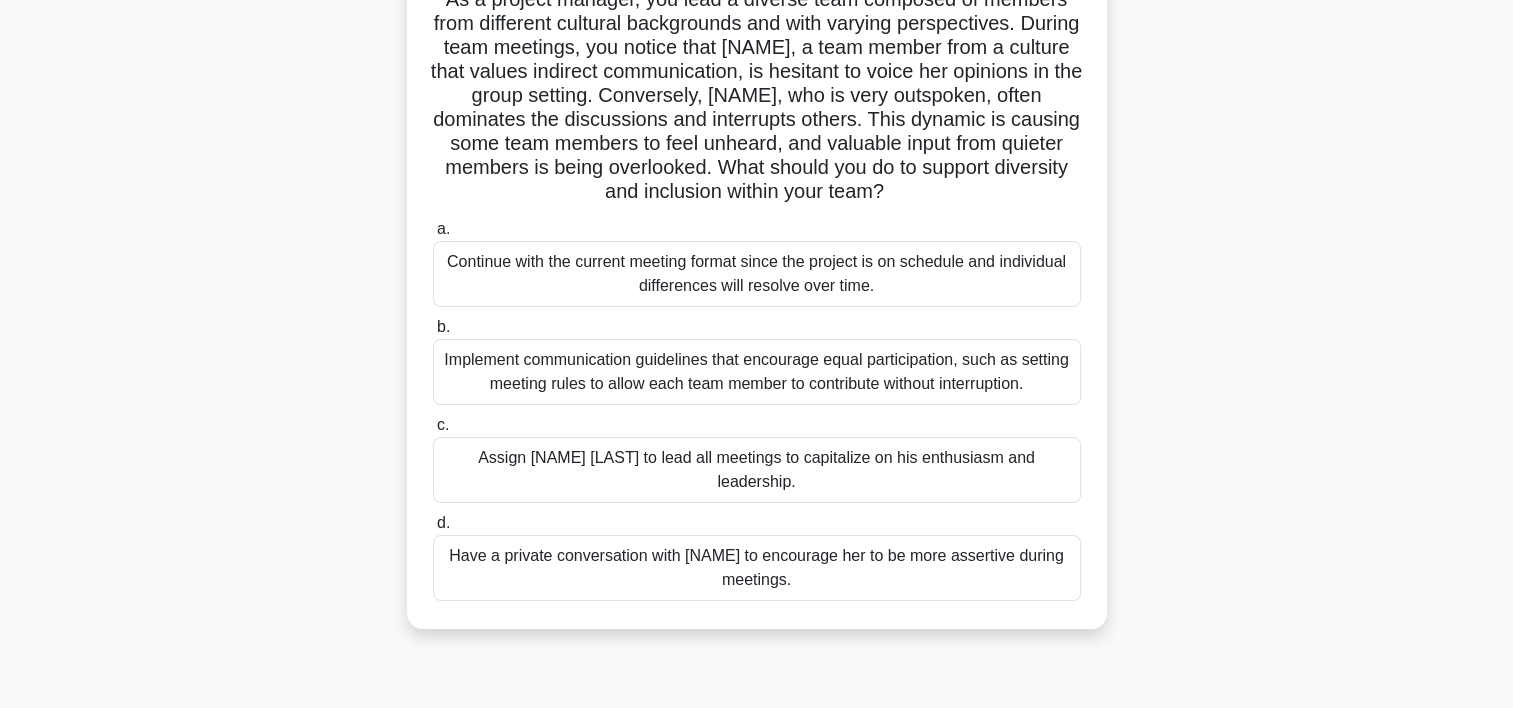 scroll, scrollTop: 166, scrollLeft: 0, axis: vertical 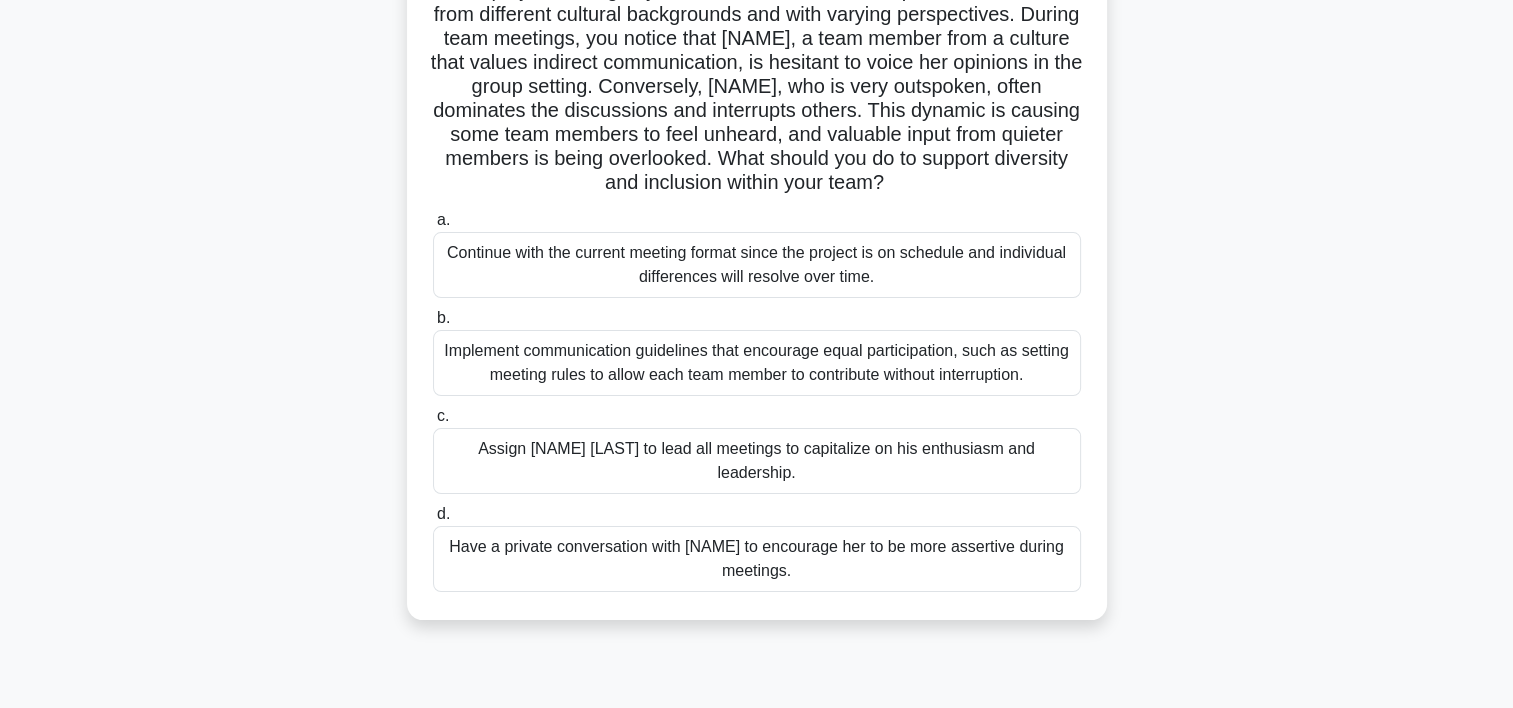 click on "Implement communication guidelines that encourage equal participation, such as setting meeting rules to allow each team member to contribute without interruption." at bounding box center [757, 363] 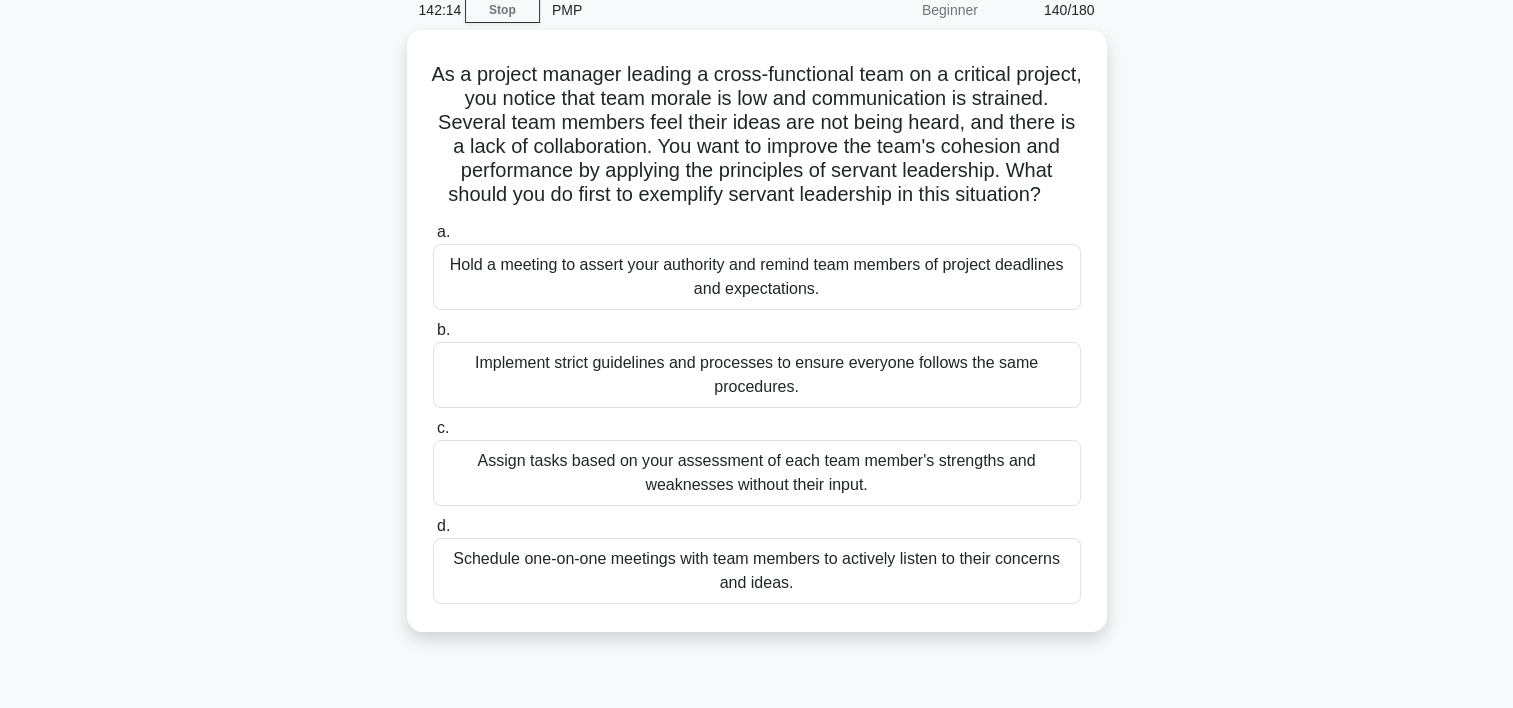 scroll, scrollTop: 0, scrollLeft: 0, axis: both 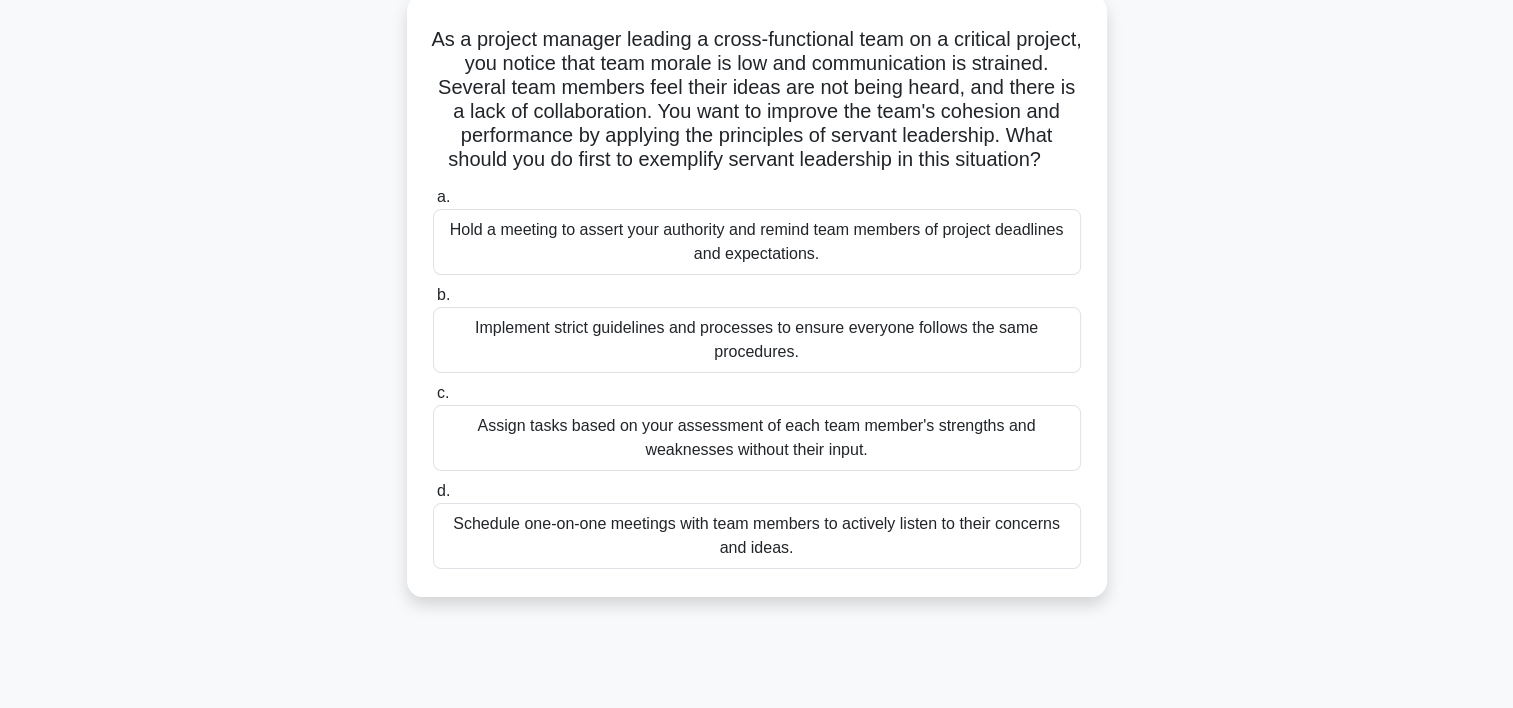 click on "Schedule one-on-one meetings with team members to actively listen to their concerns and ideas." at bounding box center [757, 536] 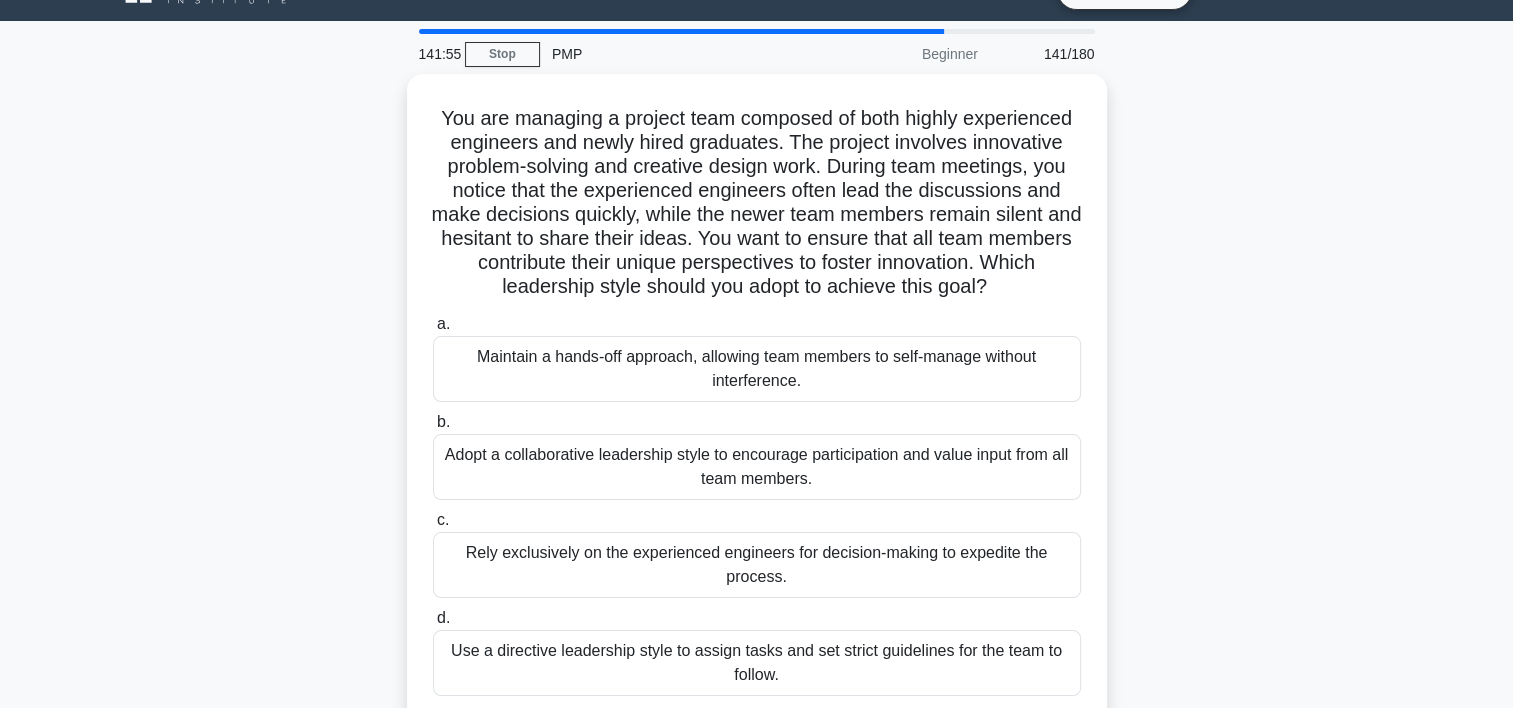 scroll, scrollTop: 0, scrollLeft: 0, axis: both 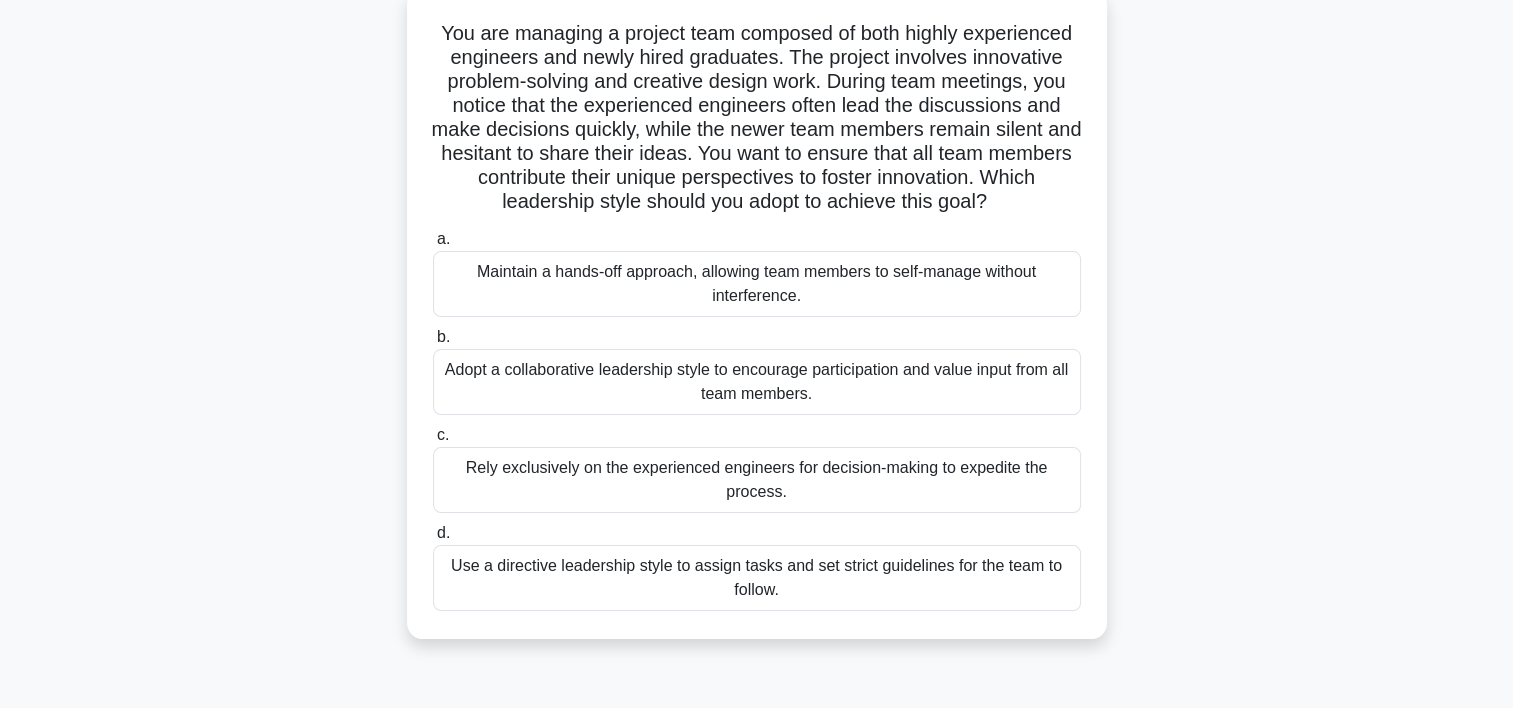 click on "a.
Maintain a hands-off approach, allowing team members to self-manage without interference.
b.
c.
d." at bounding box center [757, 419] 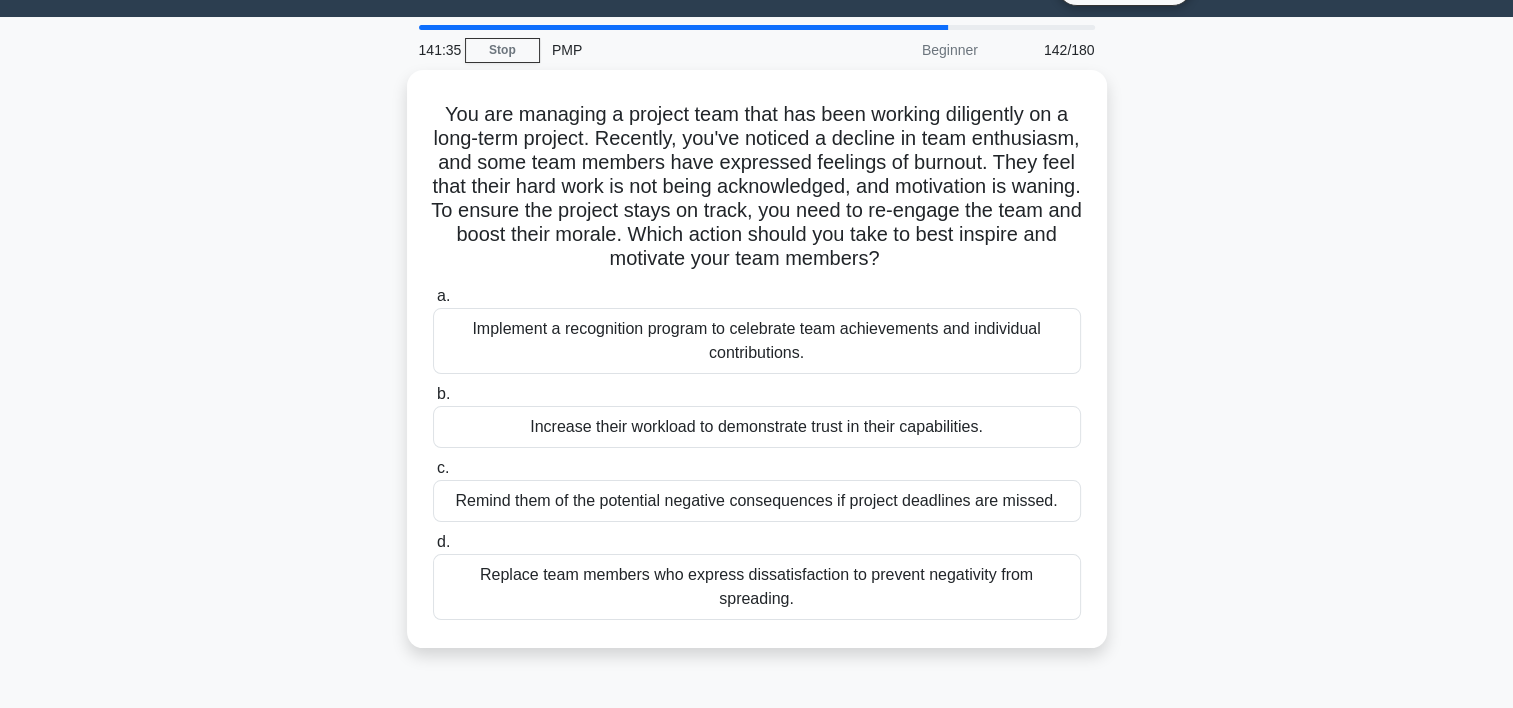 scroll, scrollTop: 0, scrollLeft: 0, axis: both 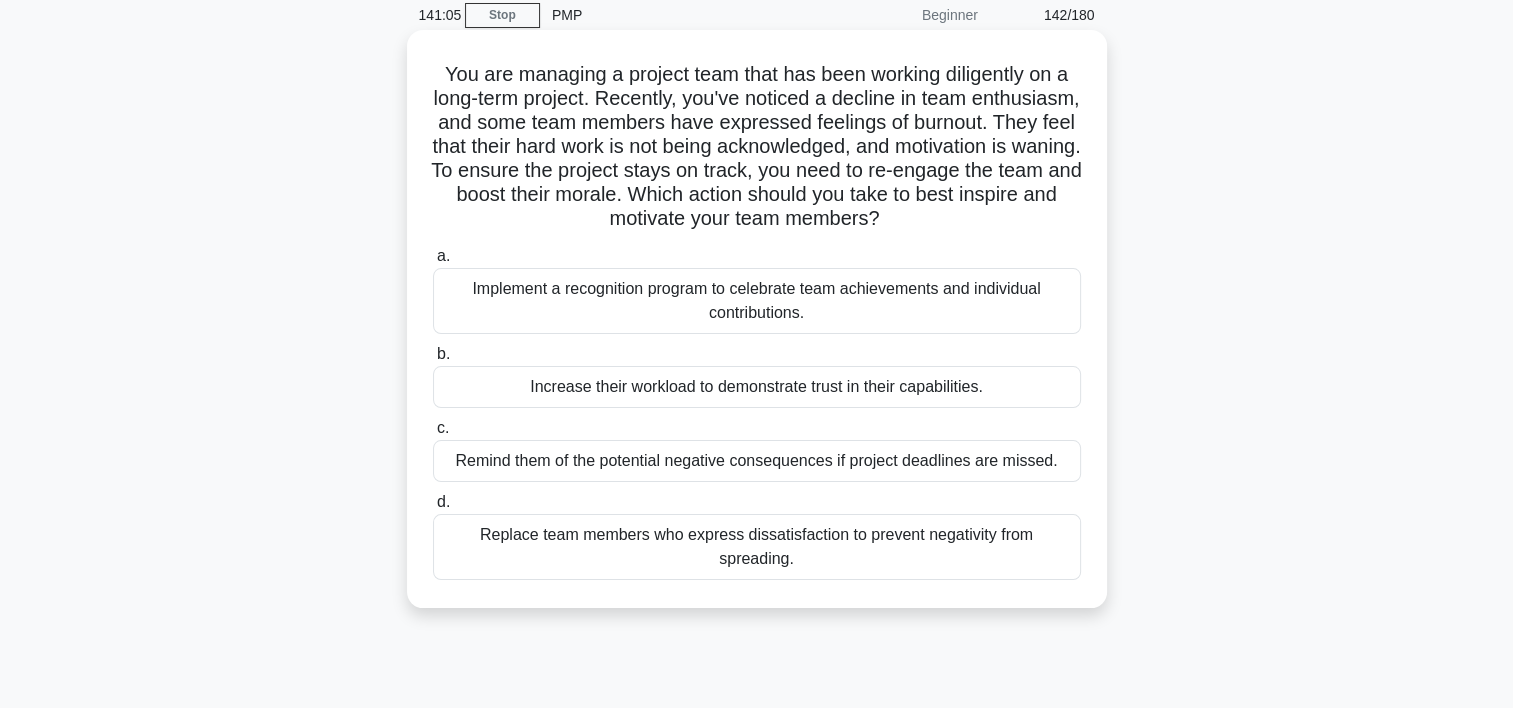 click on "Implement a recognition program to celebrate team achievements and individual contributions." at bounding box center [757, 301] 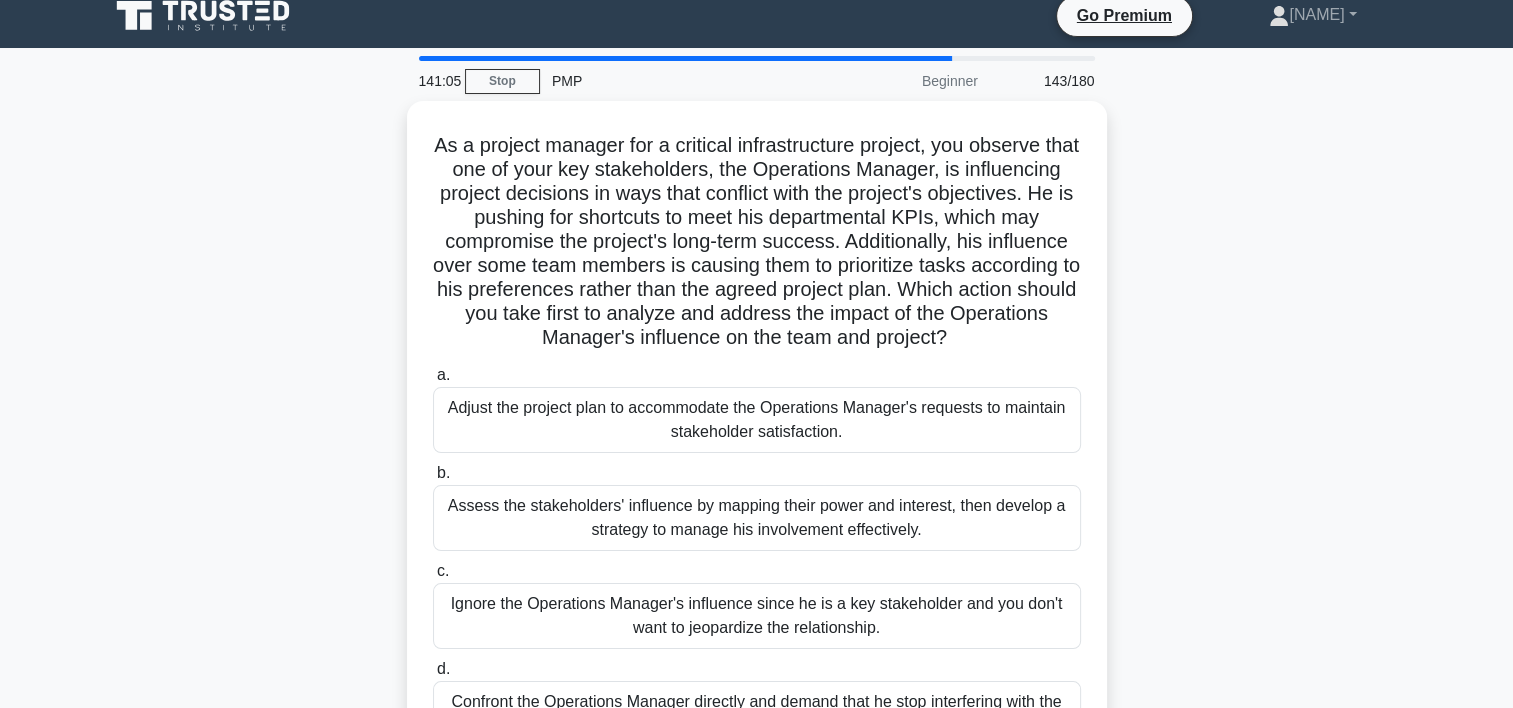 scroll, scrollTop: 0, scrollLeft: 0, axis: both 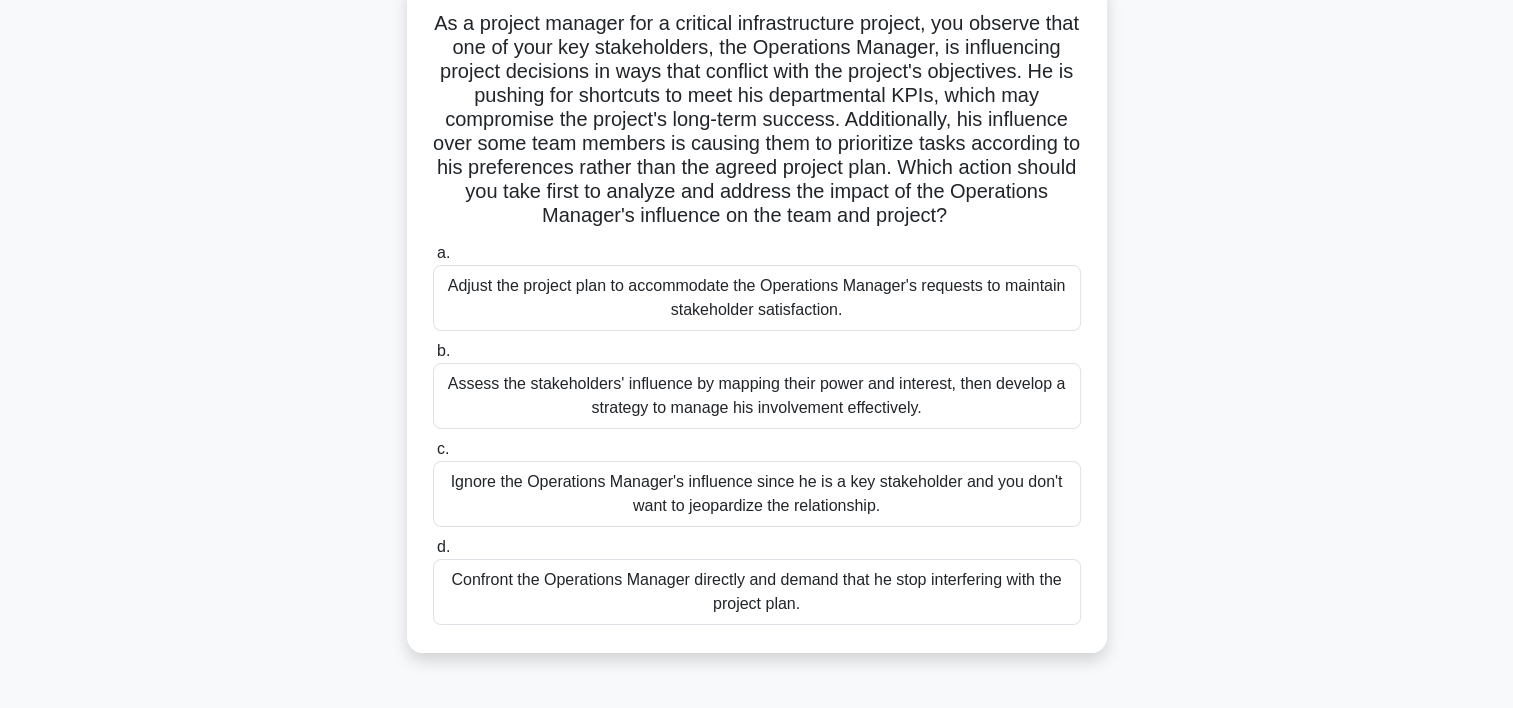 click on "Assess the stakeholders' influence by mapping their power and interest, then develop a strategy to manage his involvement effectively." at bounding box center [757, 396] 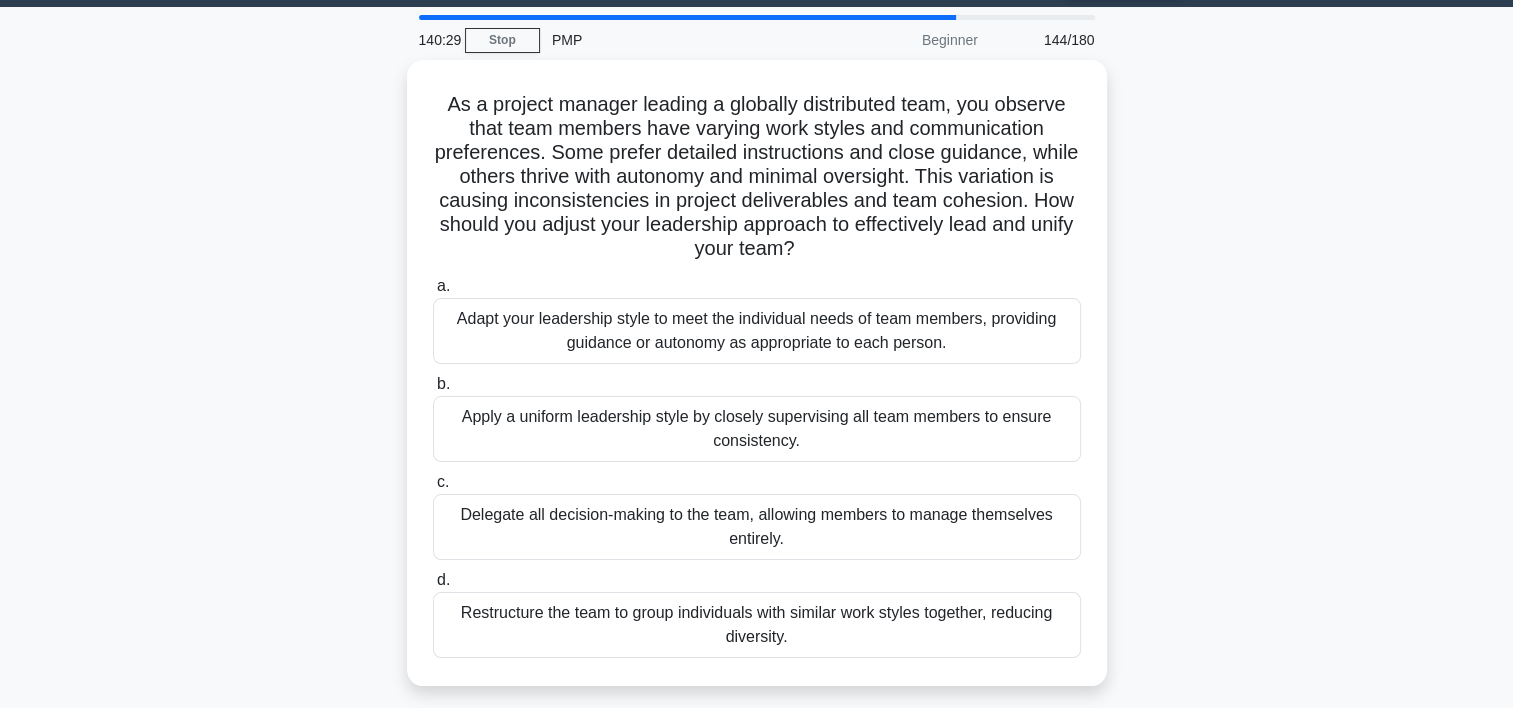 scroll, scrollTop: 0, scrollLeft: 0, axis: both 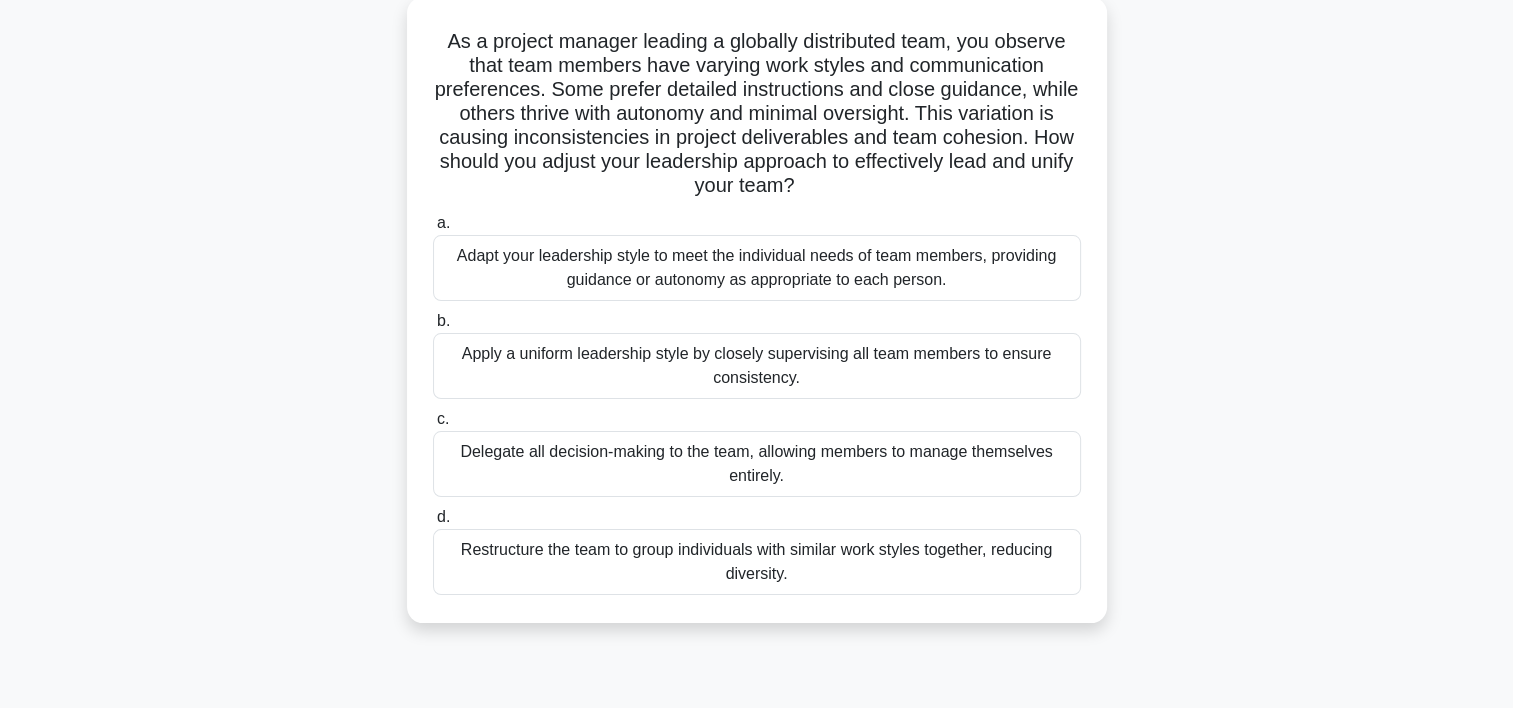 click on "Adapt your leadership style to meet the individual needs of team members, providing guidance or autonomy as appropriate to each person." at bounding box center (757, 268) 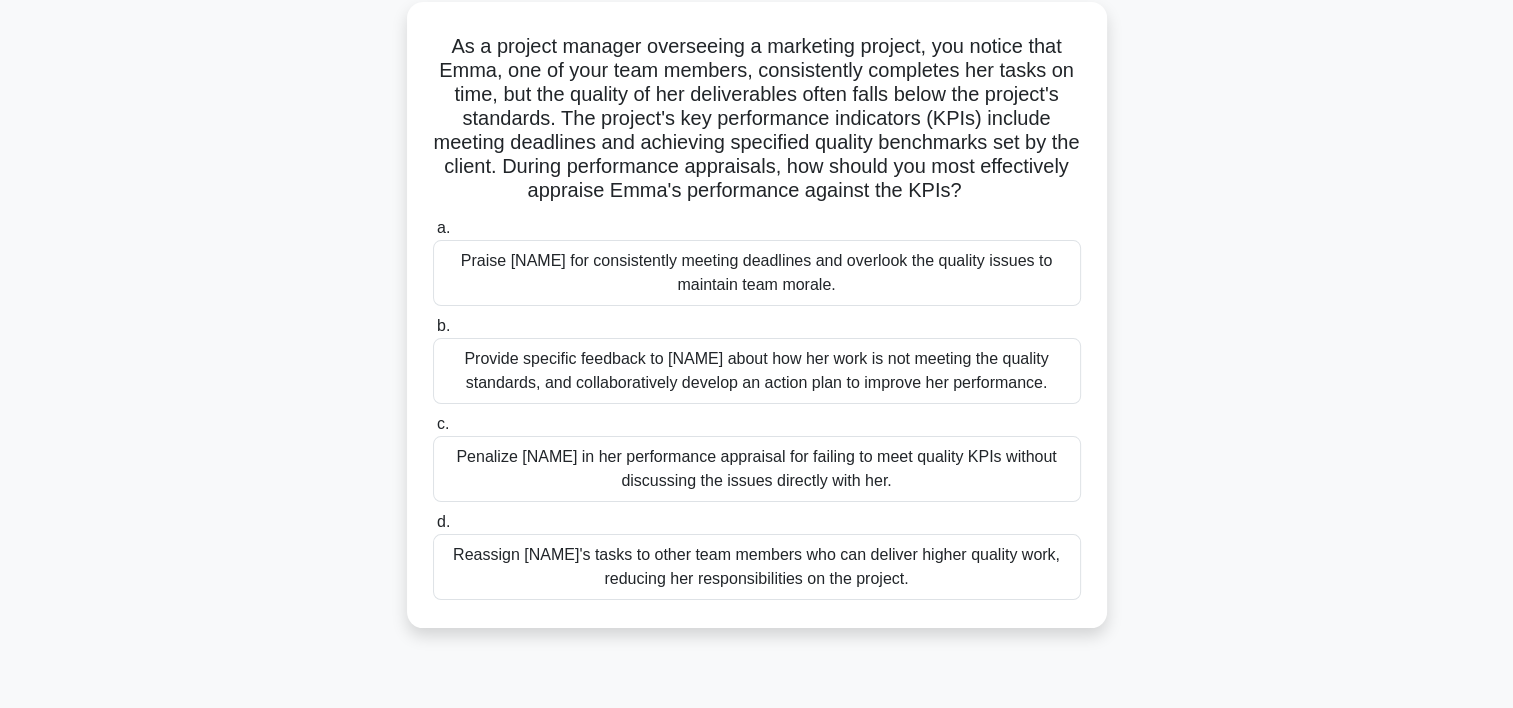 scroll, scrollTop: 0, scrollLeft: 0, axis: both 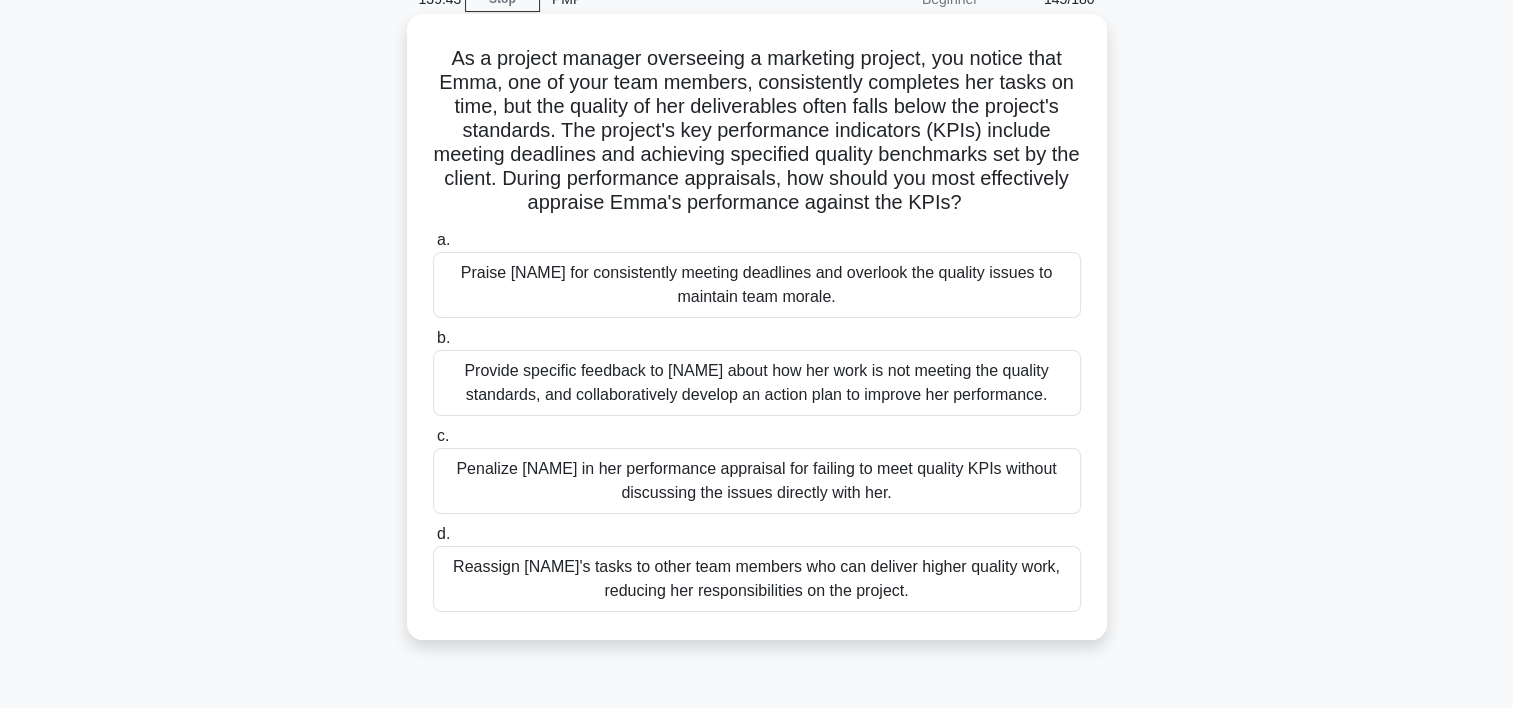 click on "Provide specific feedback to Emma about how her work is not meeting the quality standards, and collaboratively develop an action plan to improve her performance." at bounding box center (757, 383) 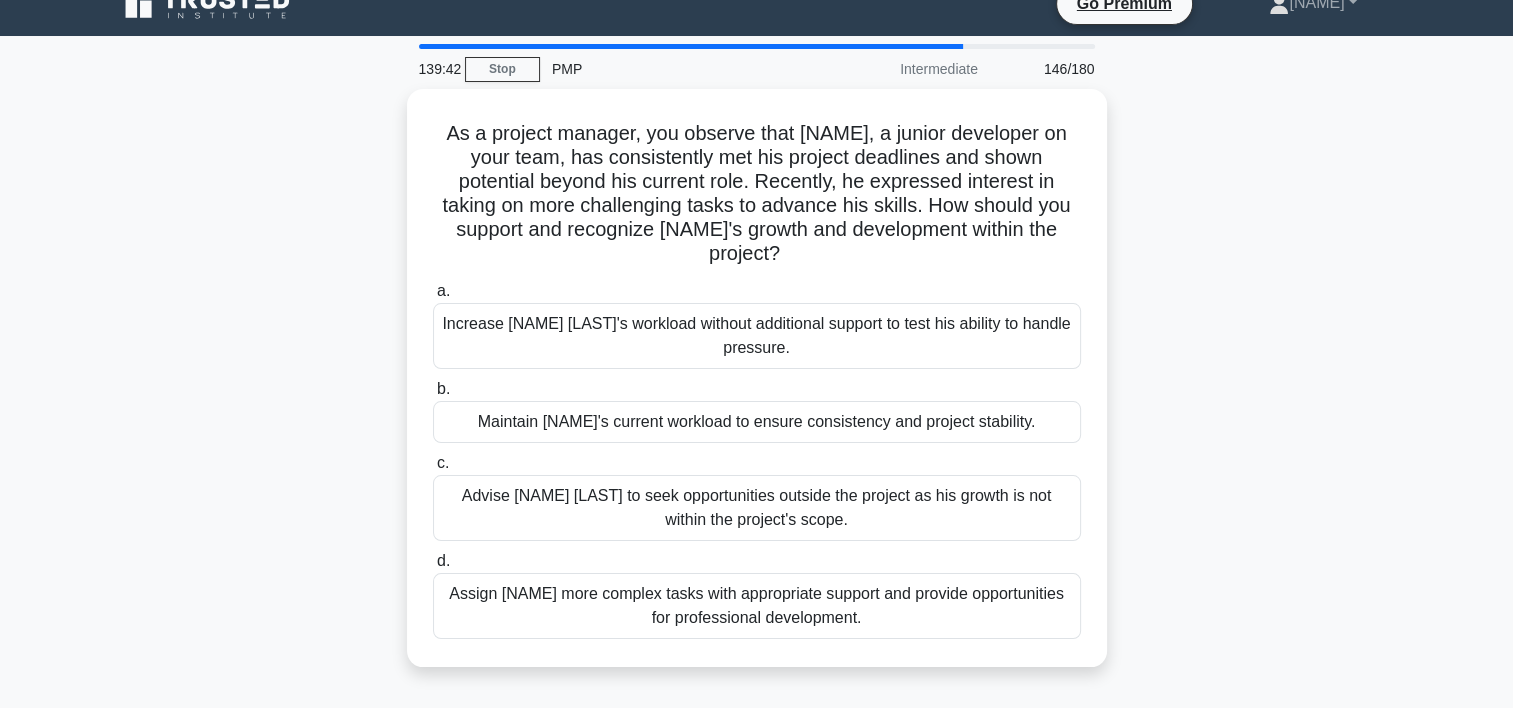 scroll, scrollTop: 0, scrollLeft: 0, axis: both 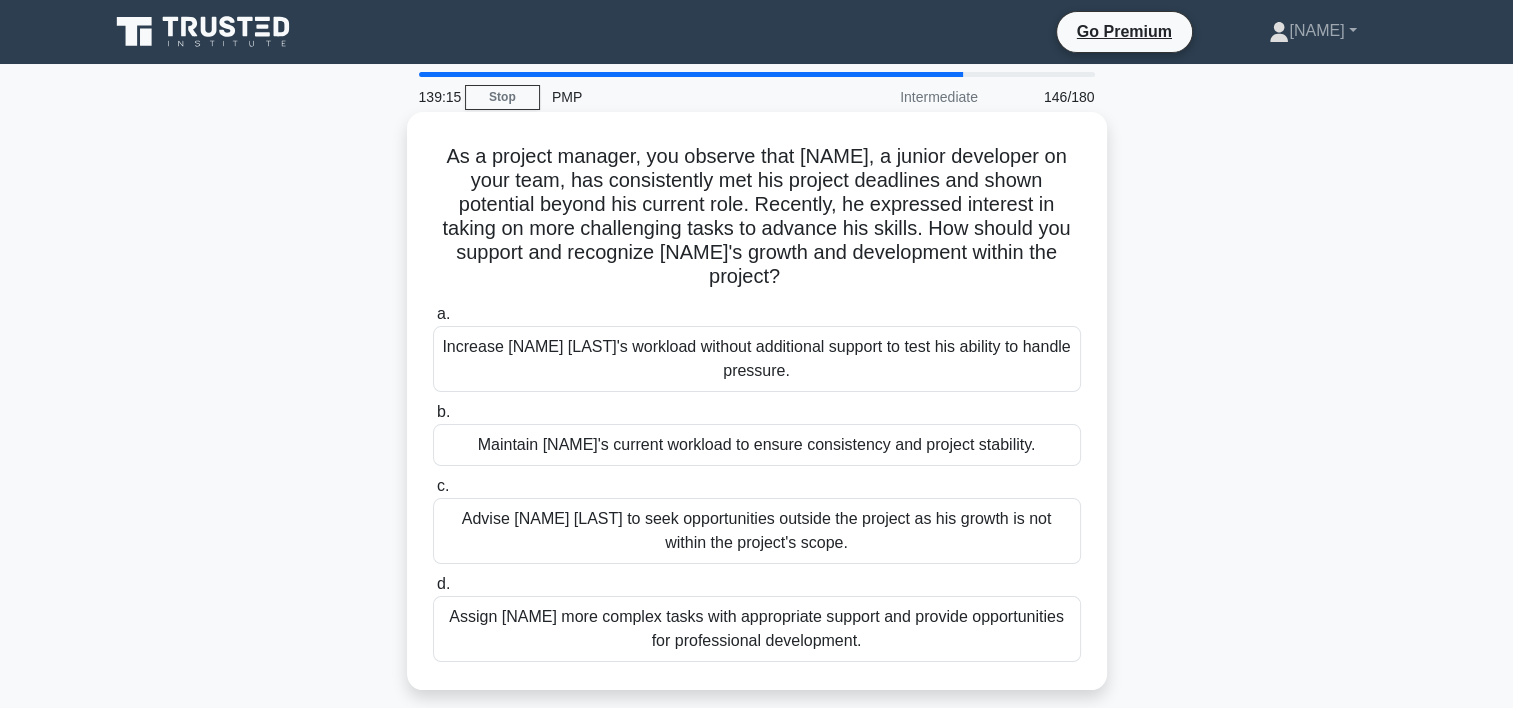 click on "Assign Jamal more complex tasks with appropriate support and provide opportunities for professional development." at bounding box center (757, 629) 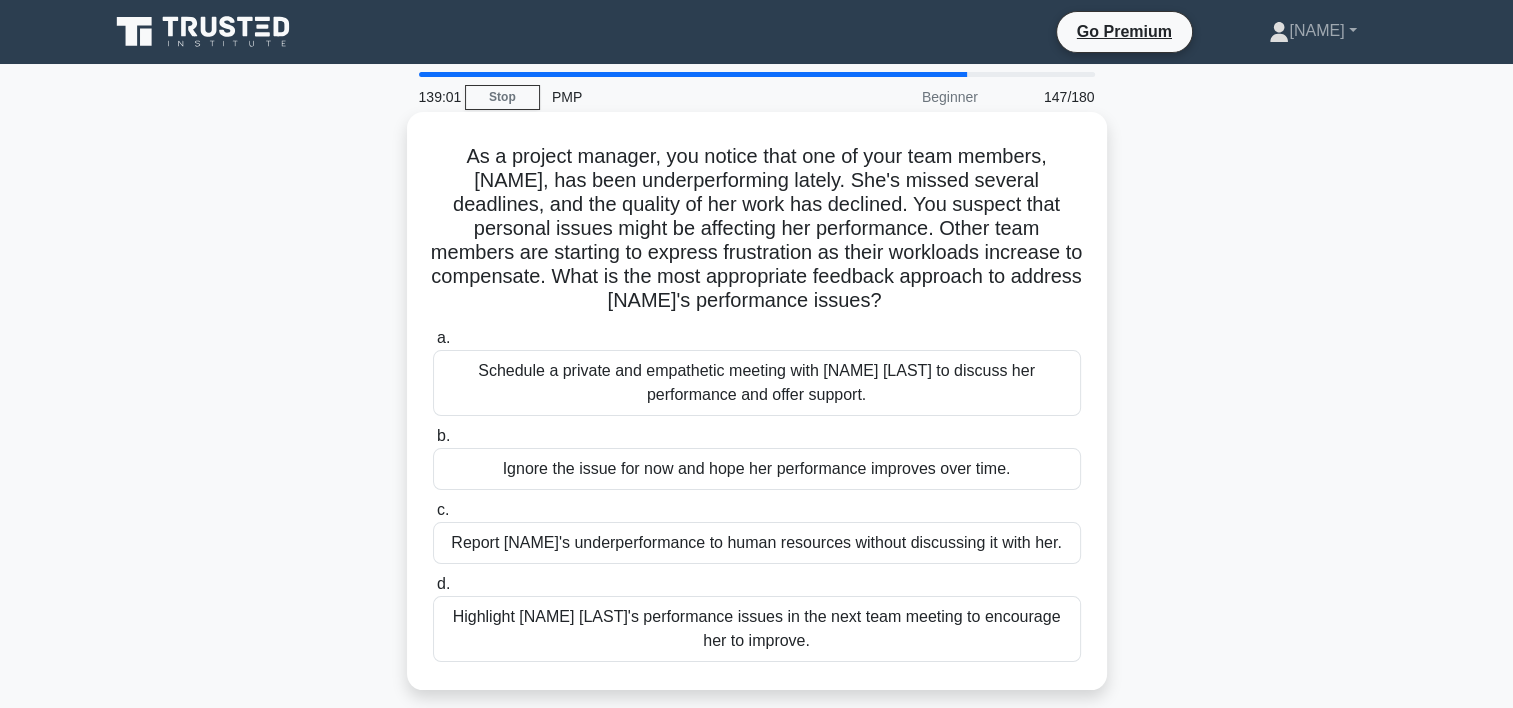 click on "Schedule a private and empathetic meeting with Karen to discuss her performance and offer support." at bounding box center [757, 383] 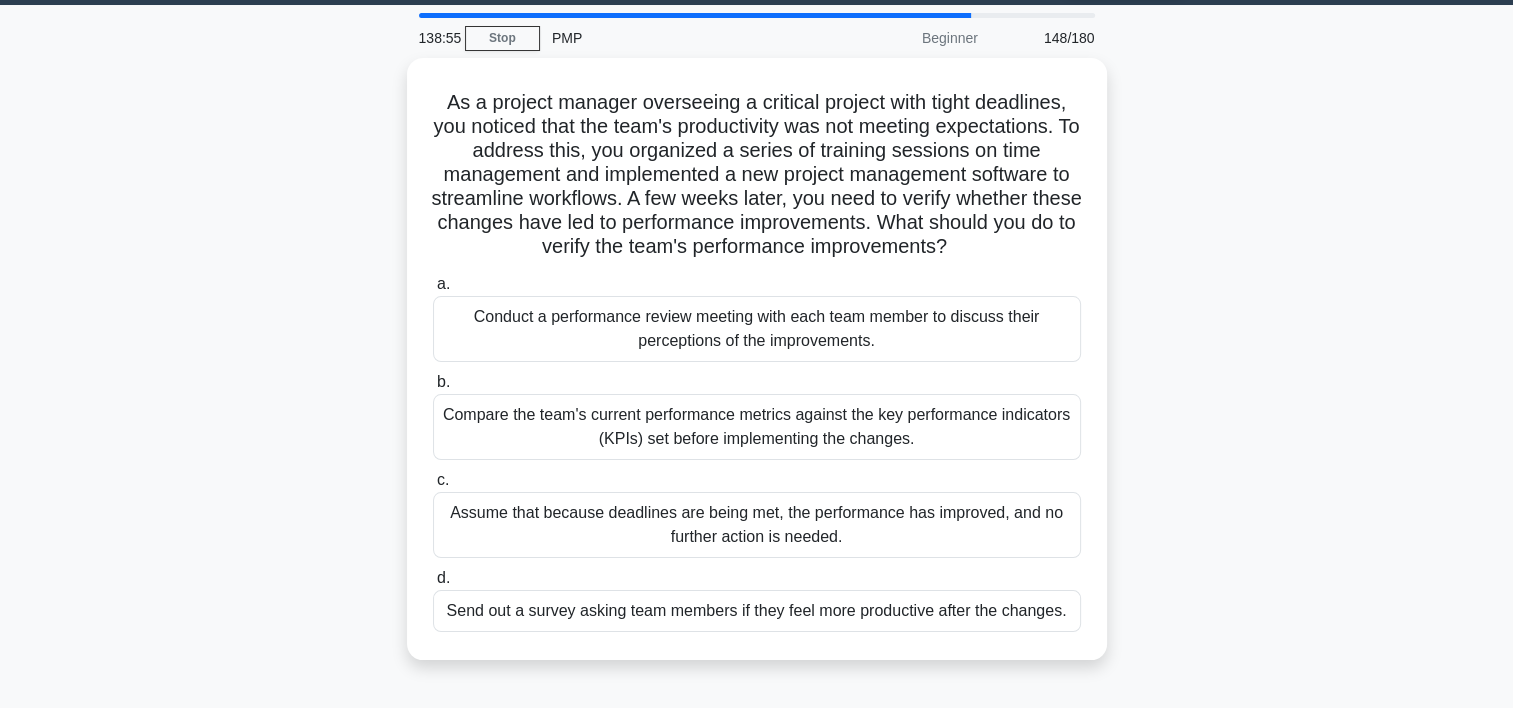 scroll, scrollTop: 60, scrollLeft: 0, axis: vertical 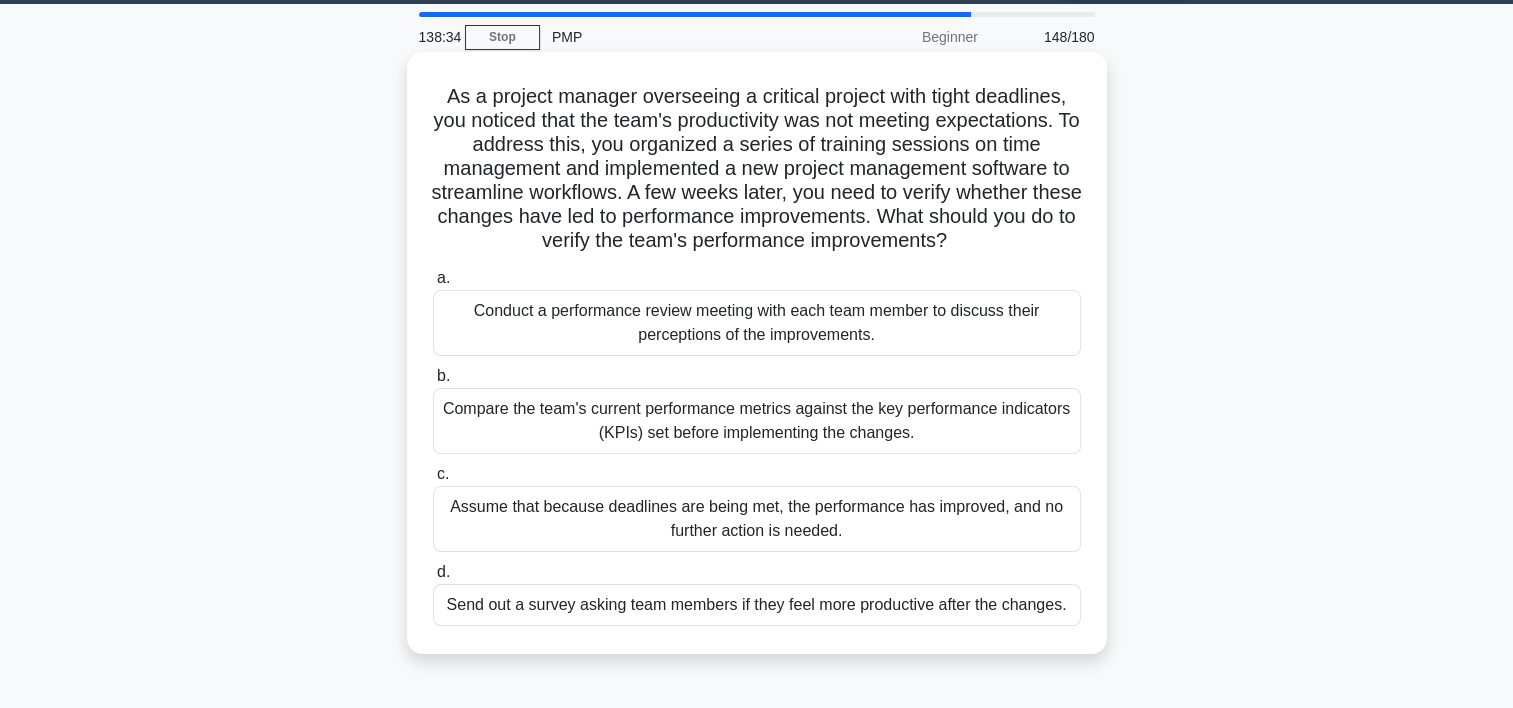 click on "Compare the team's current performance metrics against the key performance indicators (KPIs) set before implementing the changes." at bounding box center (757, 421) 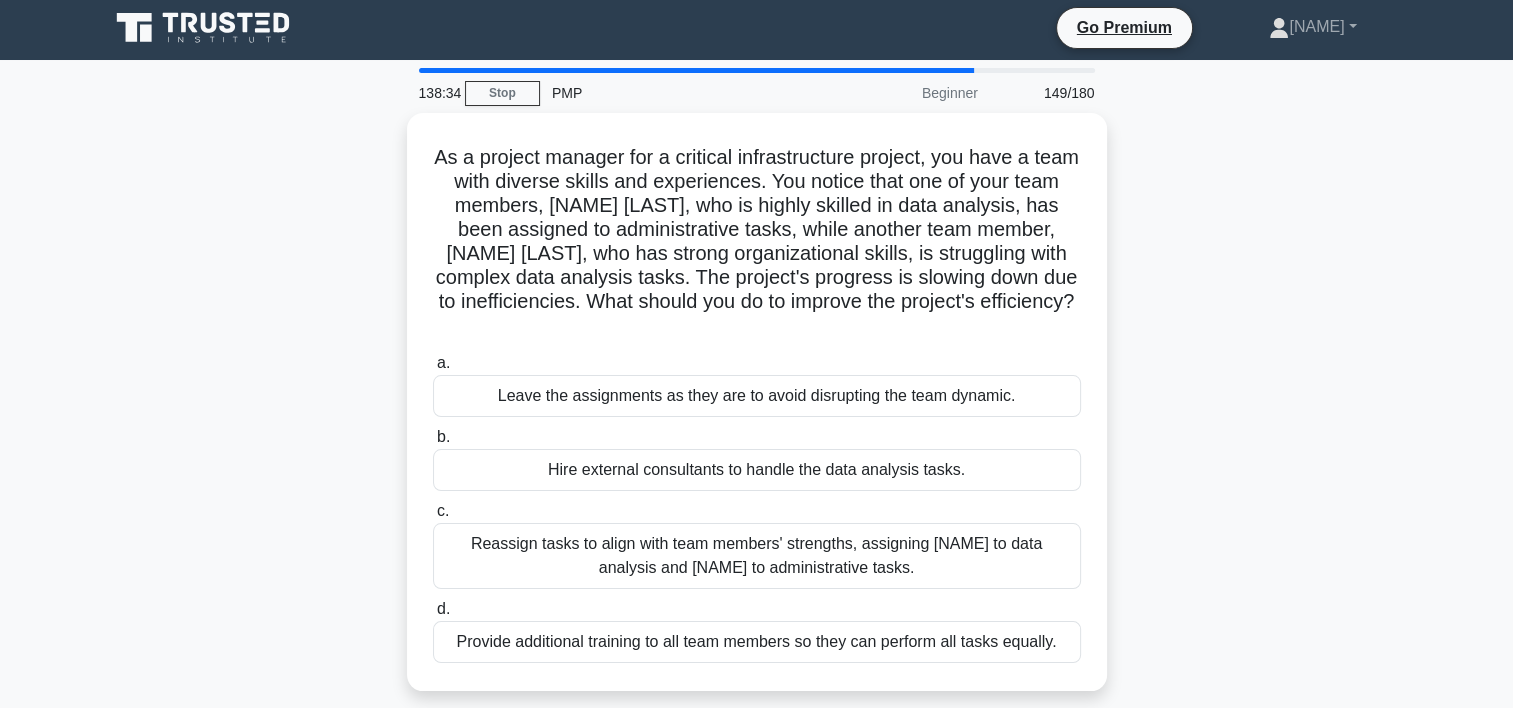 scroll, scrollTop: 0, scrollLeft: 0, axis: both 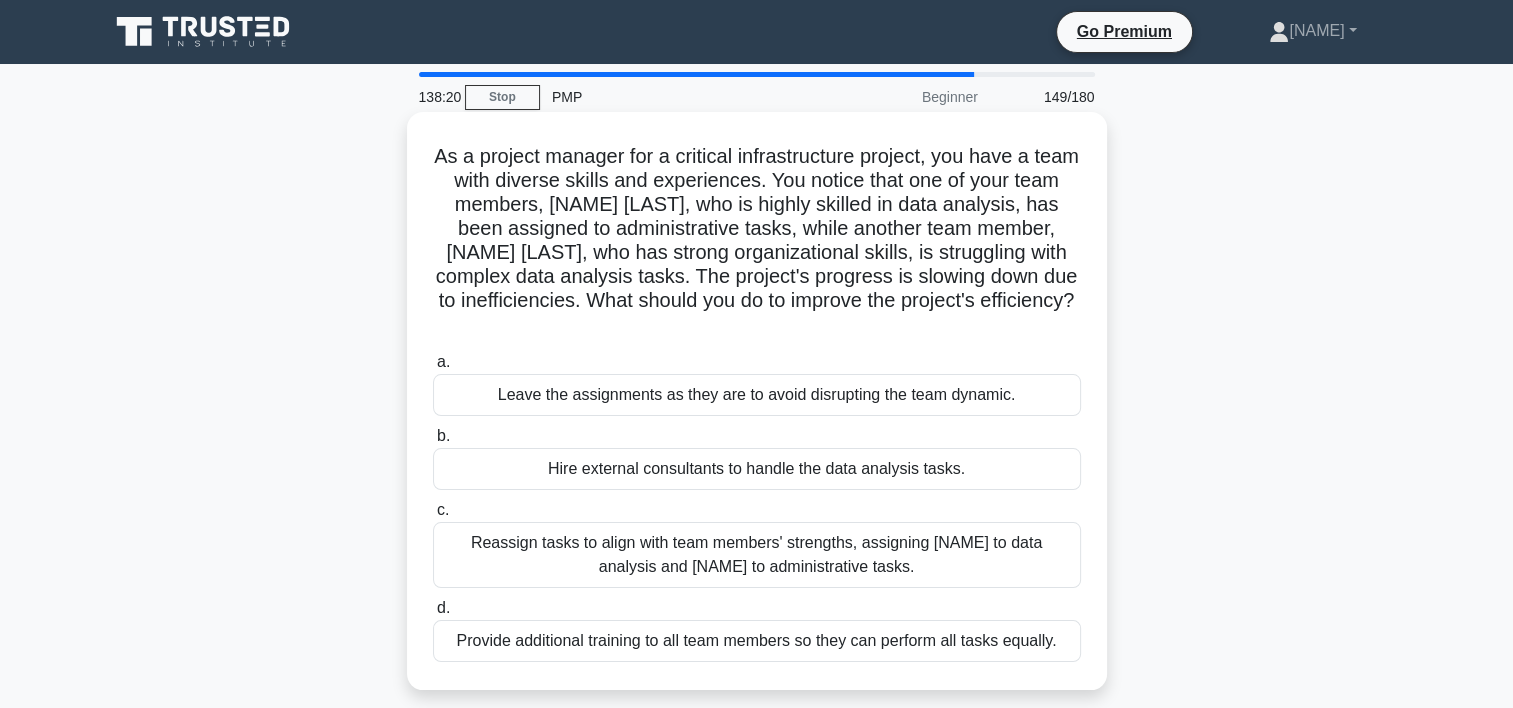 click on "Reassign tasks to align with team members' strengths, assigning Emma to data analysis and Carlos to administrative tasks." at bounding box center (757, 555) 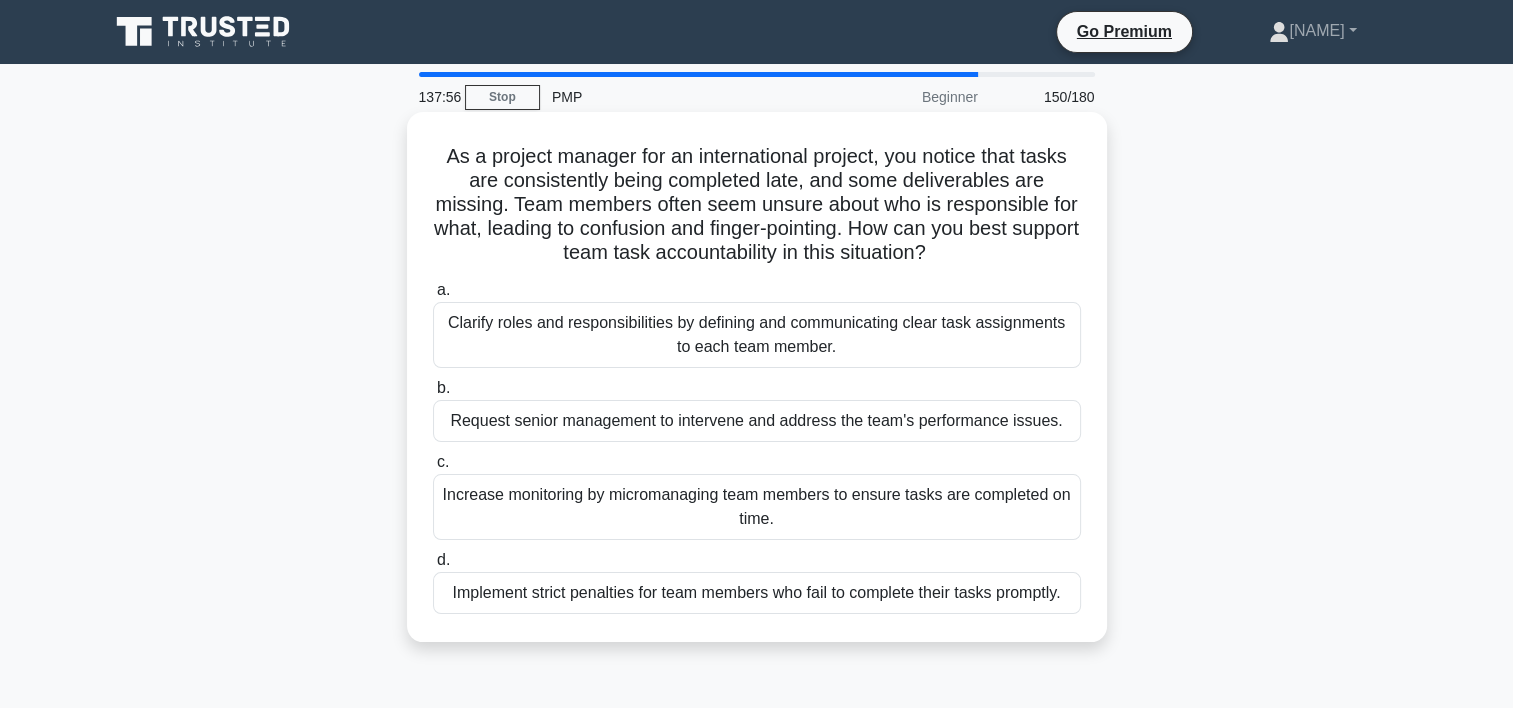 click on "Clarify roles and responsibilities by defining and communicating clear task assignments to each team member." at bounding box center (757, 335) 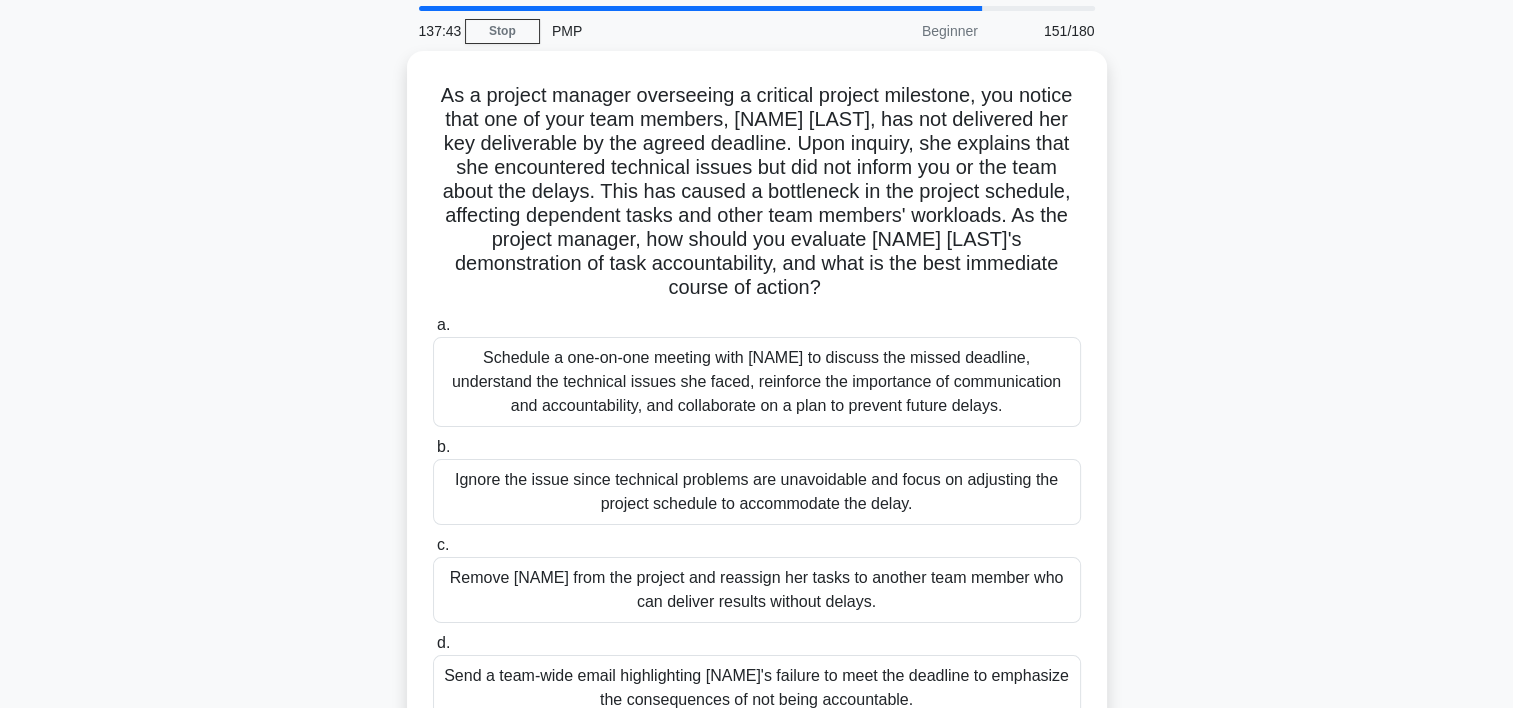 scroll, scrollTop: 69, scrollLeft: 0, axis: vertical 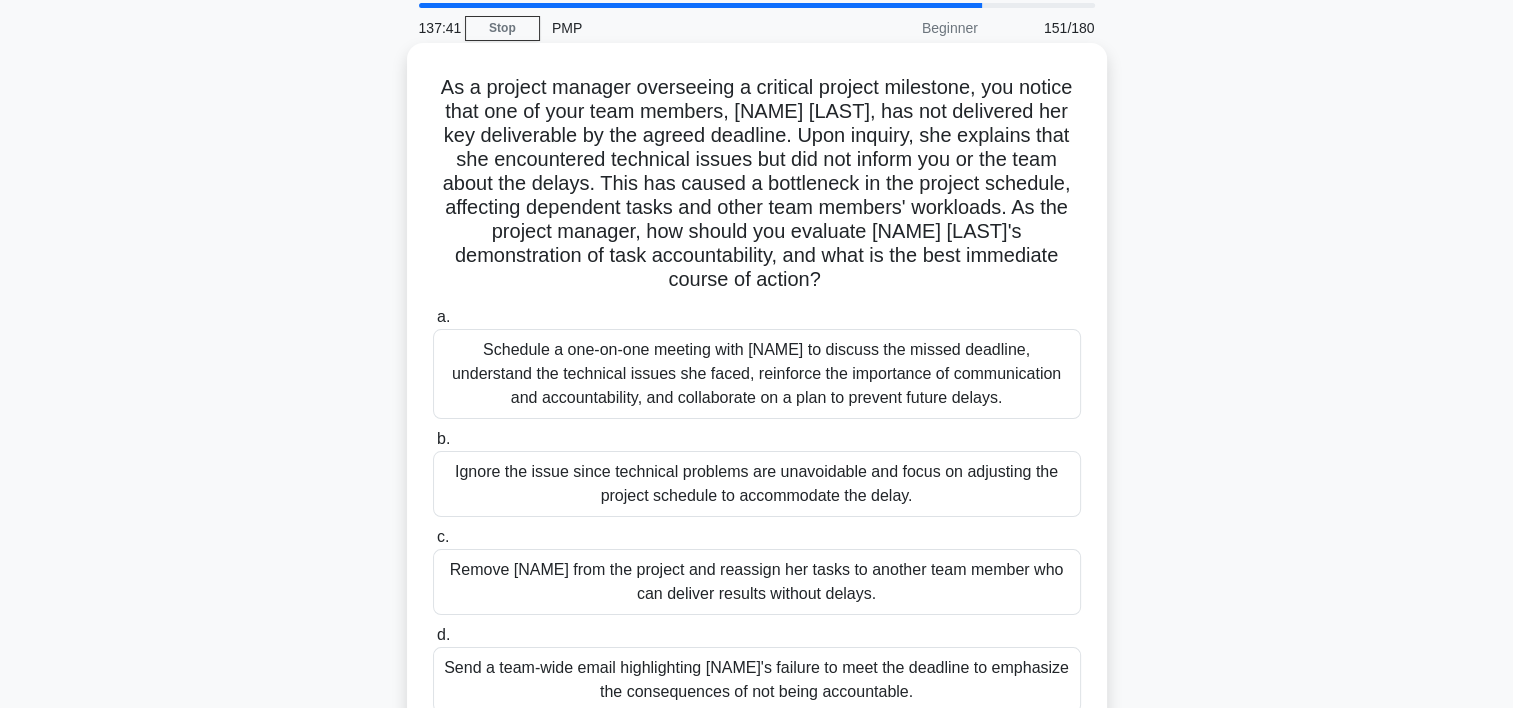 click on "Schedule a one-on-one meeting with Emily to discuss the missed deadline, understand the technical issues she faced, reinforce the importance of communication and accountability, and collaborate on a plan to prevent future delays." at bounding box center [757, 374] 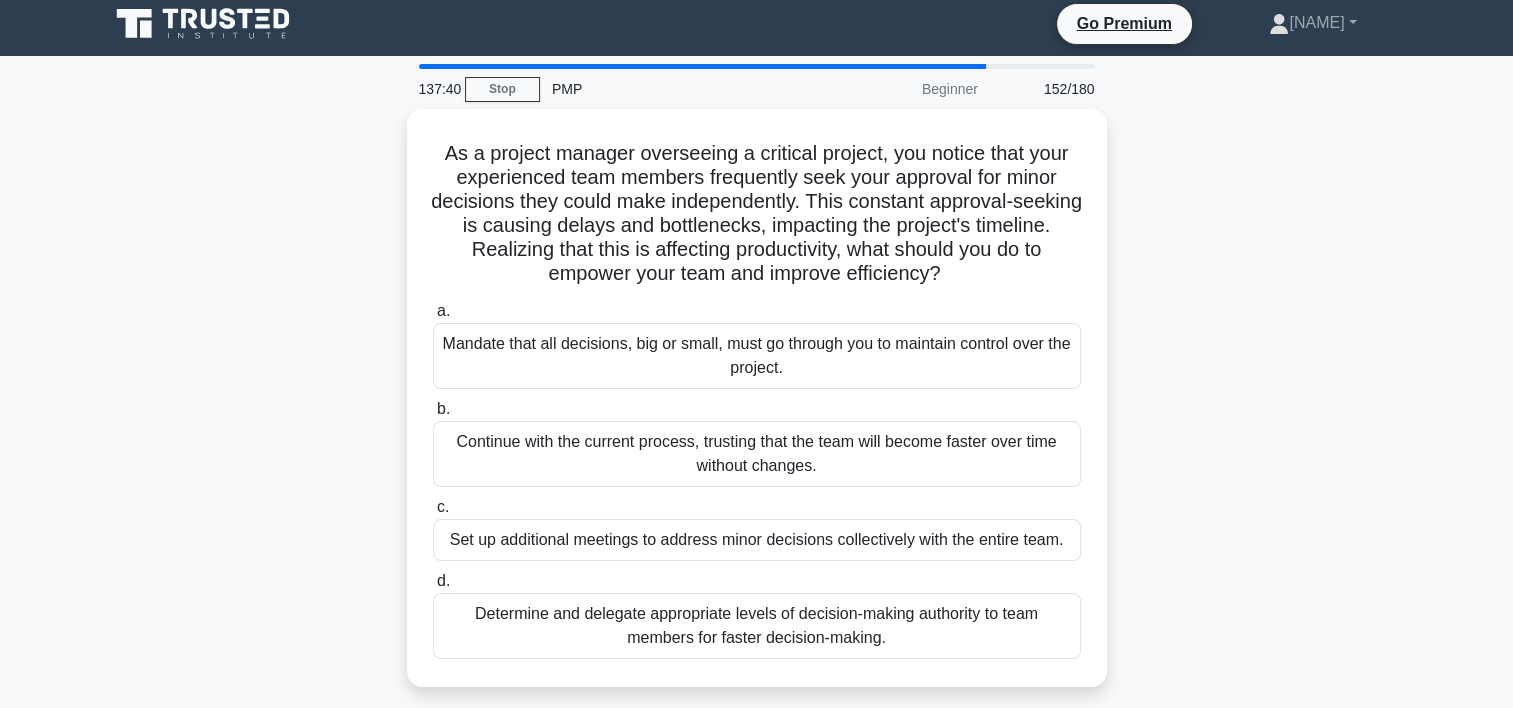 scroll, scrollTop: 0, scrollLeft: 0, axis: both 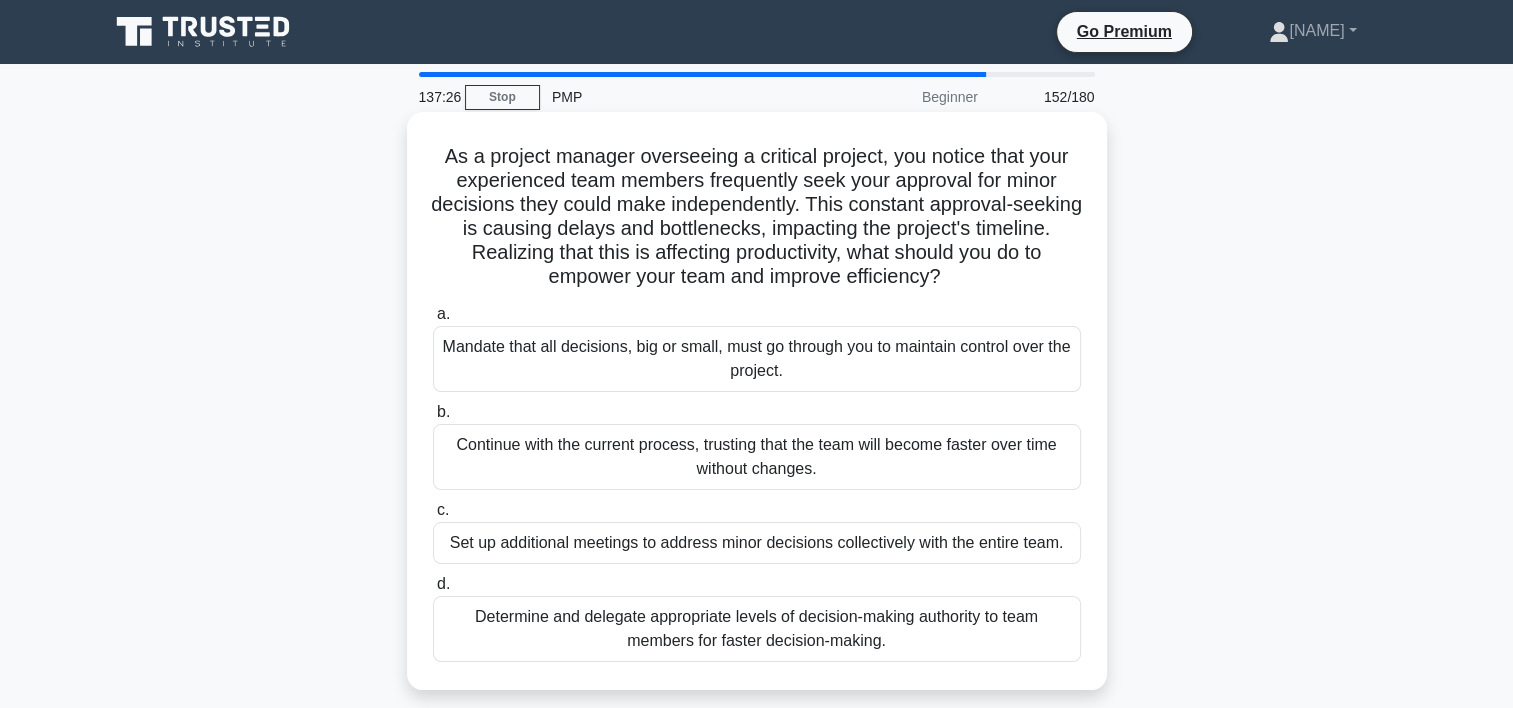 click on "Determine and delegate appropriate levels of decision-making authority to team members for faster decision-making." at bounding box center [757, 629] 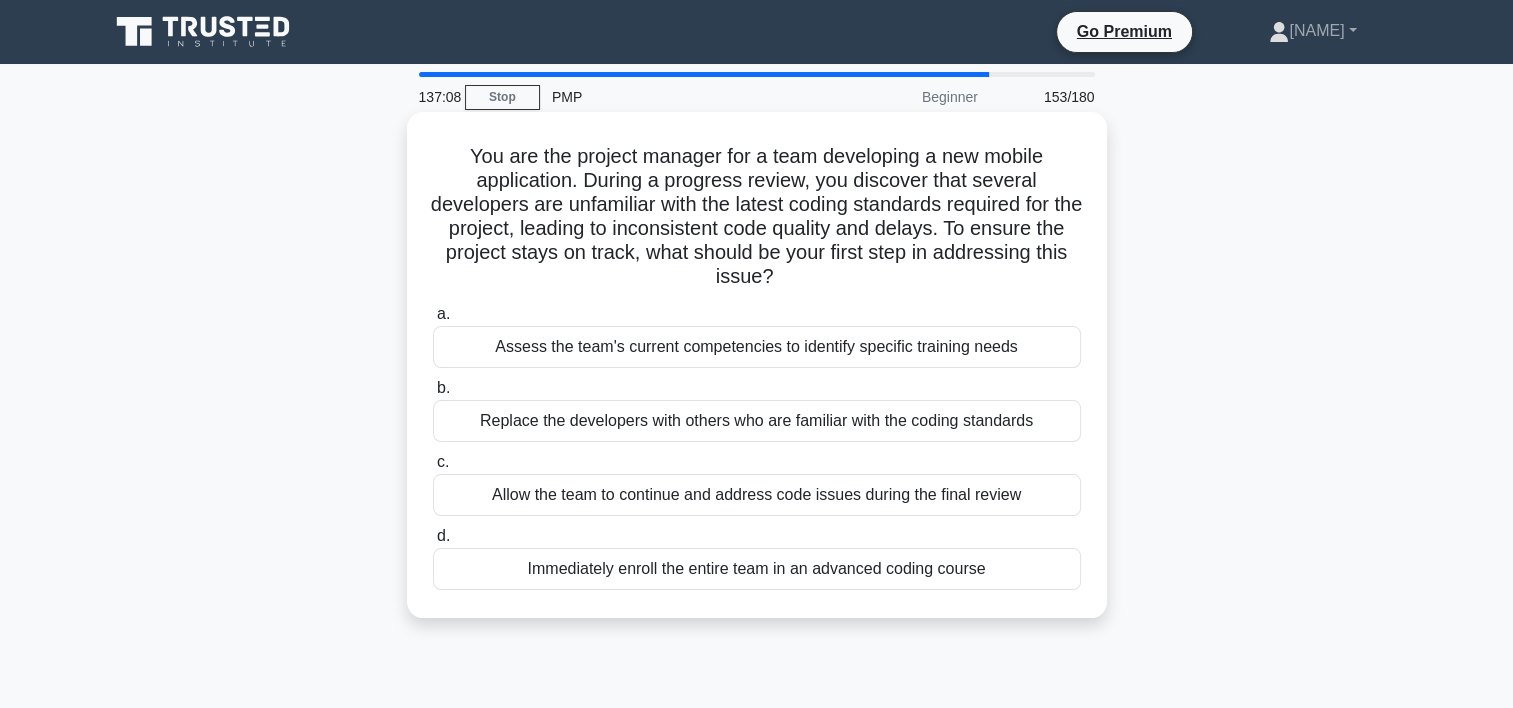 click on "Assess the team's current competencies to identify specific training needs" at bounding box center [757, 347] 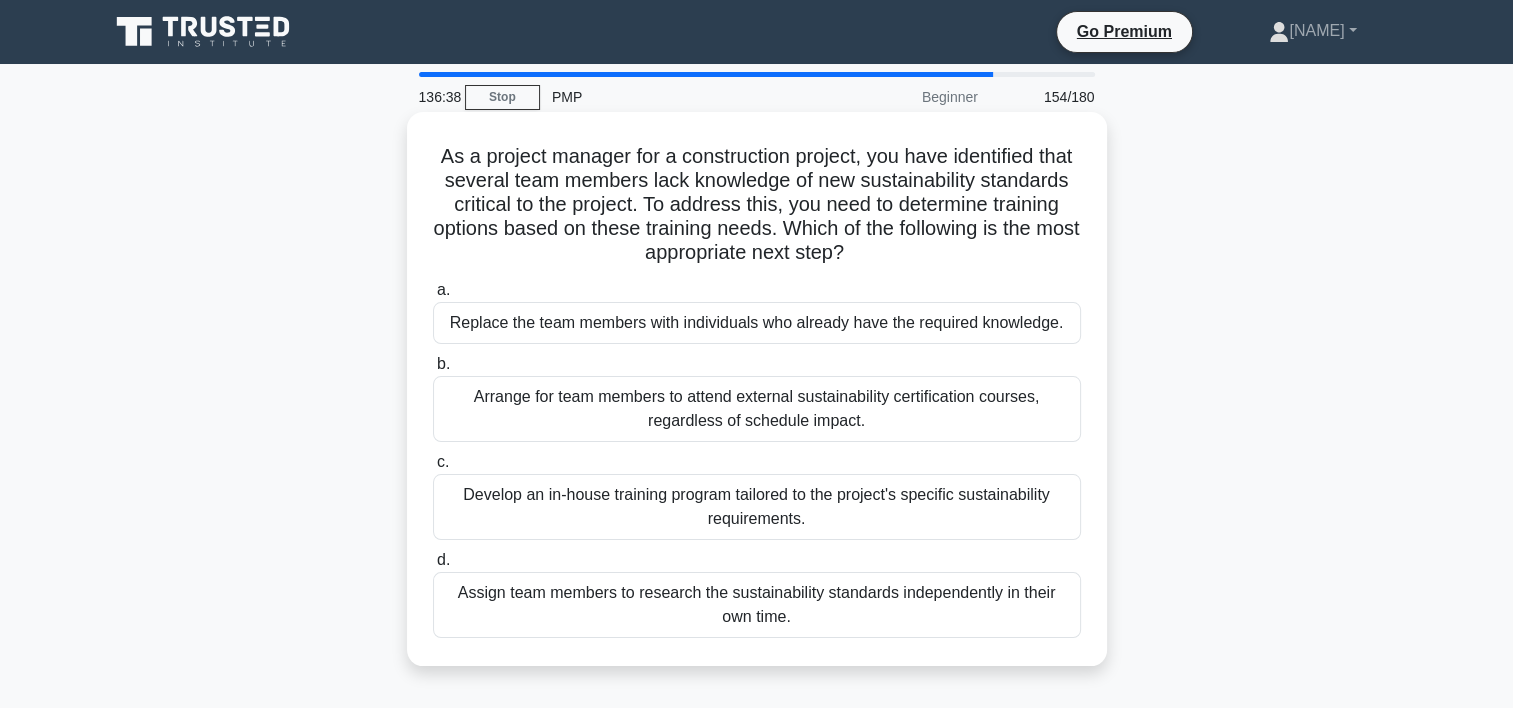 click on "Develop an in-house training program tailored to the project's specific sustainability requirements." at bounding box center (757, 507) 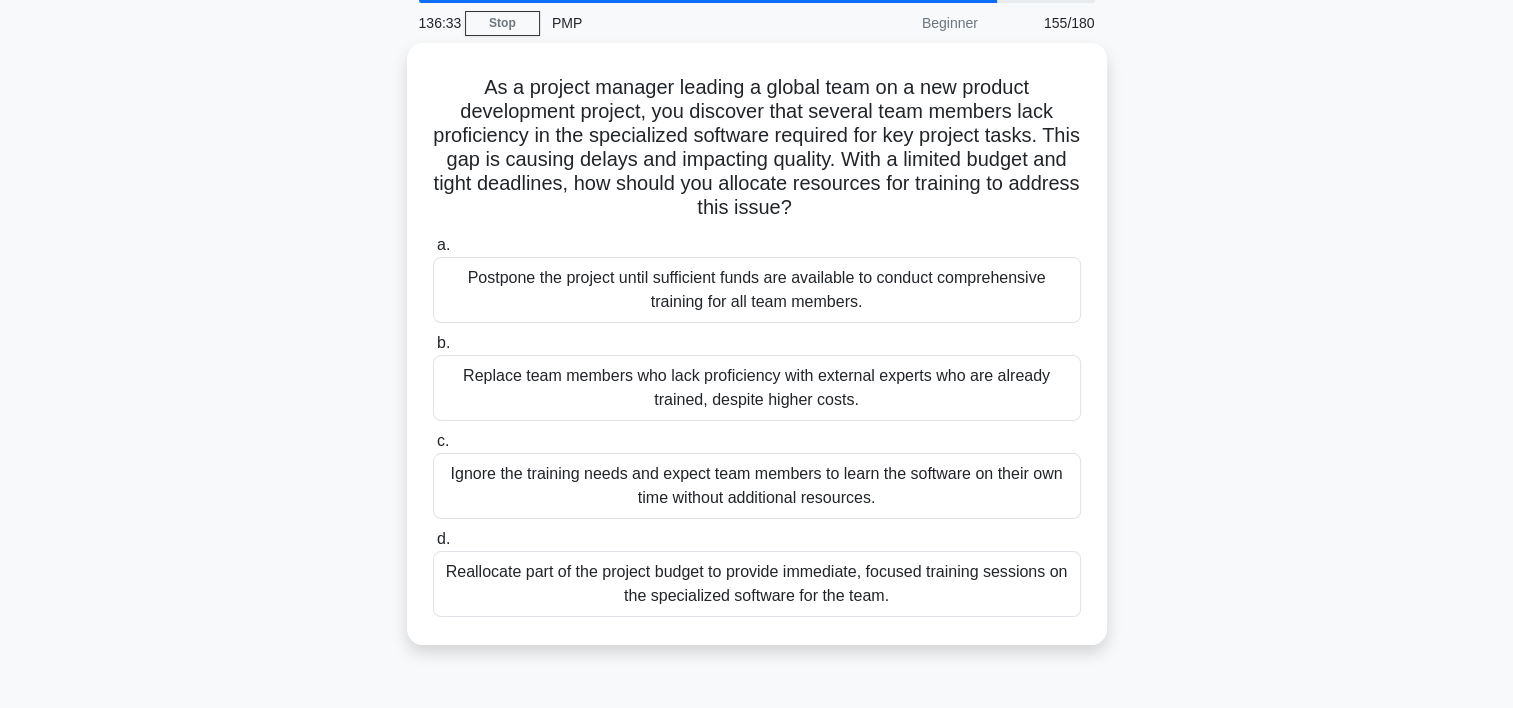scroll, scrollTop: 76, scrollLeft: 0, axis: vertical 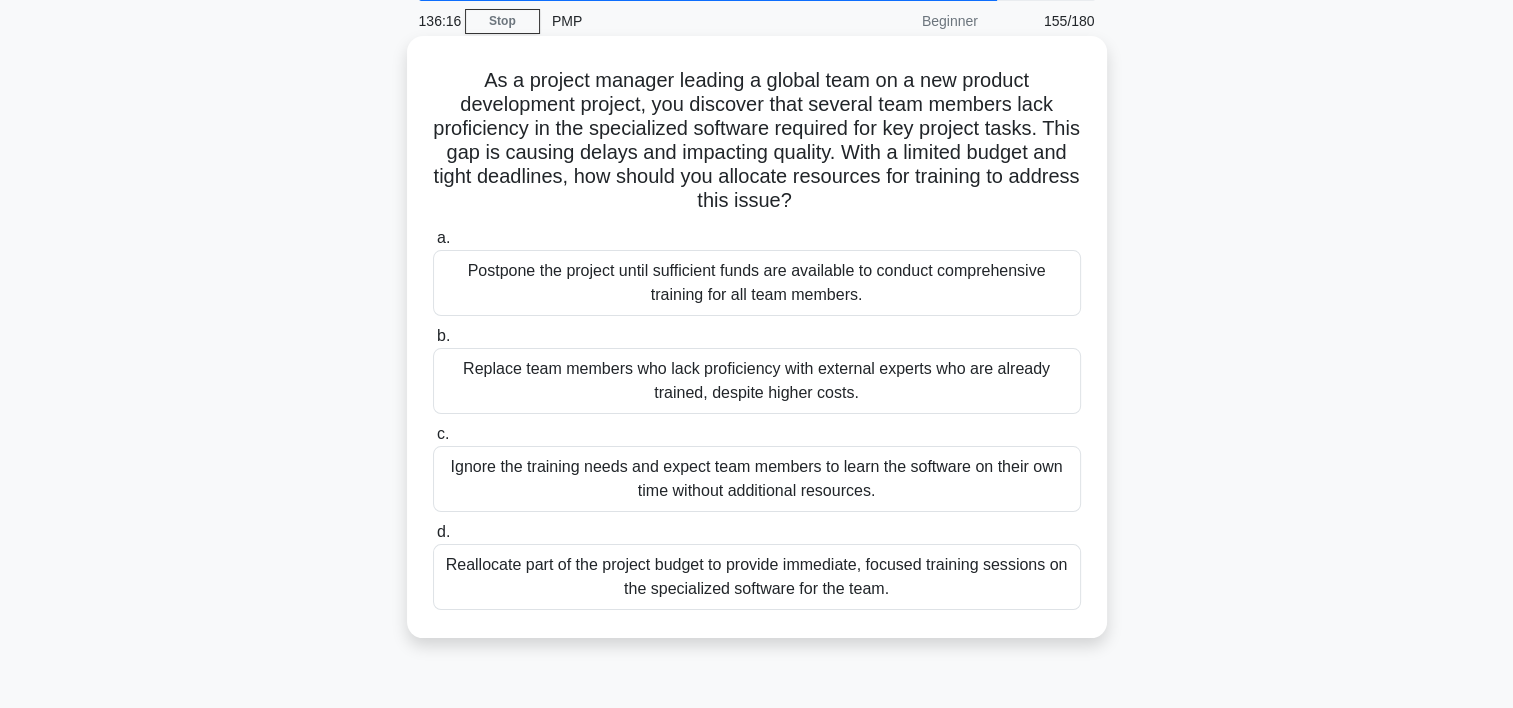 click on "Reallocate part of the project budget to provide immediate, focused training sessions on the specialized software for the team." at bounding box center [757, 577] 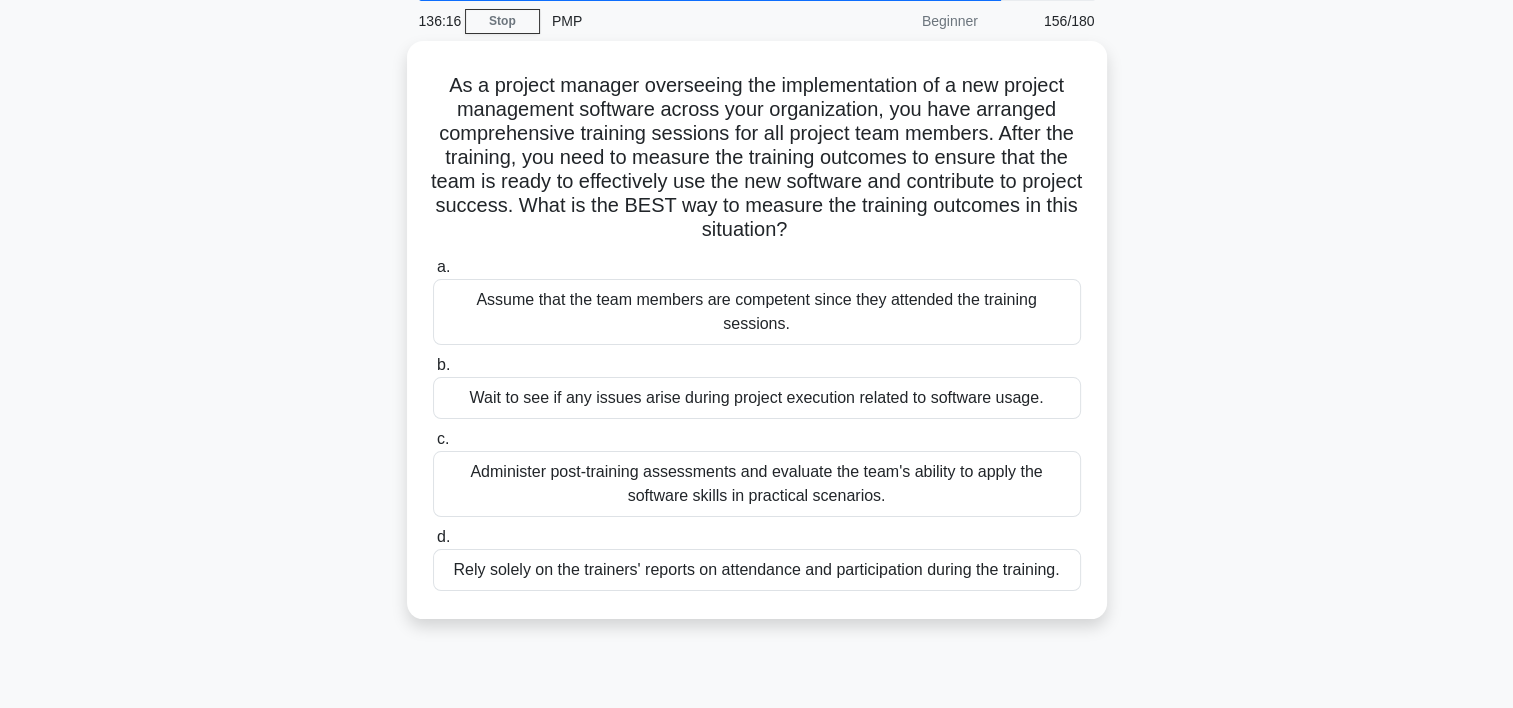 scroll, scrollTop: 0, scrollLeft: 0, axis: both 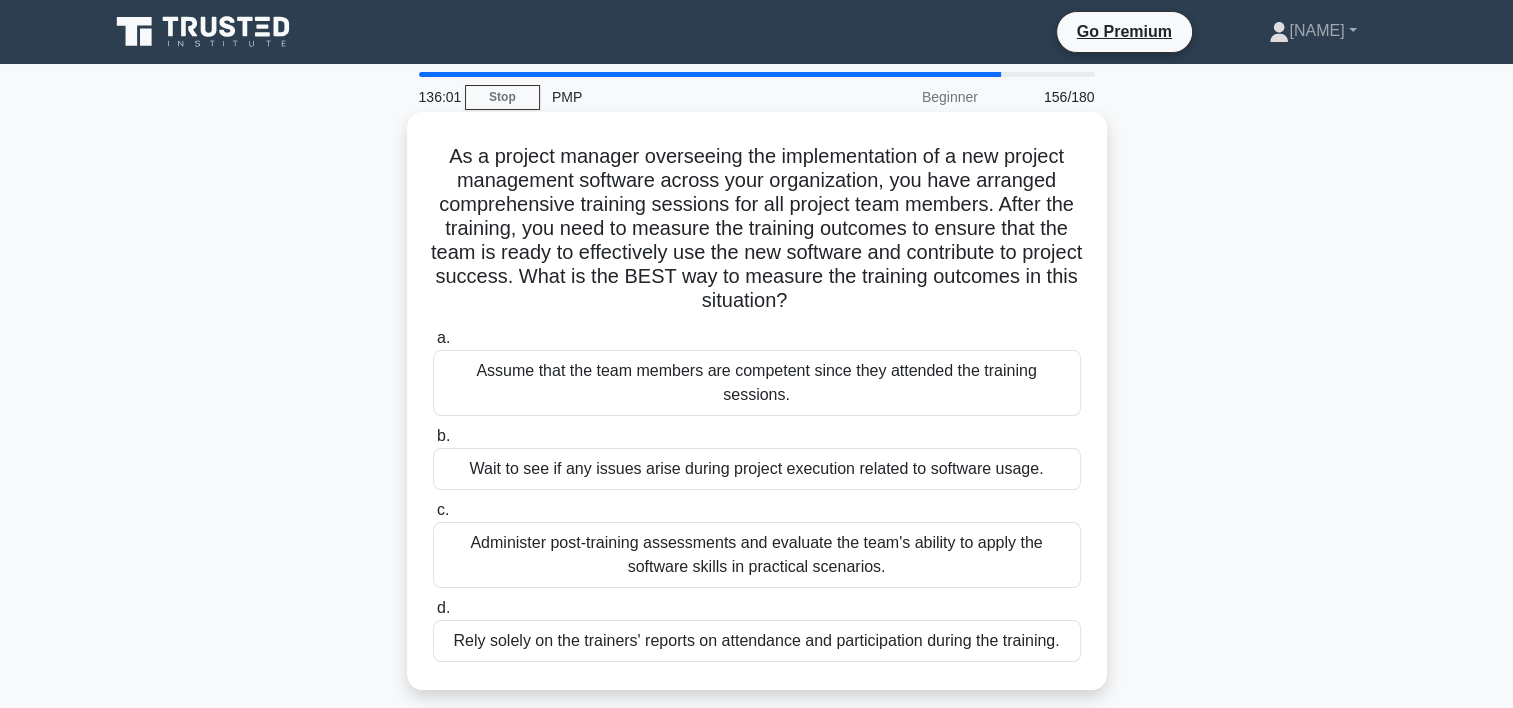 click on "Administer post-training assessments and evaluate the team's ability to apply the software skills in practical scenarios." at bounding box center [757, 555] 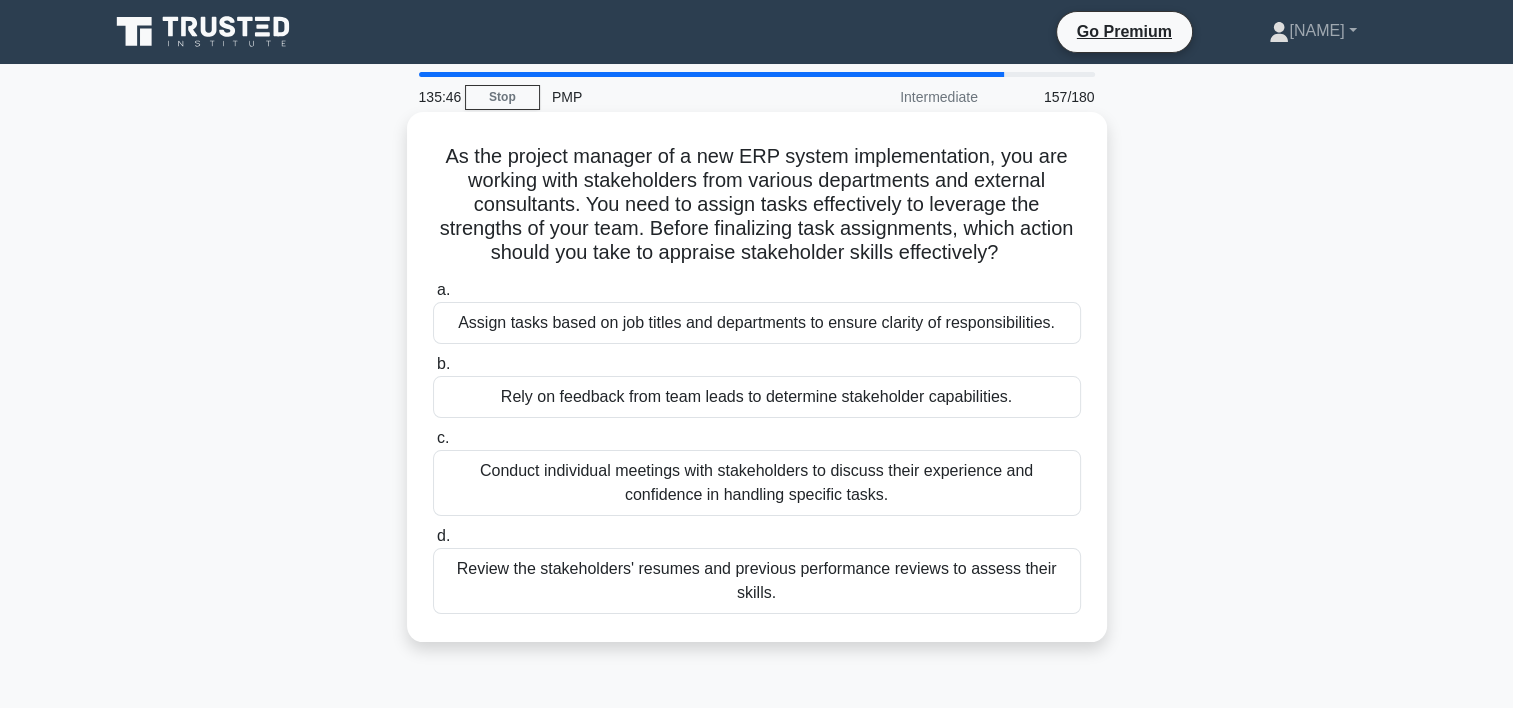 click on "Conduct individual meetings with stakeholders to discuss their experience and confidence in handling specific tasks." at bounding box center (757, 483) 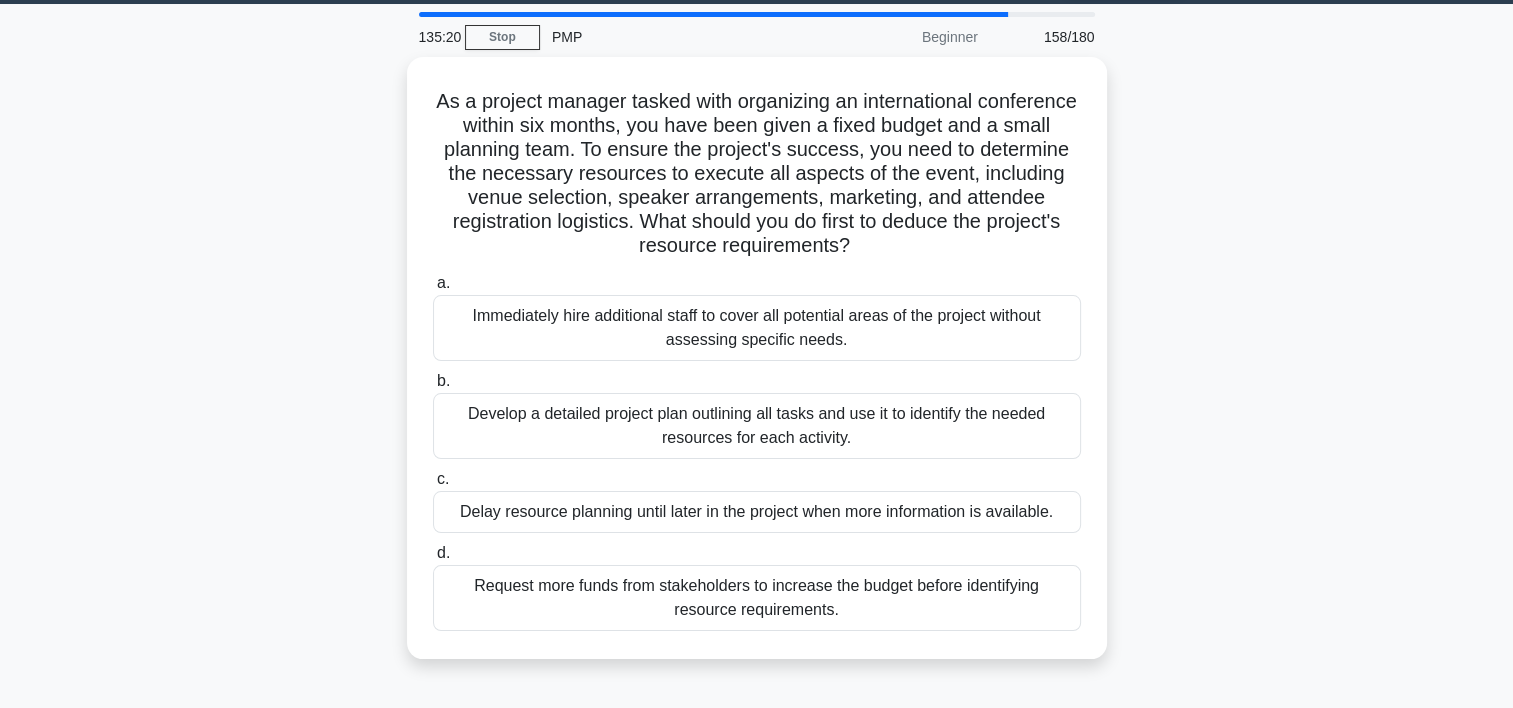 scroll, scrollTop: 80, scrollLeft: 0, axis: vertical 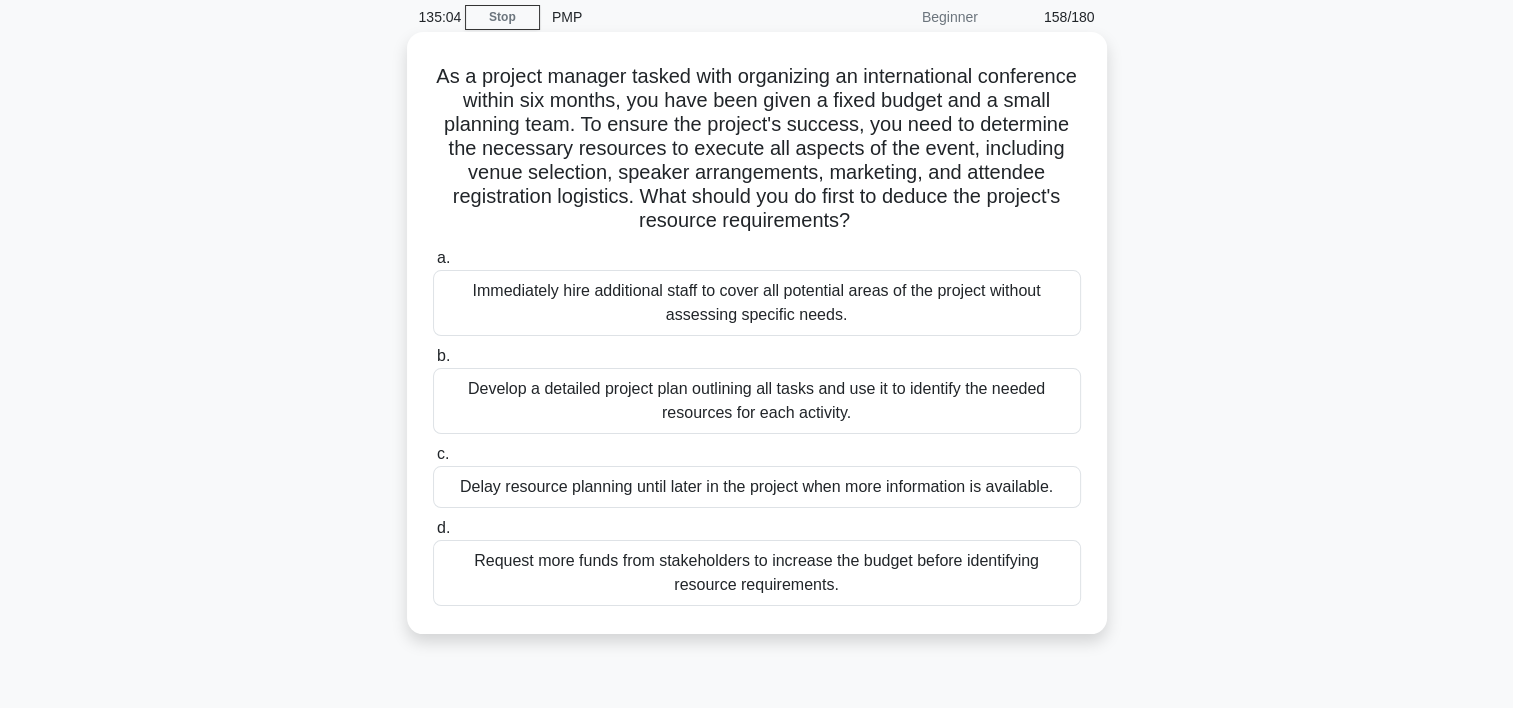 click on "Develop a detailed project plan outlining all tasks and use it to identify the needed resources for each activity." at bounding box center (757, 401) 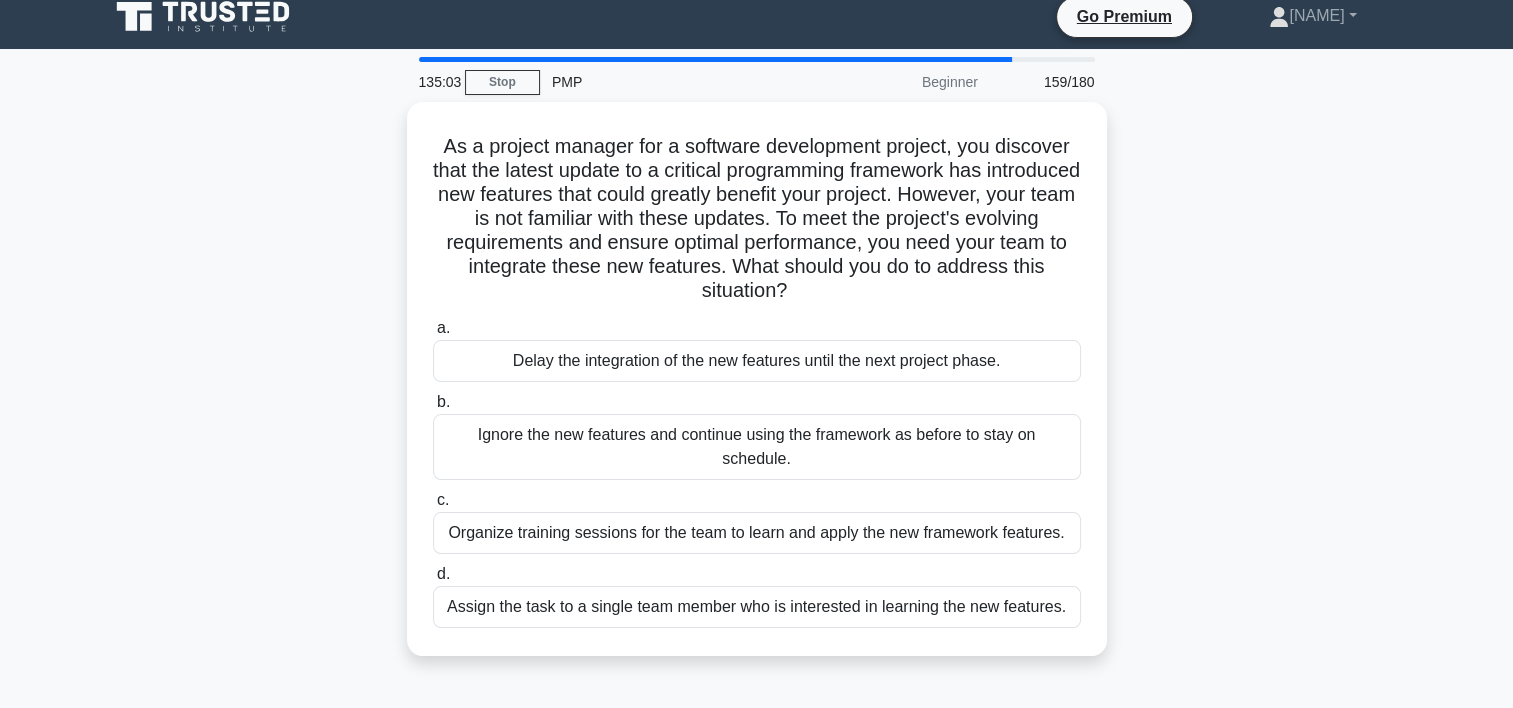 scroll, scrollTop: 0, scrollLeft: 0, axis: both 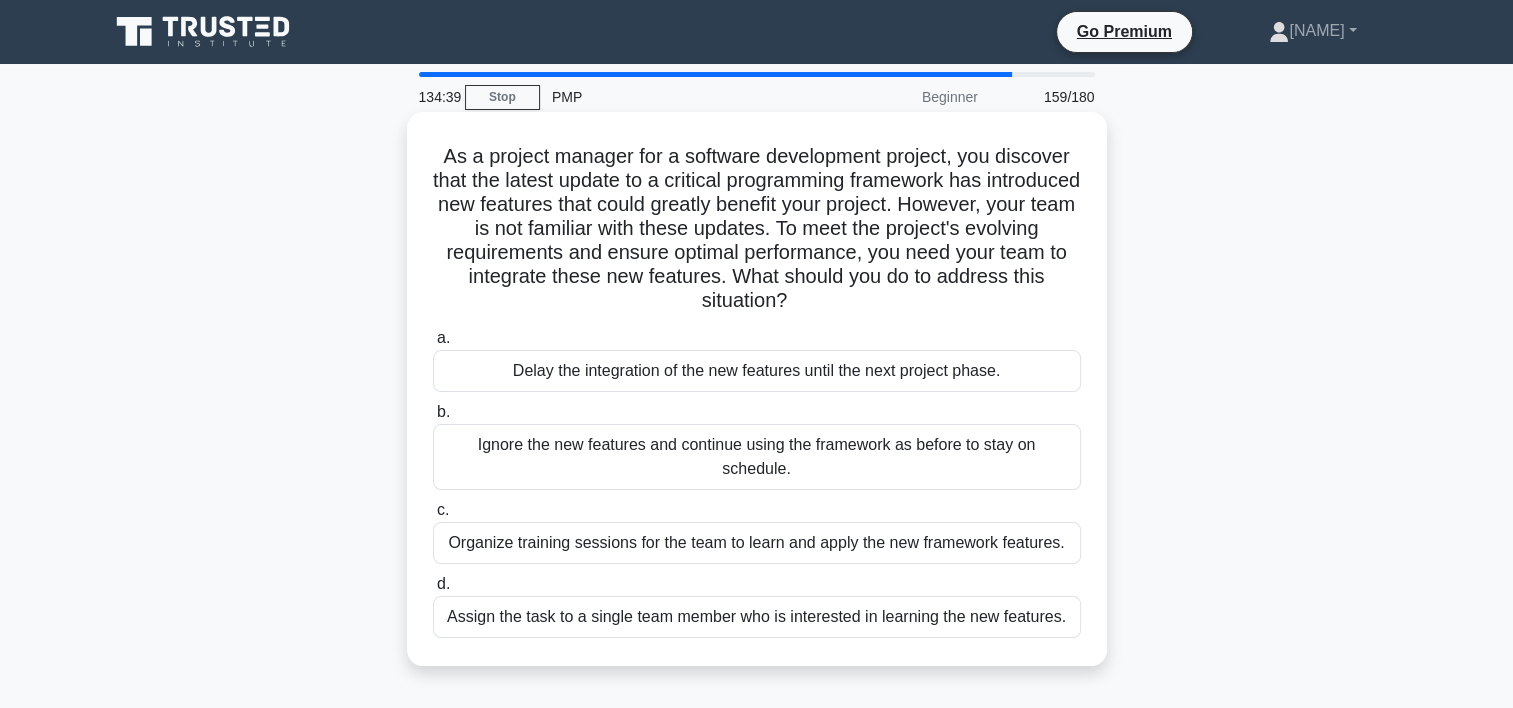 click on "Organize training sessions for the team to learn and apply the new framework features." at bounding box center [757, 543] 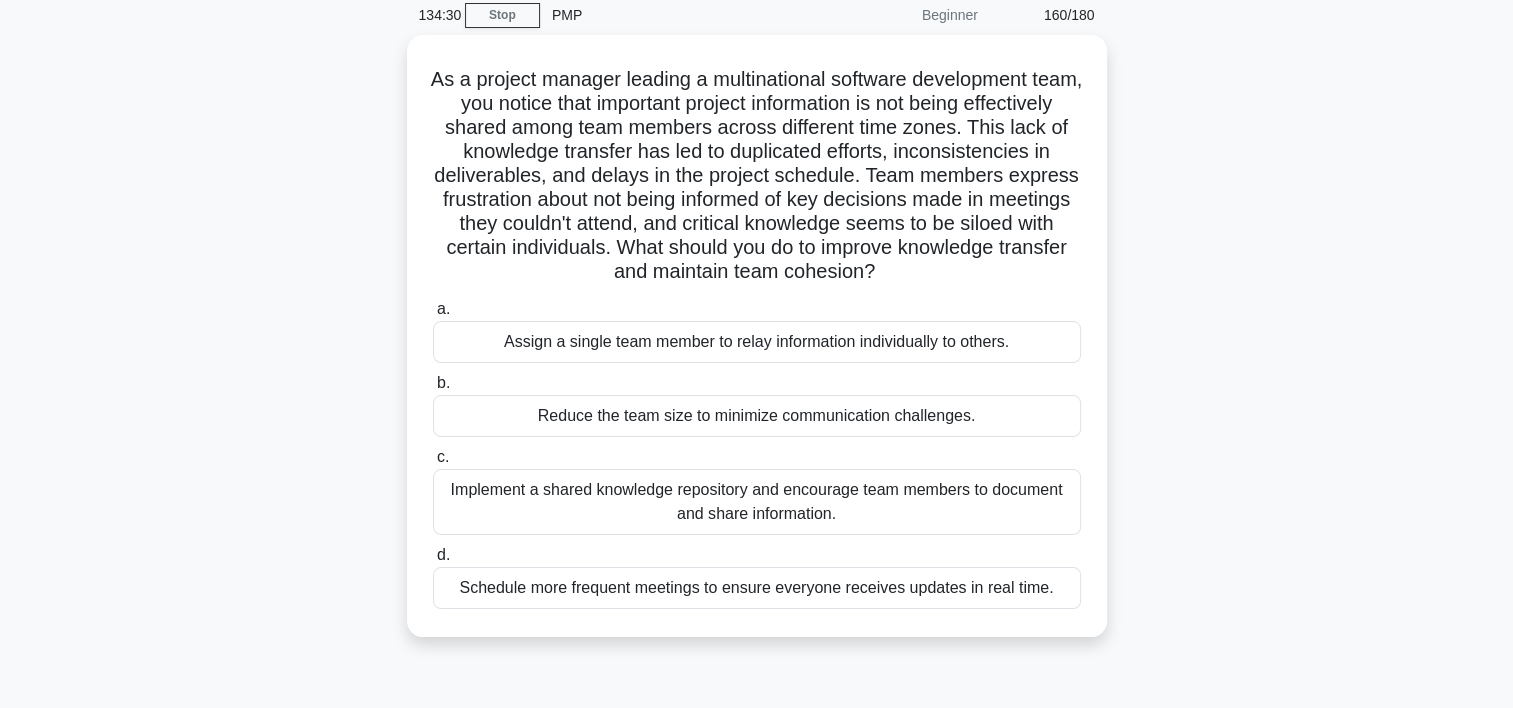 scroll, scrollTop: 88, scrollLeft: 0, axis: vertical 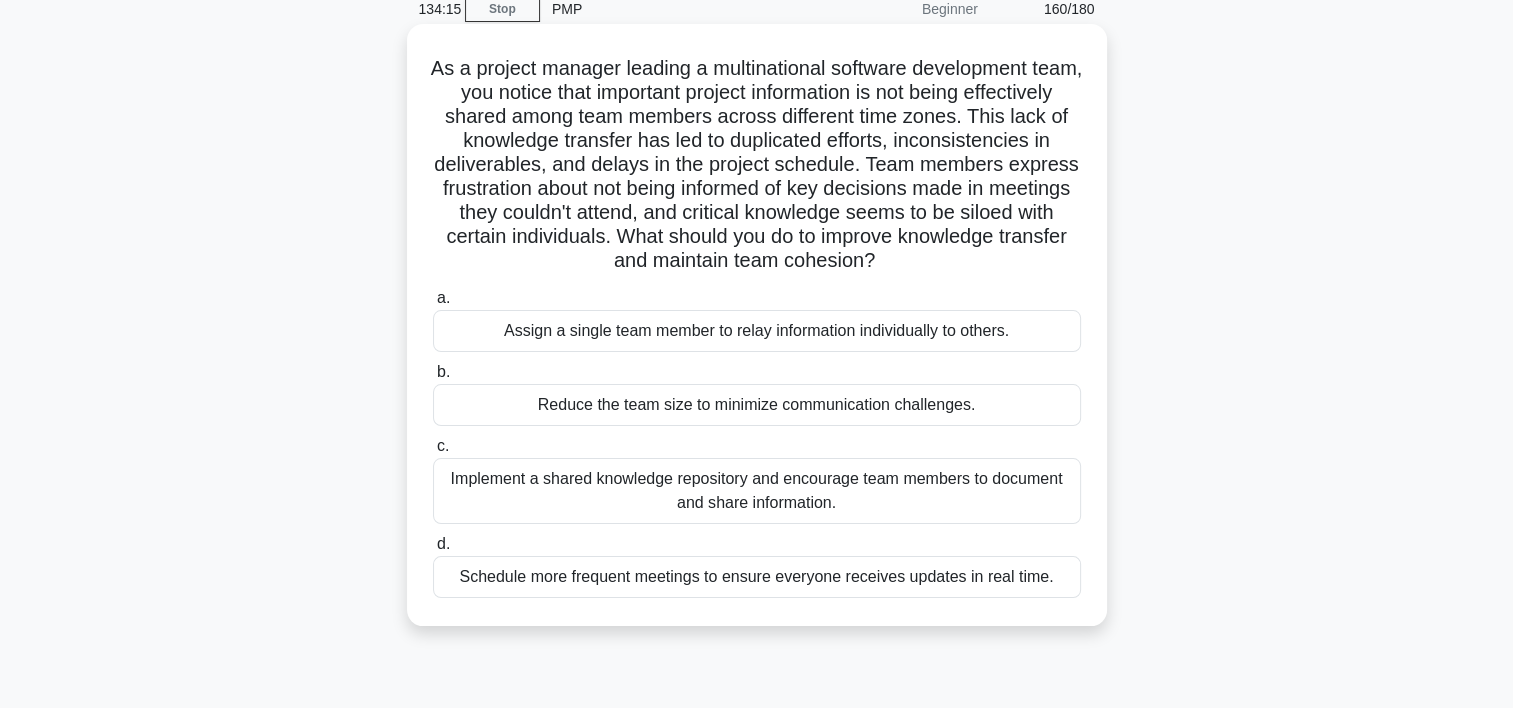 click on "Implement a shared knowledge repository and encourage team members to document and share information." at bounding box center (757, 491) 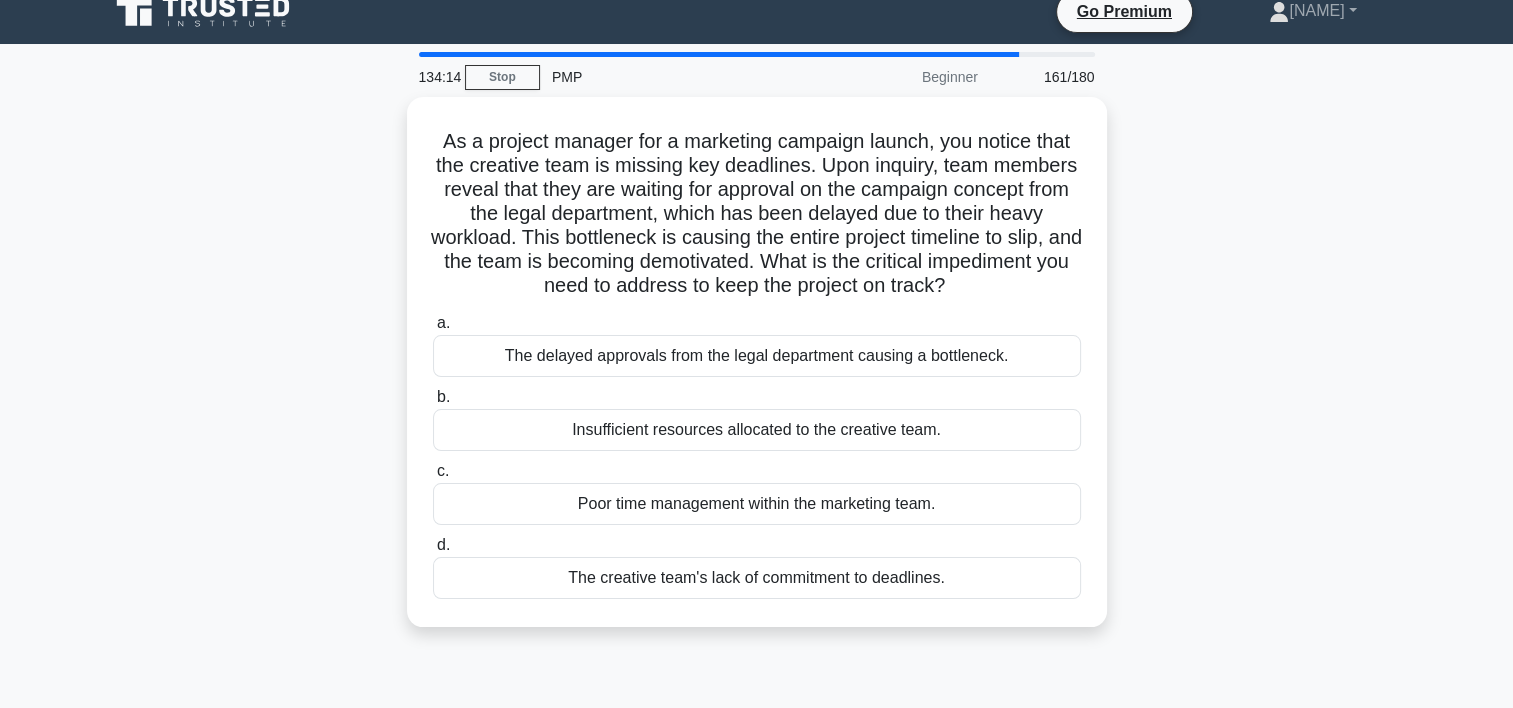 scroll, scrollTop: 0, scrollLeft: 0, axis: both 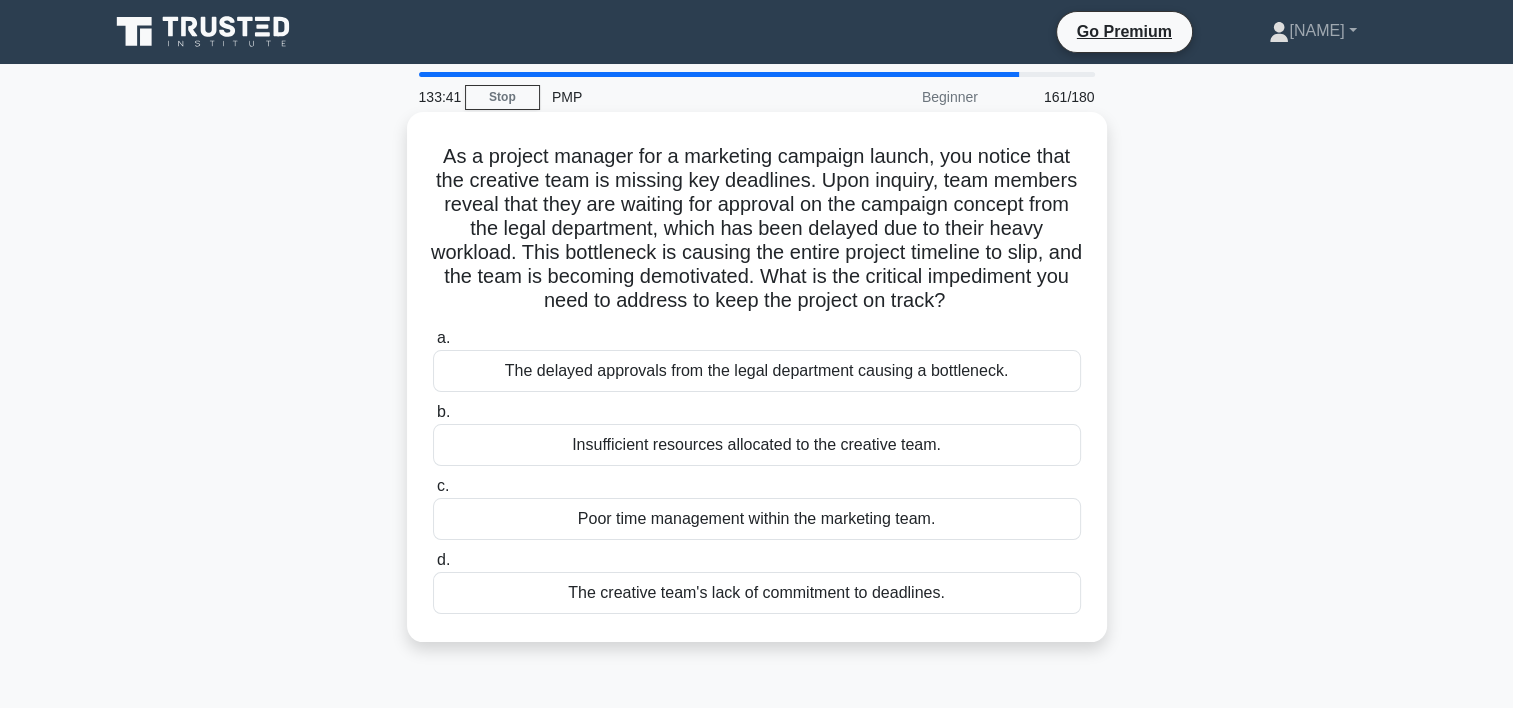 click on "The delayed approvals from the legal department causing a bottleneck." at bounding box center (757, 371) 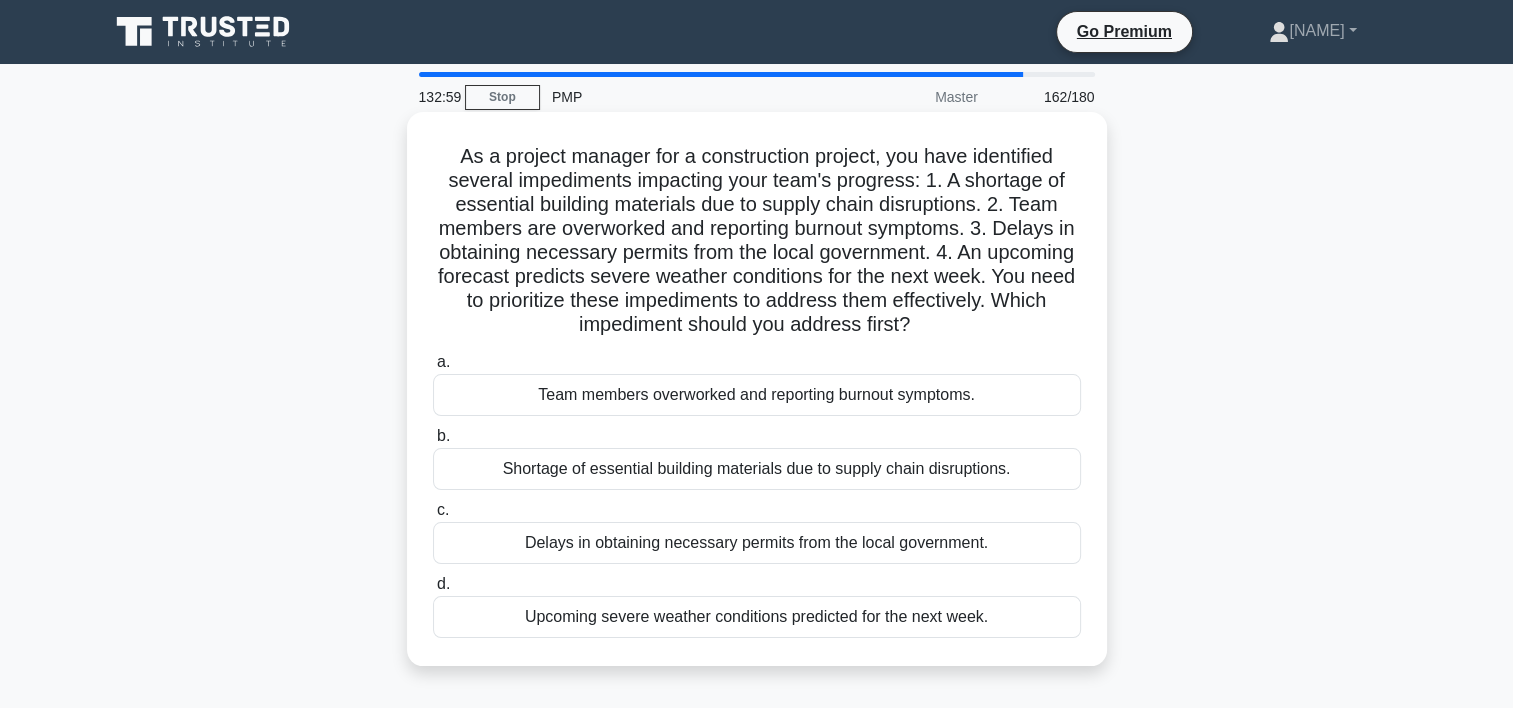 click on "Team members overworked and reporting burnout symptoms." at bounding box center [757, 395] 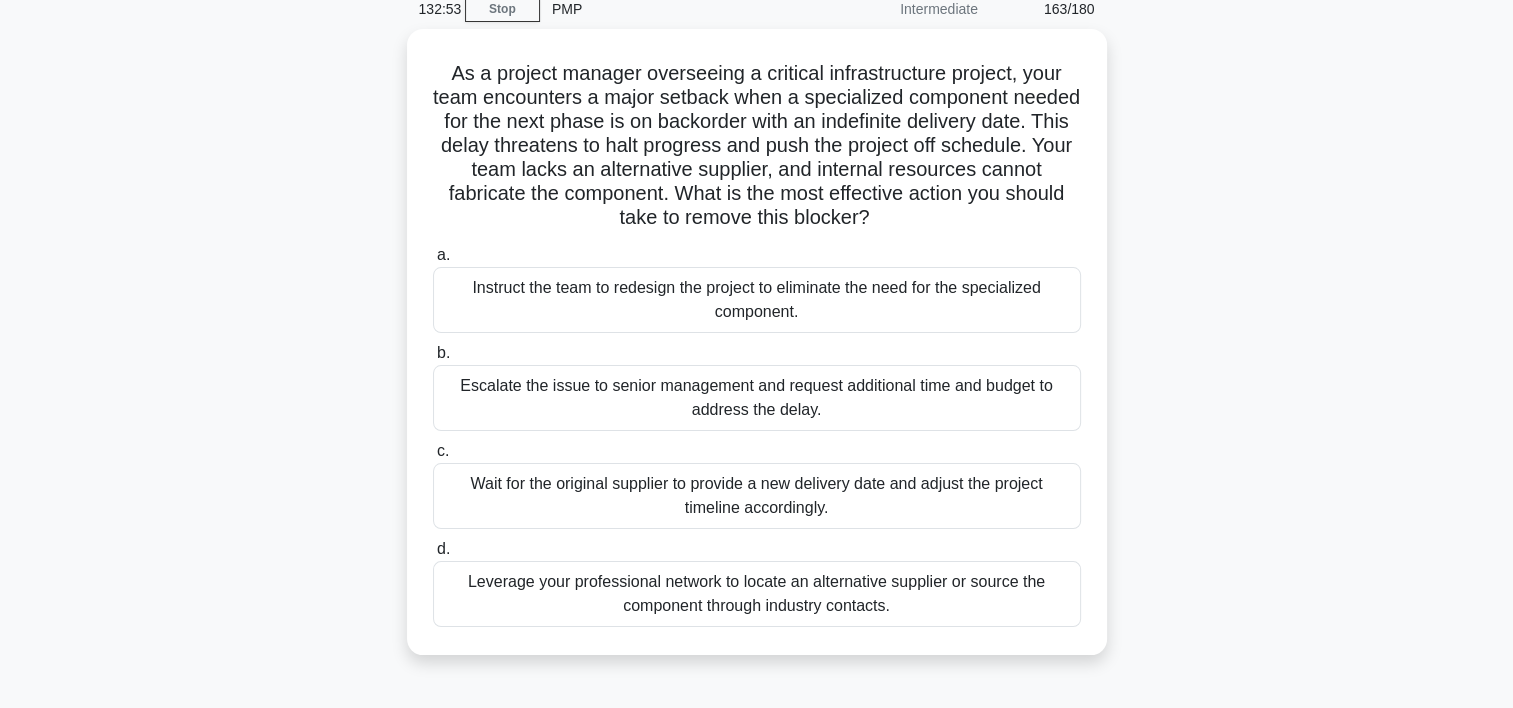 scroll, scrollTop: 90, scrollLeft: 0, axis: vertical 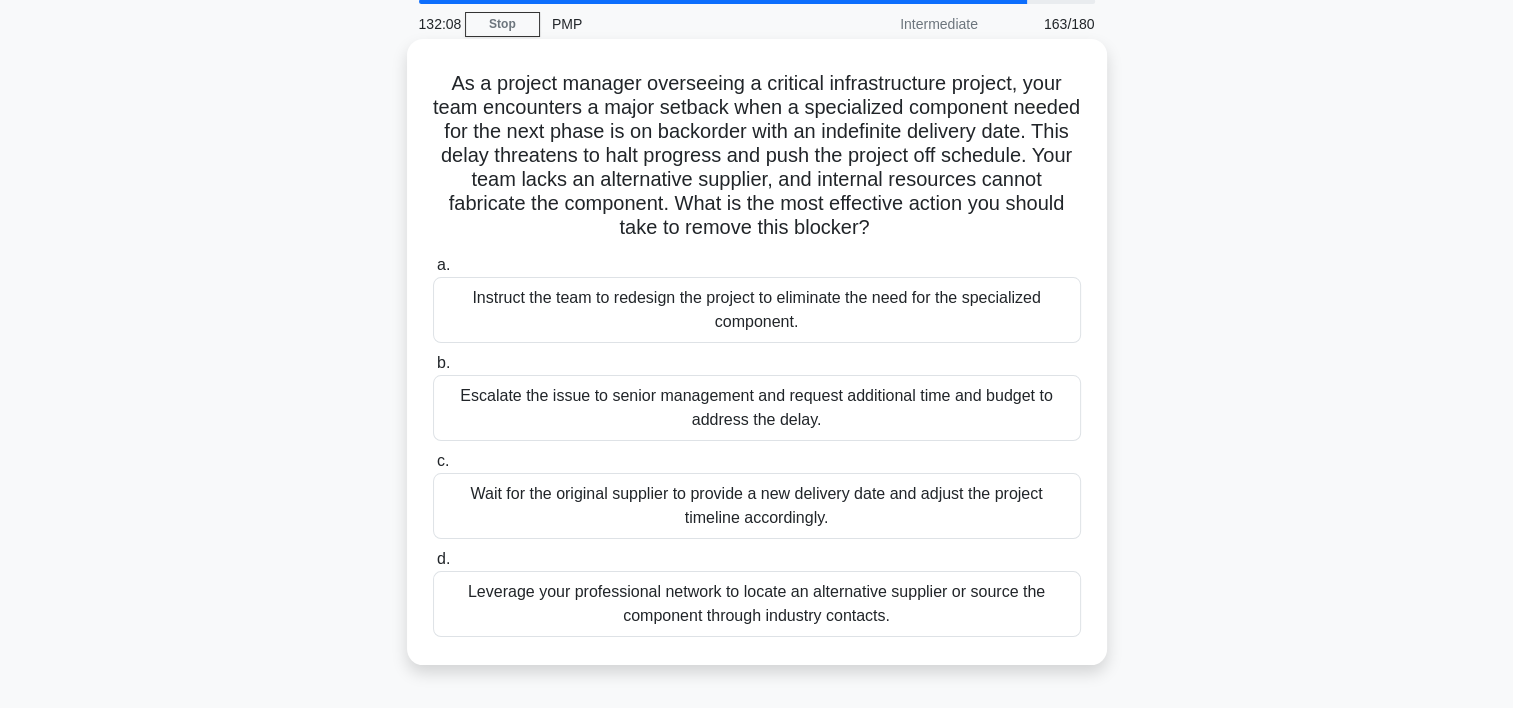 click on "Leverage your professional network to locate an alternative supplier or source the component through industry contacts." at bounding box center [757, 604] 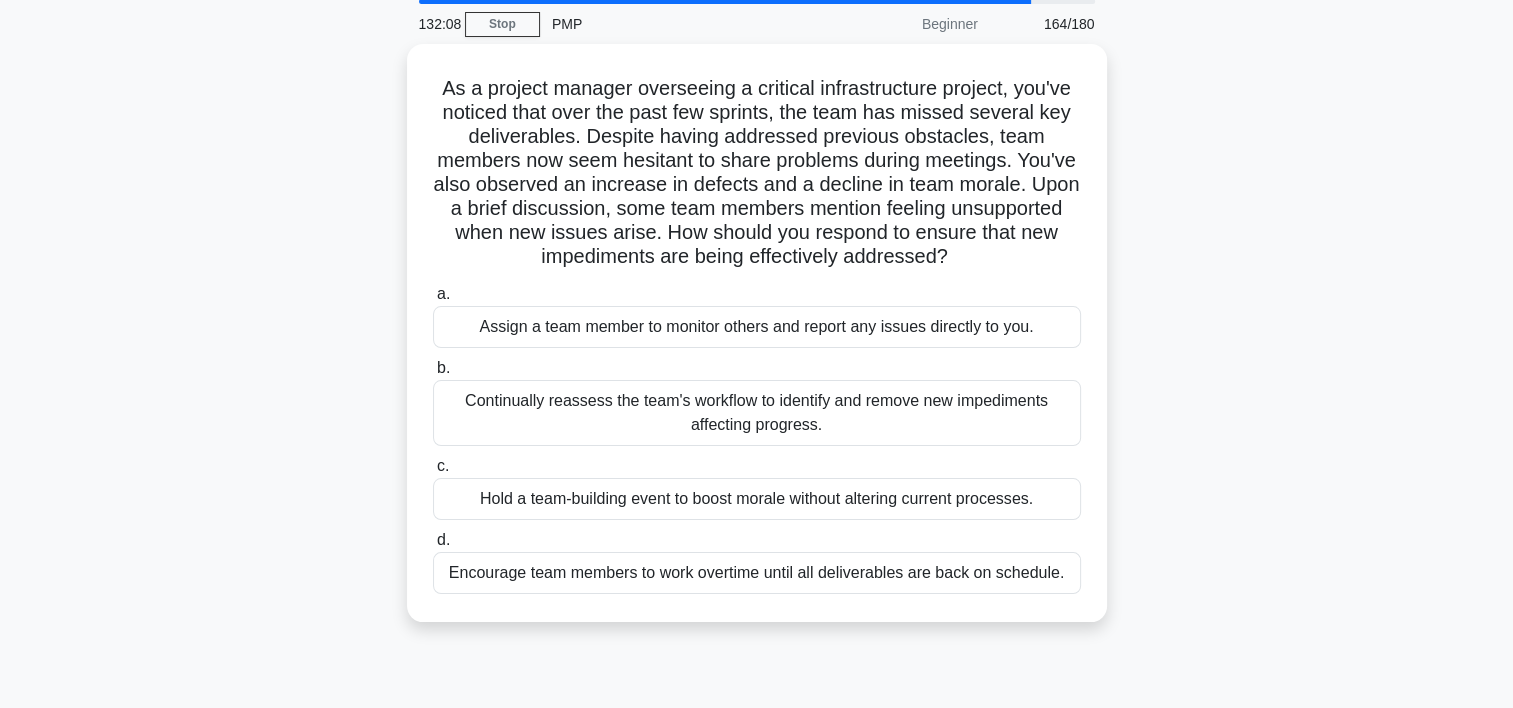 scroll, scrollTop: 0, scrollLeft: 0, axis: both 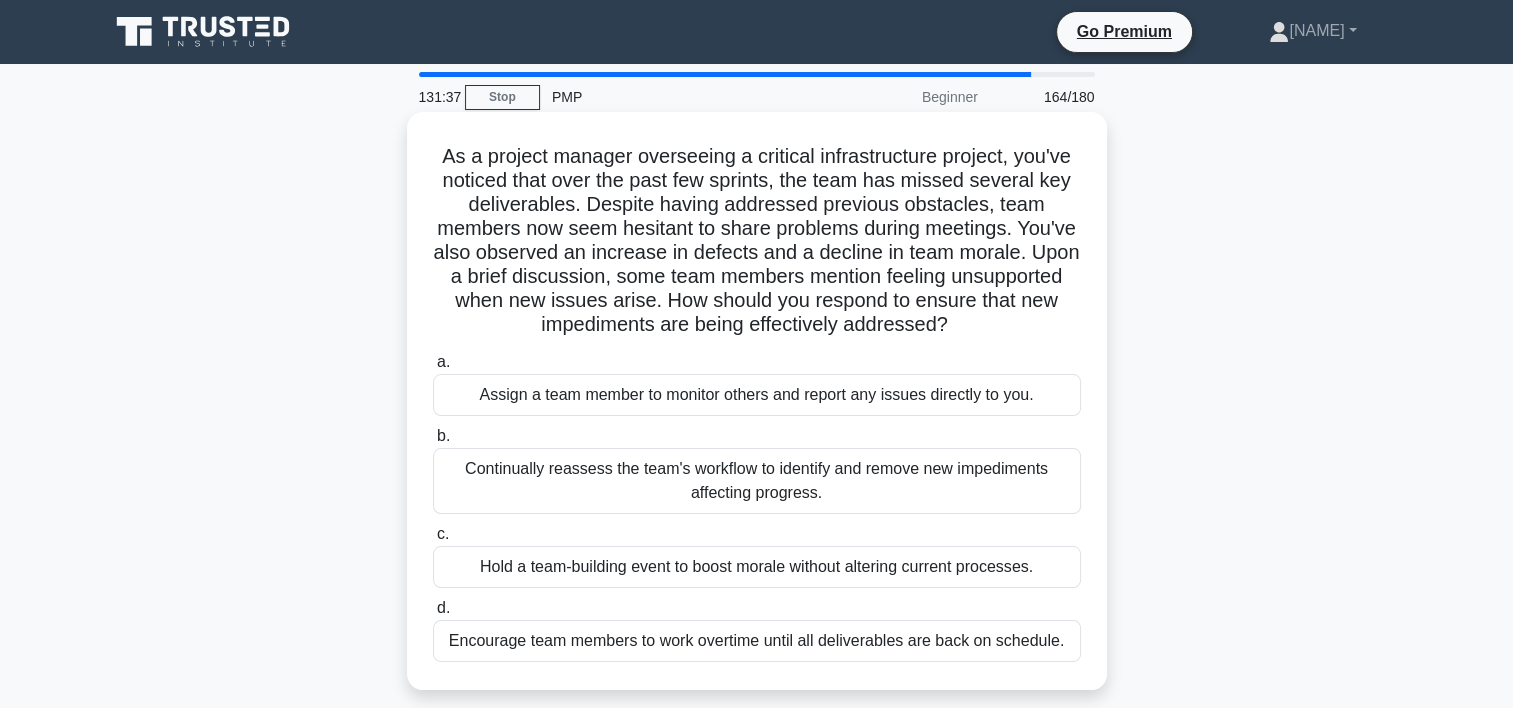 click on "Continually reassess the team's workflow to identify and remove new impediments affecting progress." at bounding box center (757, 481) 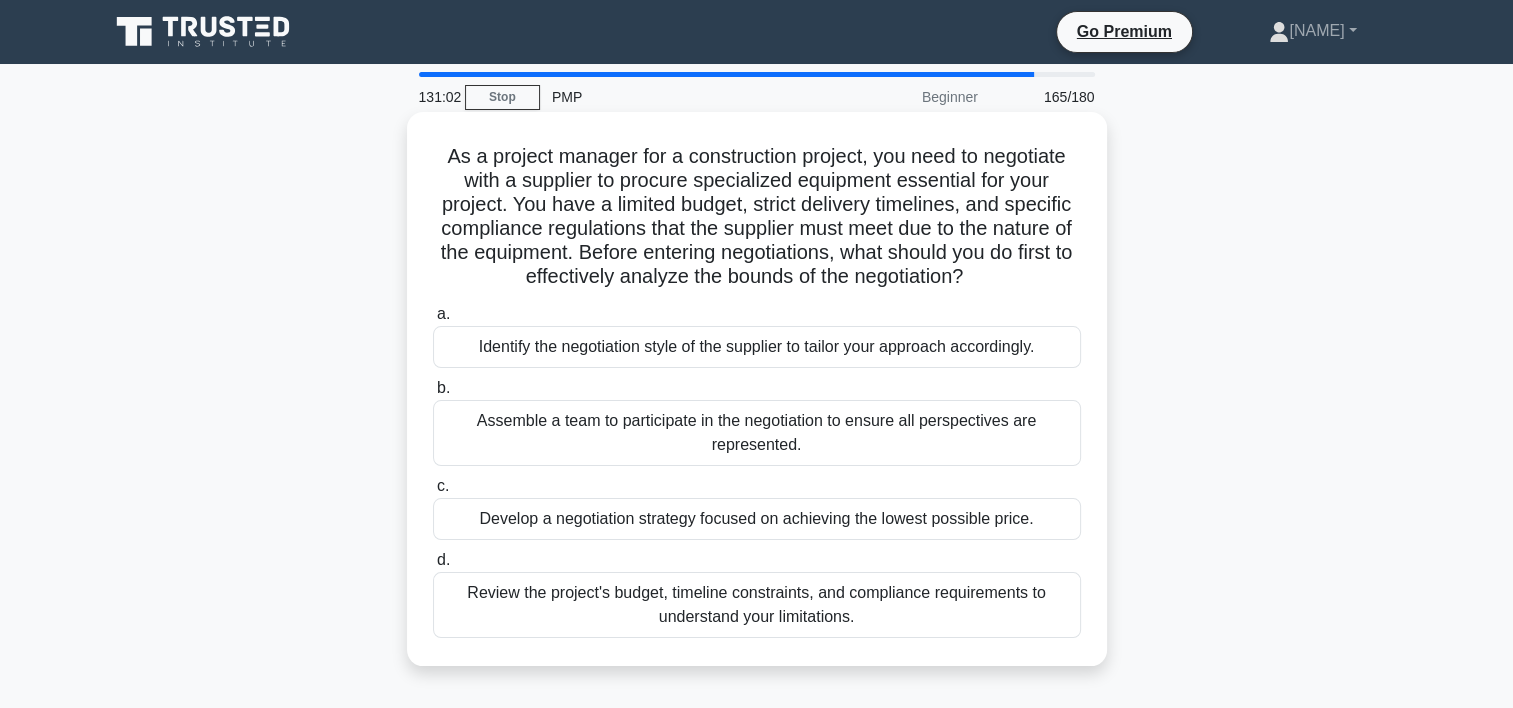 click on "Assemble a team to participate in the negotiation to ensure all perspectives are represented." at bounding box center (757, 433) 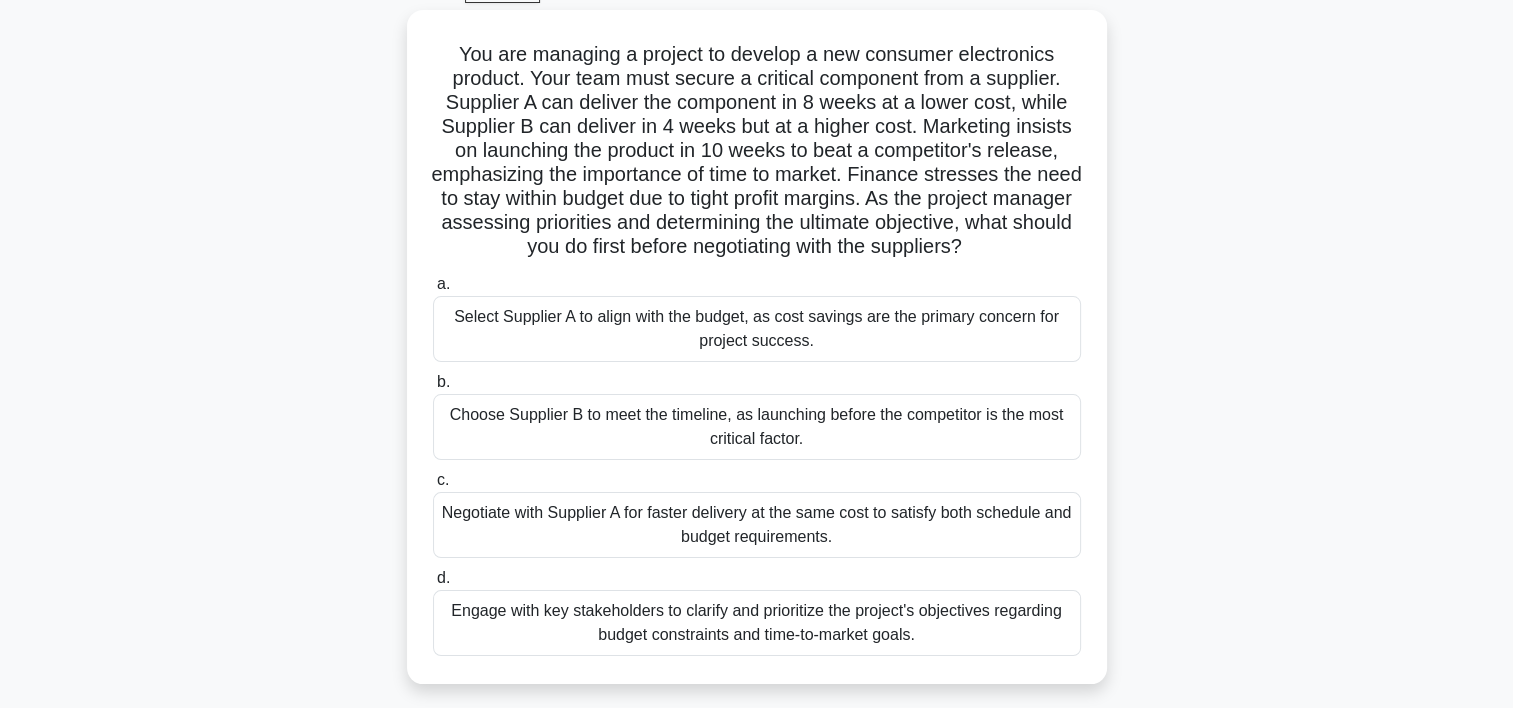 scroll, scrollTop: 109, scrollLeft: 0, axis: vertical 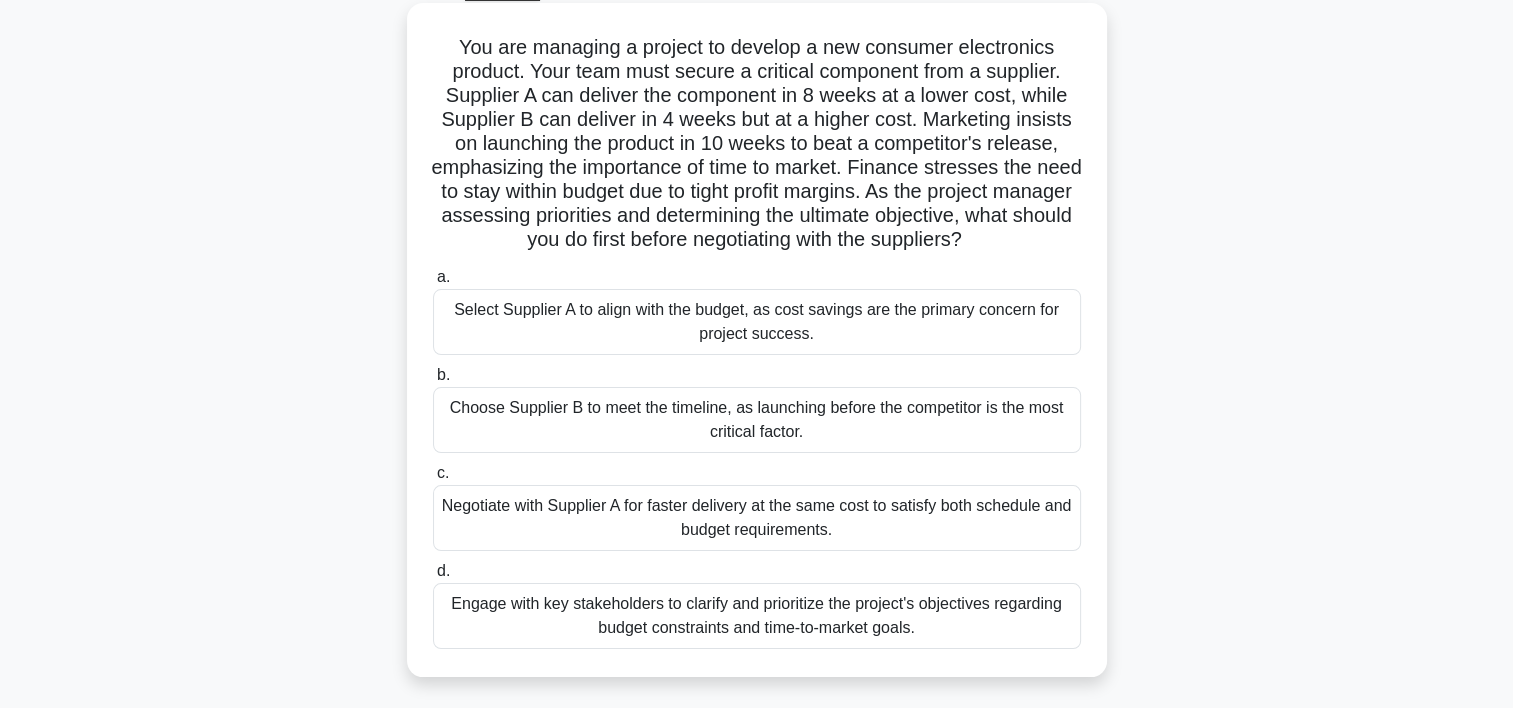 click on "Engage with key stakeholders to clarify and prioritize the project's objectives regarding budget constraints and time-to-market goals." at bounding box center (757, 616) 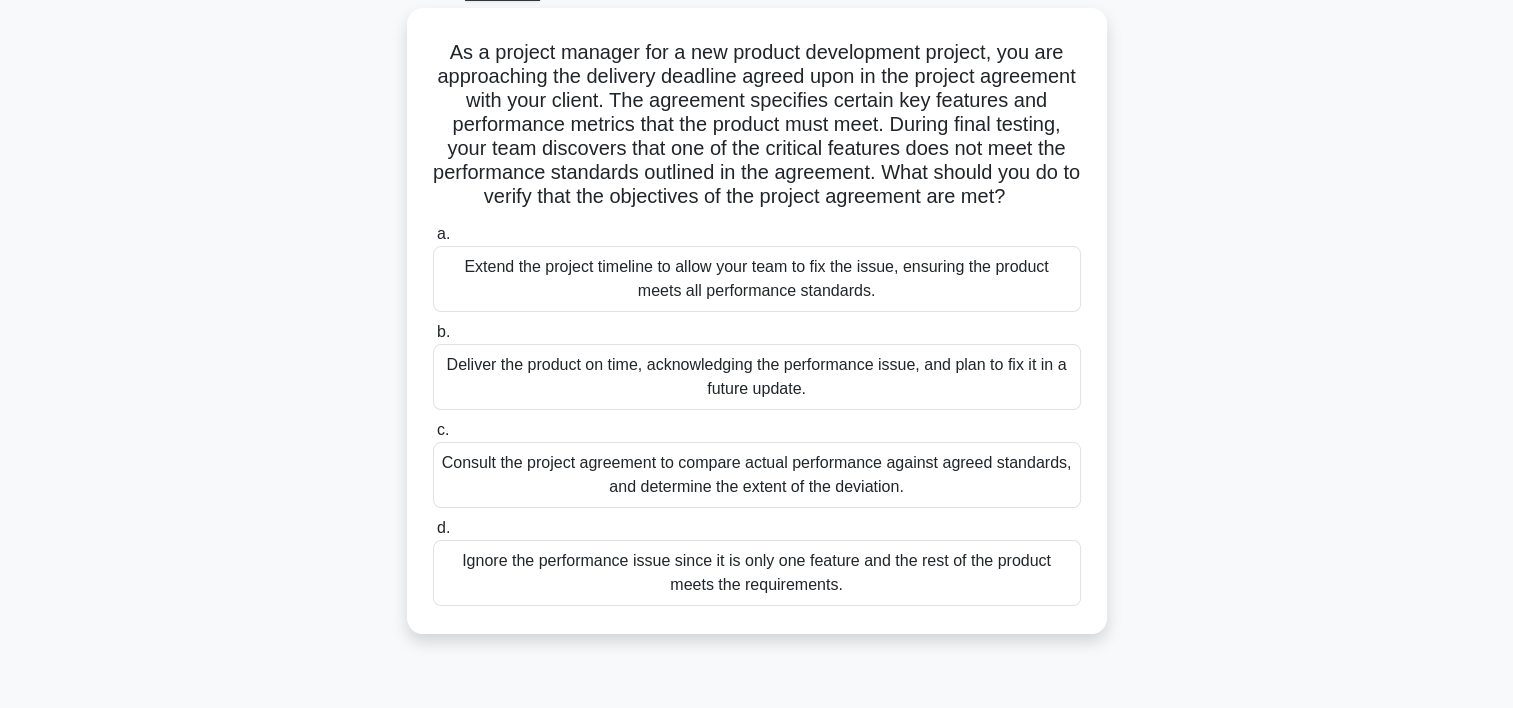 scroll, scrollTop: 0, scrollLeft: 0, axis: both 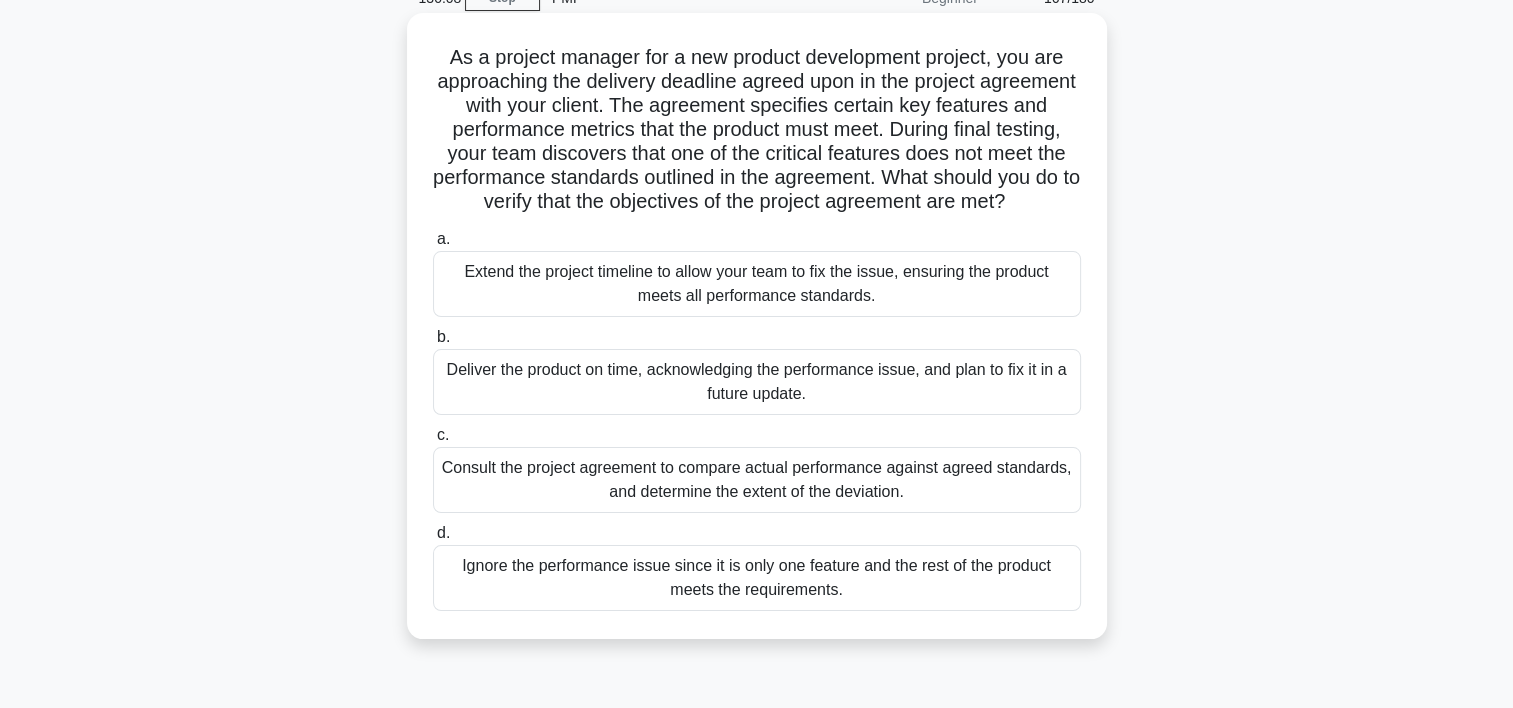 click on "Consult the project agreement to compare actual performance against agreed standards, and determine the extent of the deviation." at bounding box center (757, 480) 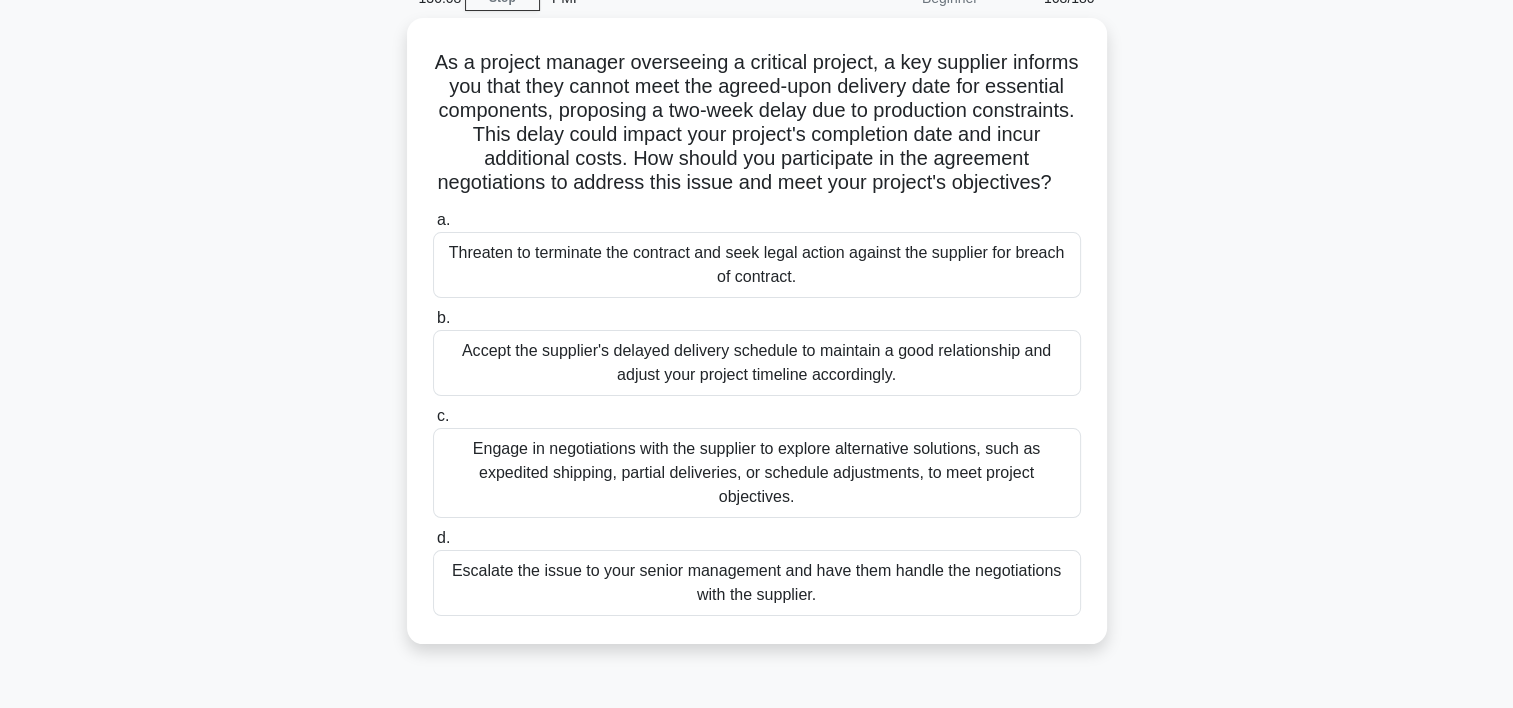 scroll, scrollTop: 0, scrollLeft: 0, axis: both 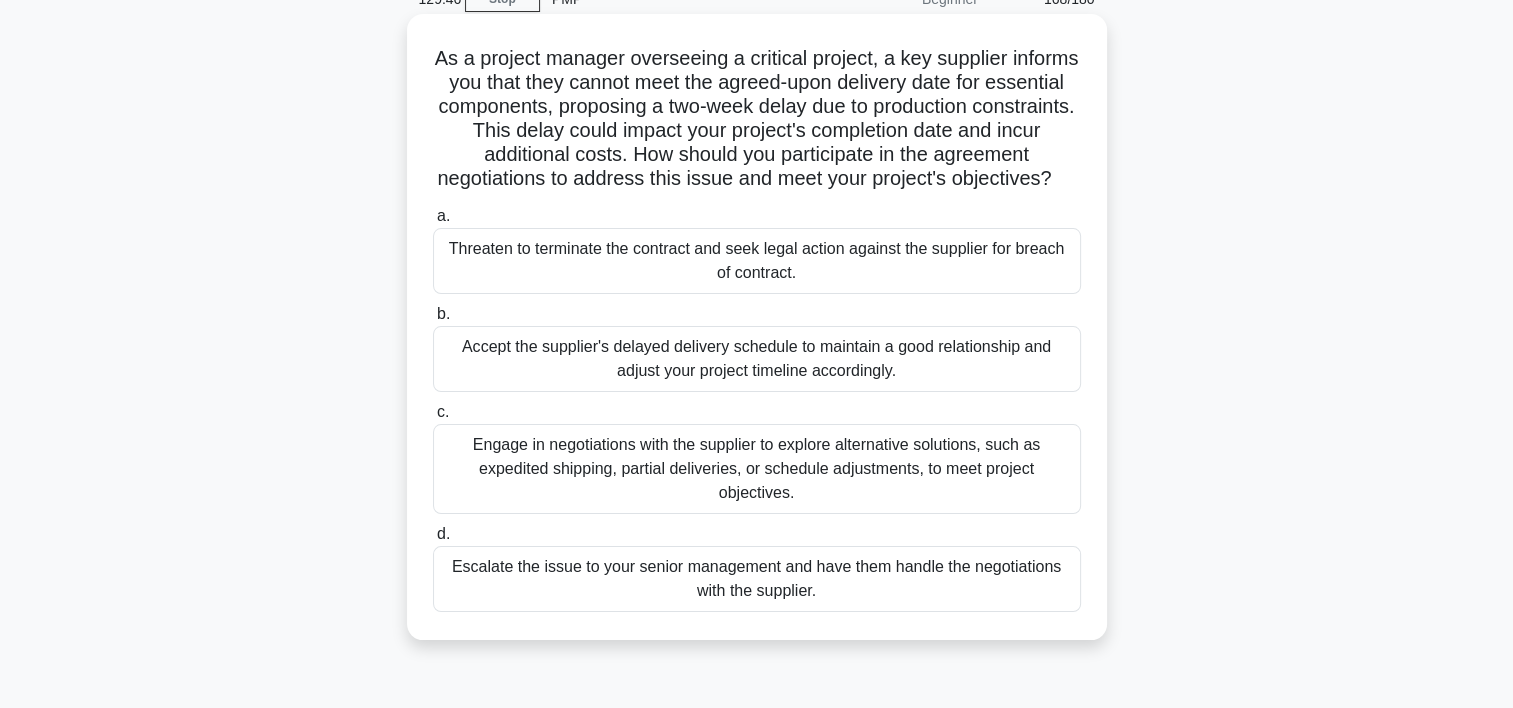 click on "Engage in negotiations with the supplier to explore alternative solutions, such as expedited shipping, partial deliveries, or schedule adjustments, to meet project objectives." at bounding box center [757, 469] 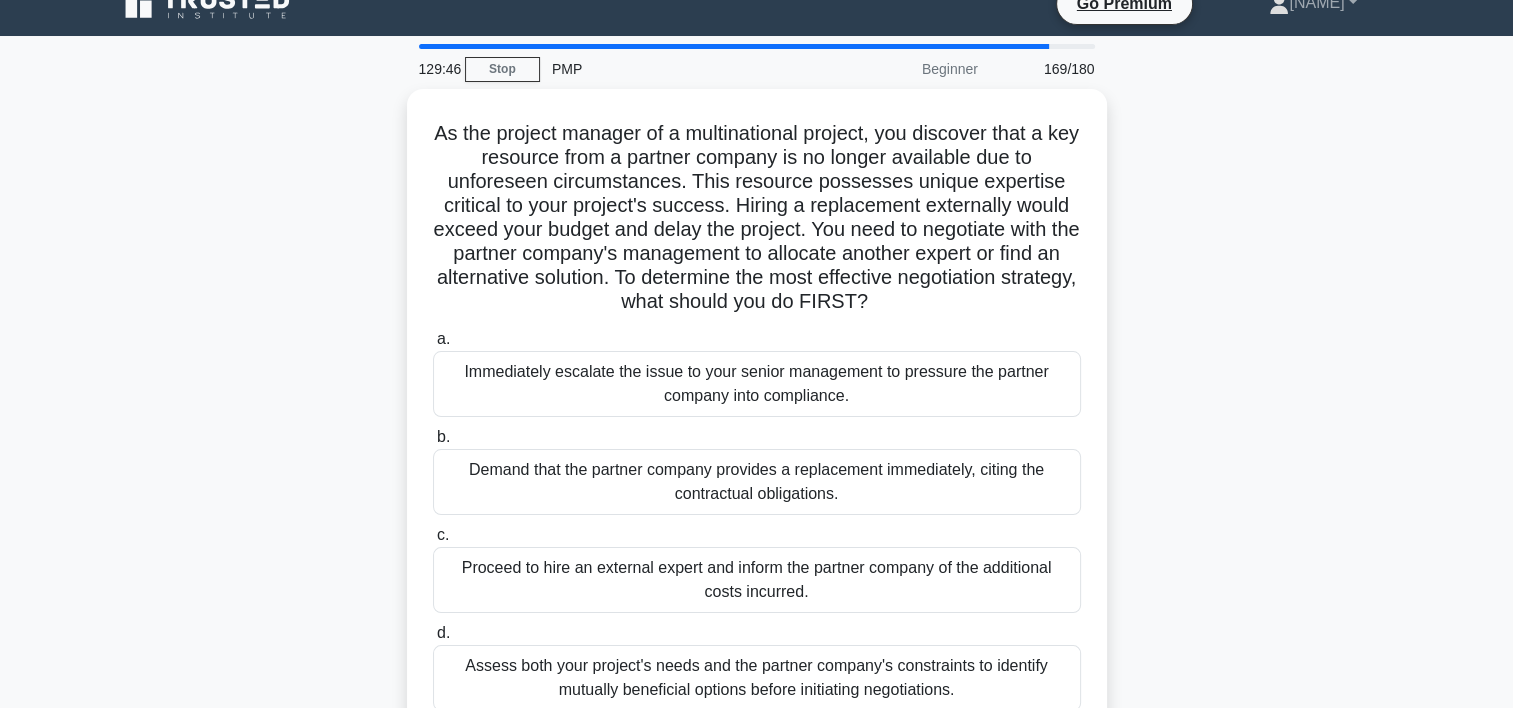 scroll, scrollTop: 0, scrollLeft: 0, axis: both 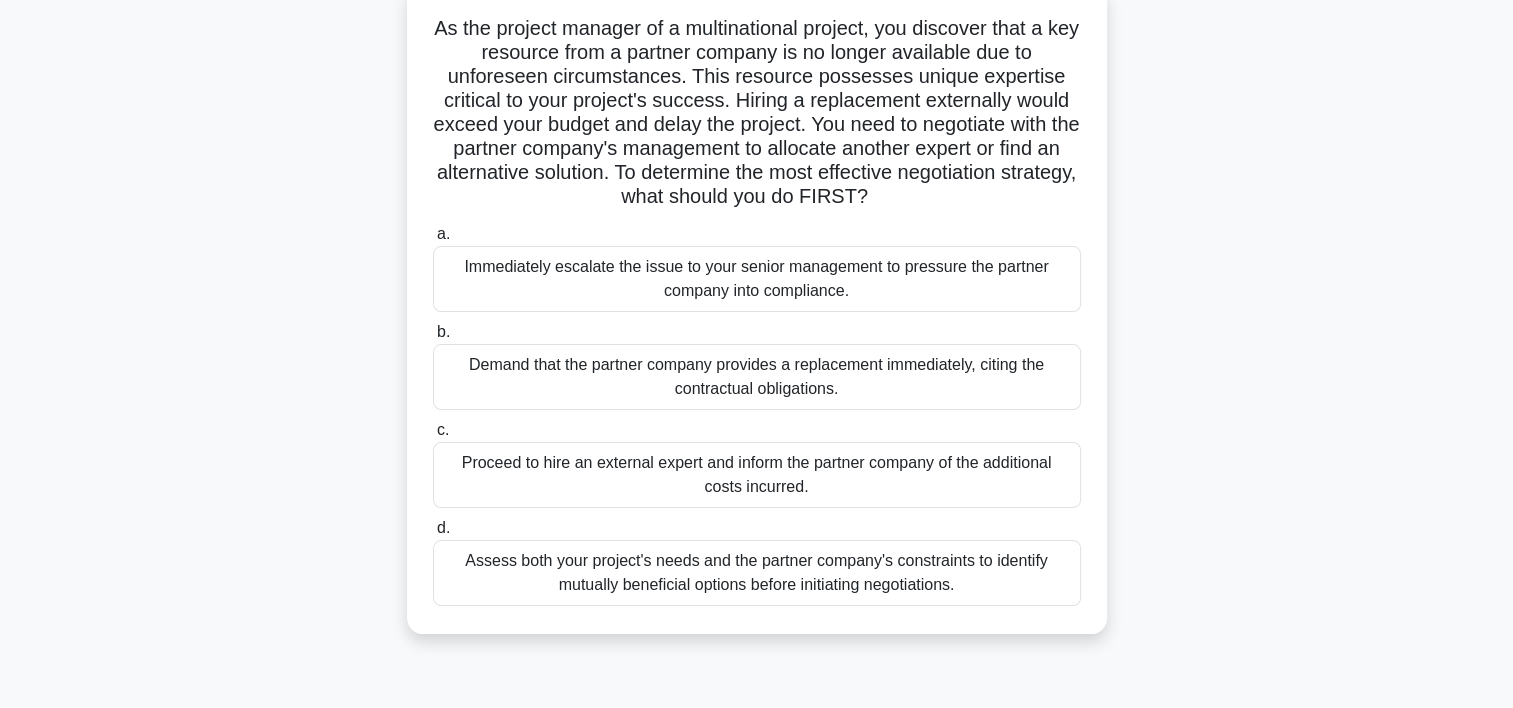 click on "Assess both your project's needs and the partner company's constraints to identify mutually beneficial options before initiating negotiations." at bounding box center [757, 573] 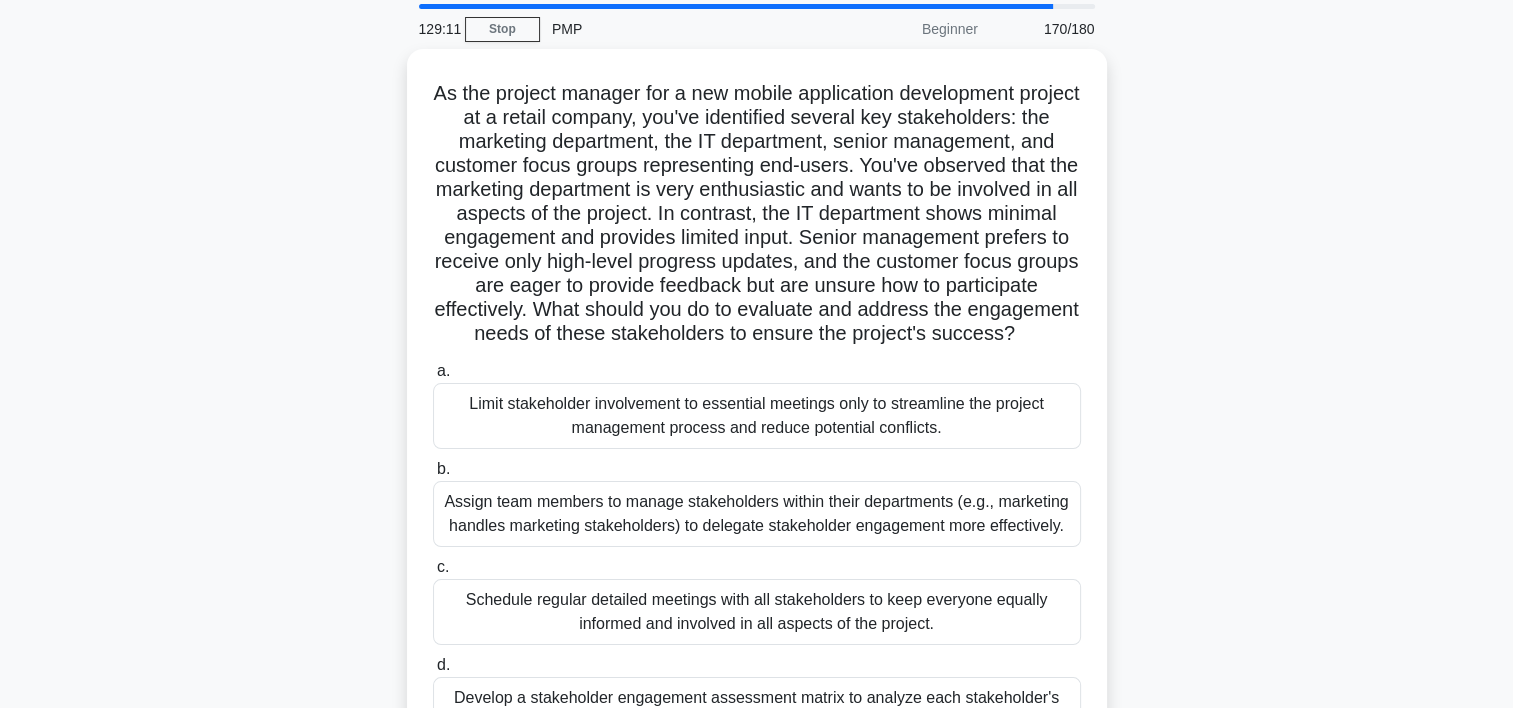 scroll, scrollTop: 0, scrollLeft: 0, axis: both 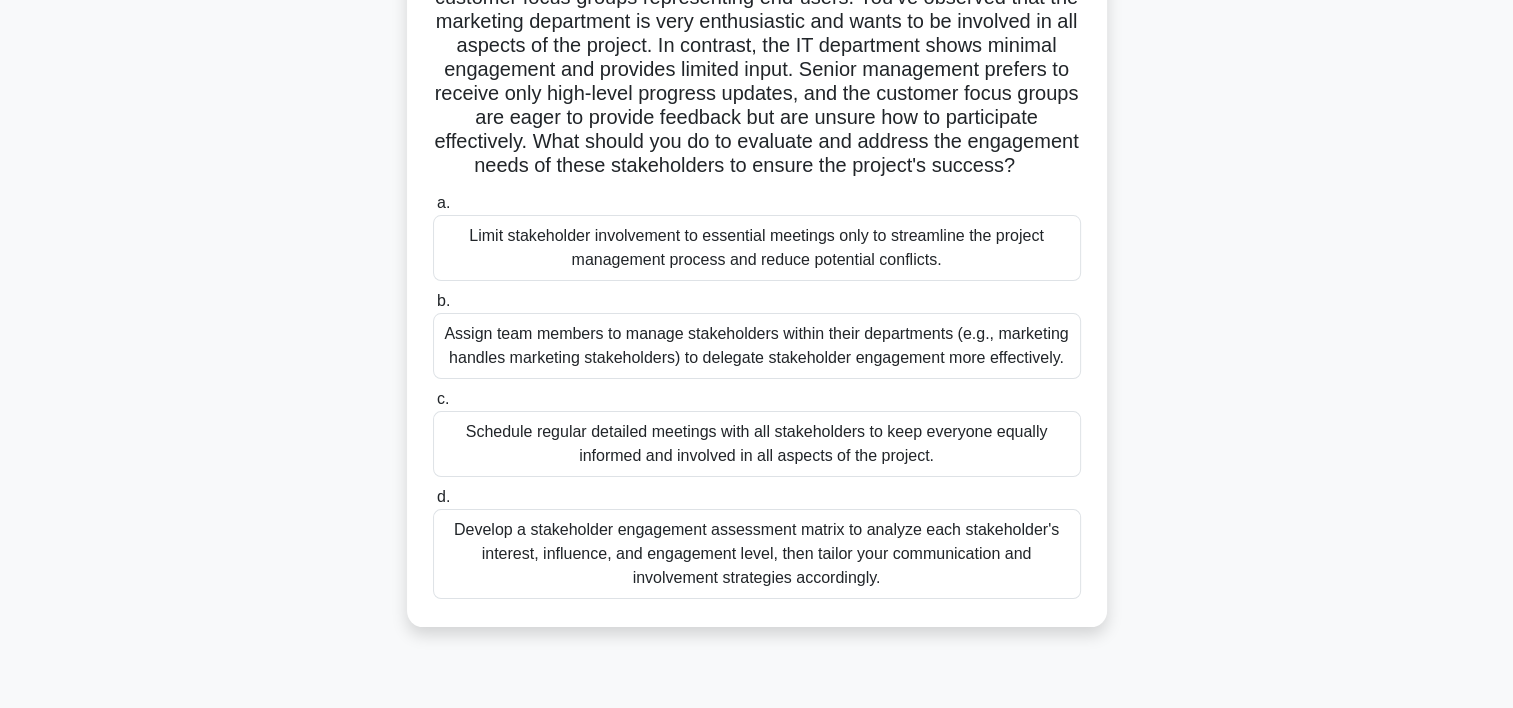 click on "Develop a stakeholder engagement assessment matrix to analyze each stakeholder's interest, influence, and engagement level, then tailor your communication and involvement strategies accordingly." at bounding box center [757, 554] 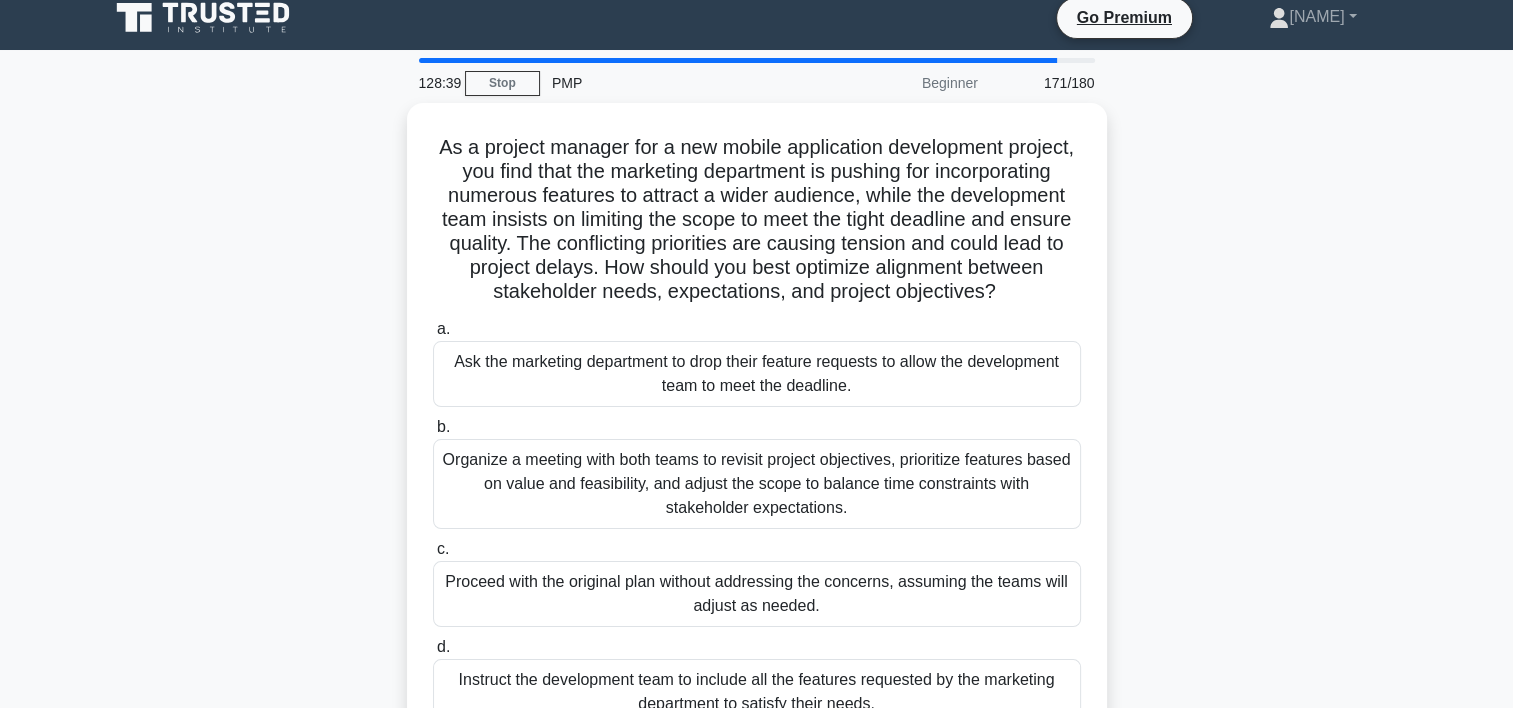 scroll, scrollTop: 0, scrollLeft: 0, axis: both 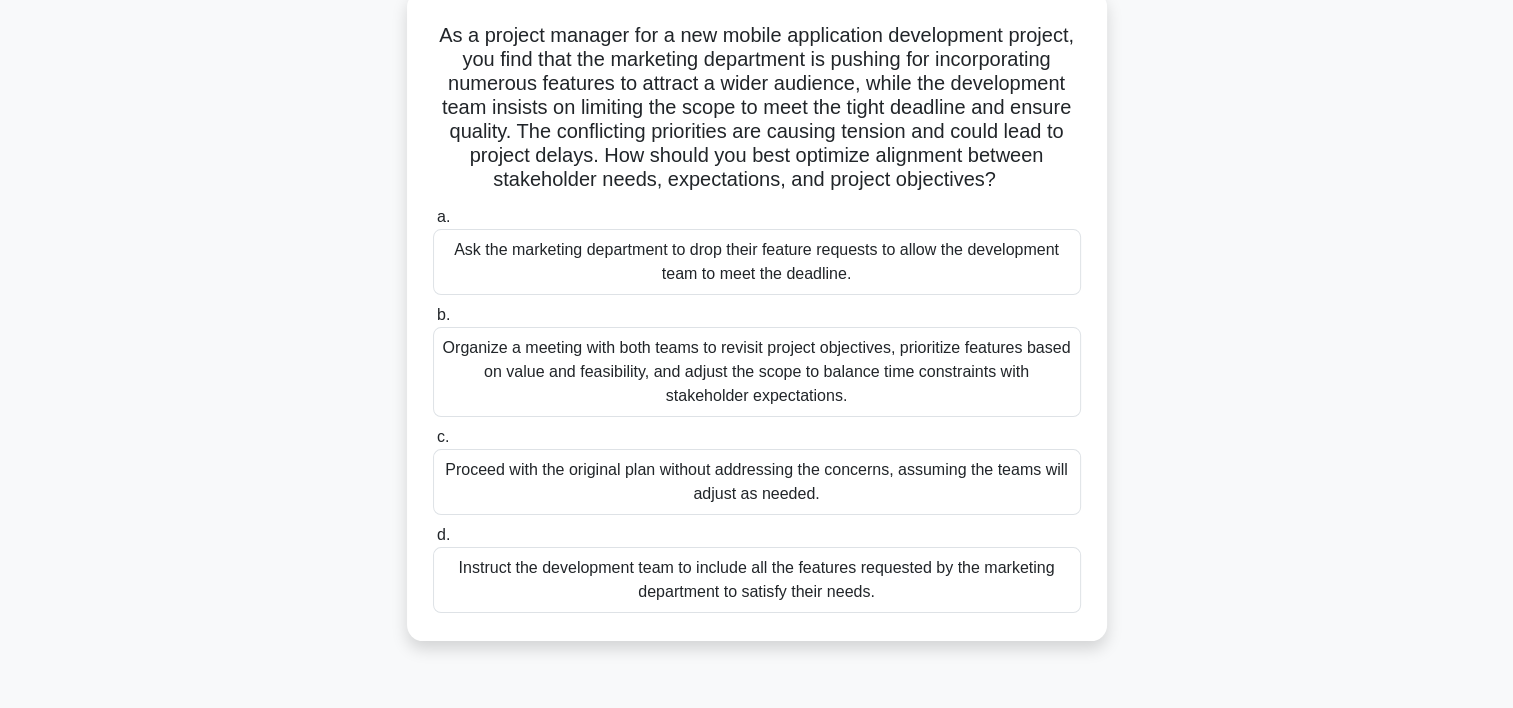 click on "Organize a meeting with both teams to revisit project objectives, prioritize features based on value and feasibility, and adjust the scope to balance time constraints with stakeholder expectations." at bounding box center (757, 372) 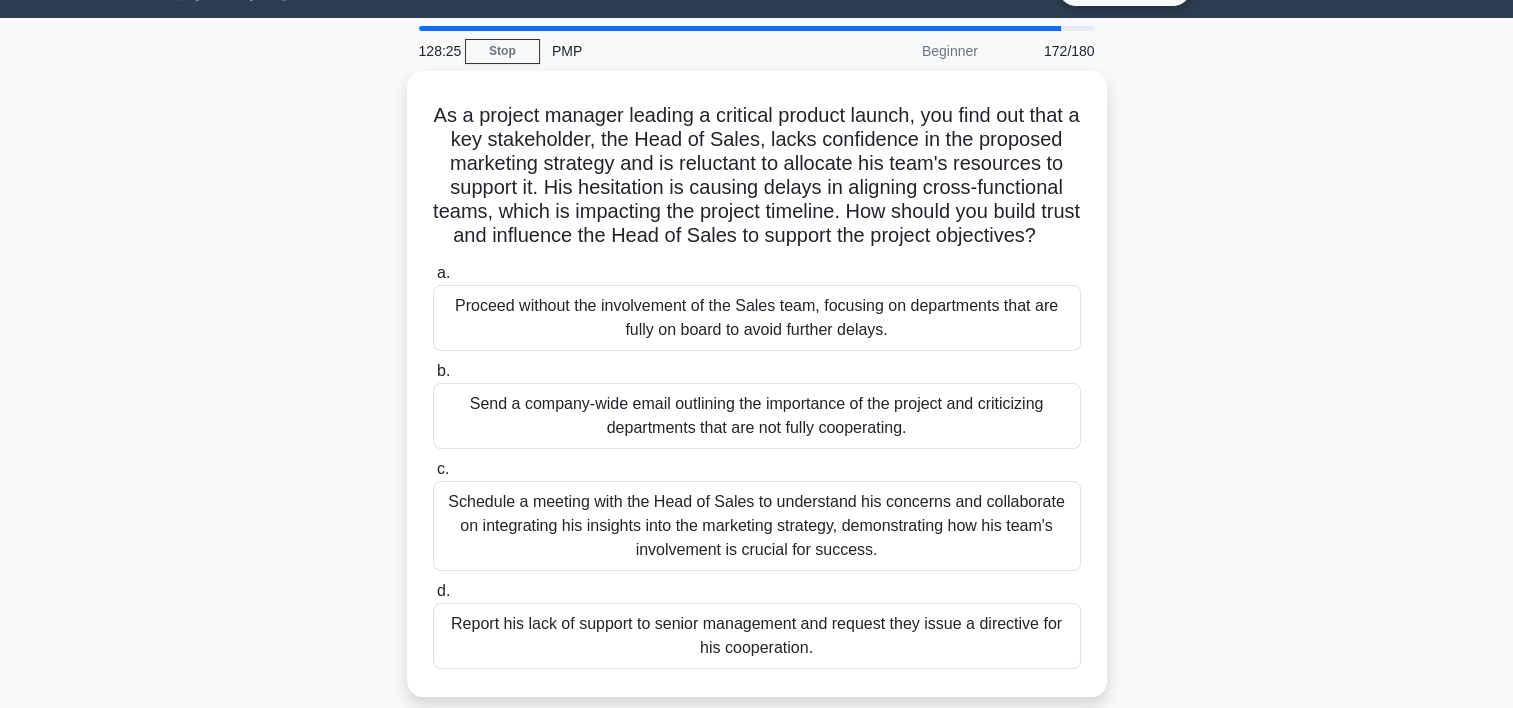 scroll, scrollTop: 0, scrollLeft: 0, axis: both 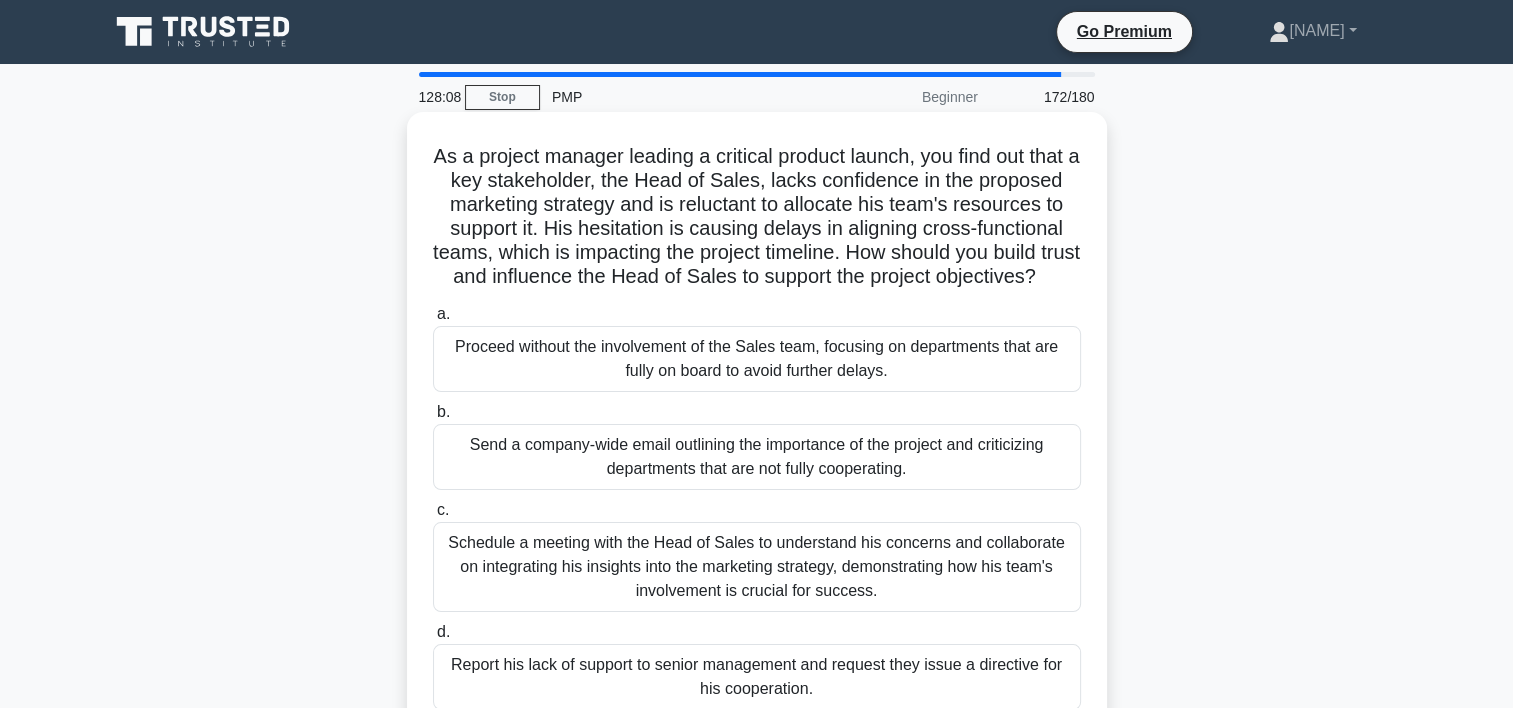 click on "Schedule a meeting with the Head of Sales to understand his concerns and collaborate on integrating his insights into the marketing strategy, demonstrating how his team's involvement is crucial for success." at bounding box center (757, 567) 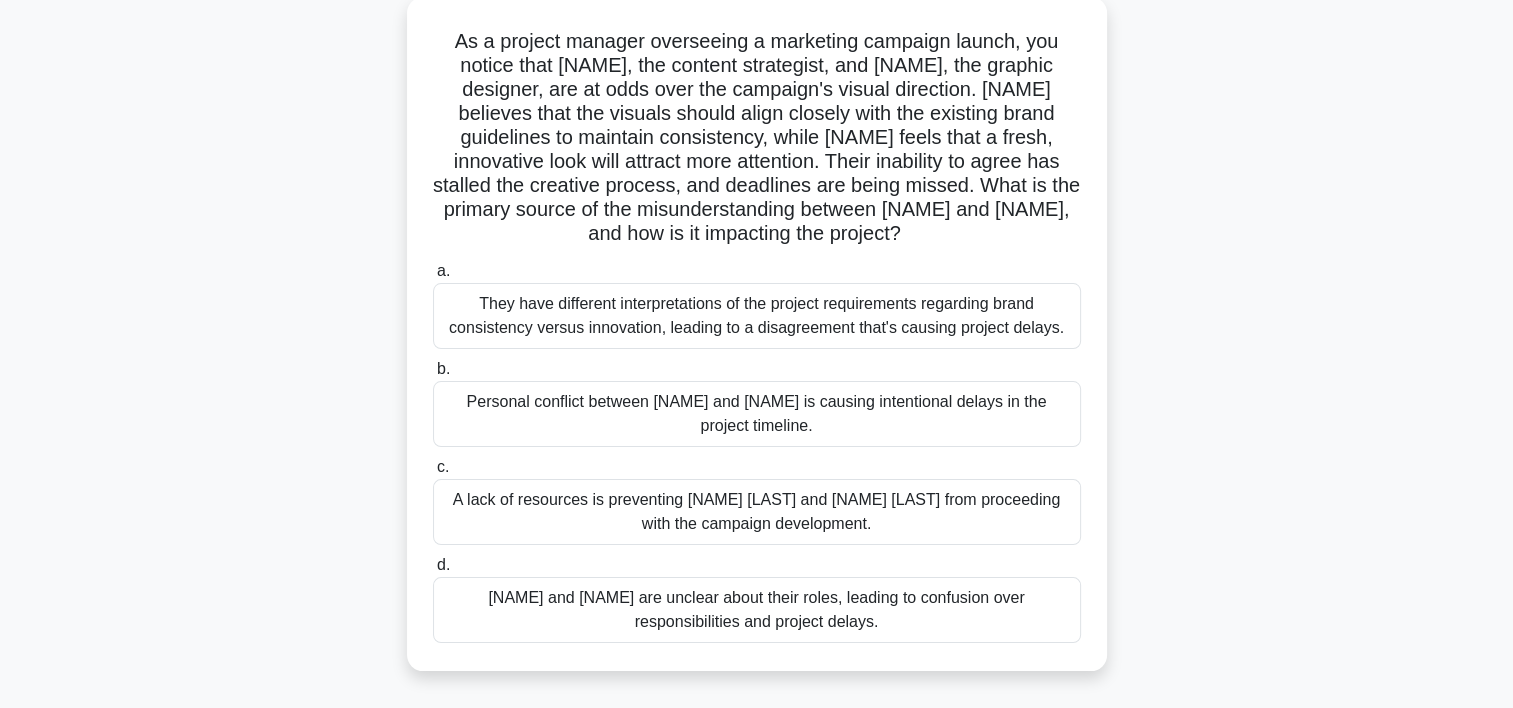 scroll, scrollTop: 125, scrollLeft: 0, axis: vertical 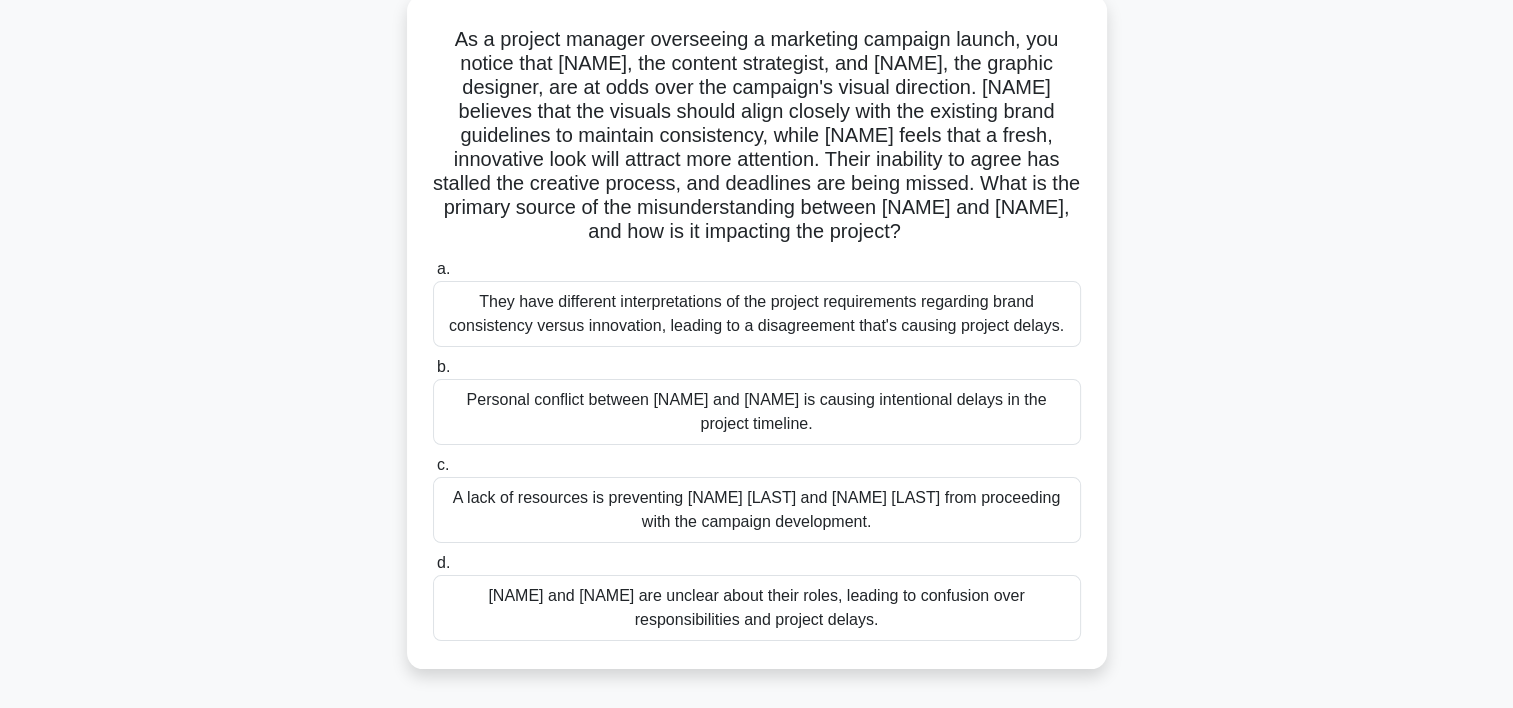 click on "They have different interpretations of the project requirements regarding brand consistency versus innovation, leading to a disagreement that's causing project delays." at bounding box center (757, 314) 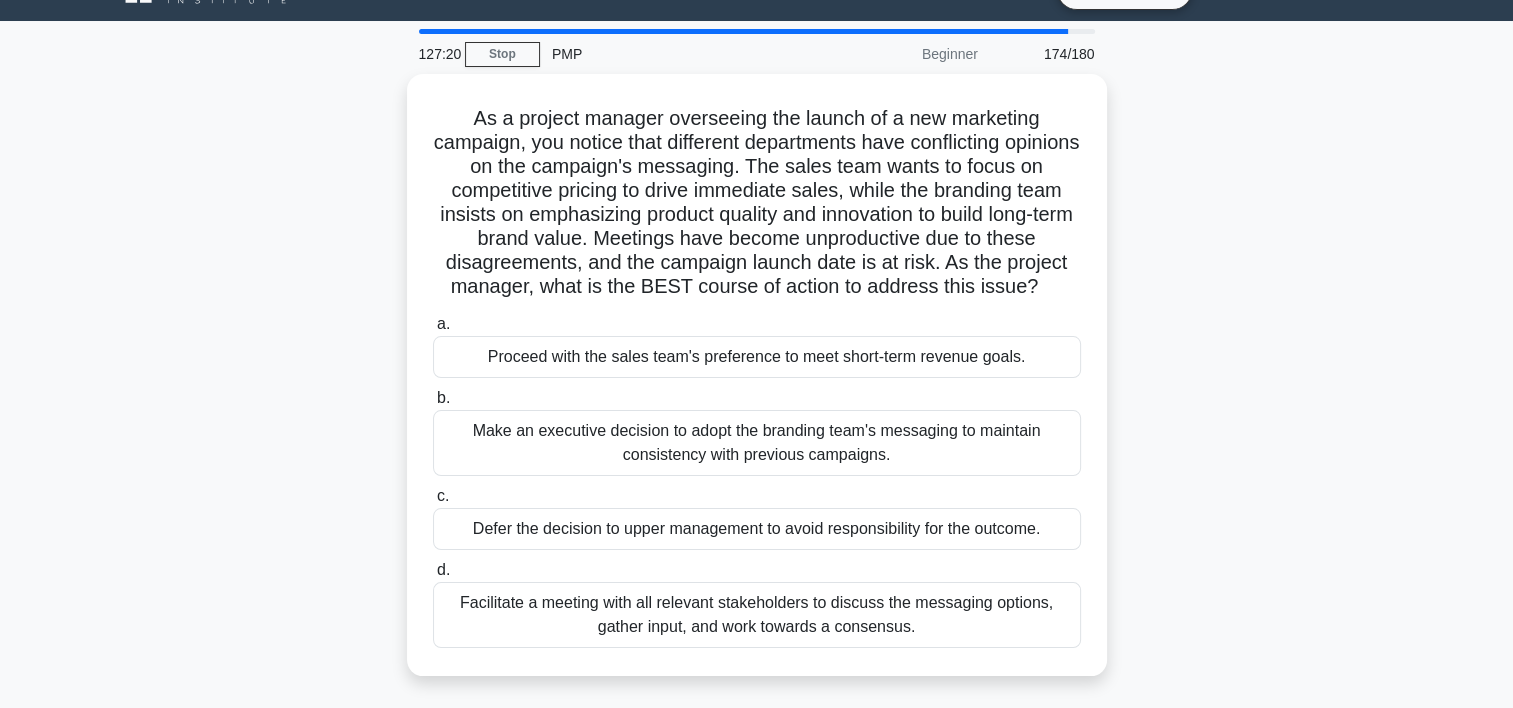 scroll, scrollTop: 0, scrollLeft: 0, axis: both 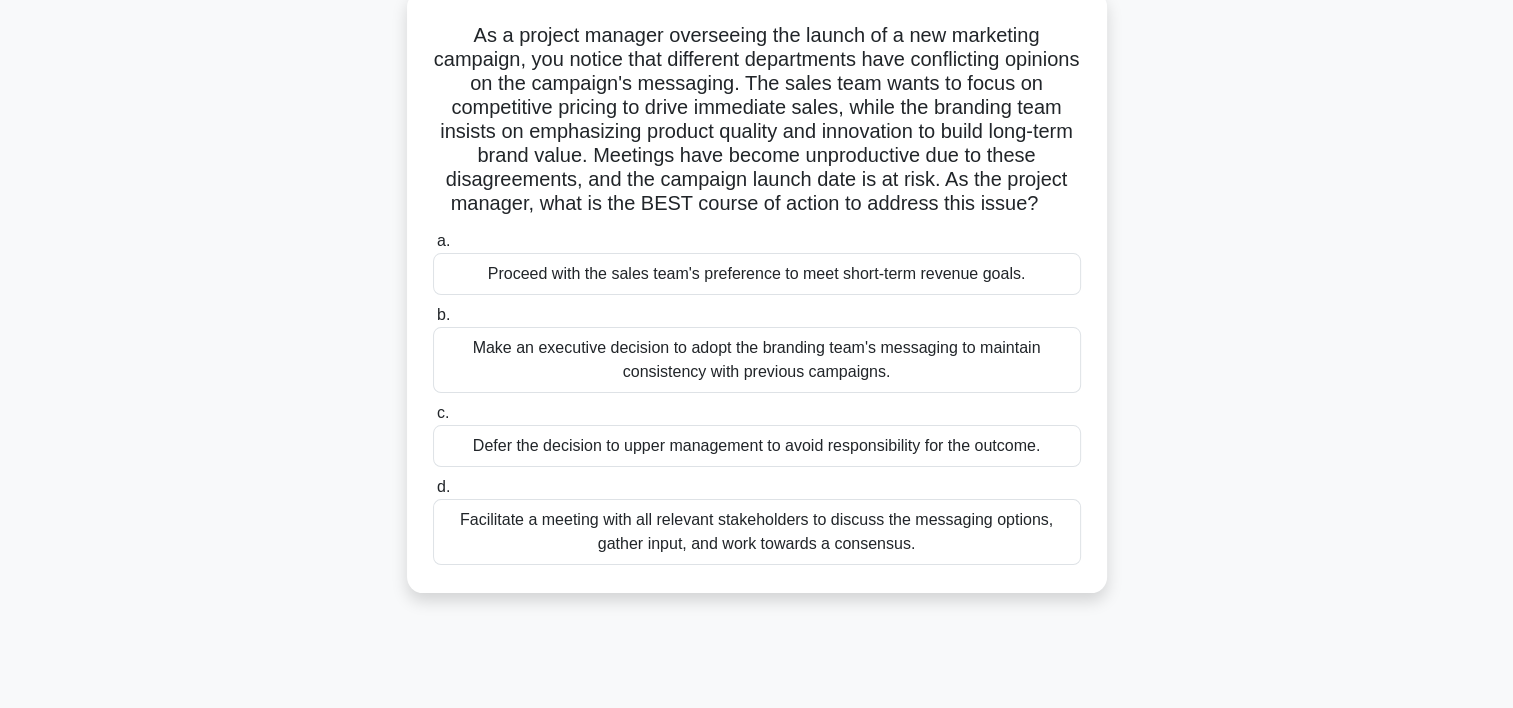 click on "Facilitate a meeting with all relevant stakeholders to discuss the messaging options, gather input, and work towards a consensus." at bounding box center [757, 532] 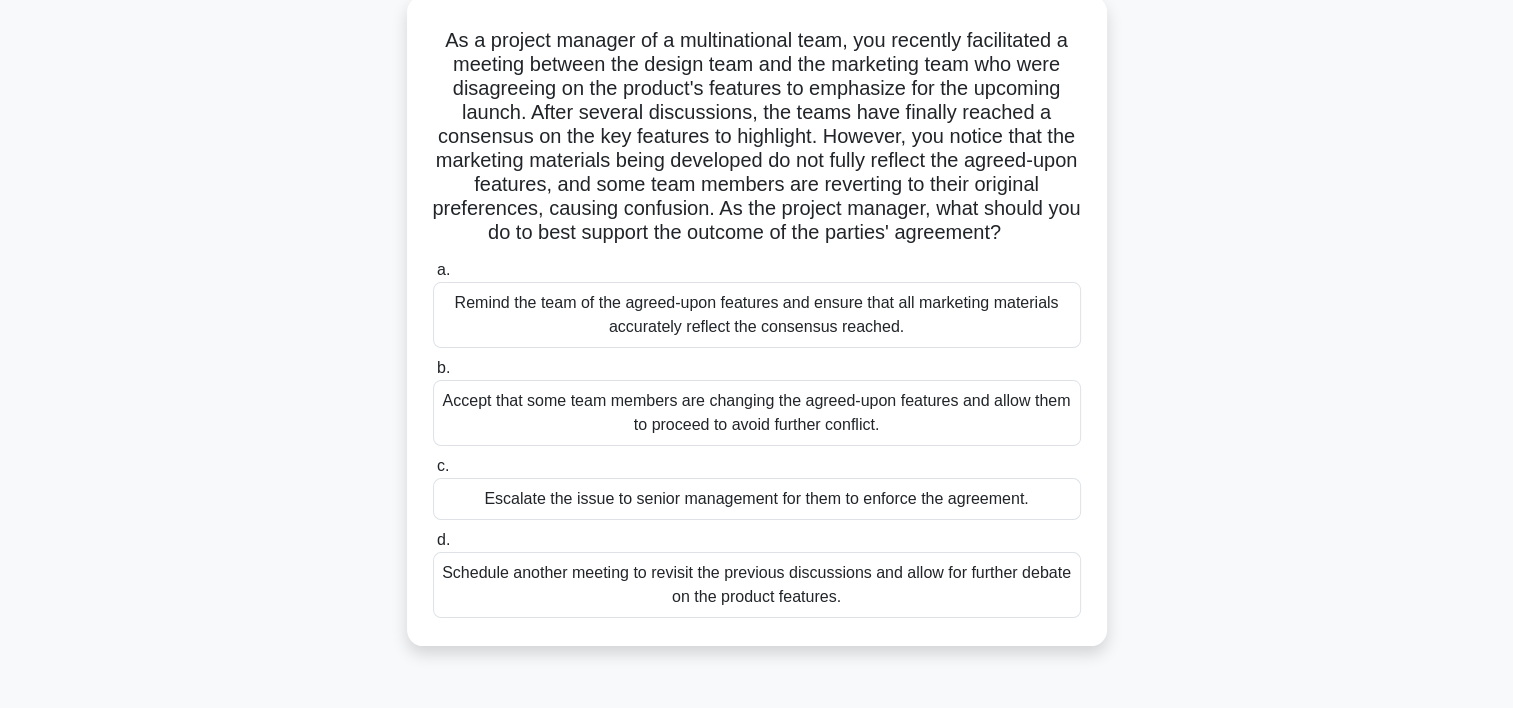 scroll, scrollTop: 0, scrollLeft: 0, axis: both 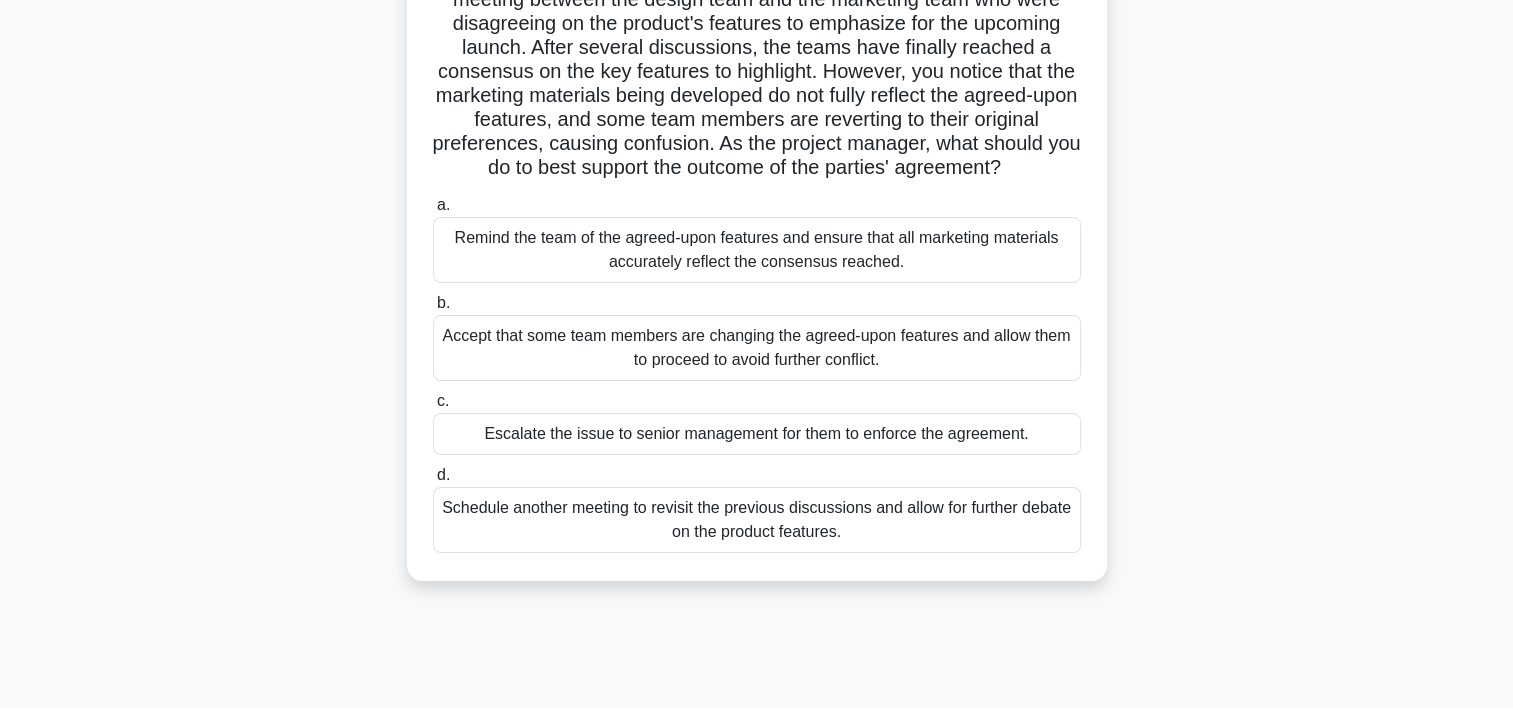 click on "Schedule another meeting to revisit the previous discussions and allow for further debate on the product features." at bounding box center [757, 520] 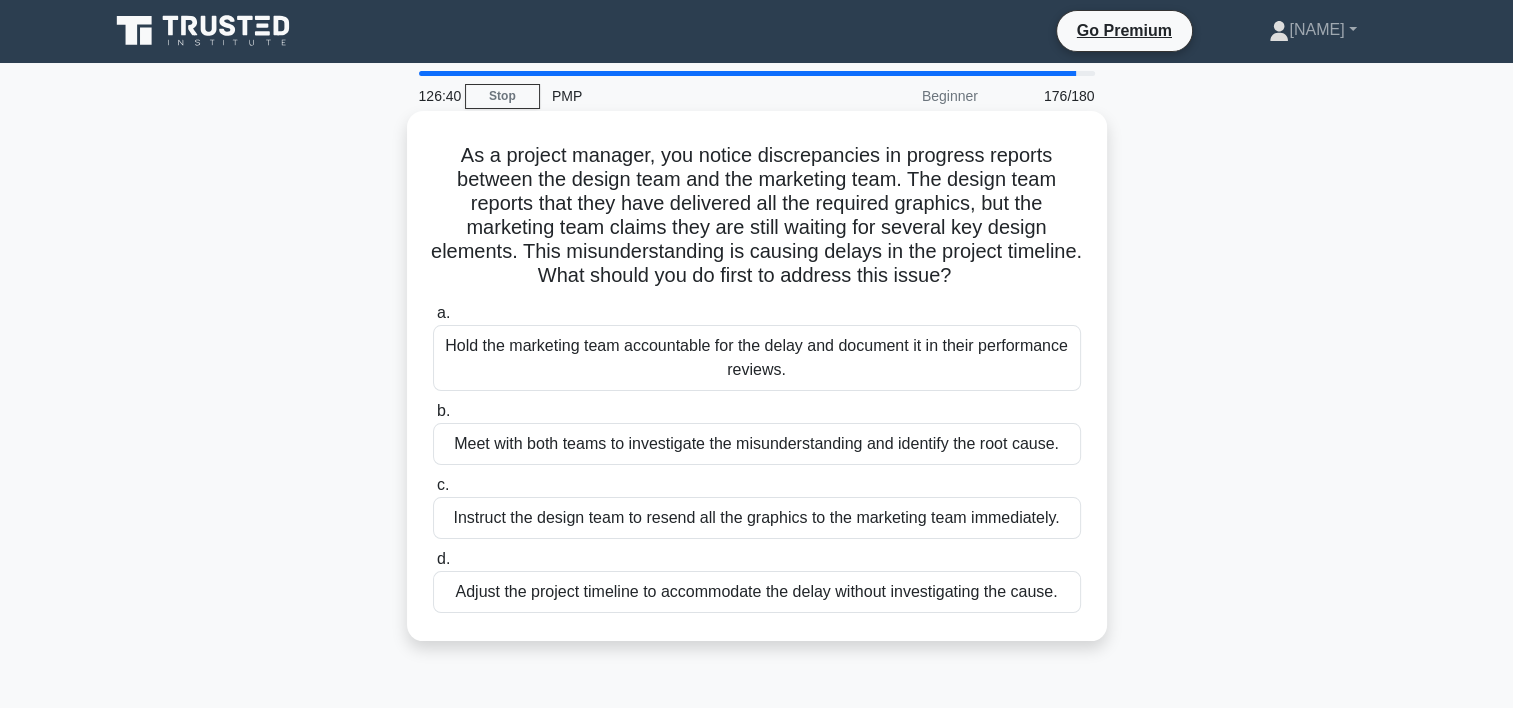scroll, scrollTop: 0, scrollLeft: 0, axis: both 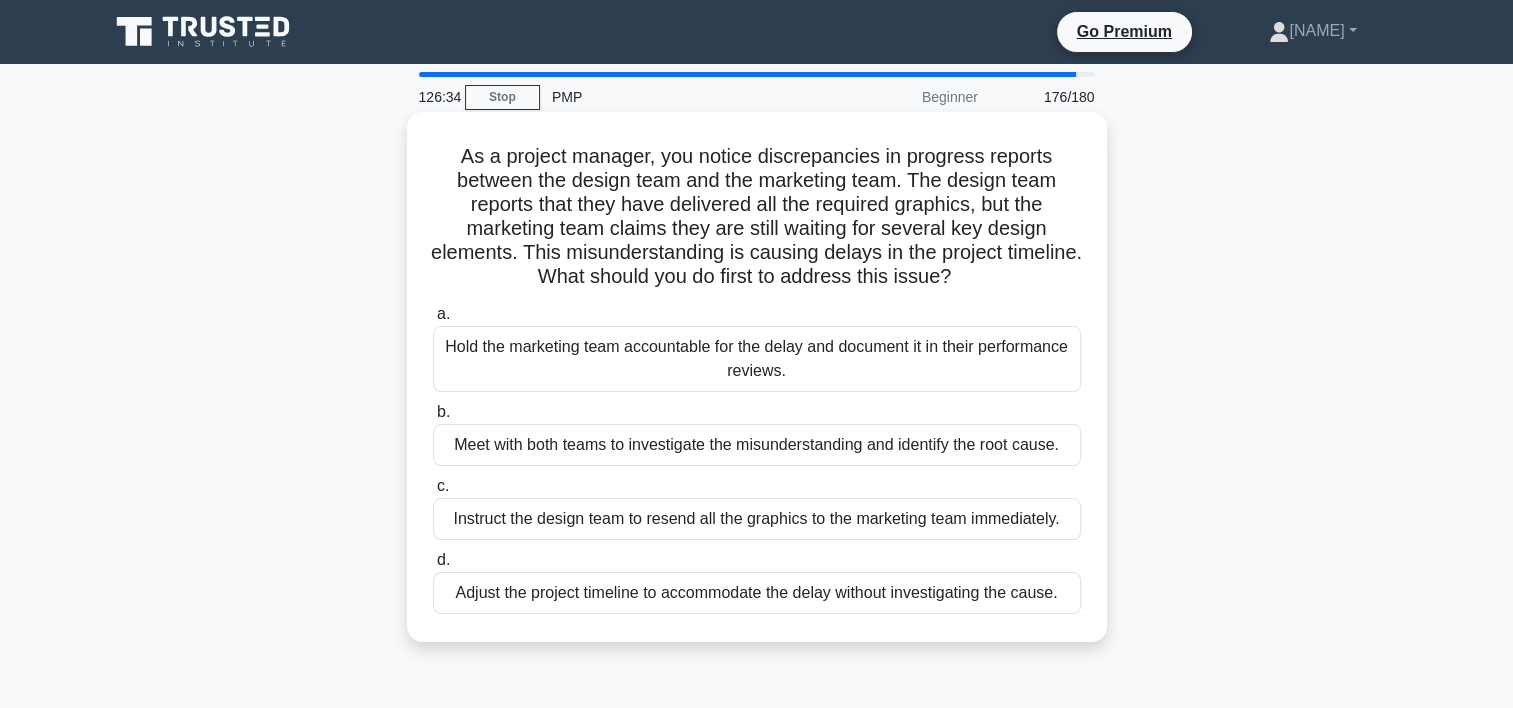 click on "Meet with both teams to investigate the misunderstanding and identify the root cause." at bounding box center (757, 445) 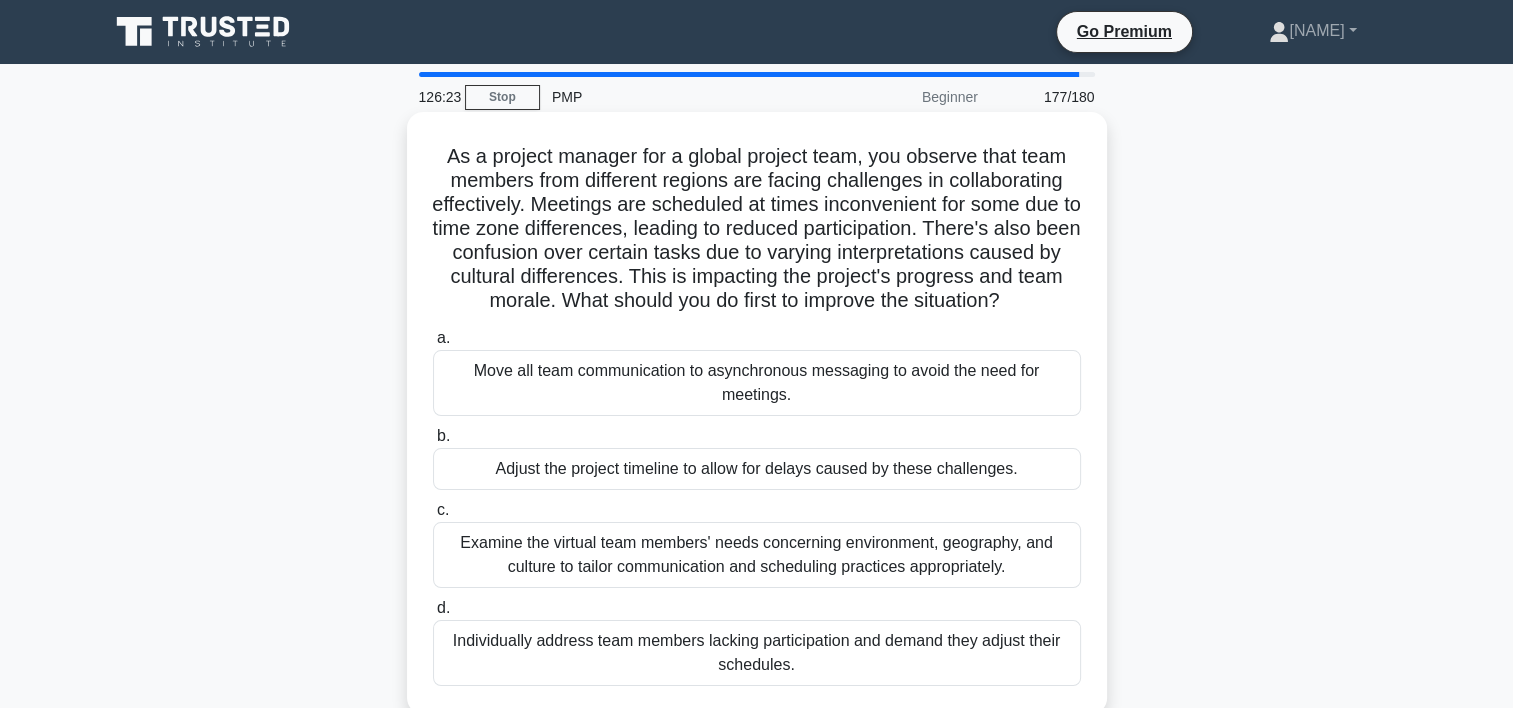 click on "Examine the virtual team members' needs concerning environment, geography, and culture to tailor communication and scheduling practices appropriately." at bounding box center [757, 555] 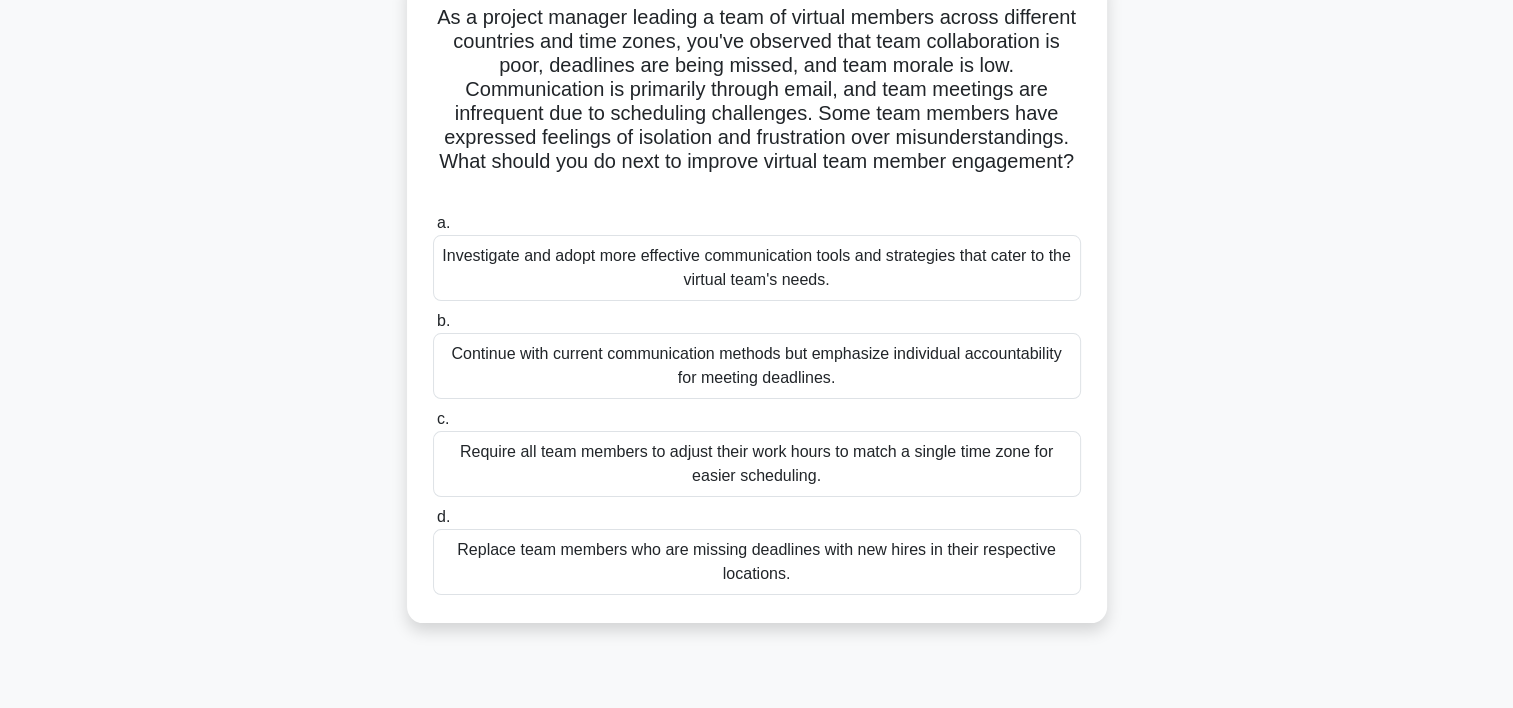 scroll, scrollTop: 146, scrollLeft: 0, axis: vertical 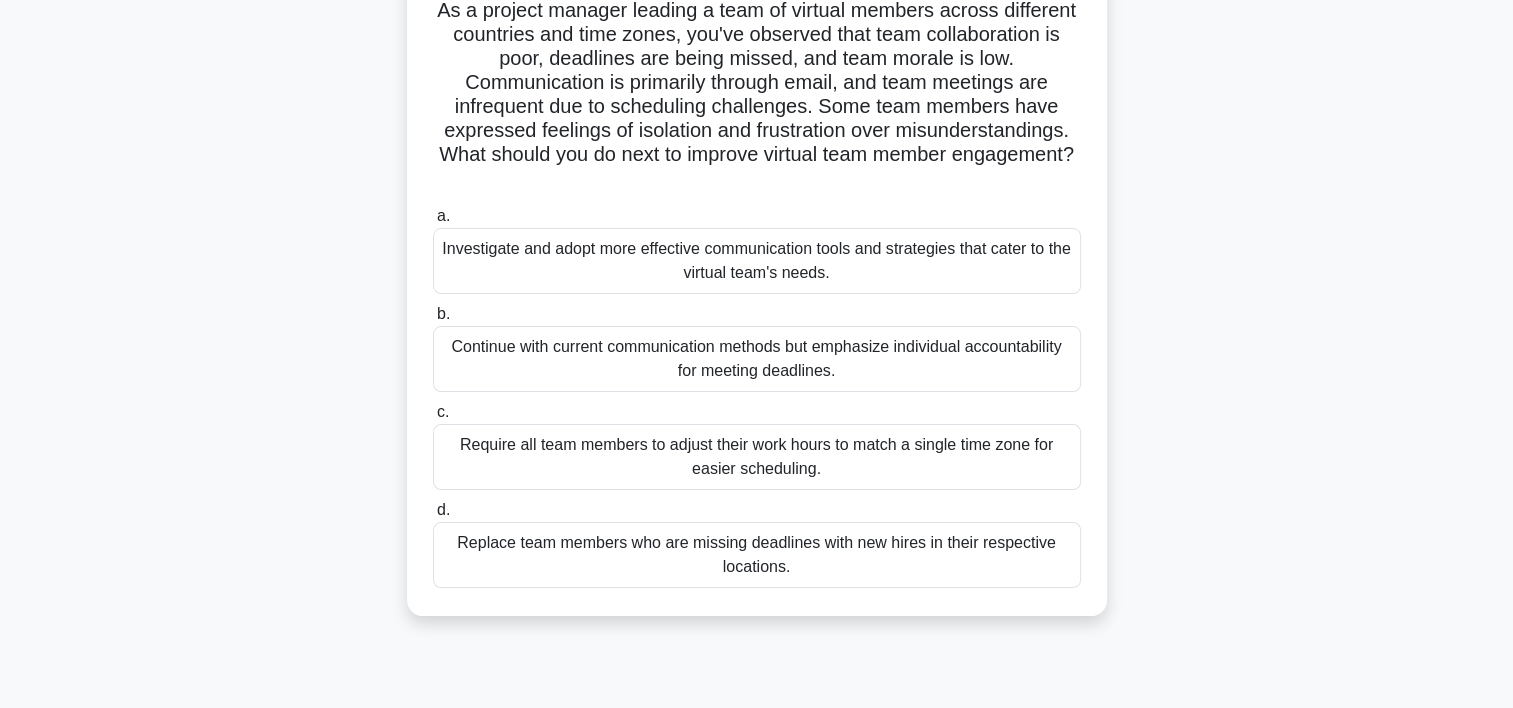 click on "Investigate and adopt more effective communication tools and strategies that cater to the virtual team's needs." at bounding box center [757, 261] 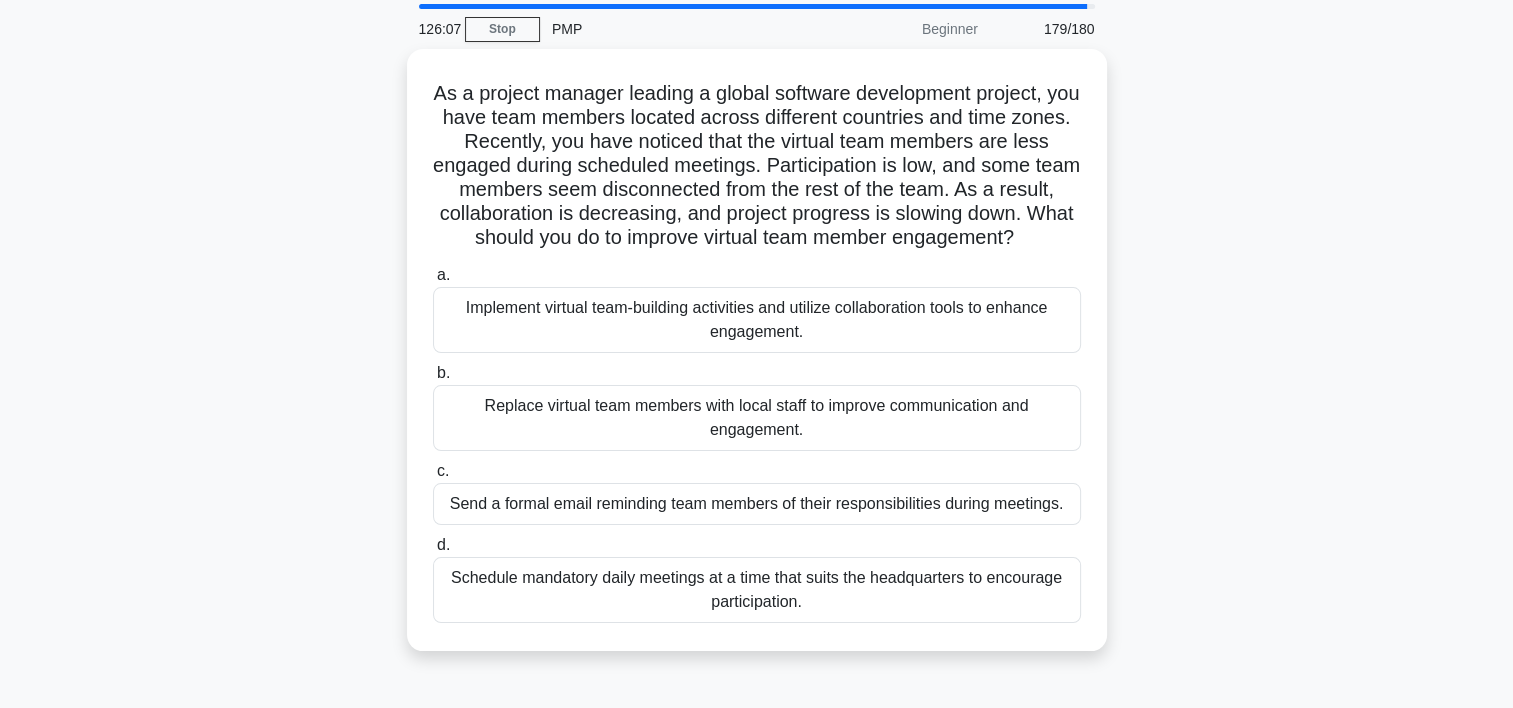 scroll, scrollTop: 0, scrollLeft: 0, axis: both 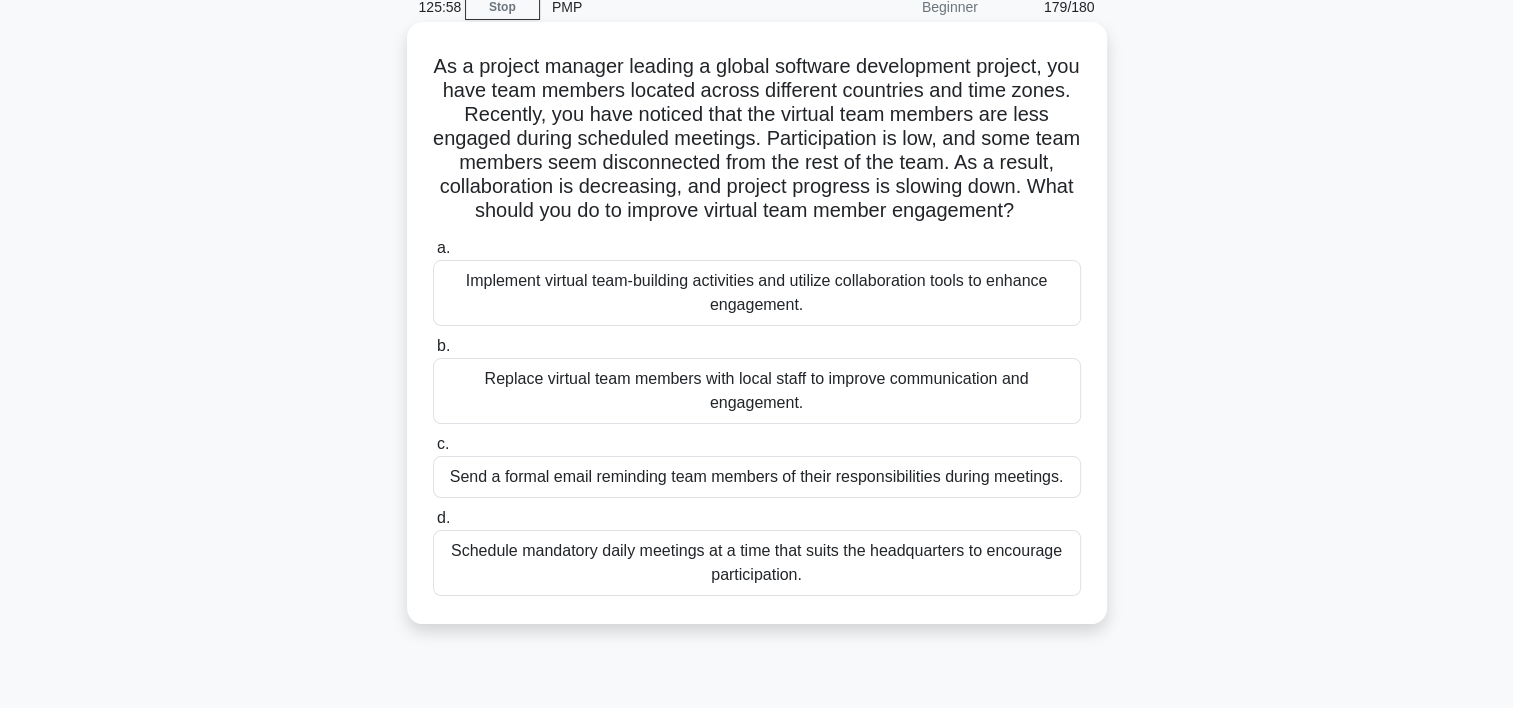 click on "Implement virtual team-building activities and utilize collaboration tools to enhance engagement." at bounding box center (757, 293) 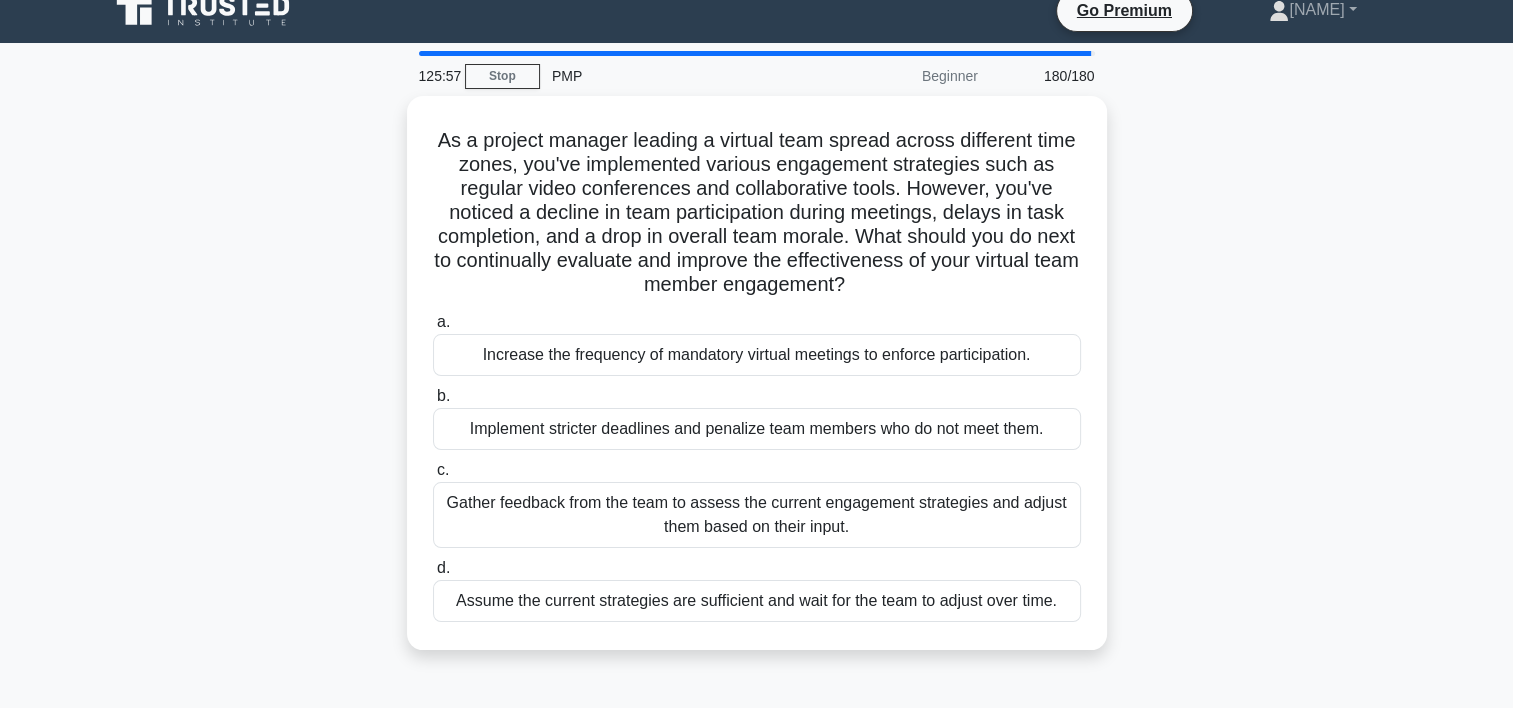 scroll, scrollTop: 0, scrollLeft: 0, axis: both 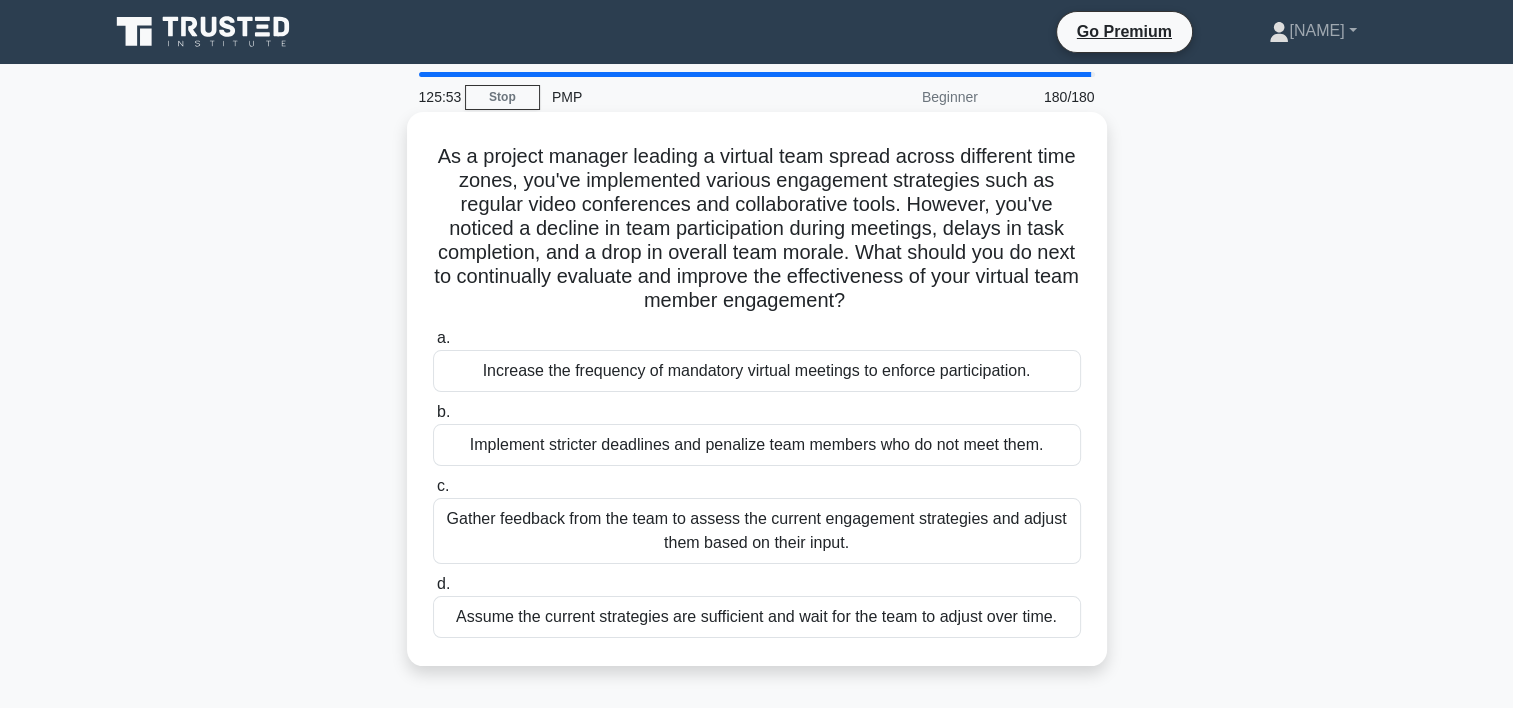 click on "Gather feedback from the team to assess the current engagement strategies and adjust them based on their input." at bounding box center (757, 531) 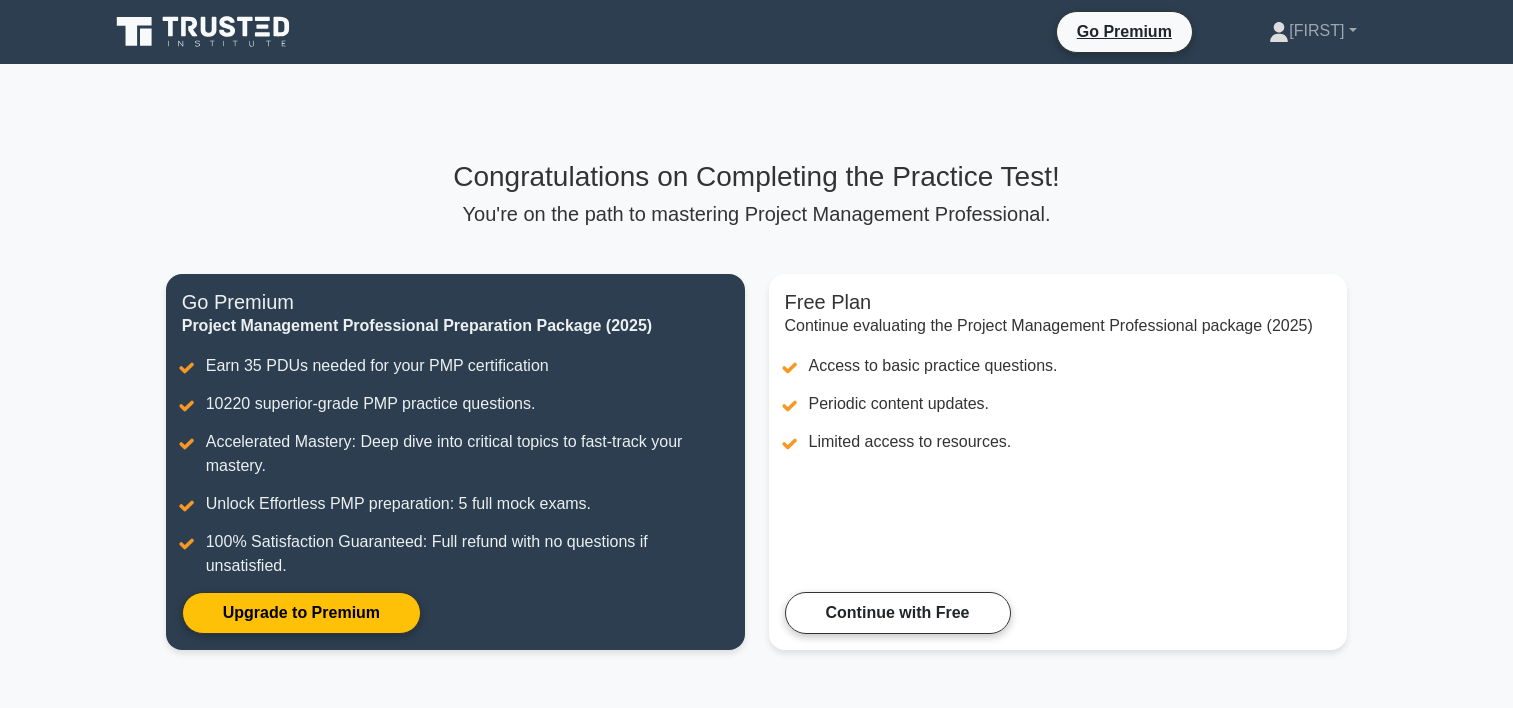 scroll, scrollTop: 0, scrollLeft: 0, axis: both 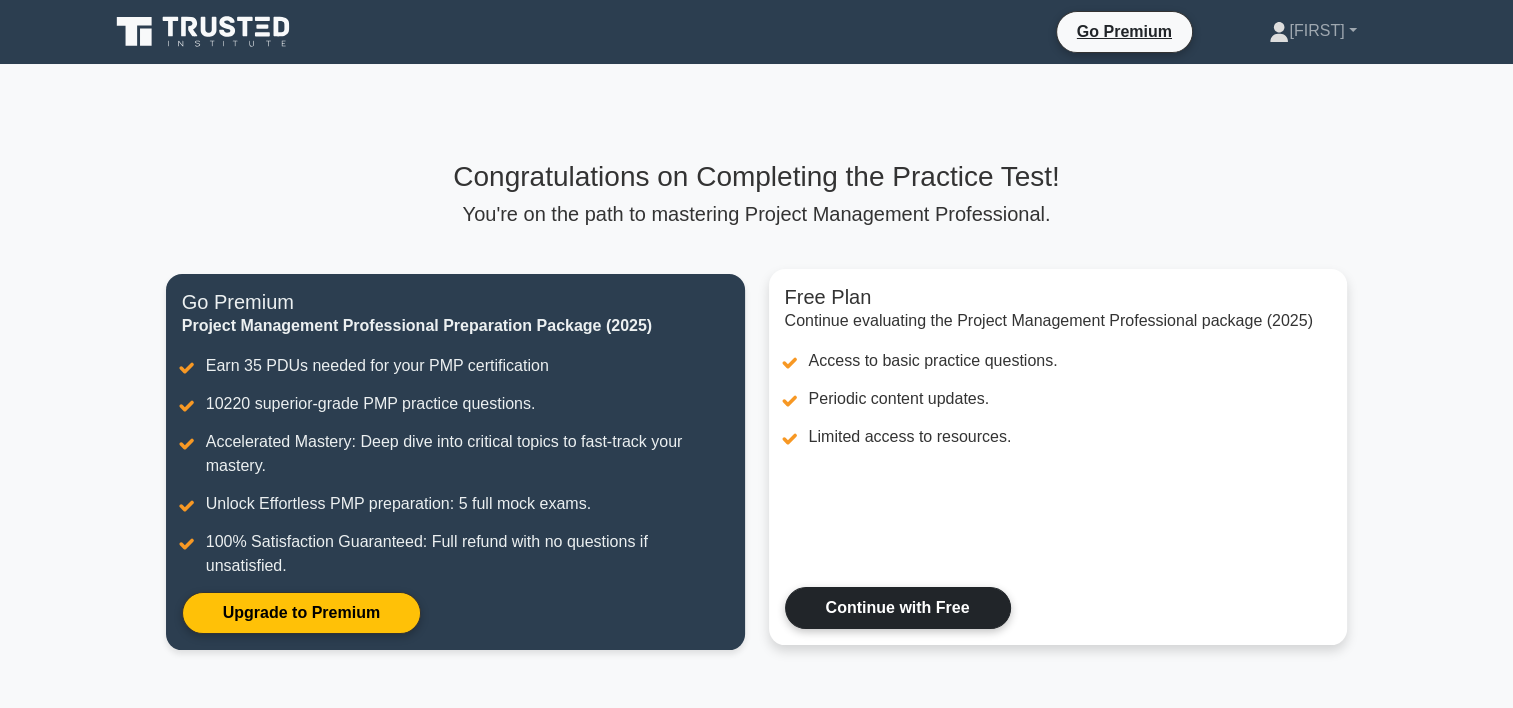 click on "Continue with Free" at bounding box center [898, 608] 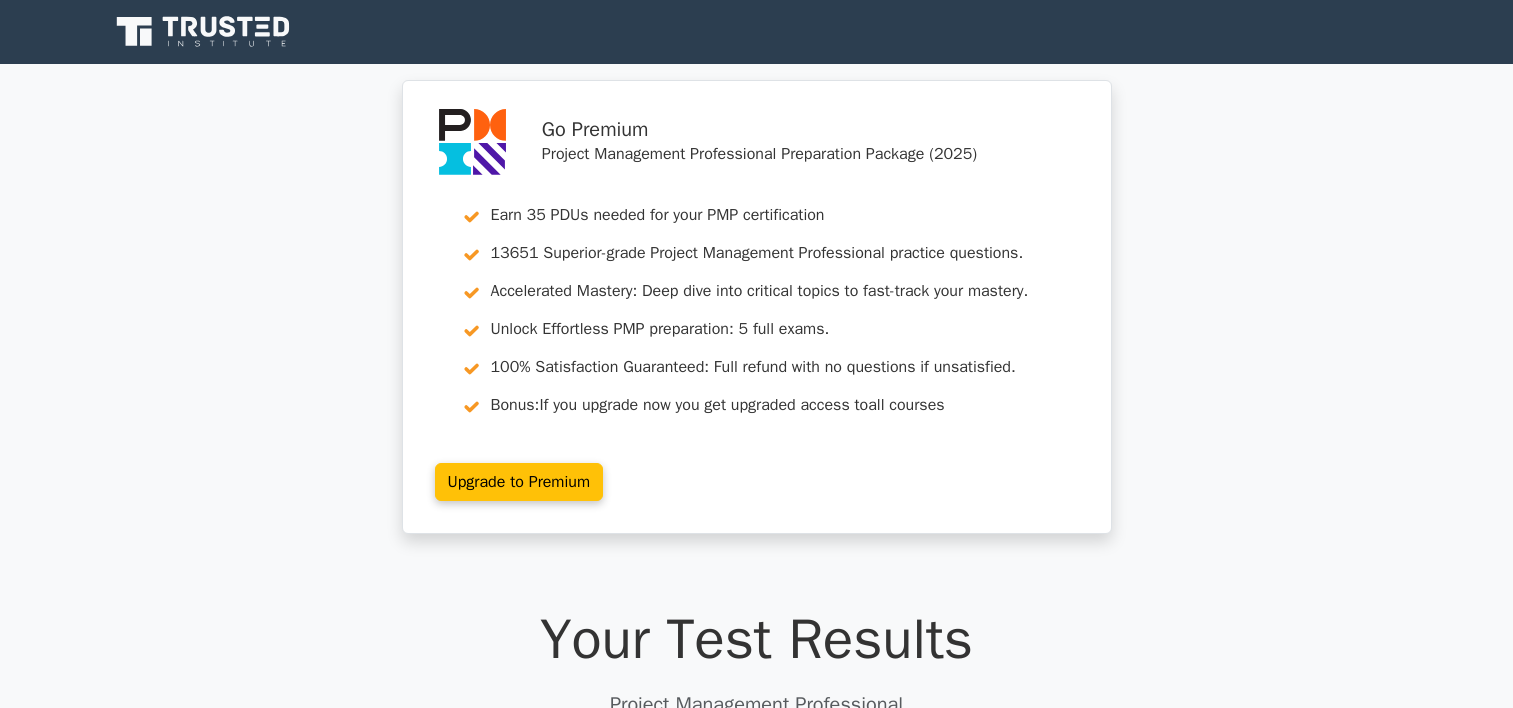 scroll, scrollTop: 0, scrollLeft: 0, axis: both 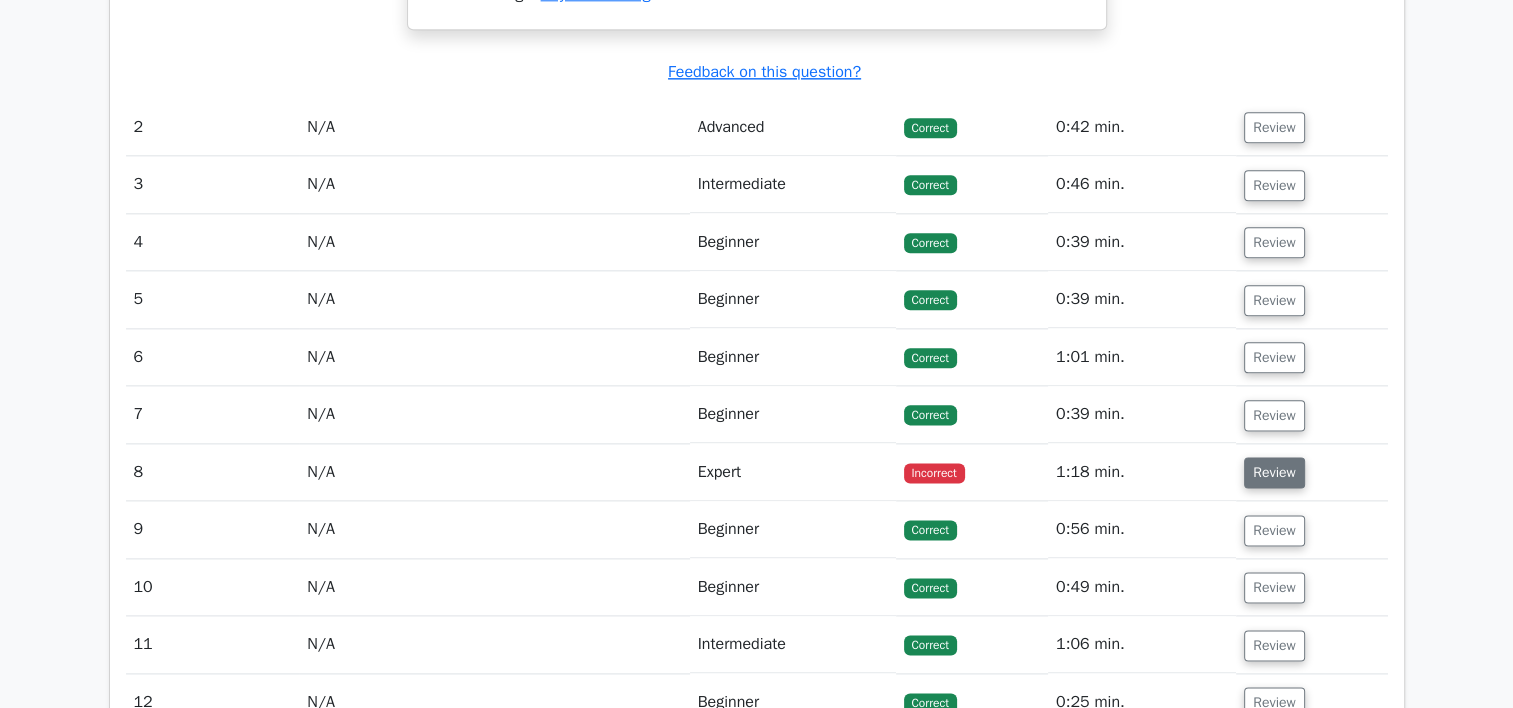 click on "Review" at bounding box center (1274, 472) 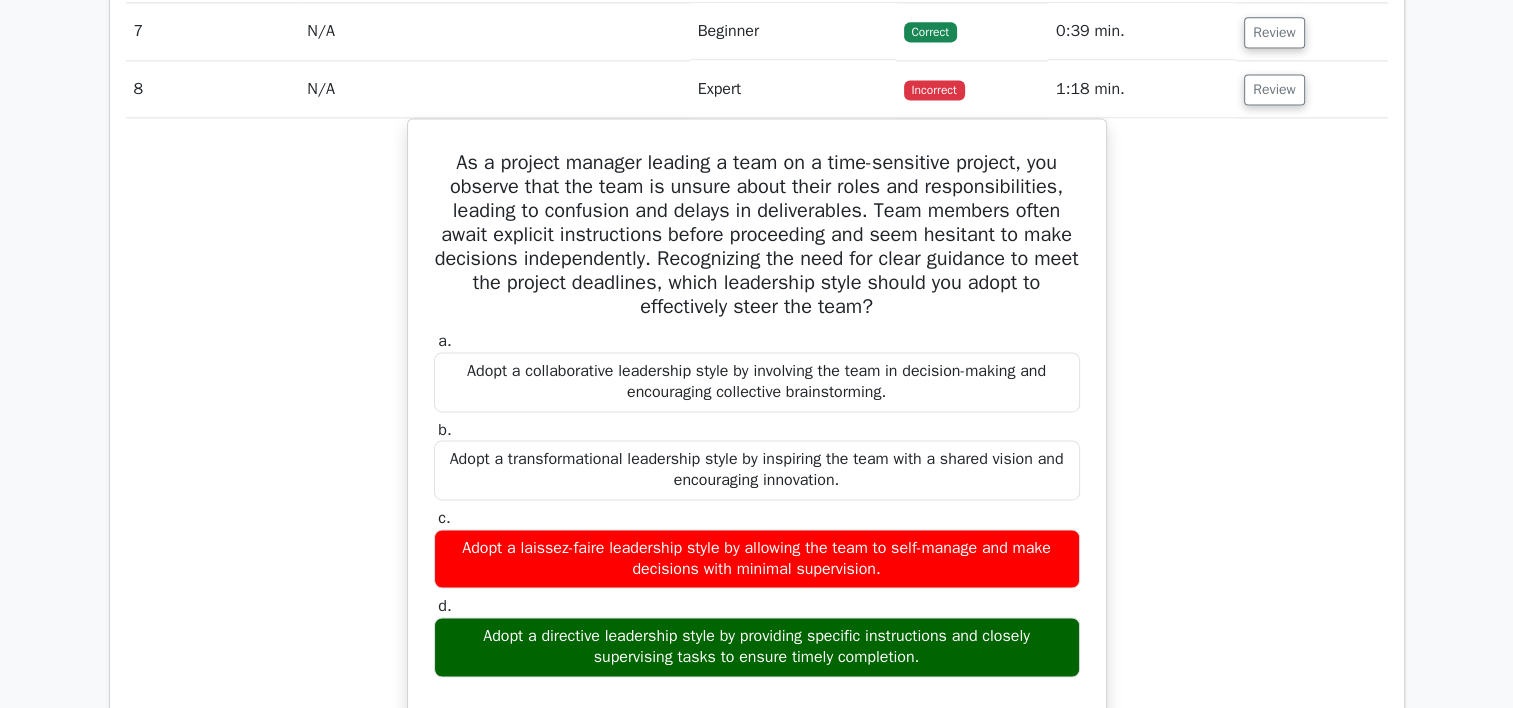 scroll, scrollTop: 2848, scrollLeft: 0, axis: vertical 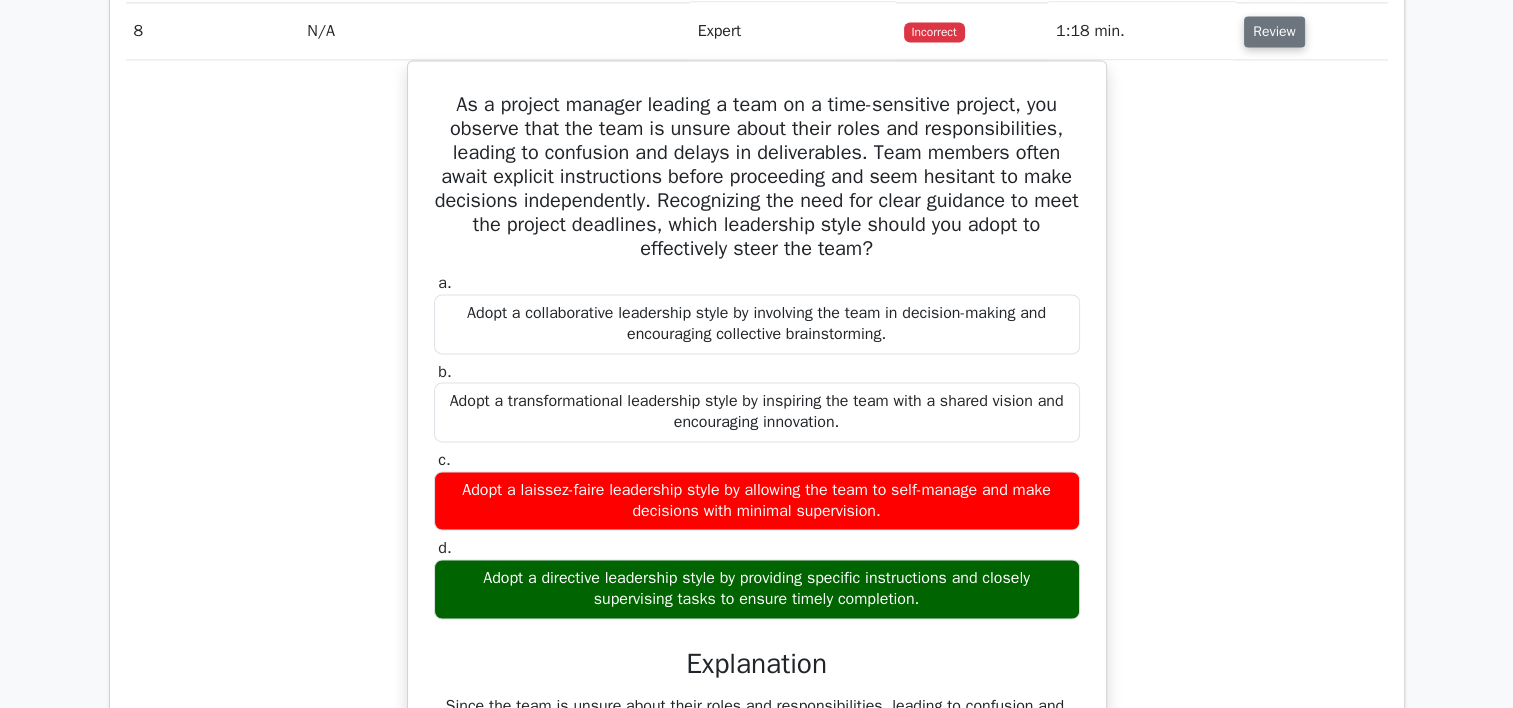 click on "Review" at bounding box center [1274, 31] 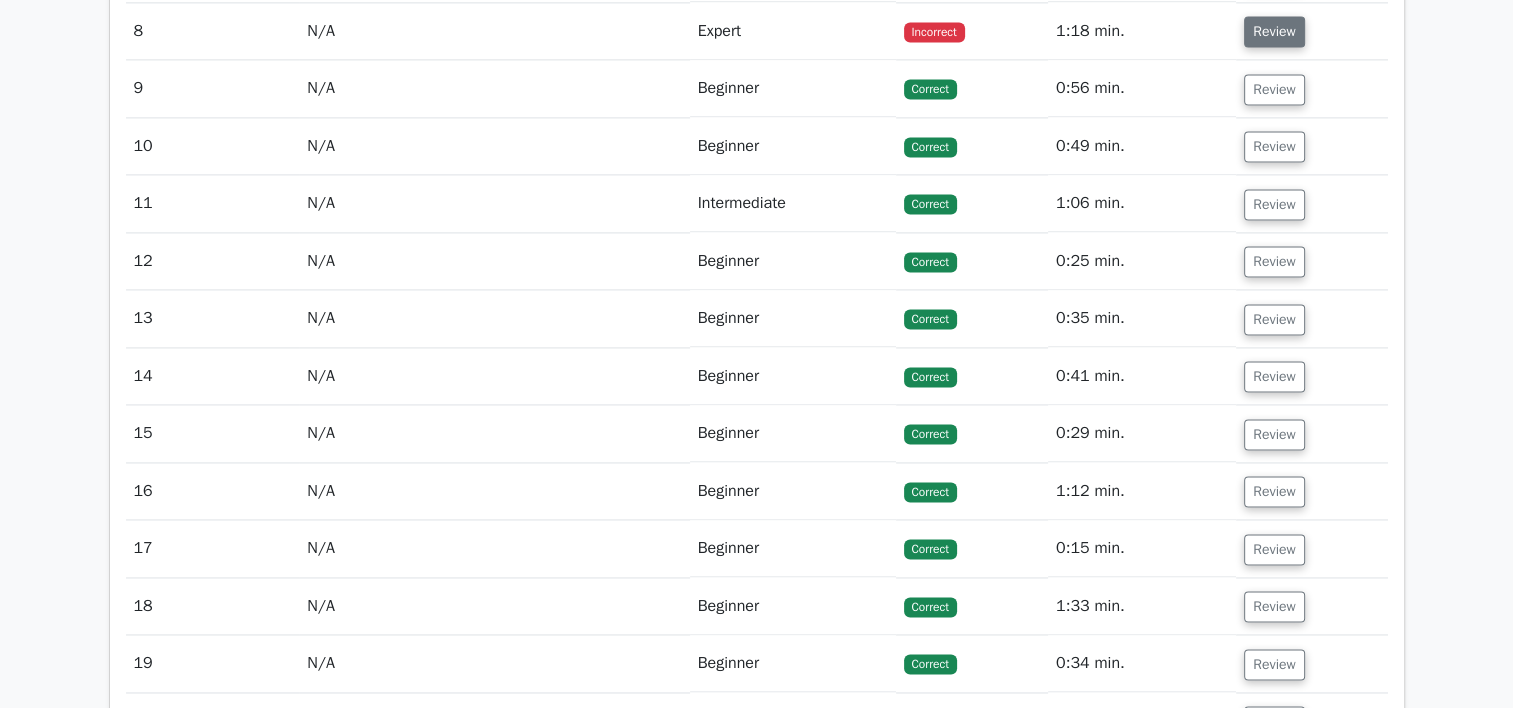 click on "Review" at bounding box center [1274, 31] 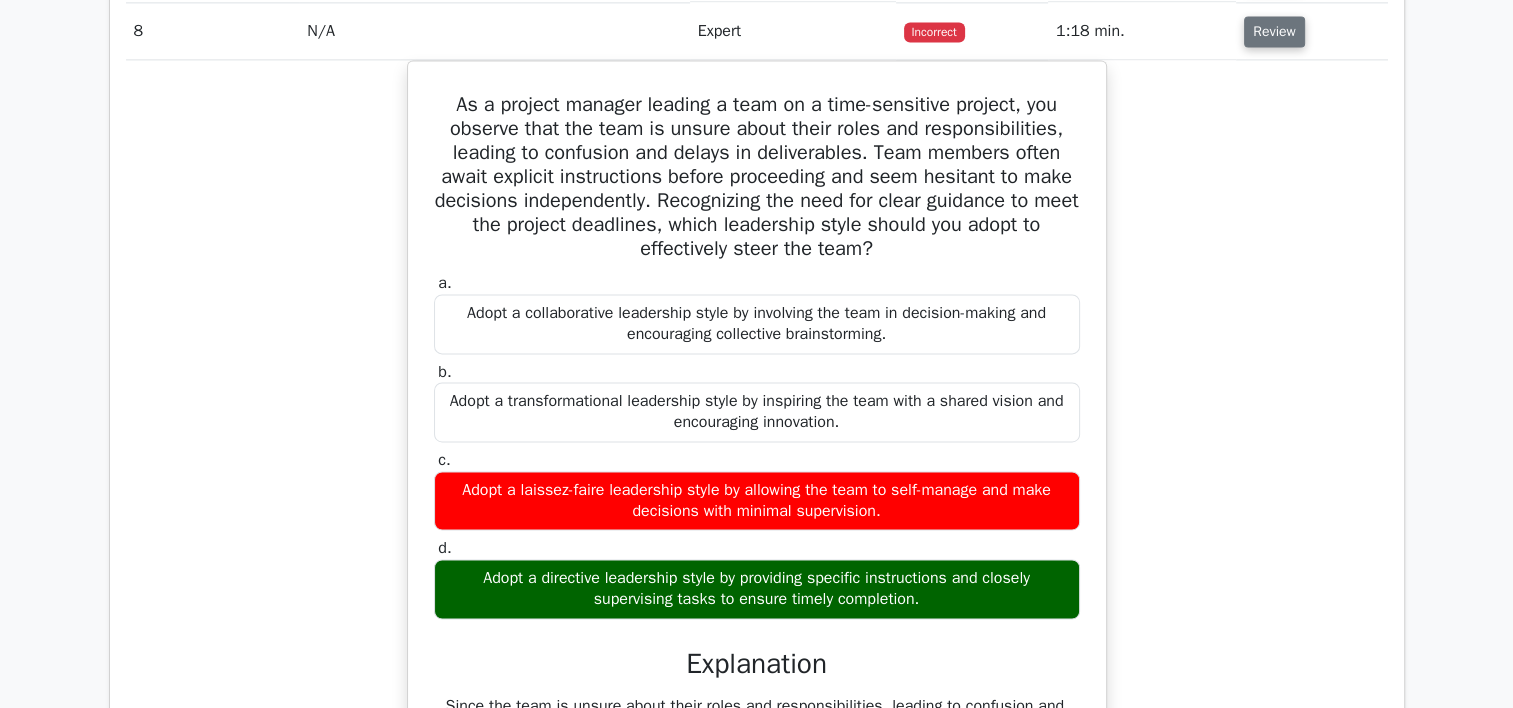 click on "Review" at bounding box center (1274, 31) 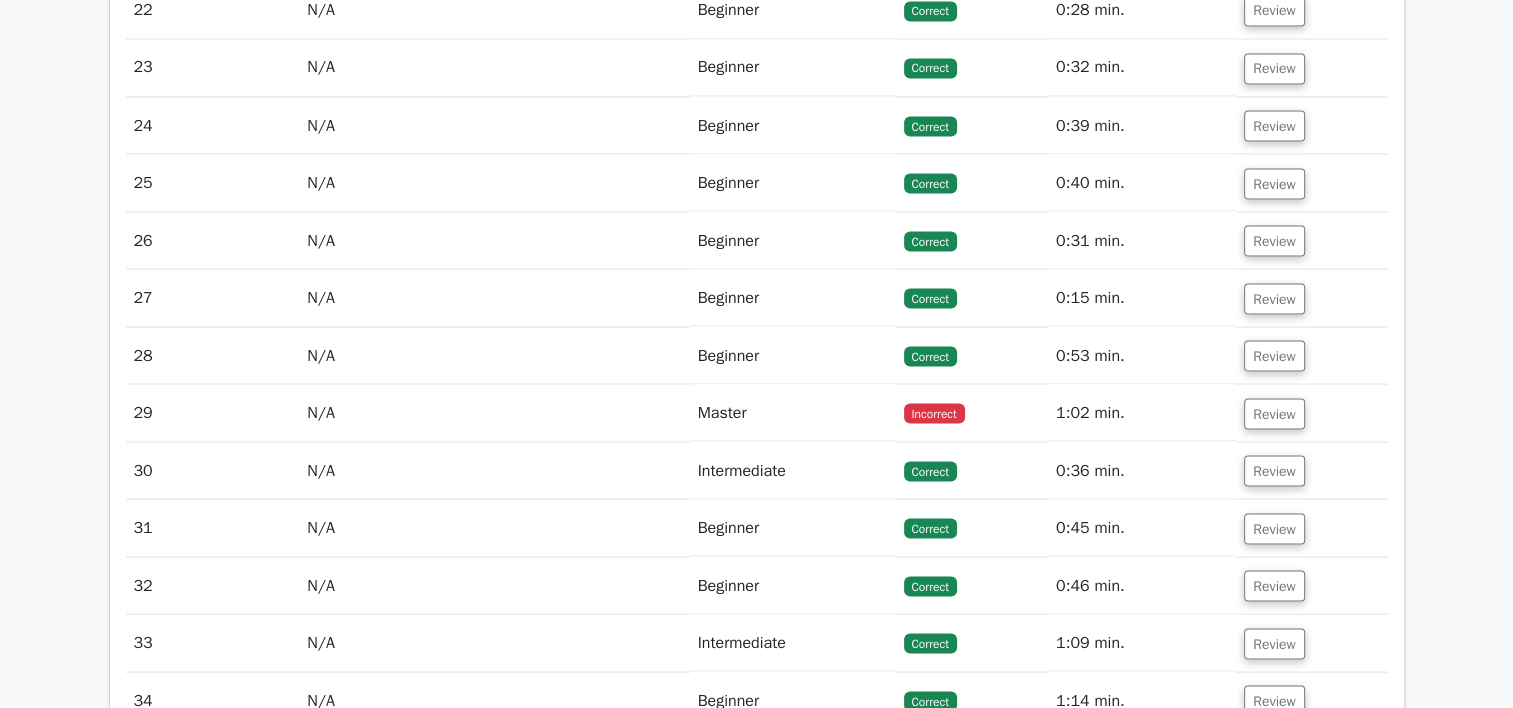scroll, scrollTop: 3795, scrollLeft: 0, axis: vertical 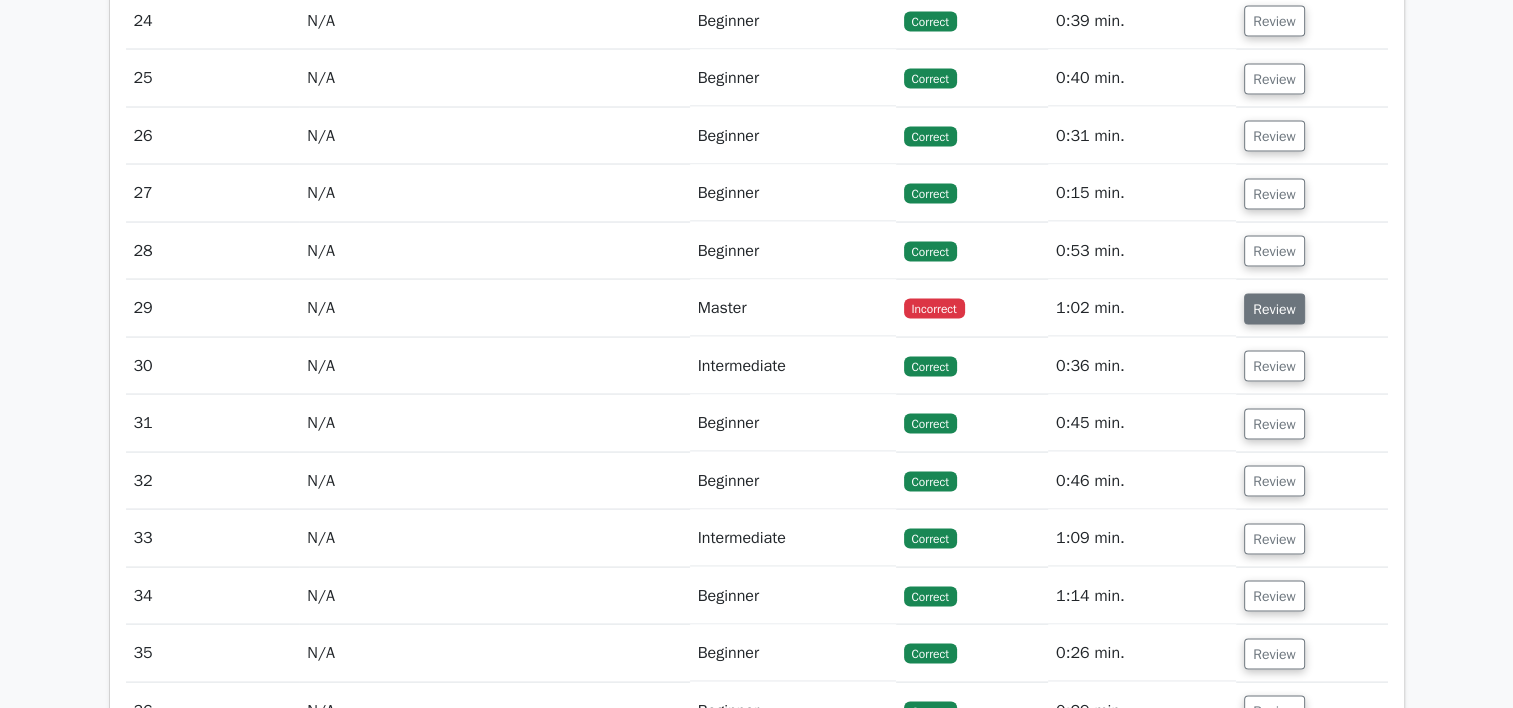 click on "Review" at bounding box center (1274, 309) 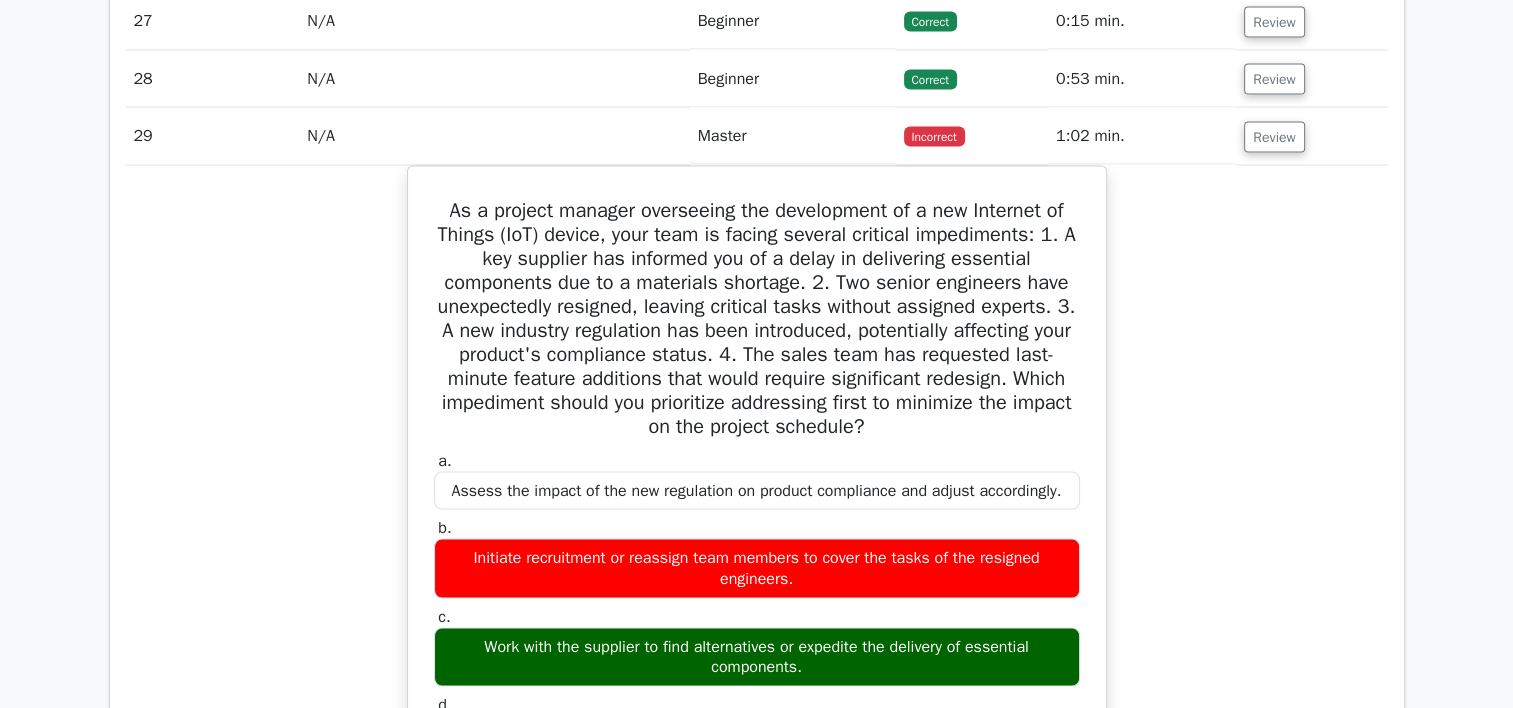 scroll, scrollTop: 3955, scrollLeft: 0, axis: vertical 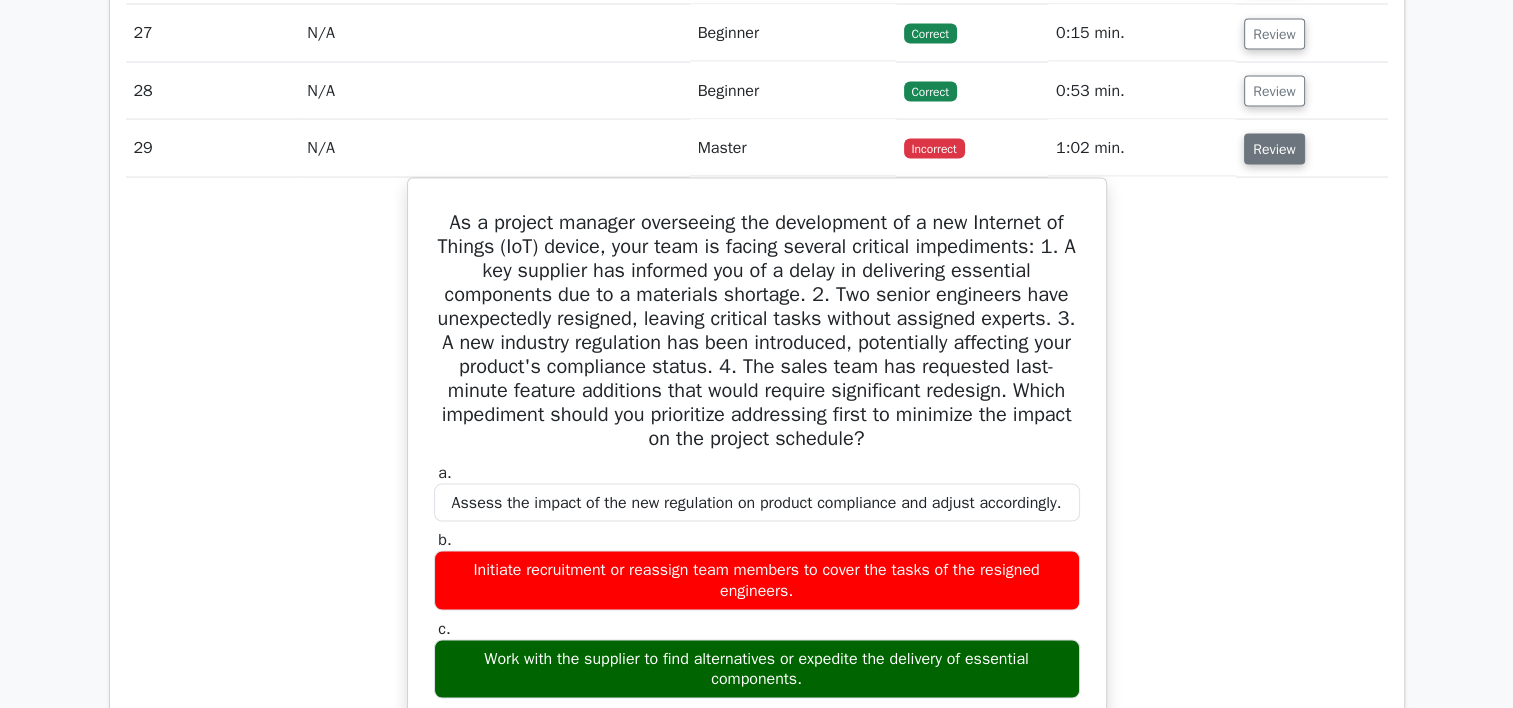 click on "Review" at bounding box center [1274, 149] 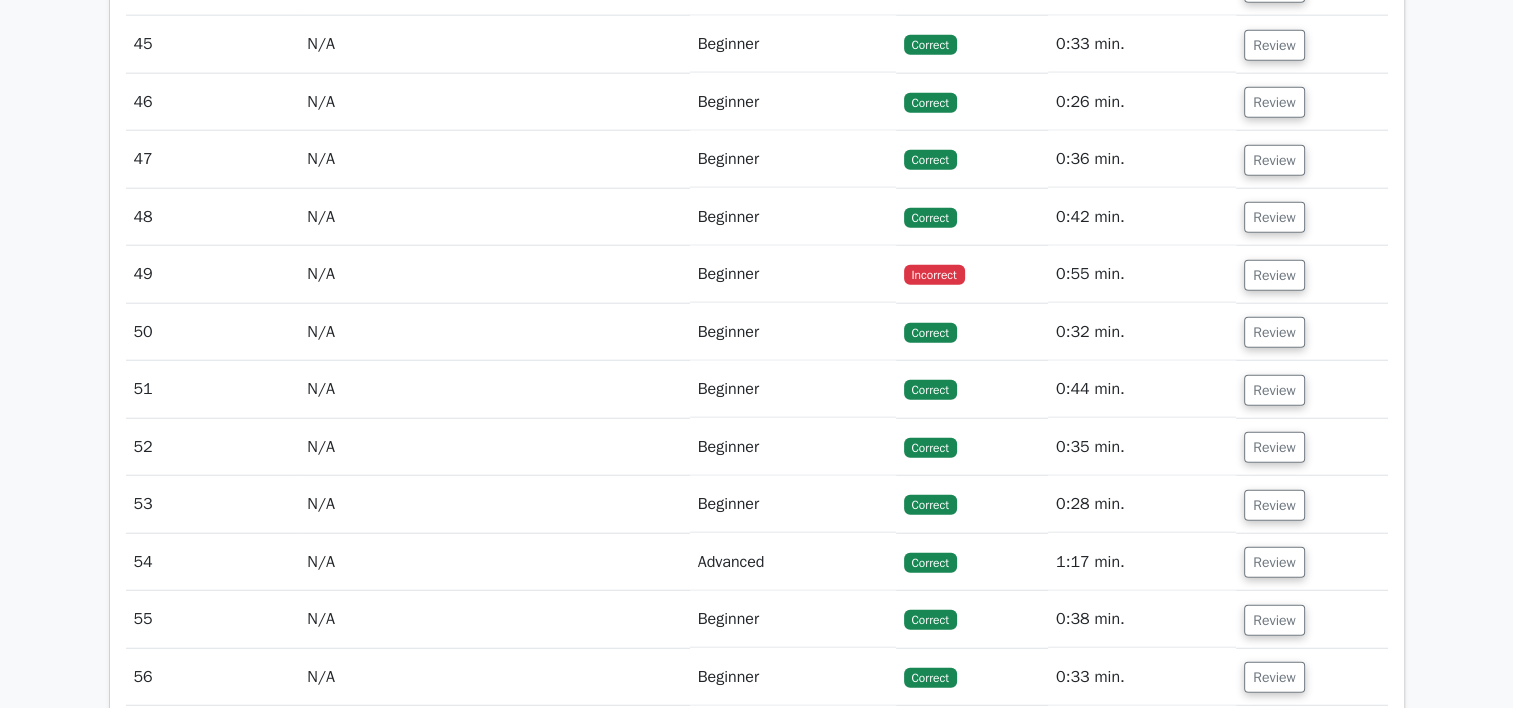 scroll, scrollTop: 5017, scrollLeft: 0, axis: vertical 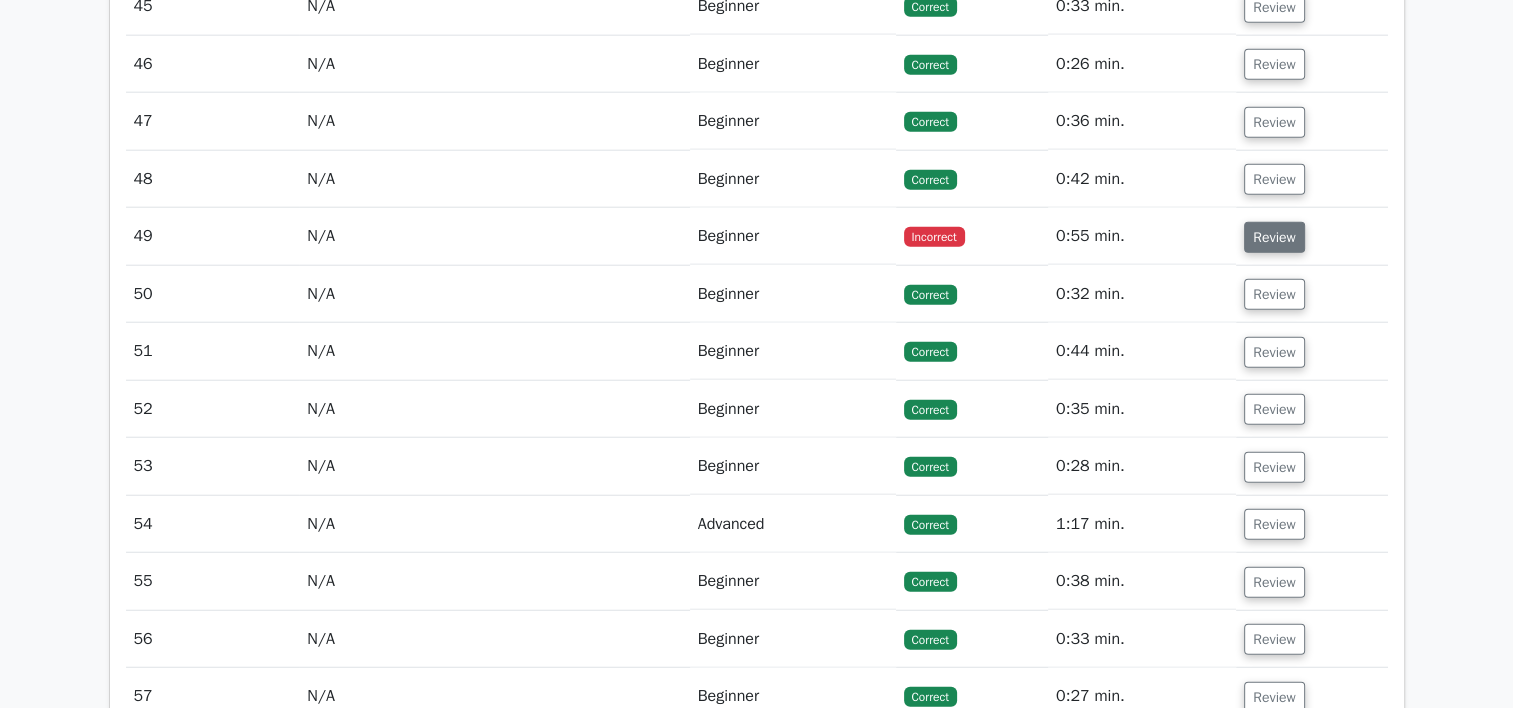 click on "Review" at bounding box center [1274, 237] 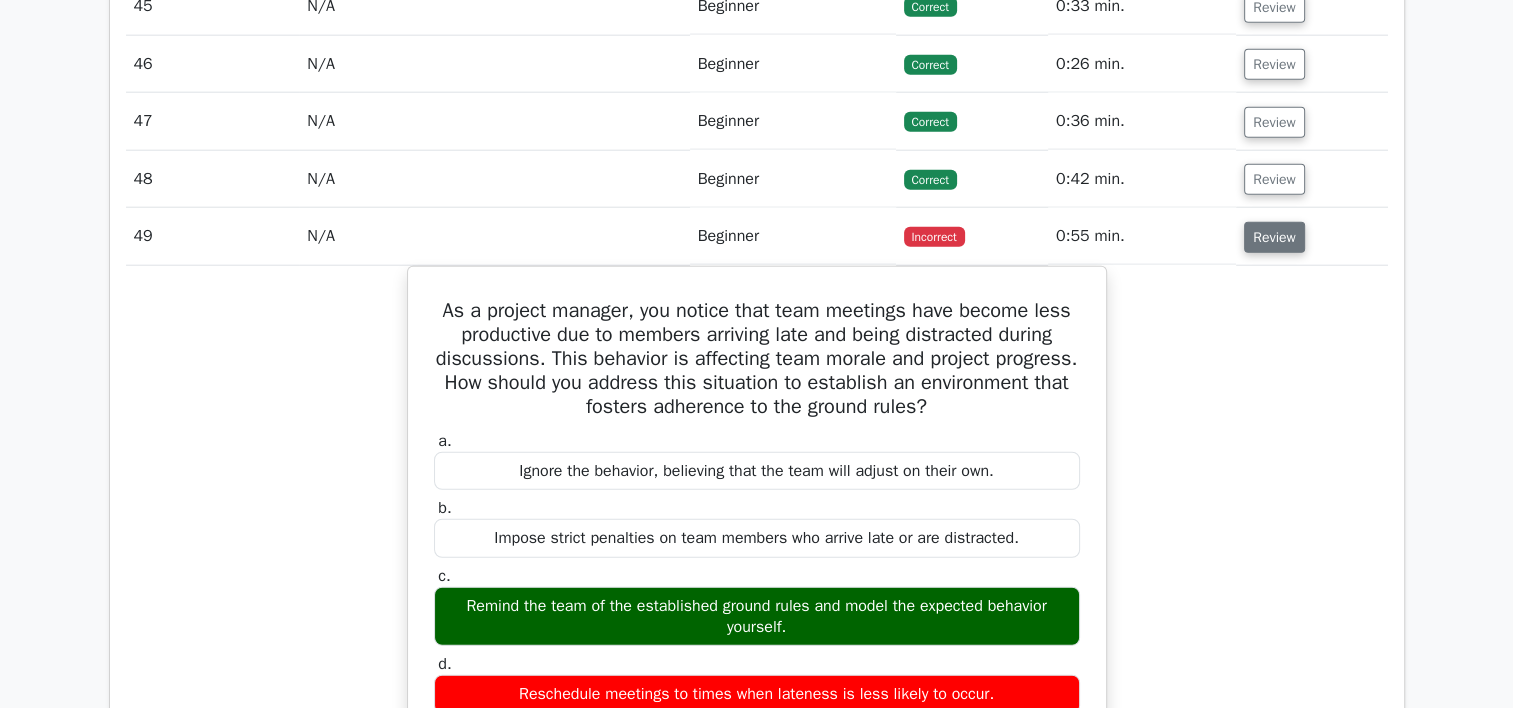 click on "Review" at bounding box center [1274, 237] 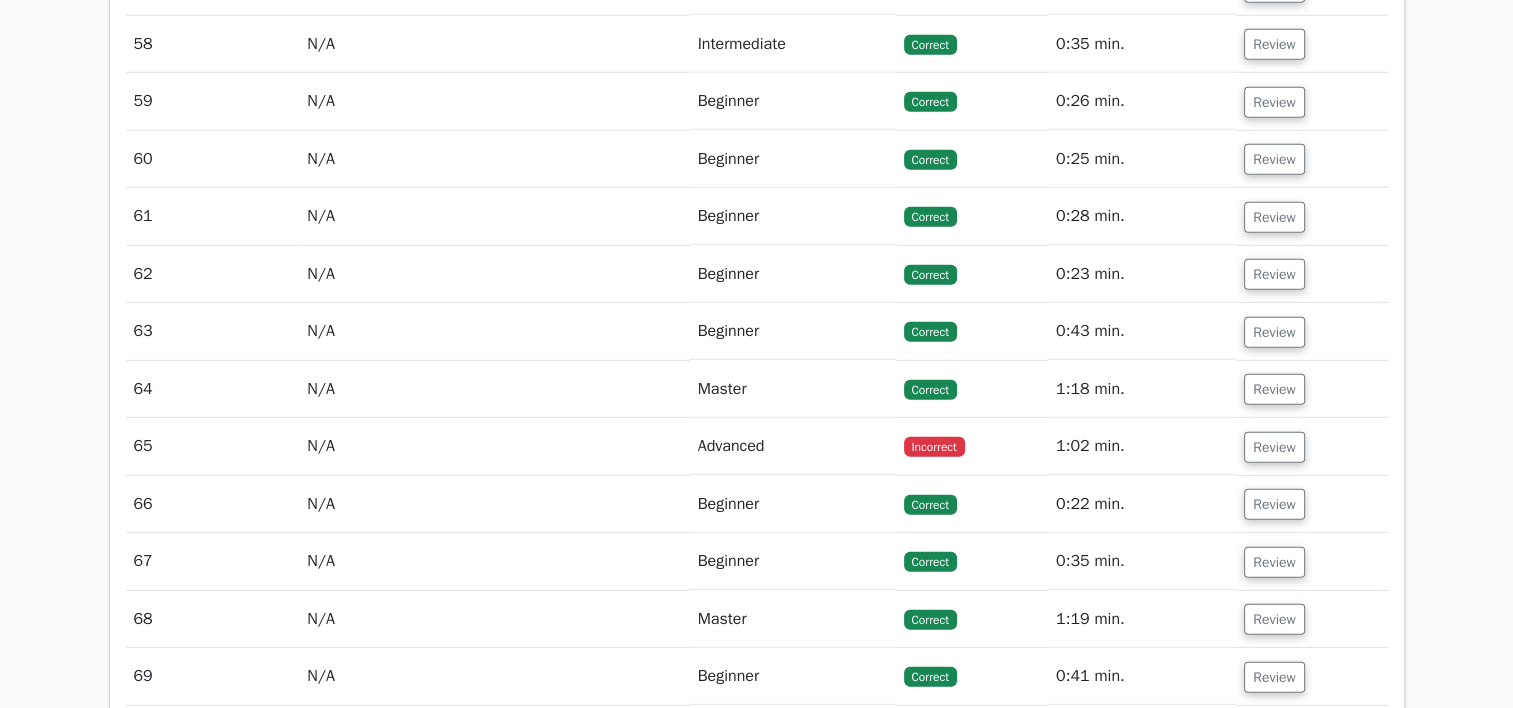 scroll, scrollTop: 5848, scrollLeft: 0, axis: vertical 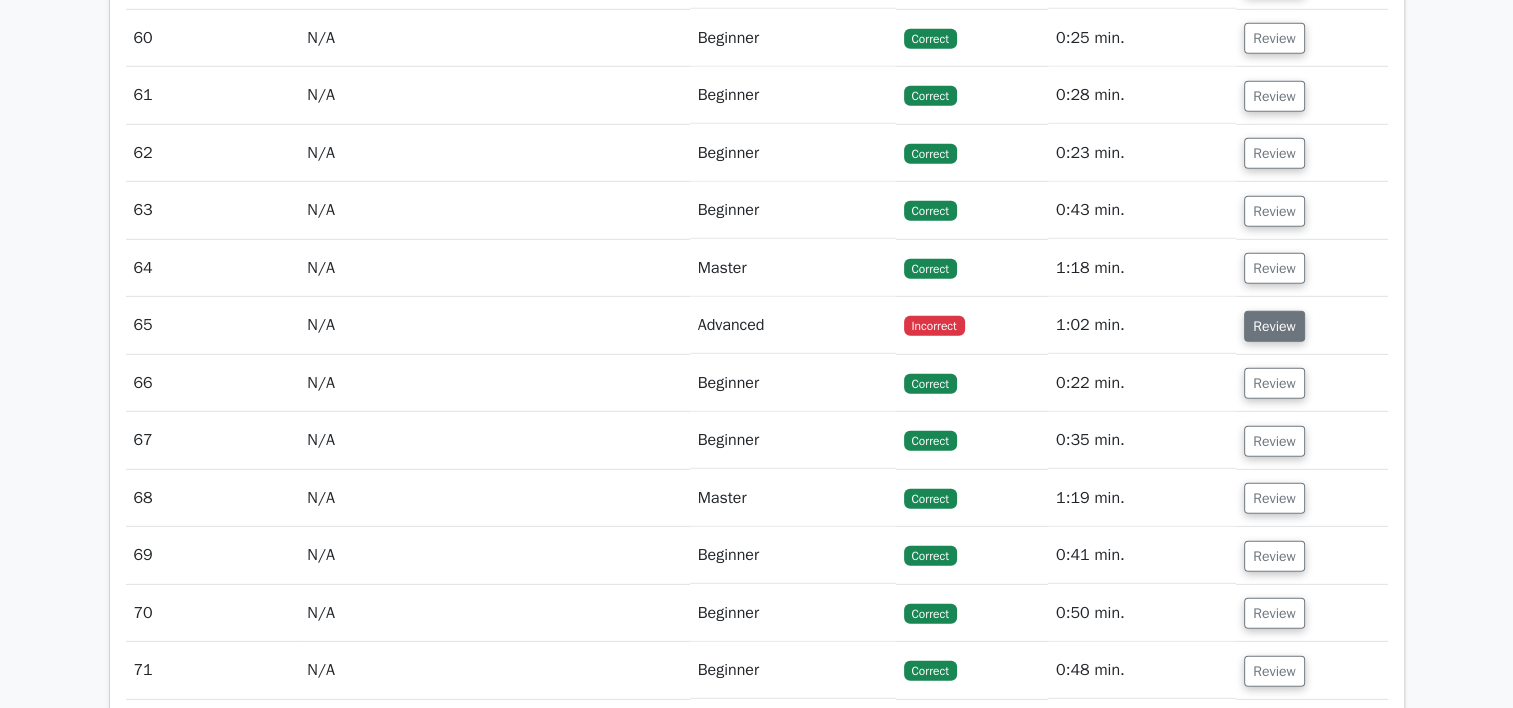 click on "Review" at bounding box center [1274, 326] 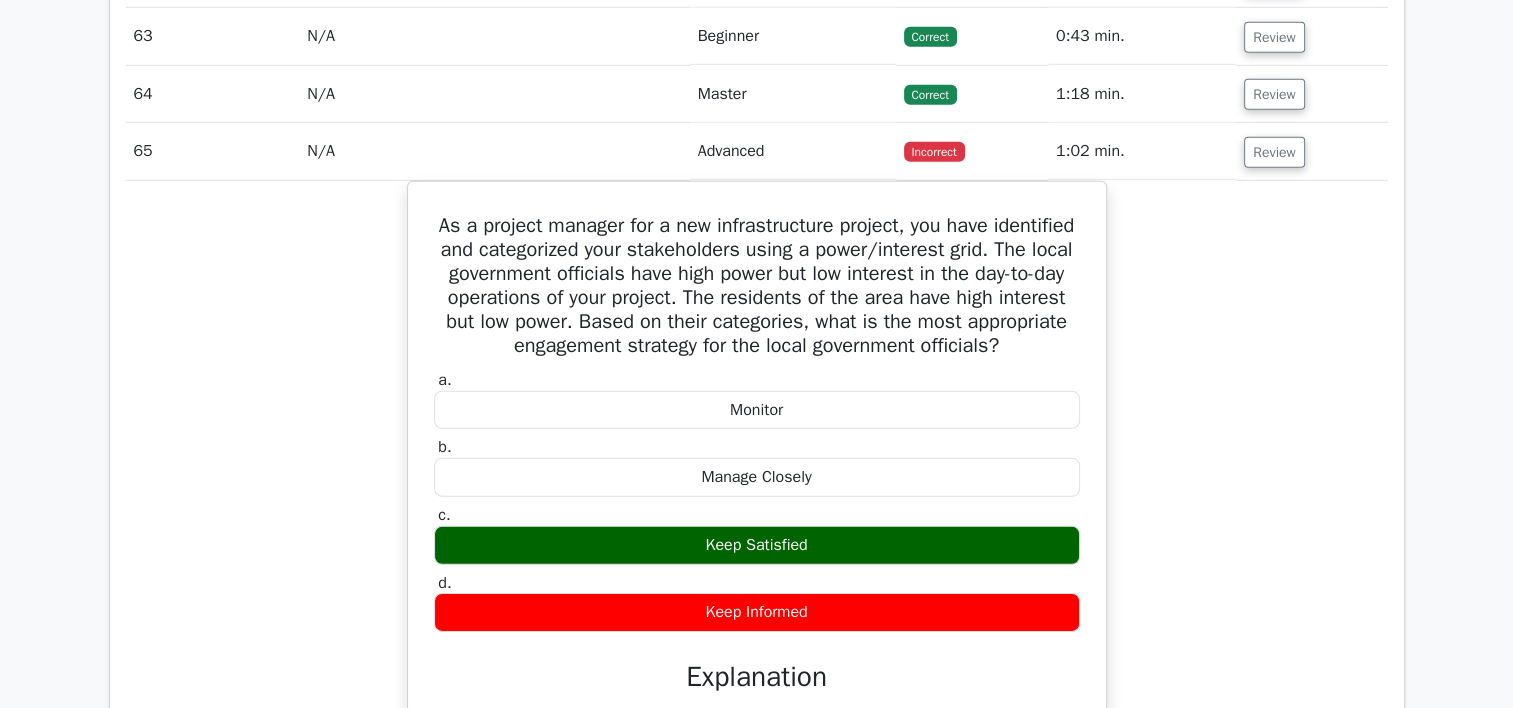 scroll, scrollTop: 6008, scrollLeft: 0, axis: vertical 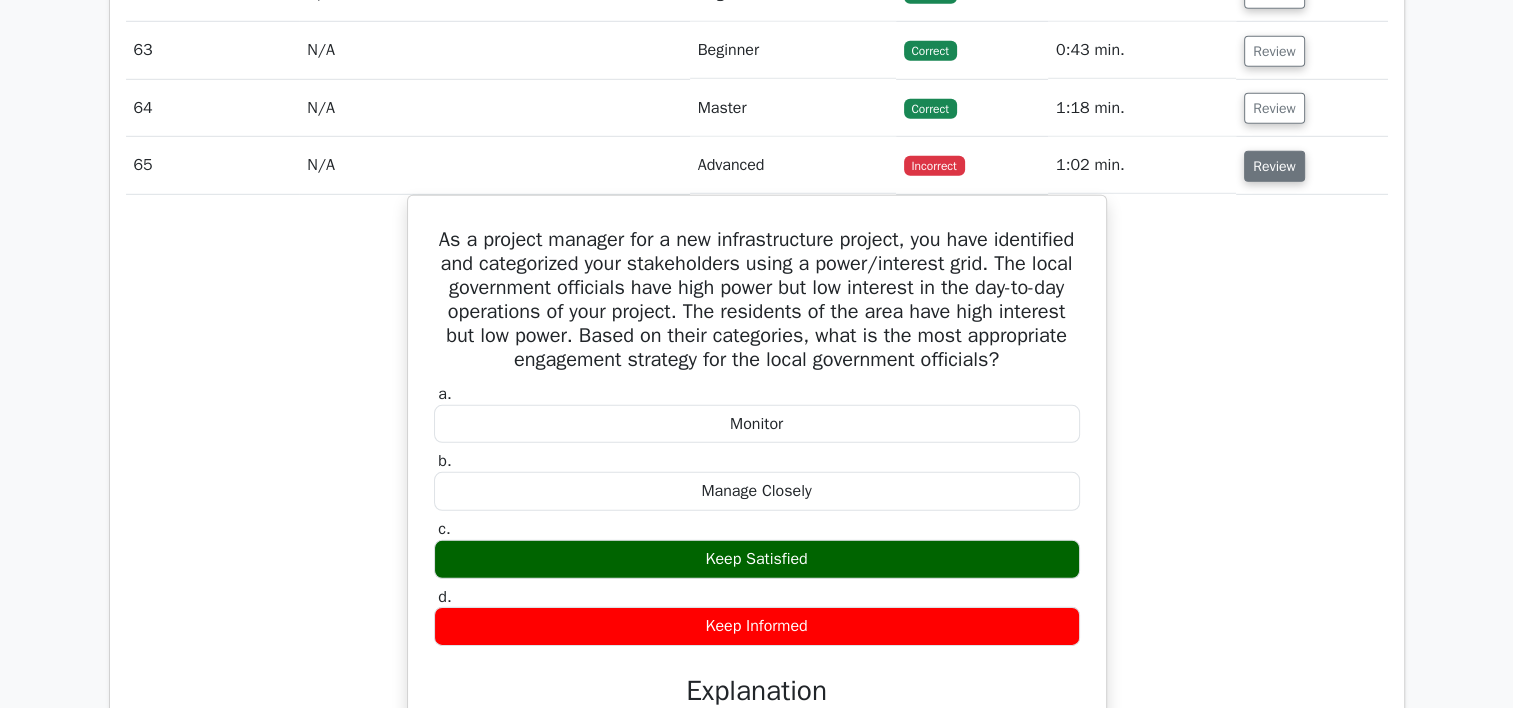 click on "Review" at bounding box center (1274, 166) 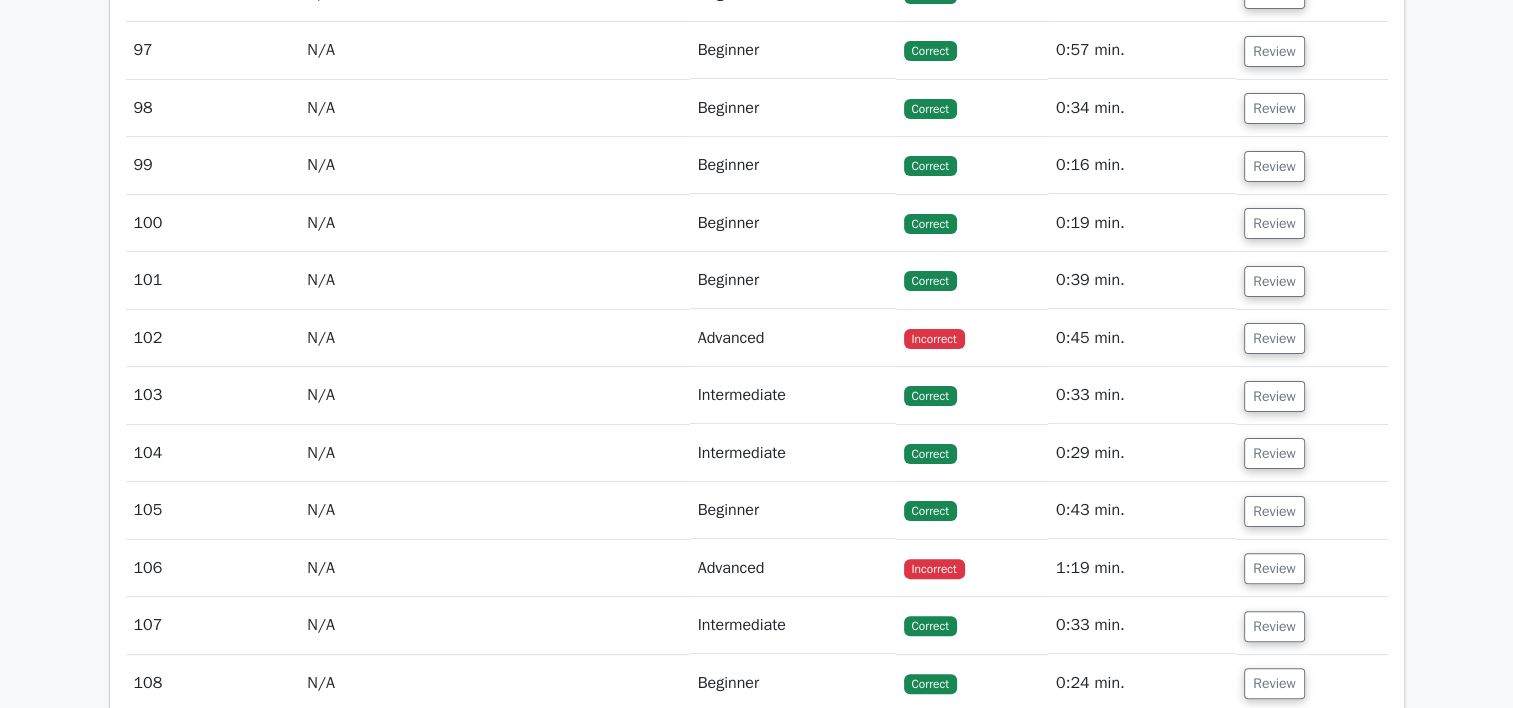 scroll, scrollTop: 7985, scrollLeft: 0, axis: vertical 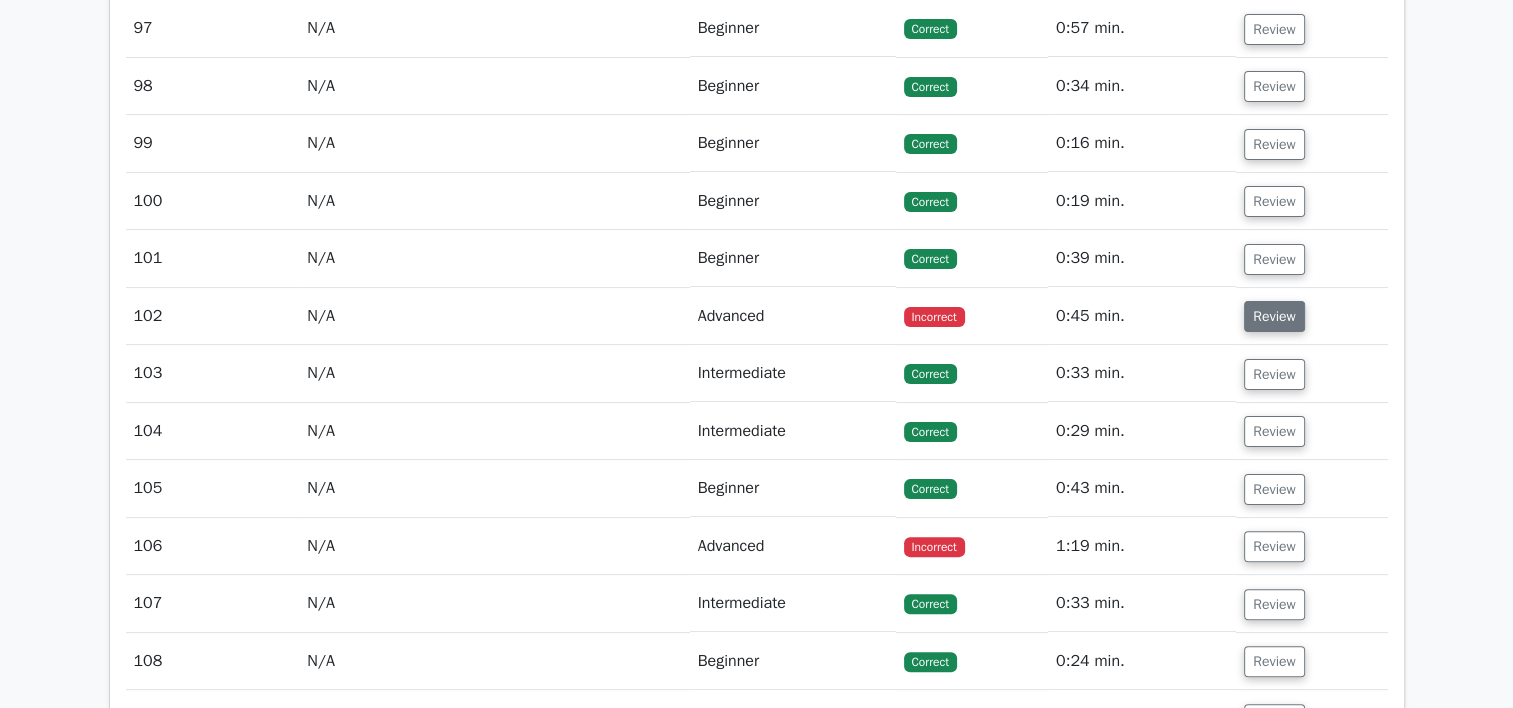 click on "Review" at bounding box center [1274, 316] 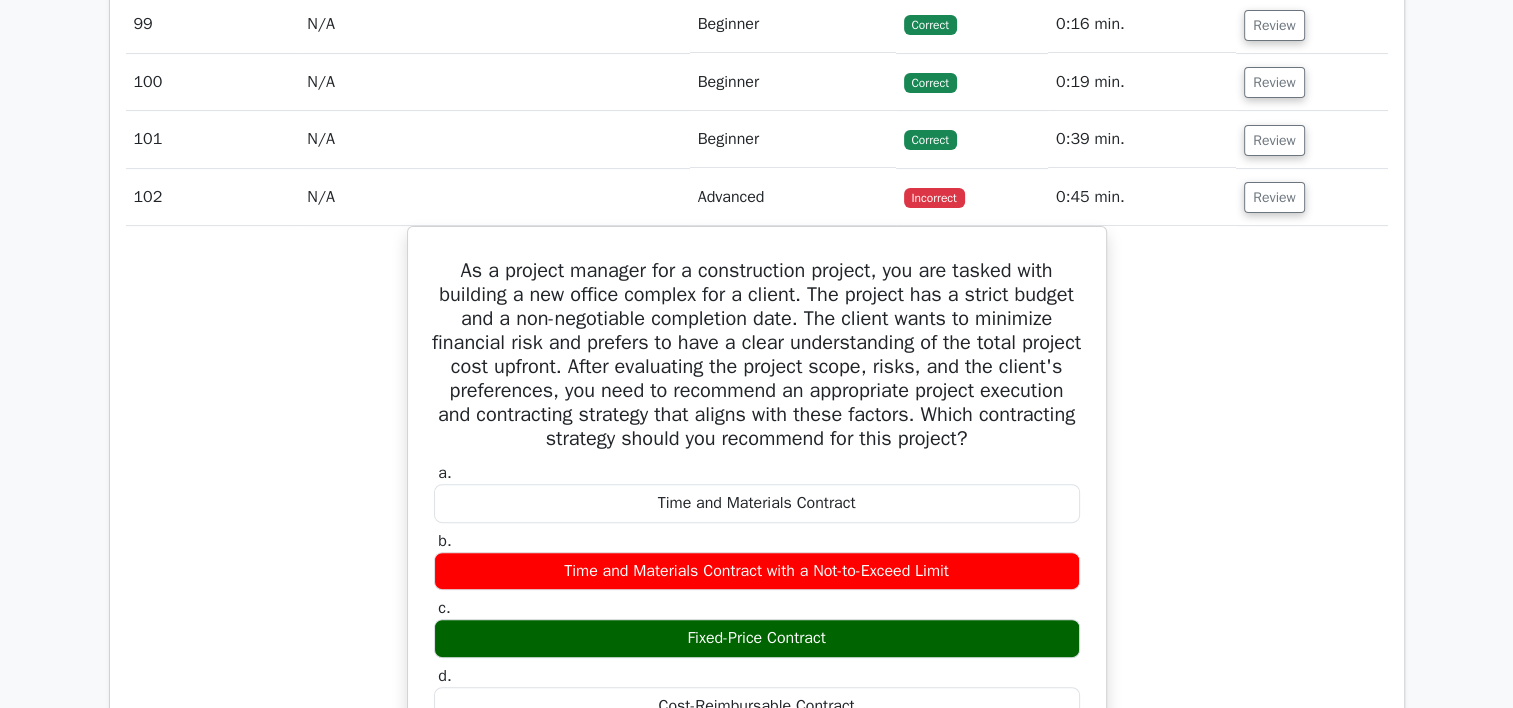 scroll, scrollTop: 8092, scrollLeft: 0, axis: vertical 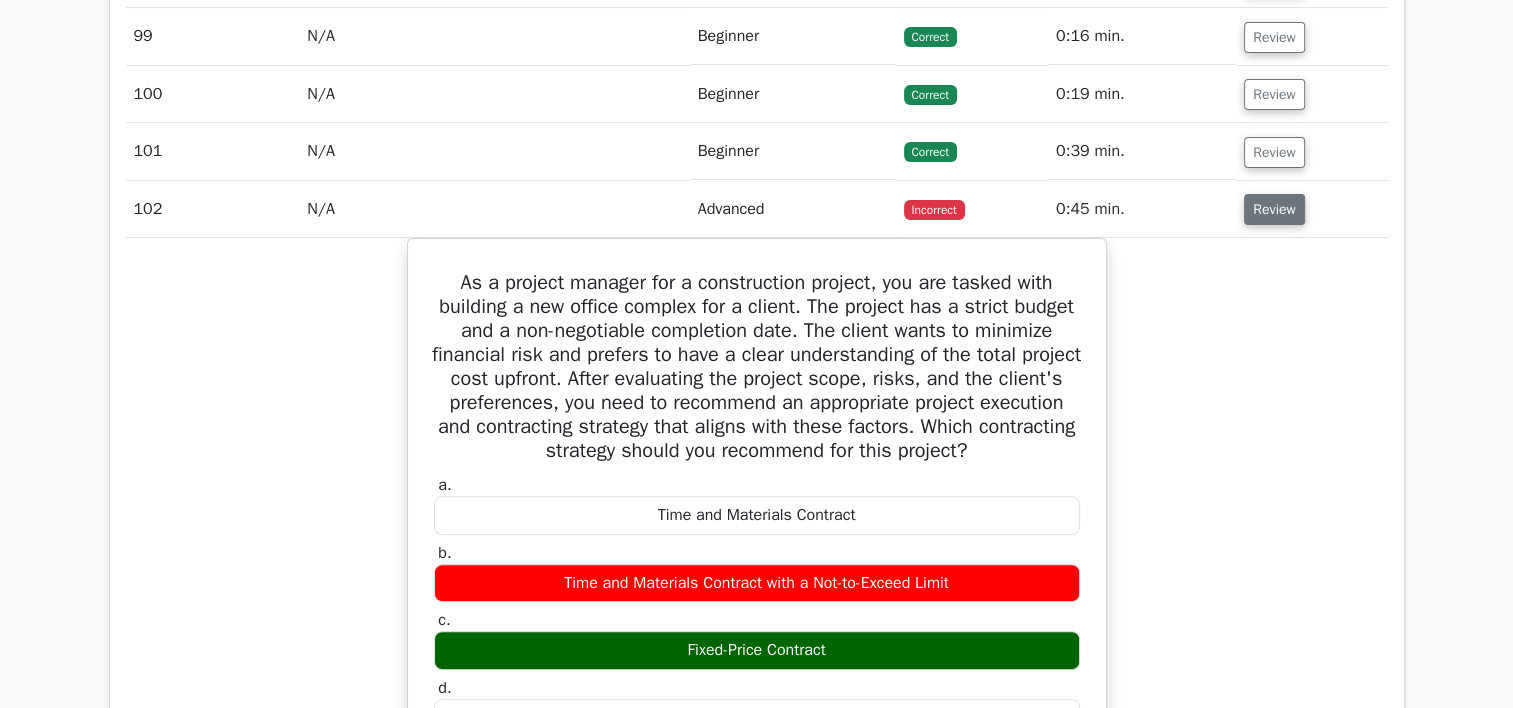 click on "Review" at bounding box center (1274, 209) 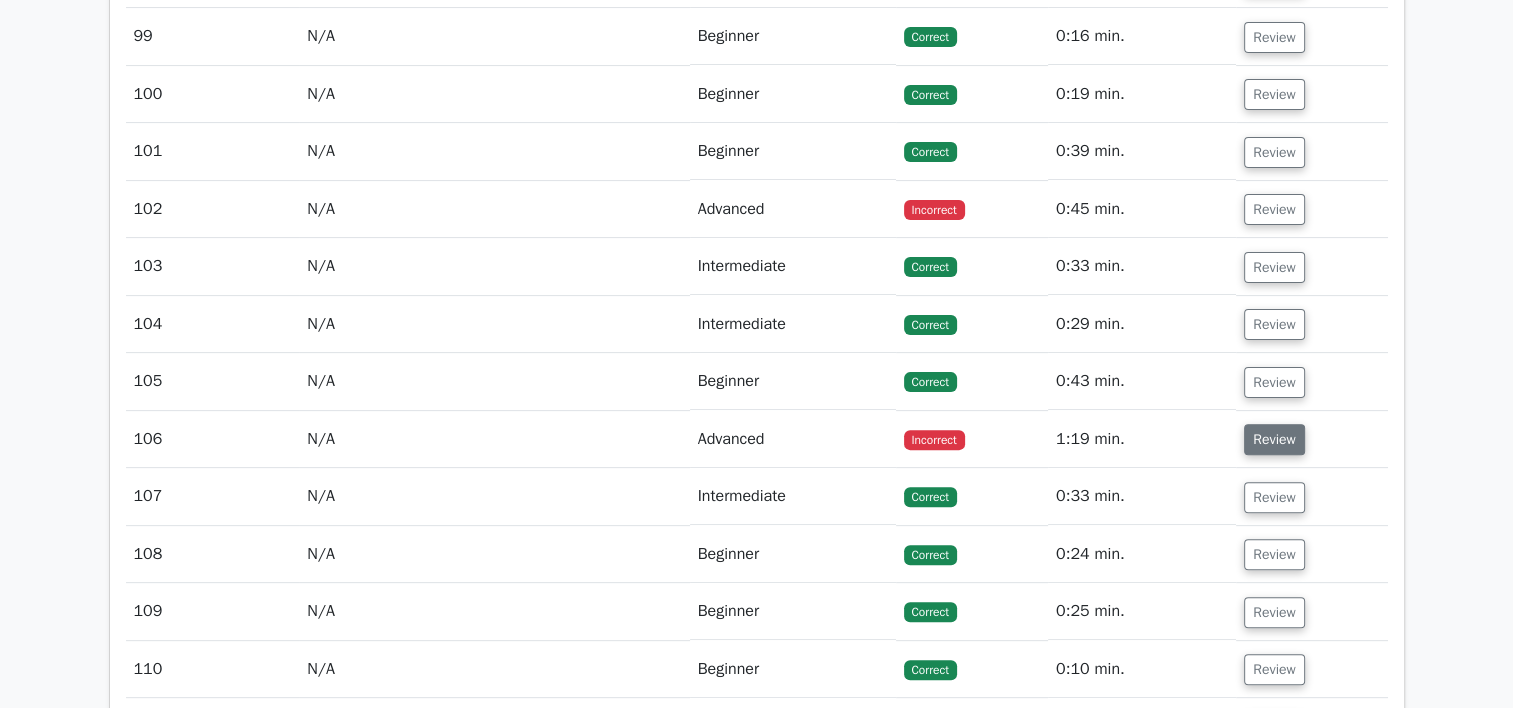 click on "Review" at bounding box center [1274, 439] 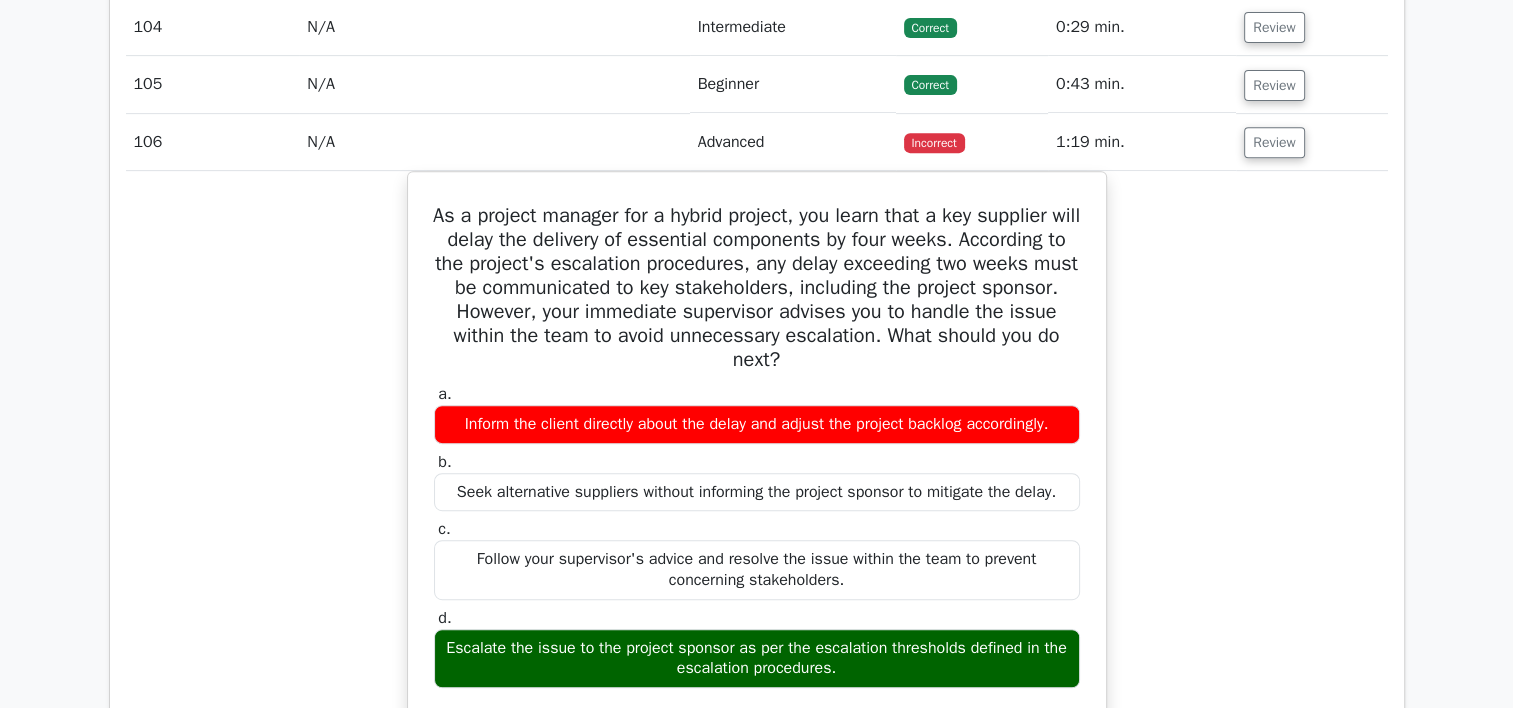 scroll, scrollTop: 8376, scrollLeft: 0, axis: vertical 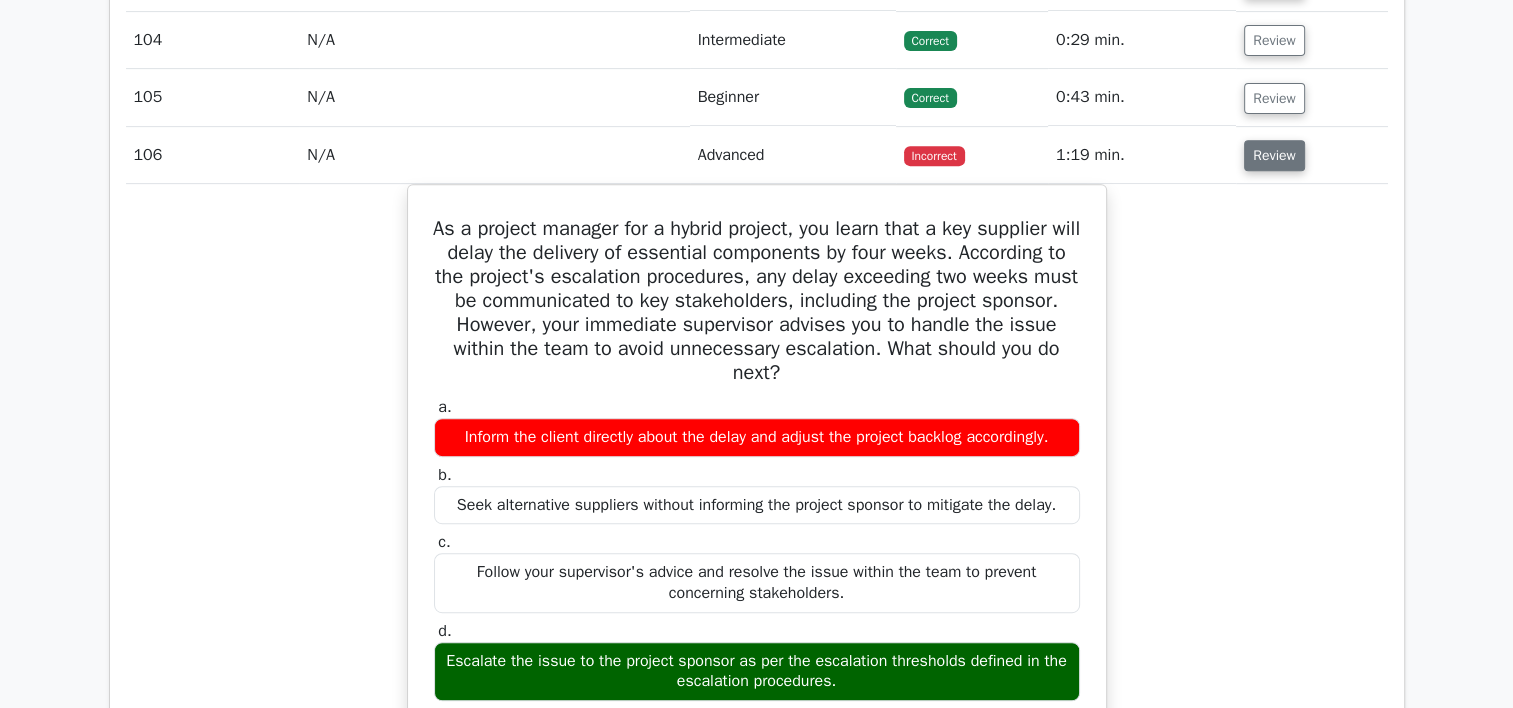 click on "Review" at bounding box center (1274, 155) 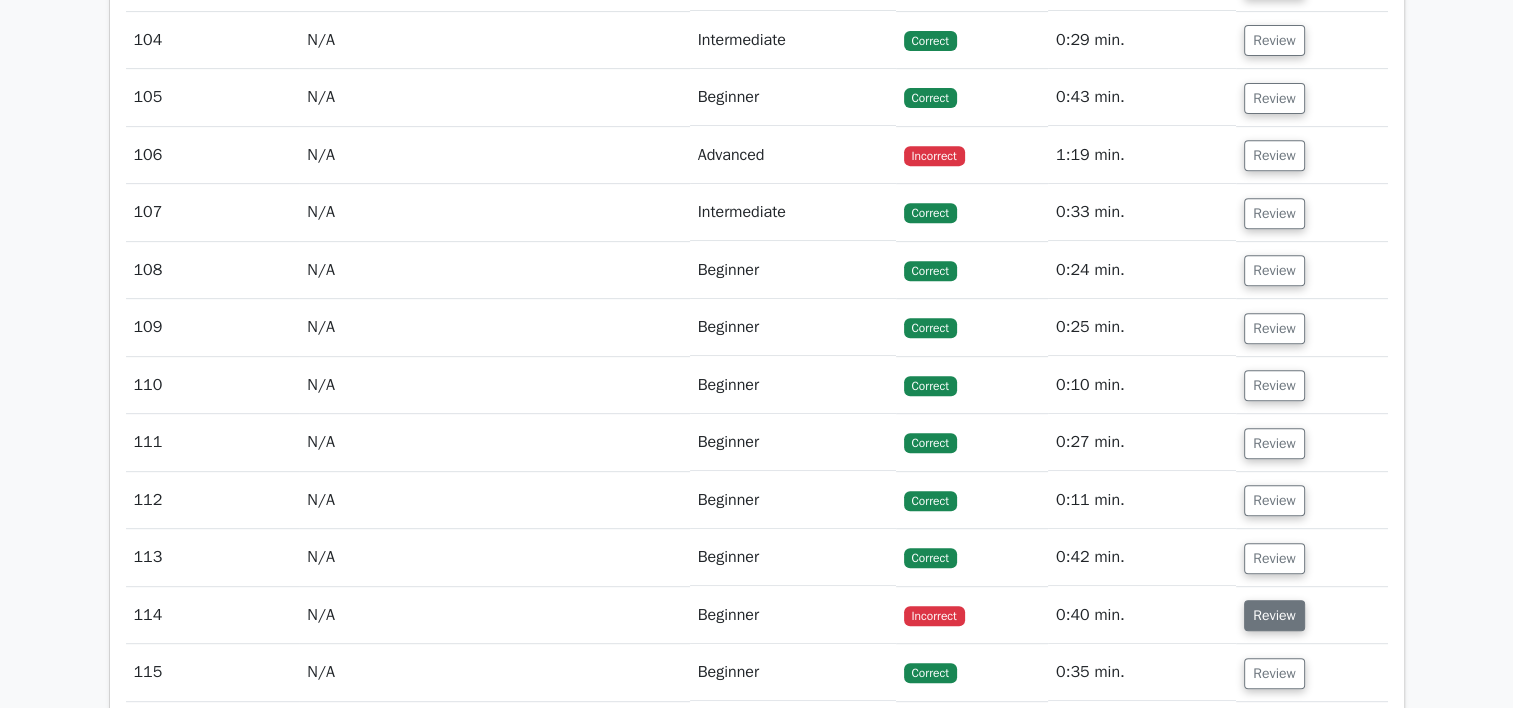click on "Review" at bounding box center (1274, 615) 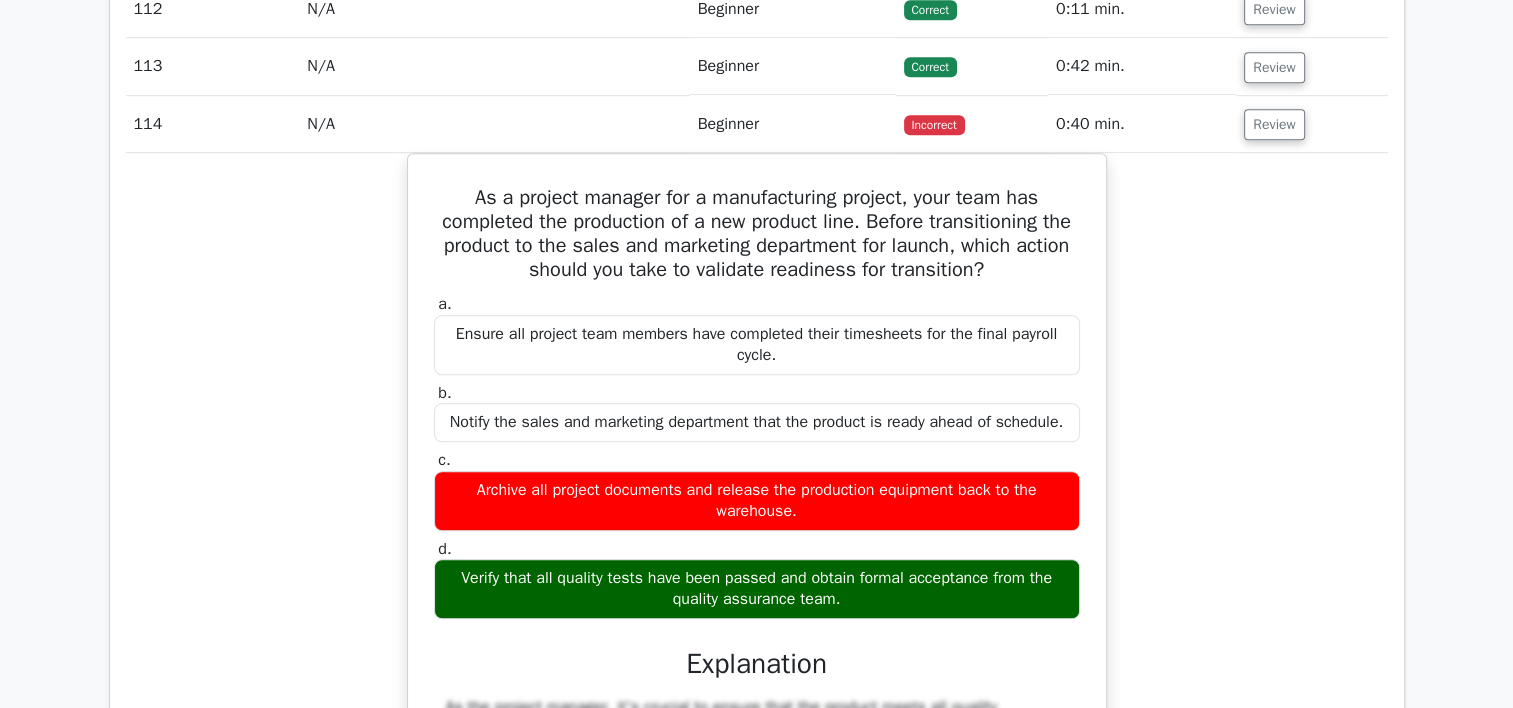 scroll, scrollTop: 8854, scrollLeft: 0, axis: vertical 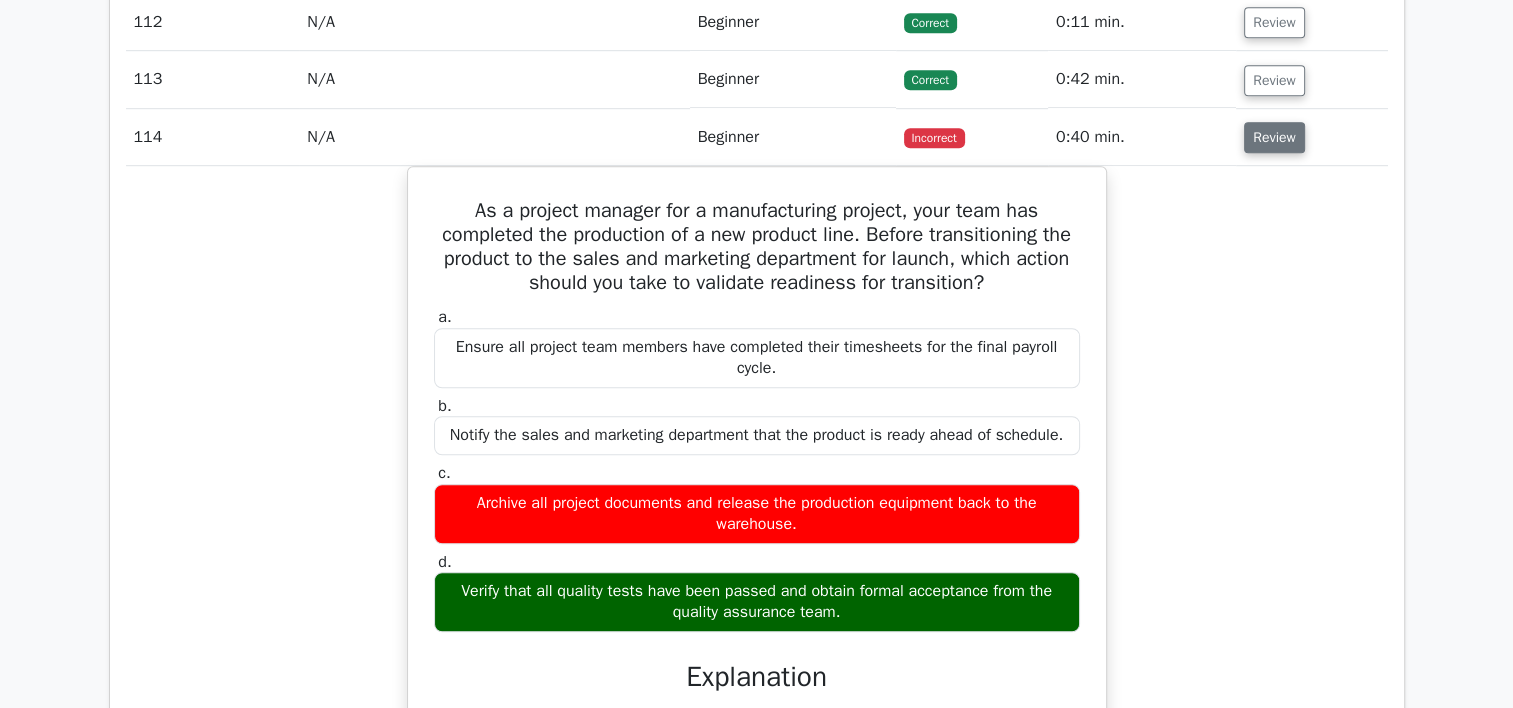 click on "Review" at bounding box center [1274, 137] 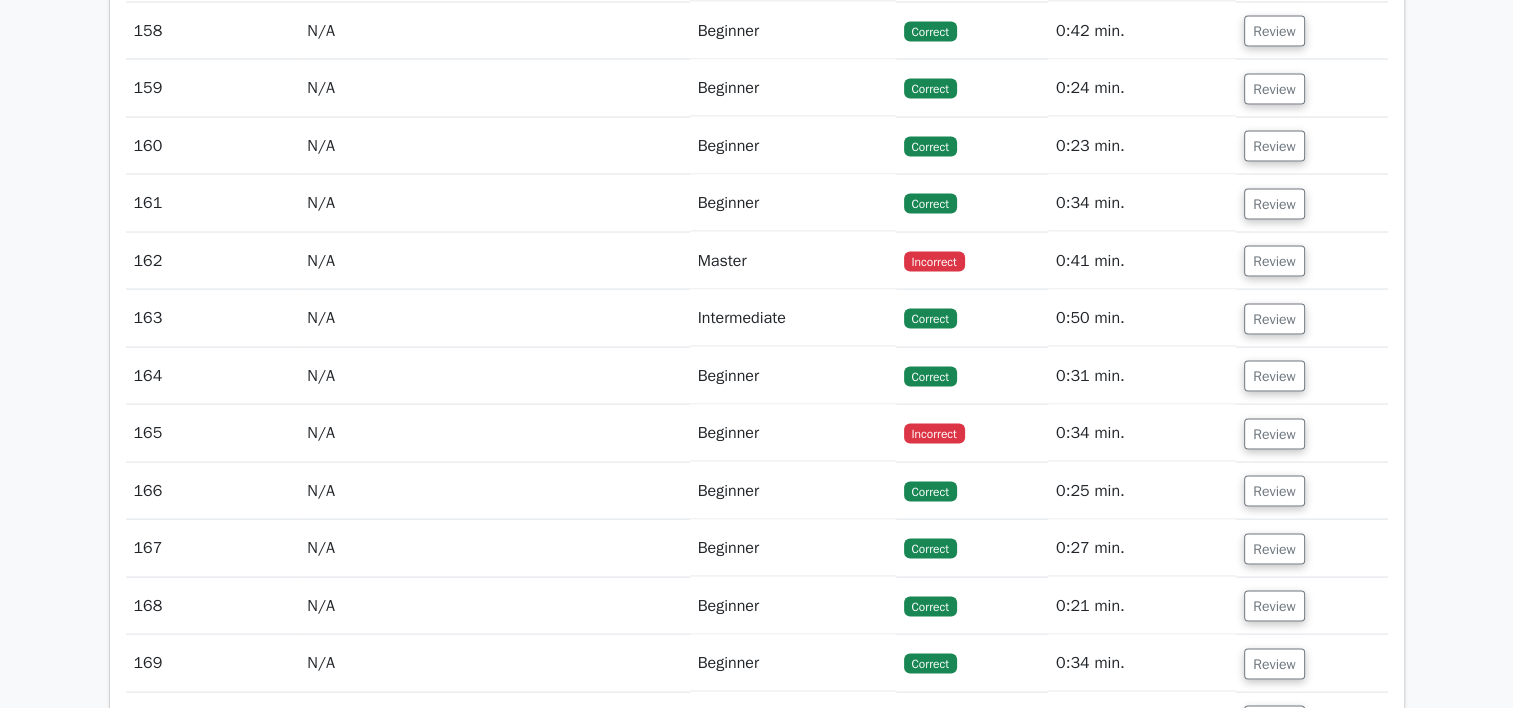 scroll, scrollTop: 11528, scrollLeft: 0, axis: vertical 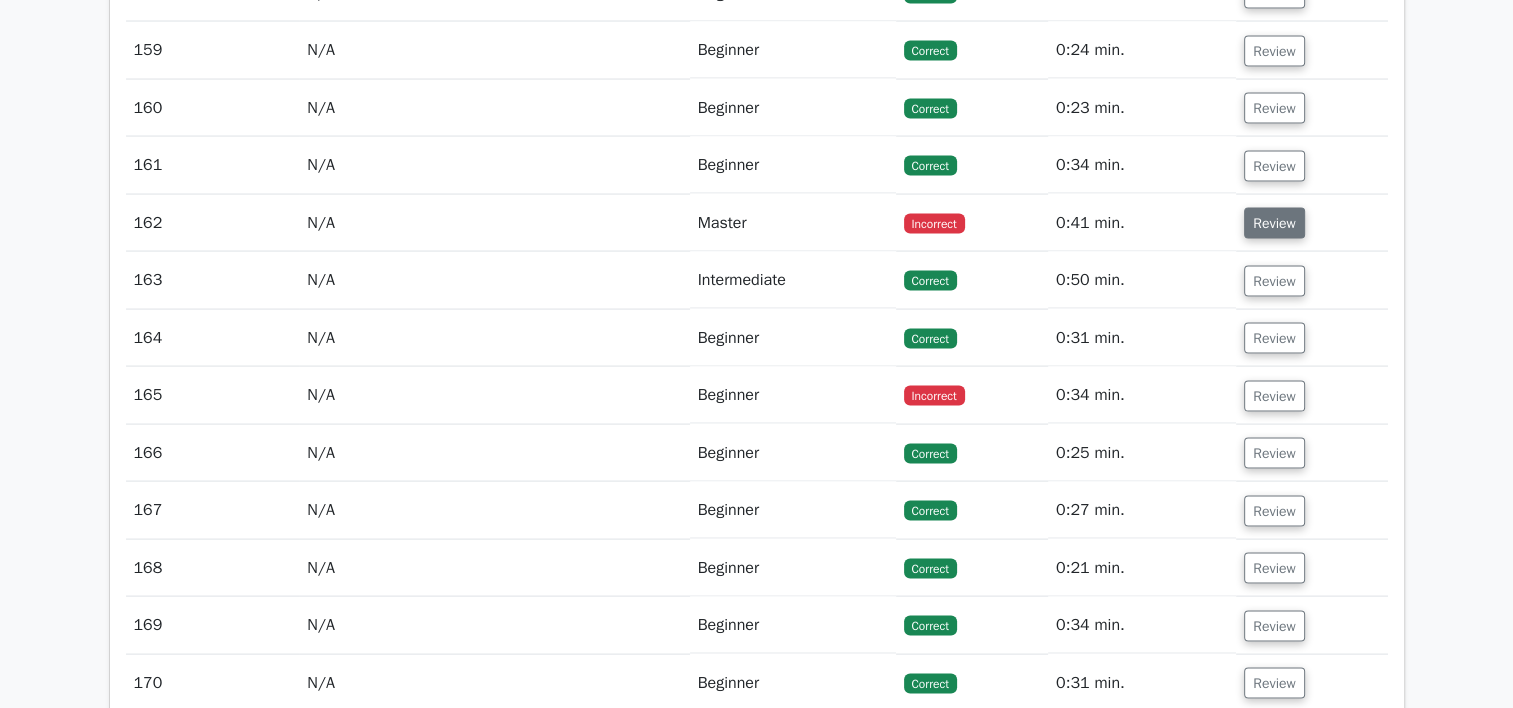 click on "Review" at bounding box center [1274, 223] 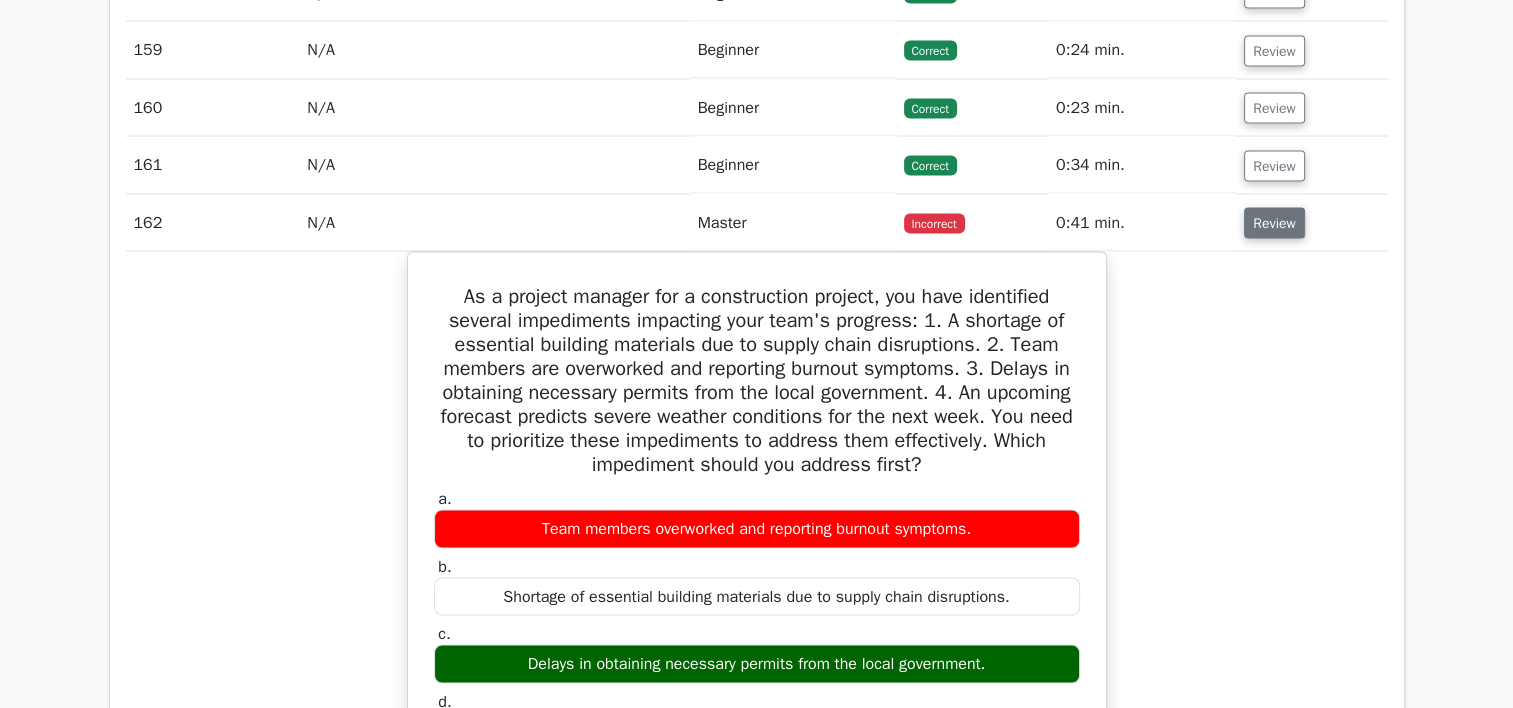 click on "Review" at bounding box center (1274, 223) 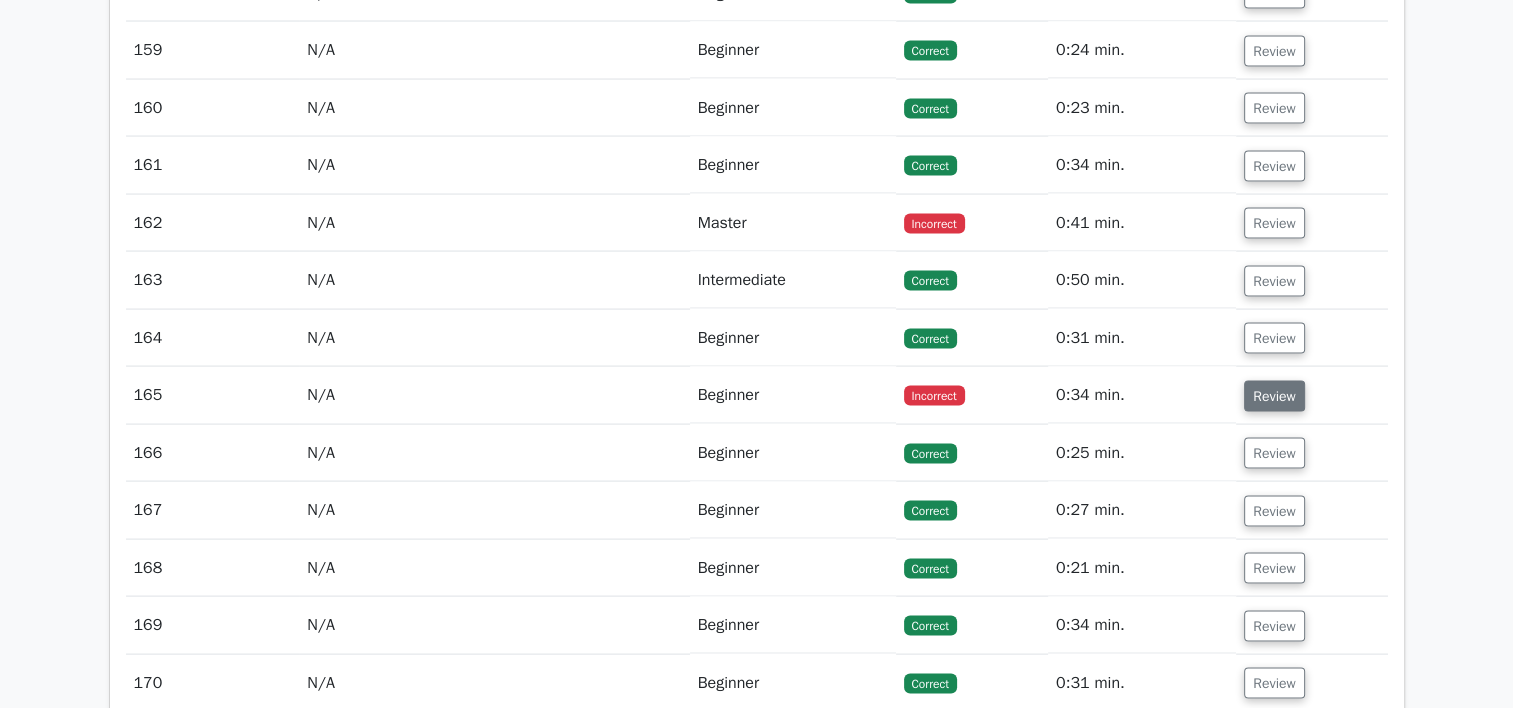 click on "Review" at bounding box center [1274, 396] 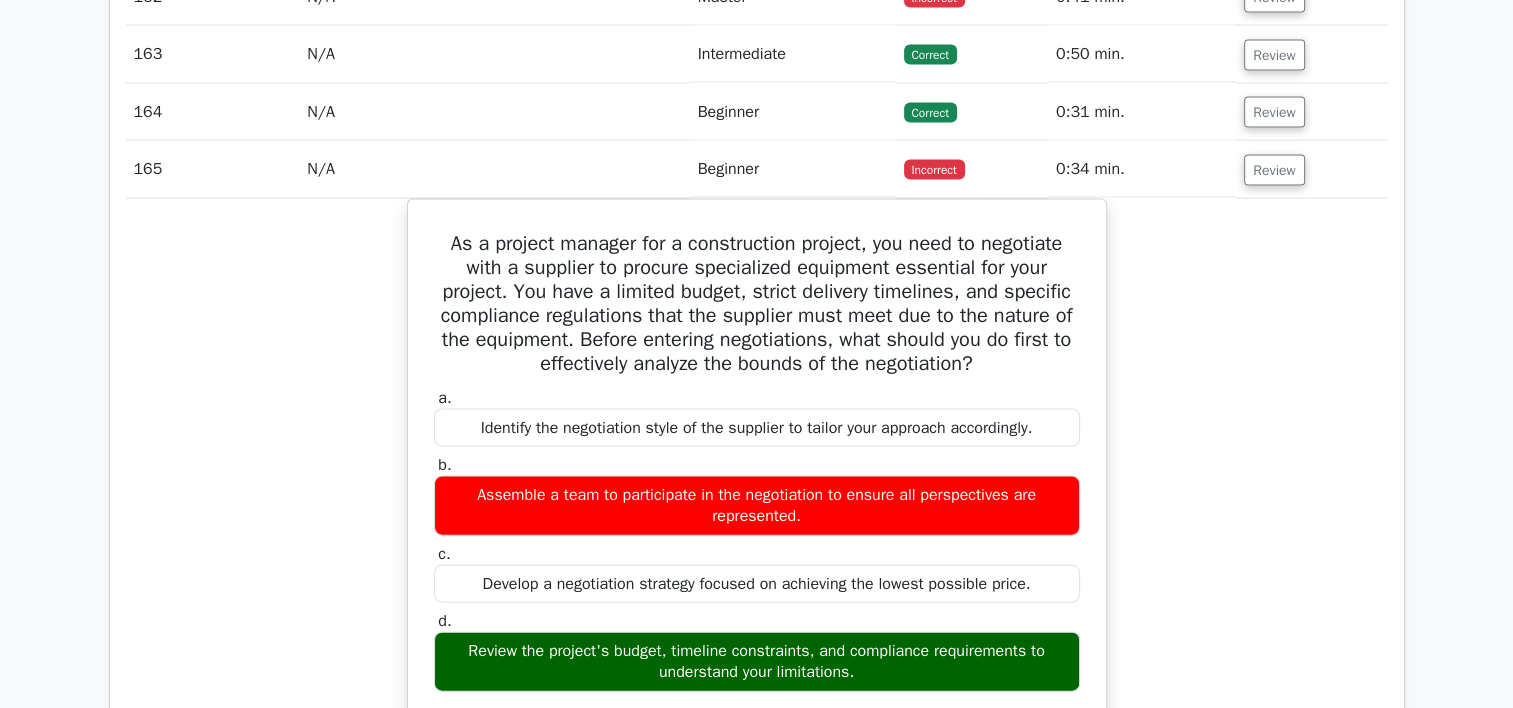scroll, scrollTop: 11741, scrollLeft: 0, axis: vertical 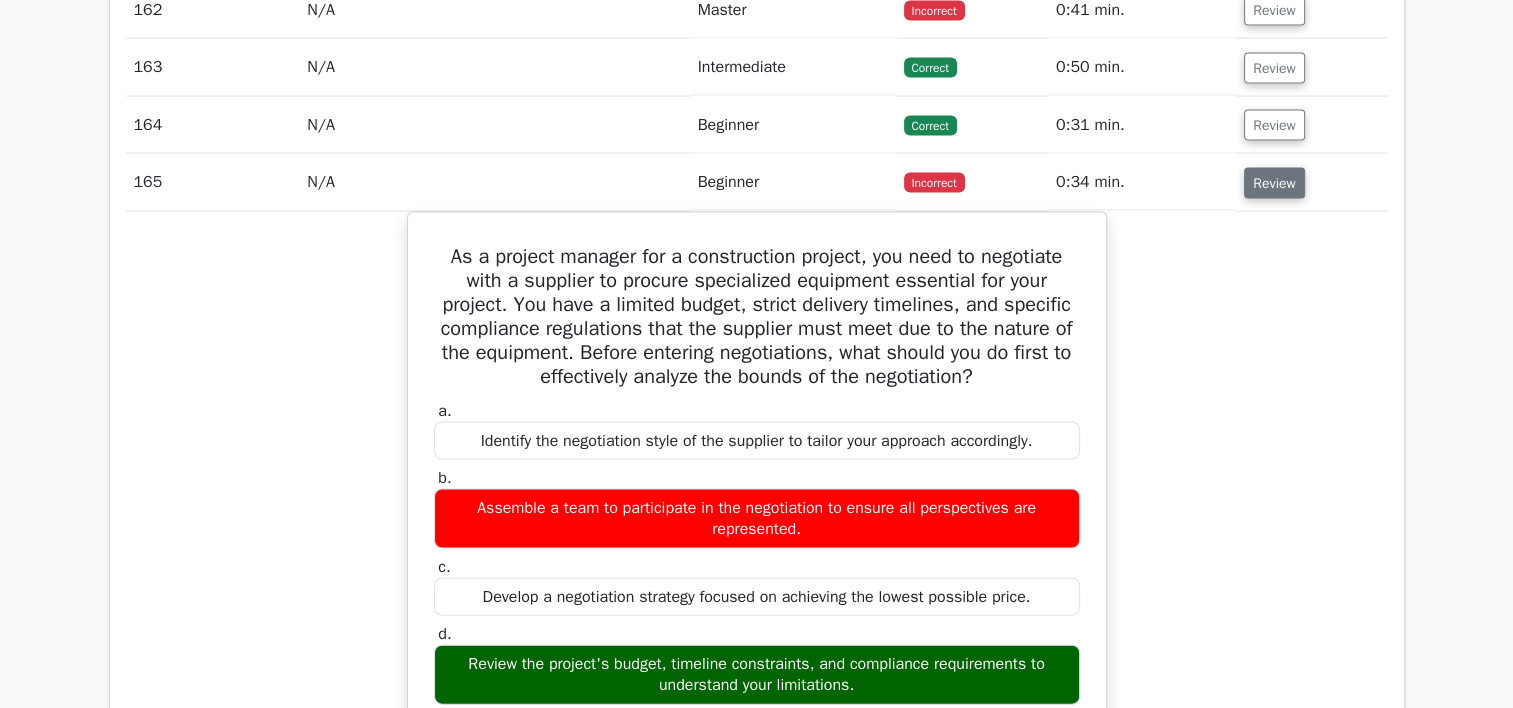 click on "Review" at bounding box center (1274, 183) 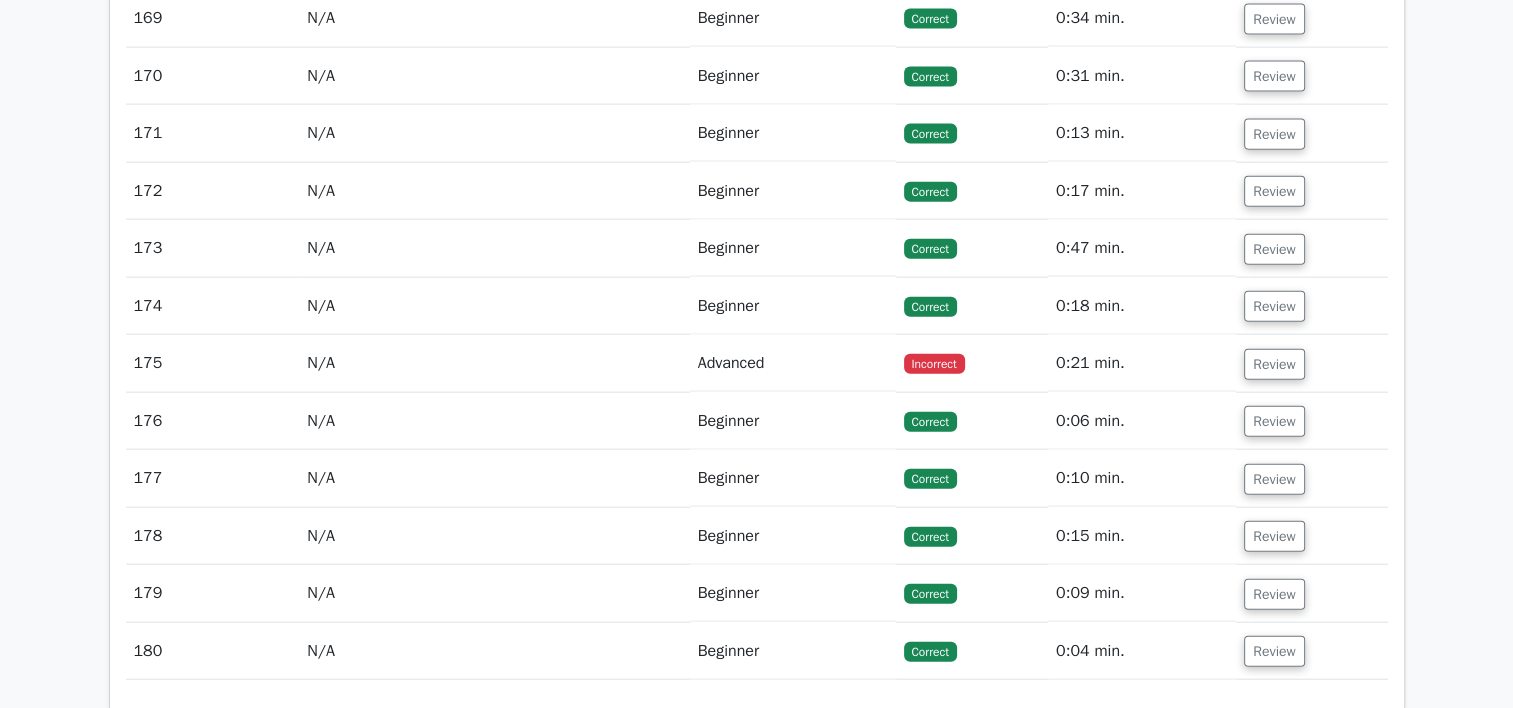 scroll, scrollTop: 12173, scrollLeft: 0, axis: vertical 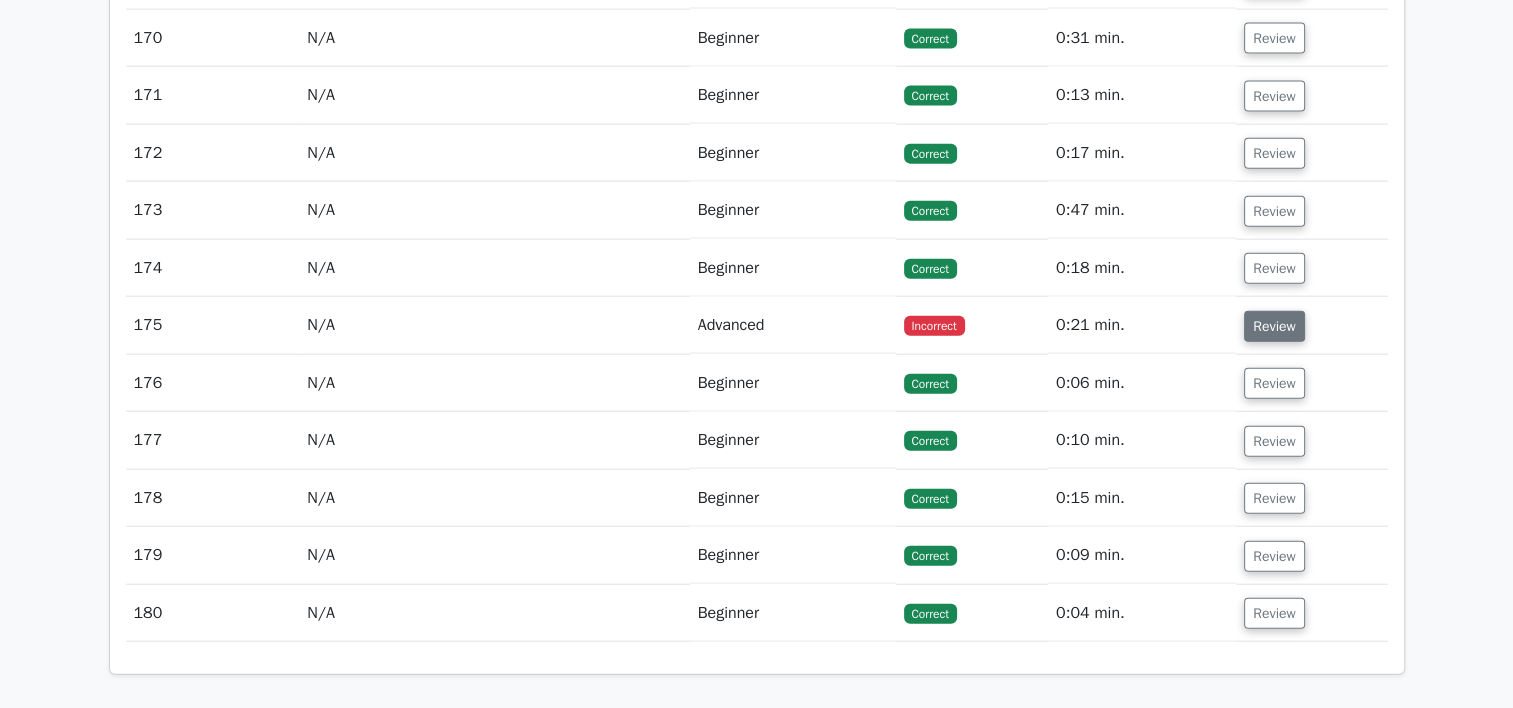click on "Review" at bounding box center (1274, 326) 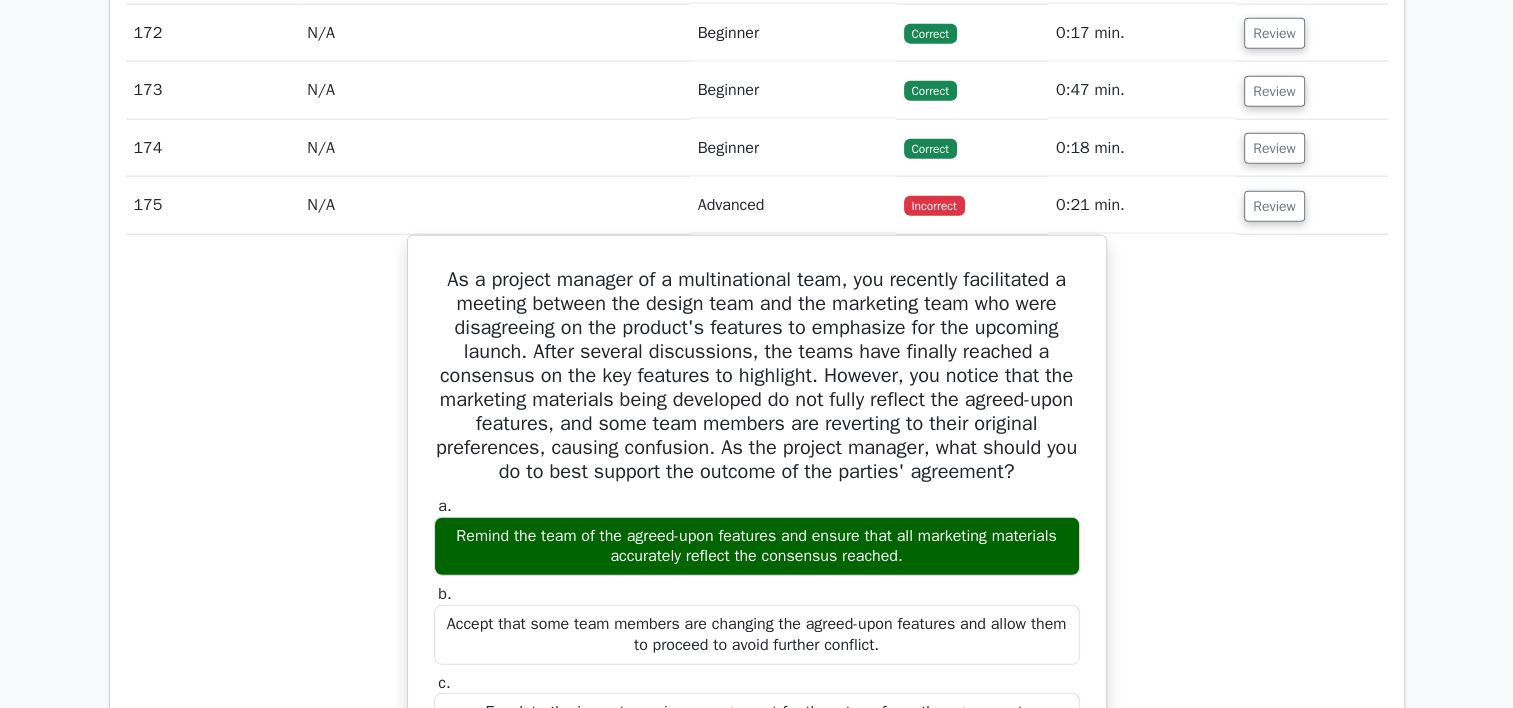 scroll, scrollTop: 12263, scrollLeft: 0, axis: vertical 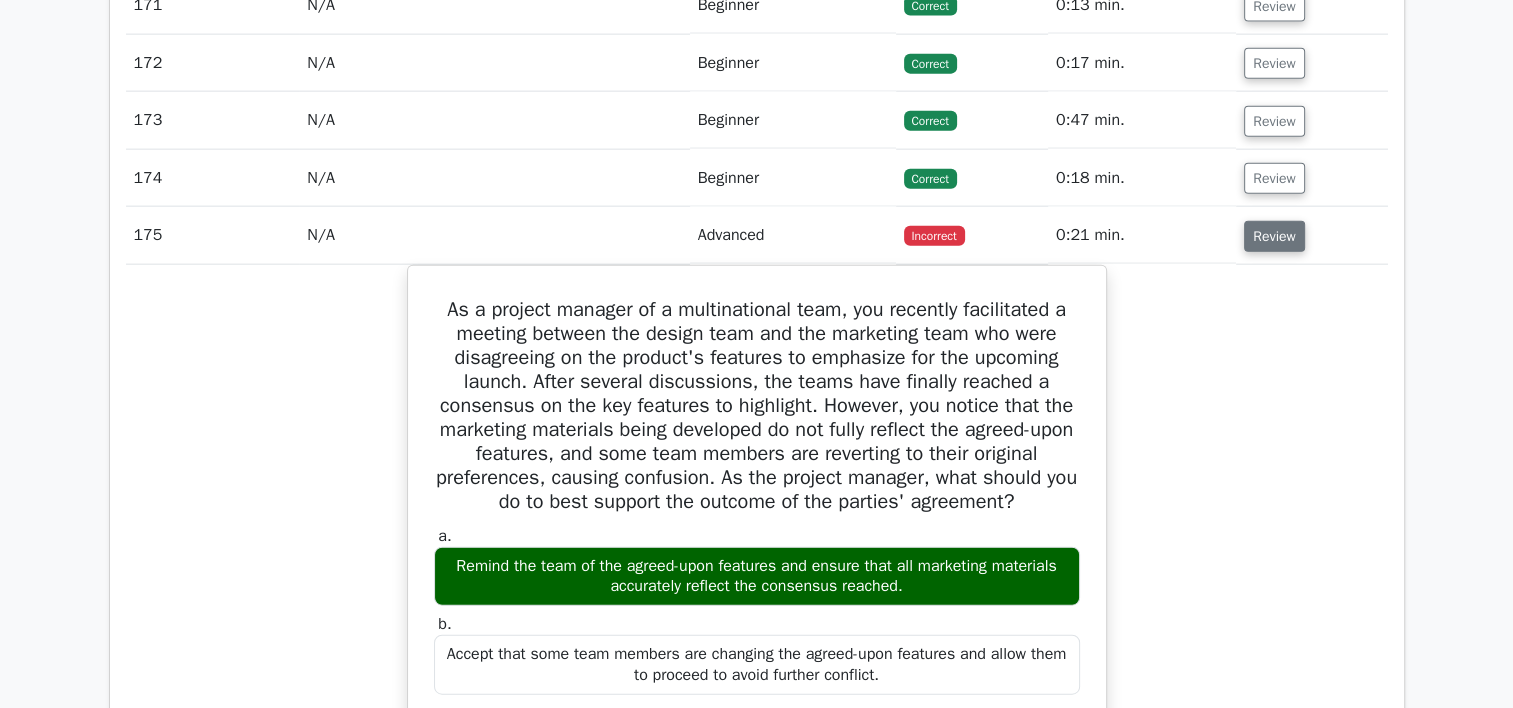 click on "Review" at bounding box center (1274, 236) 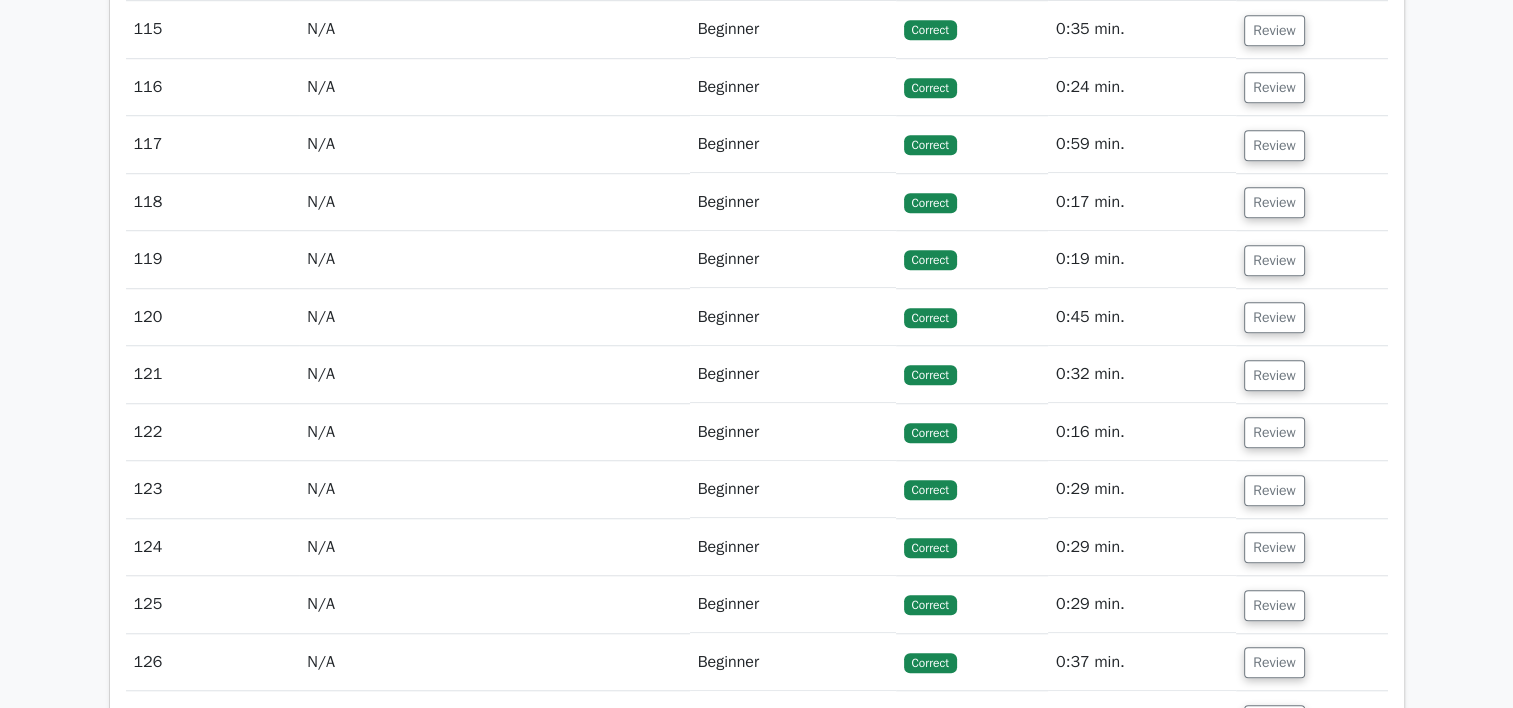 scroll, scrollTop: 4938, scrollLeft: 0, axis: vertical 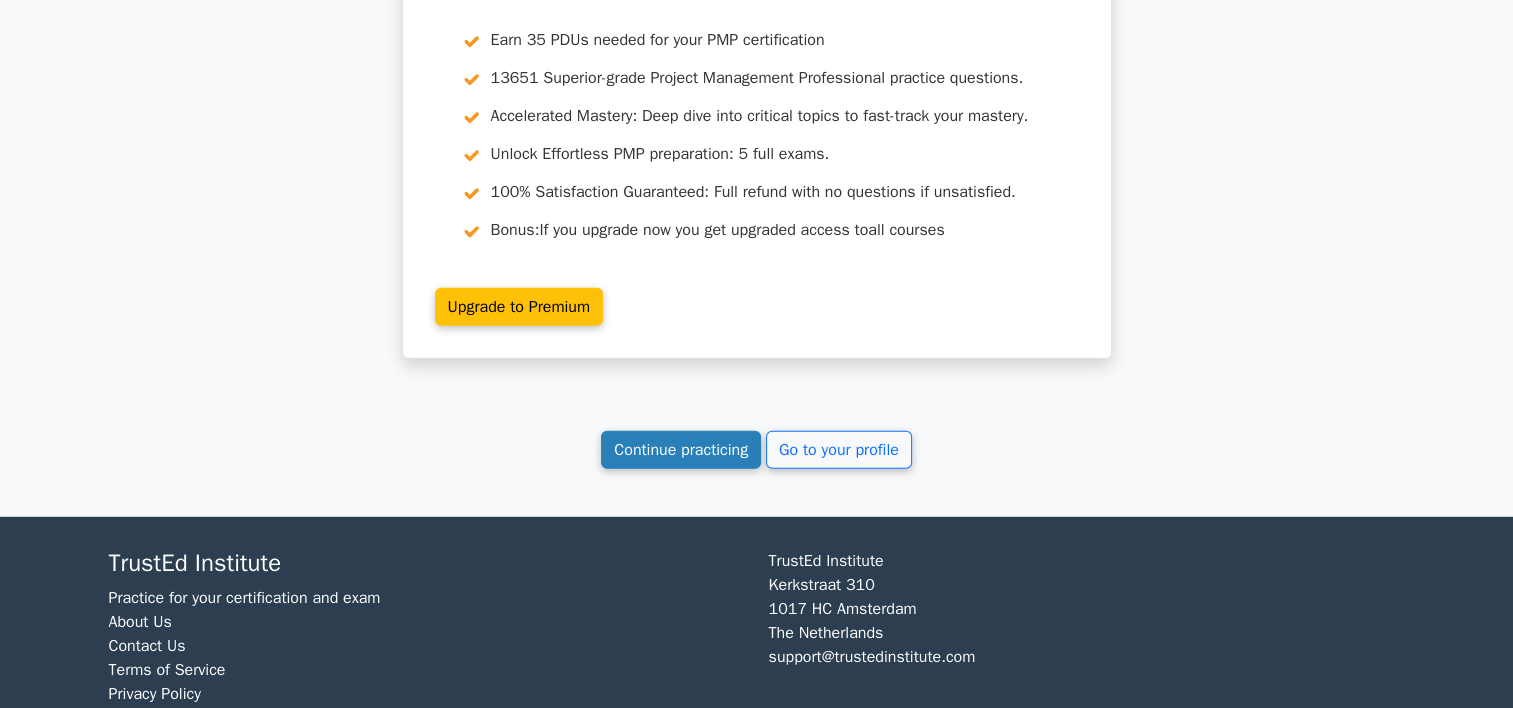 click on "Continue practicing" at bounding box center (681, 450) 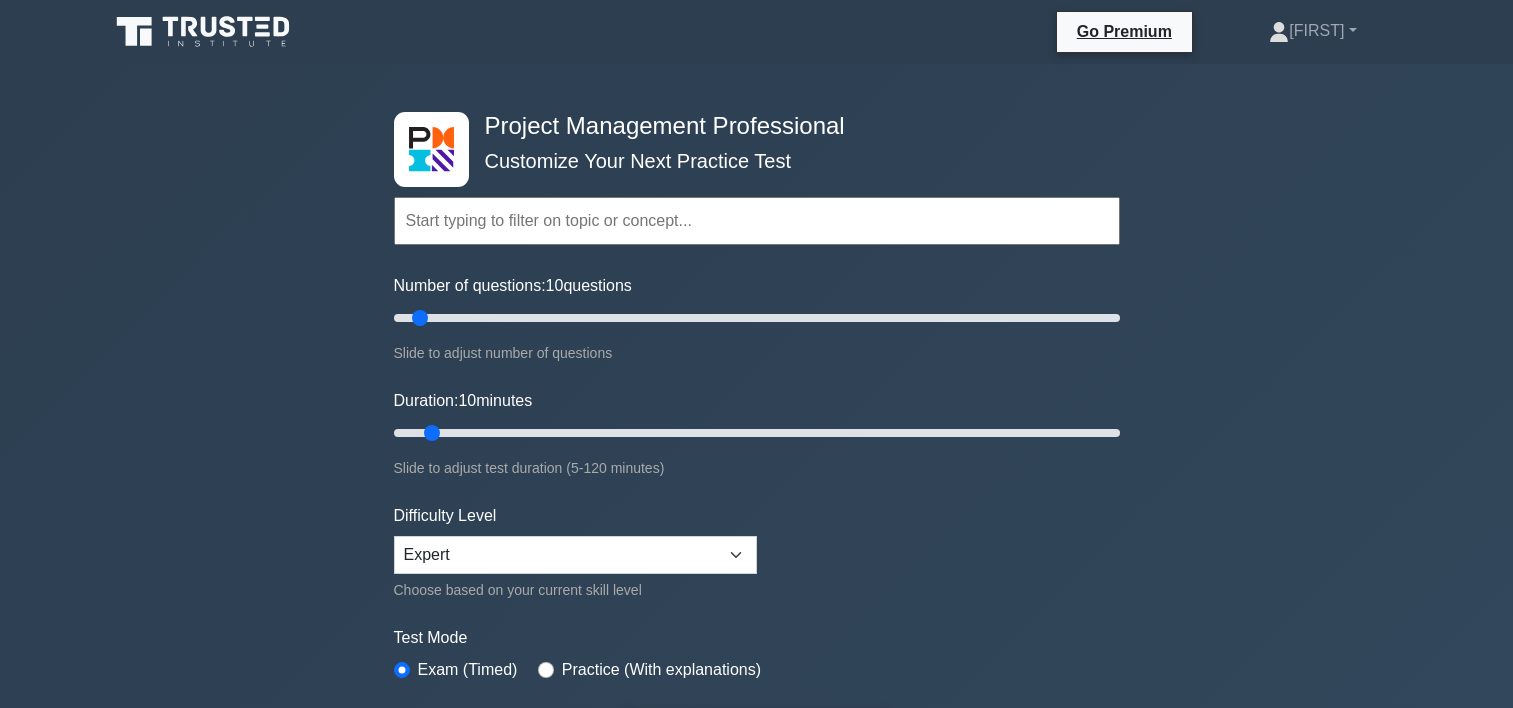 scroll, scrollTop: 0, scrollLeft: 0, axis: both 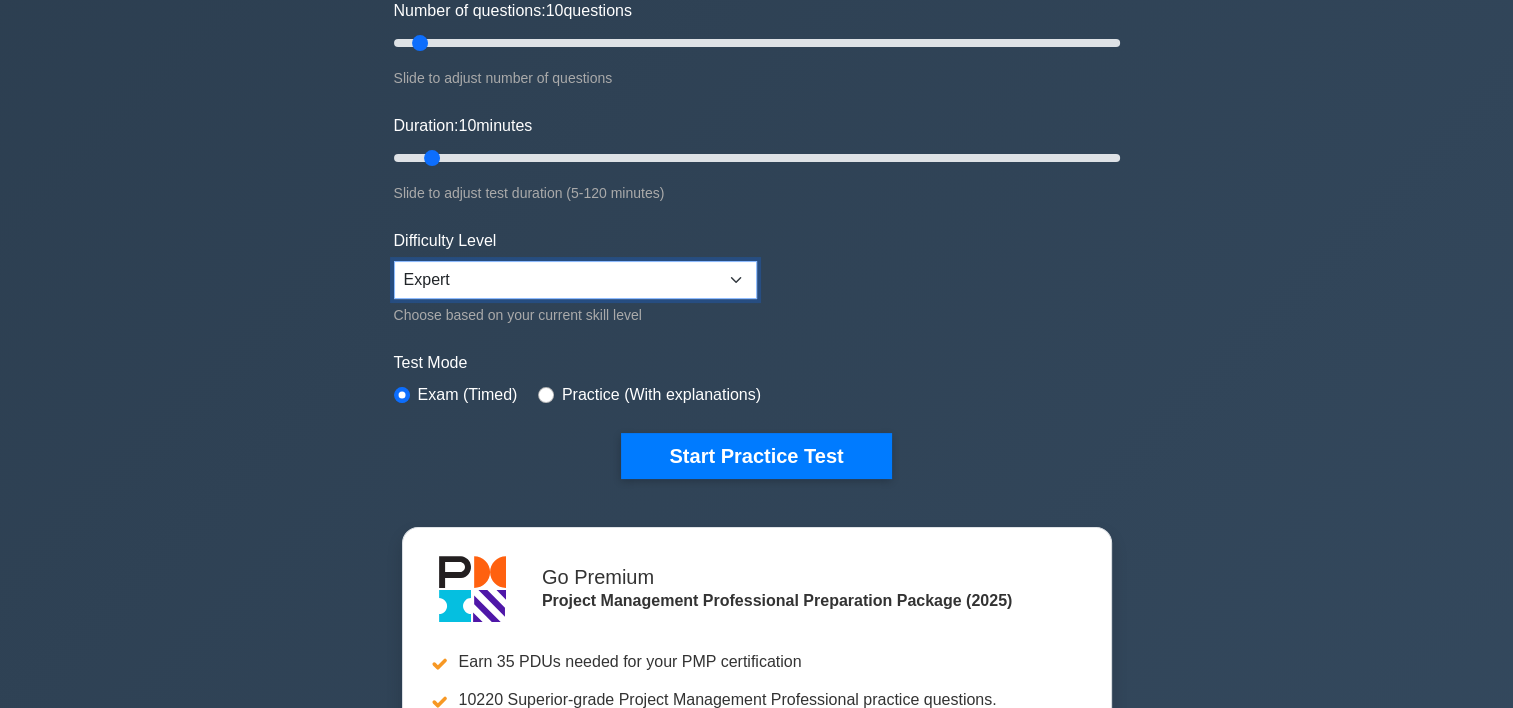 click on "Beginner
Intermediate
Expert" at bounding box center (575, 280) 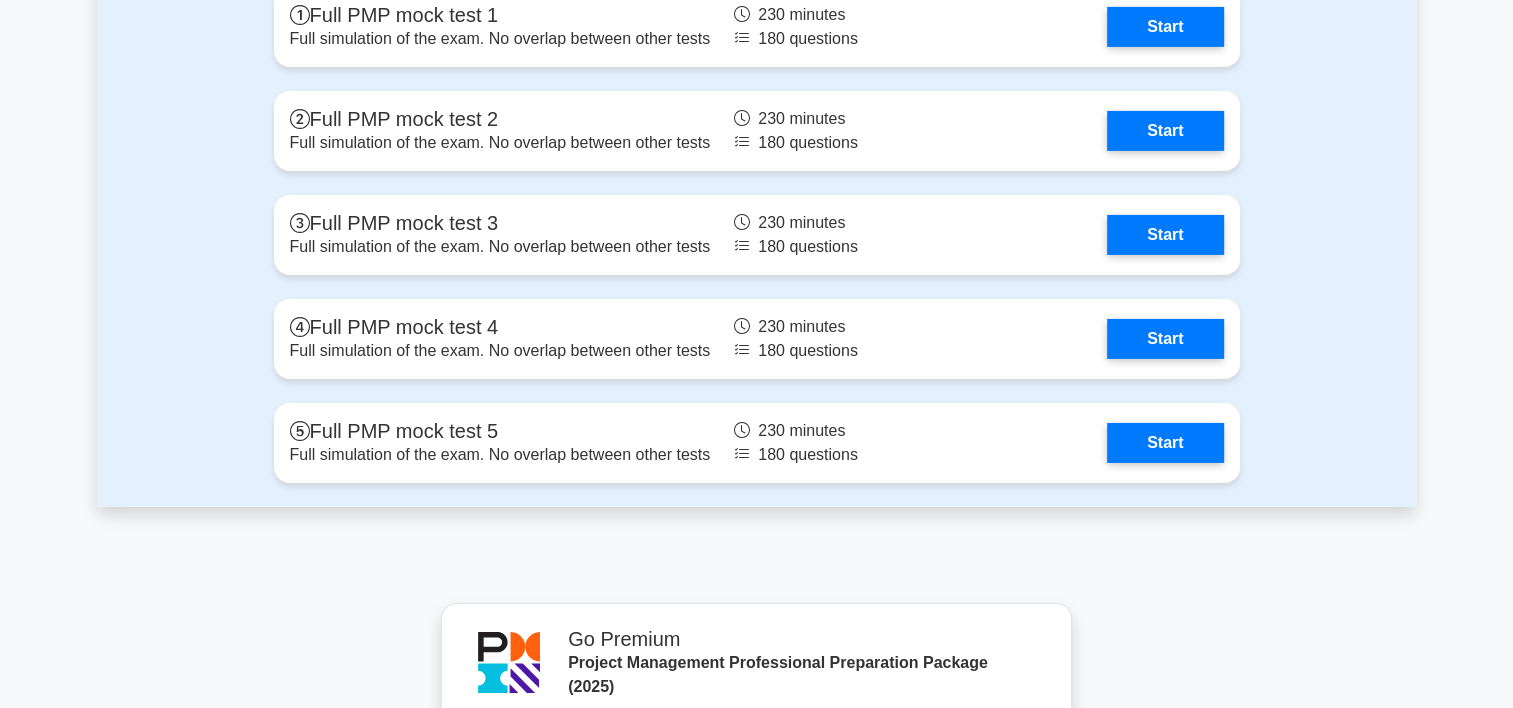 scroll, scrollTop: 6608, scrollLeft: 0, axis: vertical 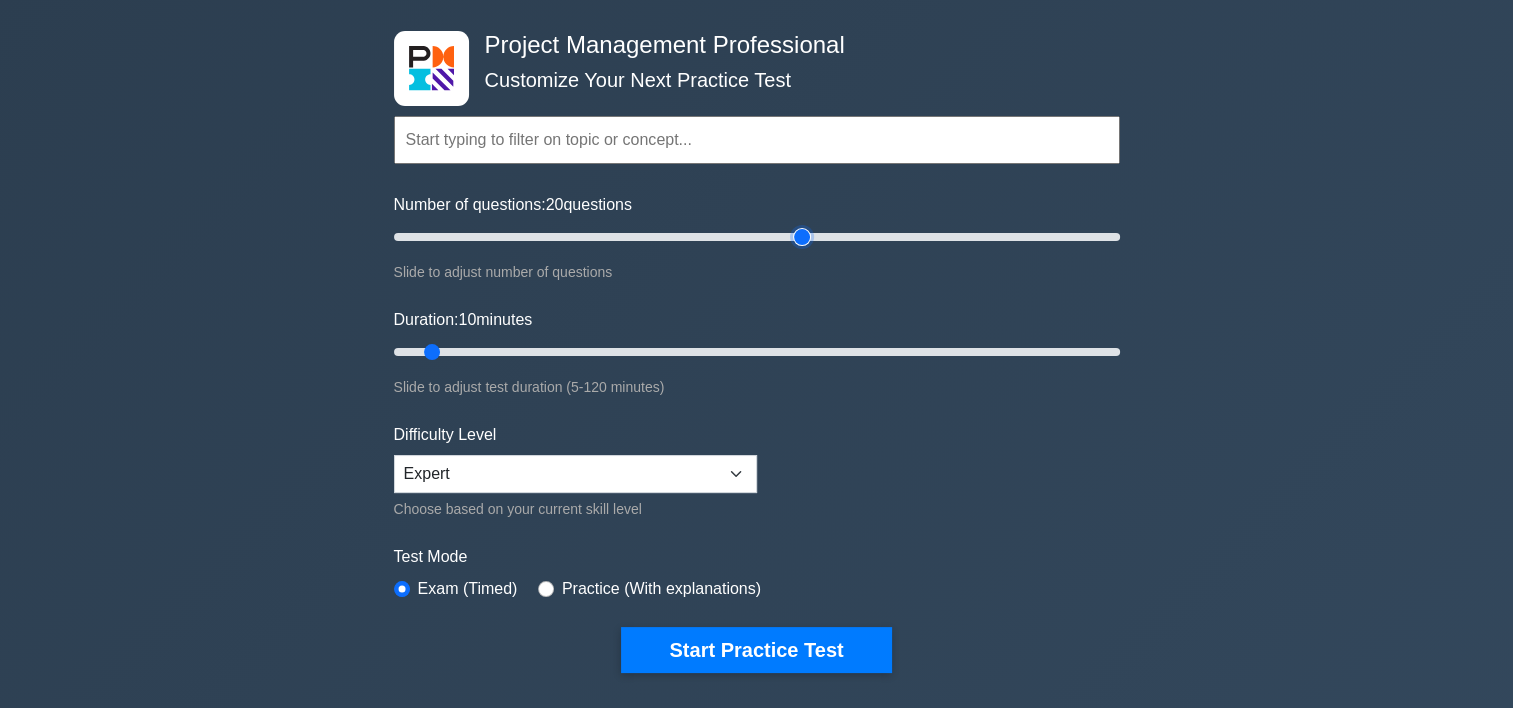 drag, startPoint x: 420, startPoint y: 236, endPoint x: 806, endPoint y: 172, distance: 391.2697 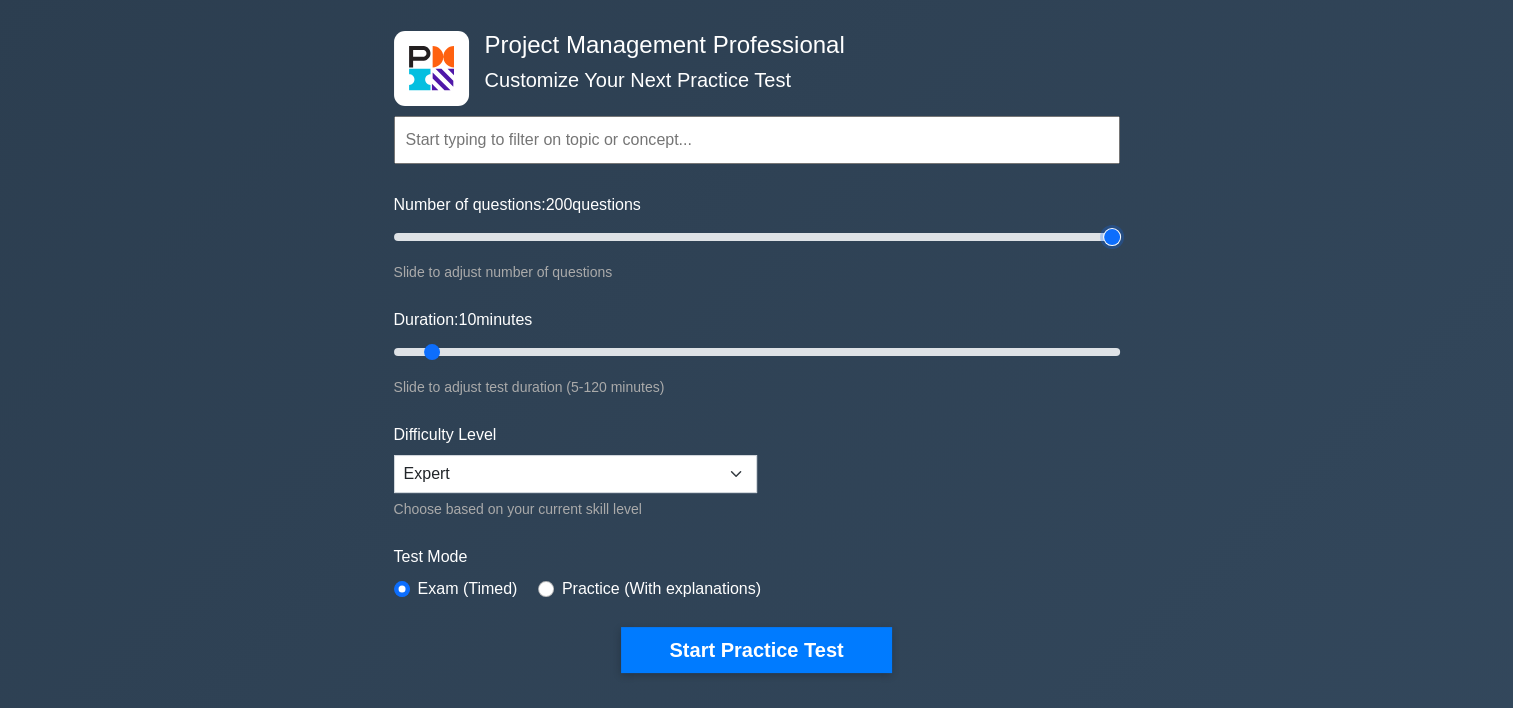 drag, startPoint x: 804, startPoint y: 229, endPoint x: 1253, endPoint y: 86, distance: 471.2218 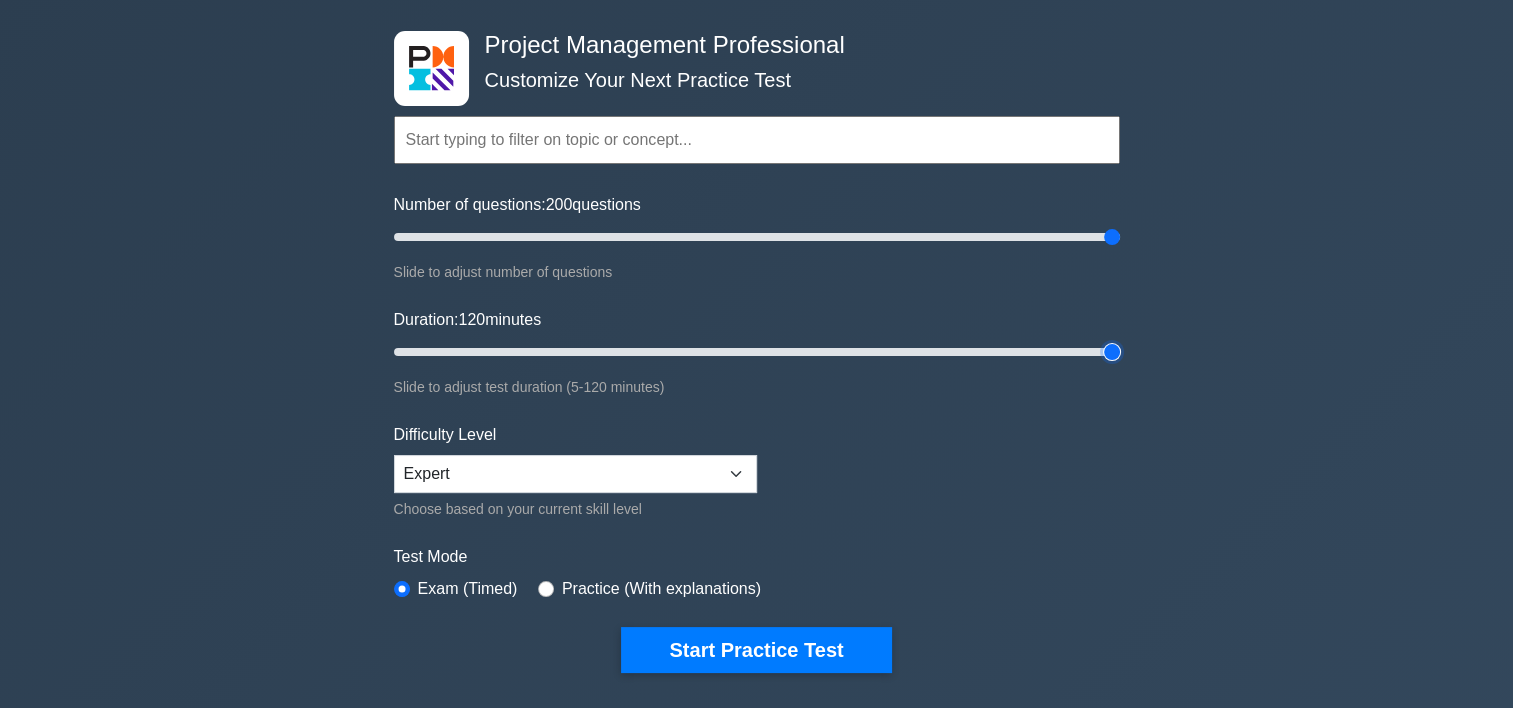 drag, startPoint x: 431, startPoint y: 348, endPoint x: 1242, endPoint y: 284, distance: 813.52136 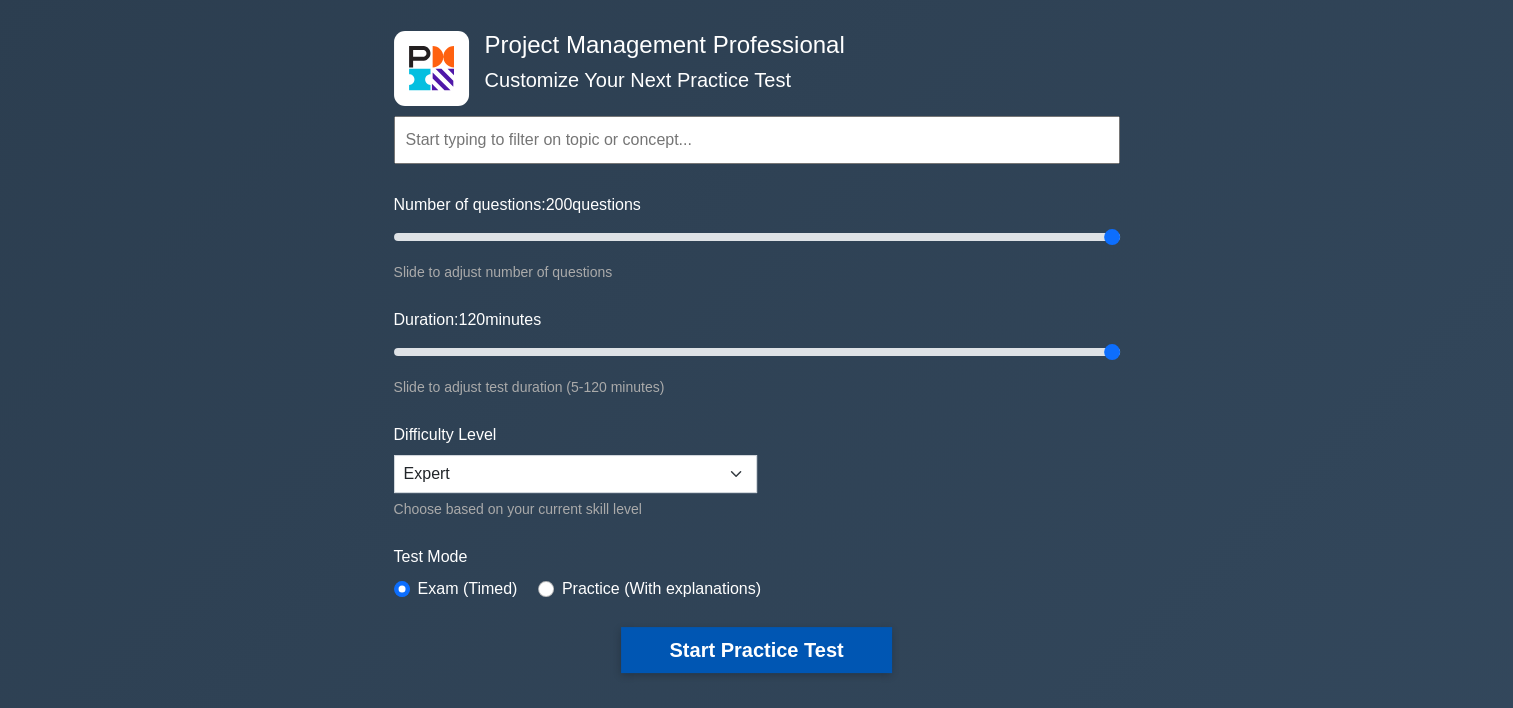 click on "Start Practice Test" at bounding box center (756, 650) 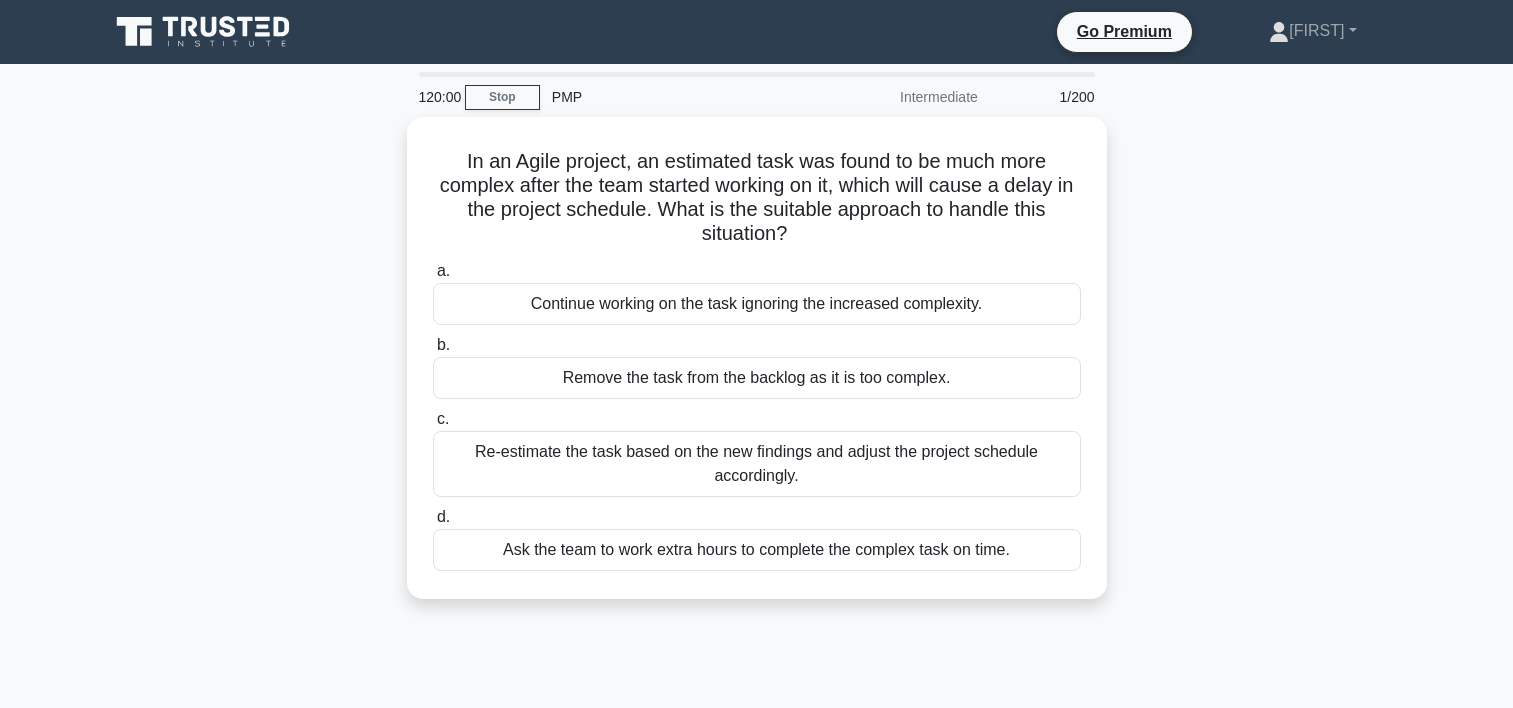 scroll, scrollTop: 0, scrollLeft: 0, axis: both 